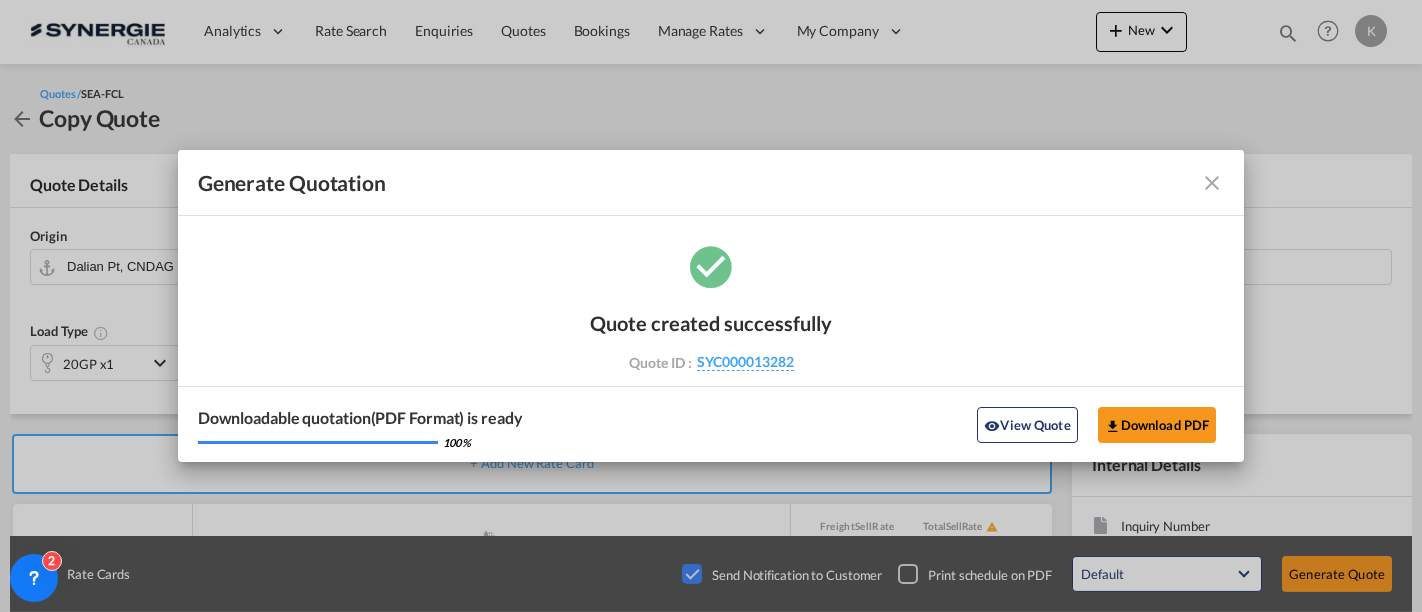 scroll, scrollTop: 0, scrollLeft: 0, axis: both 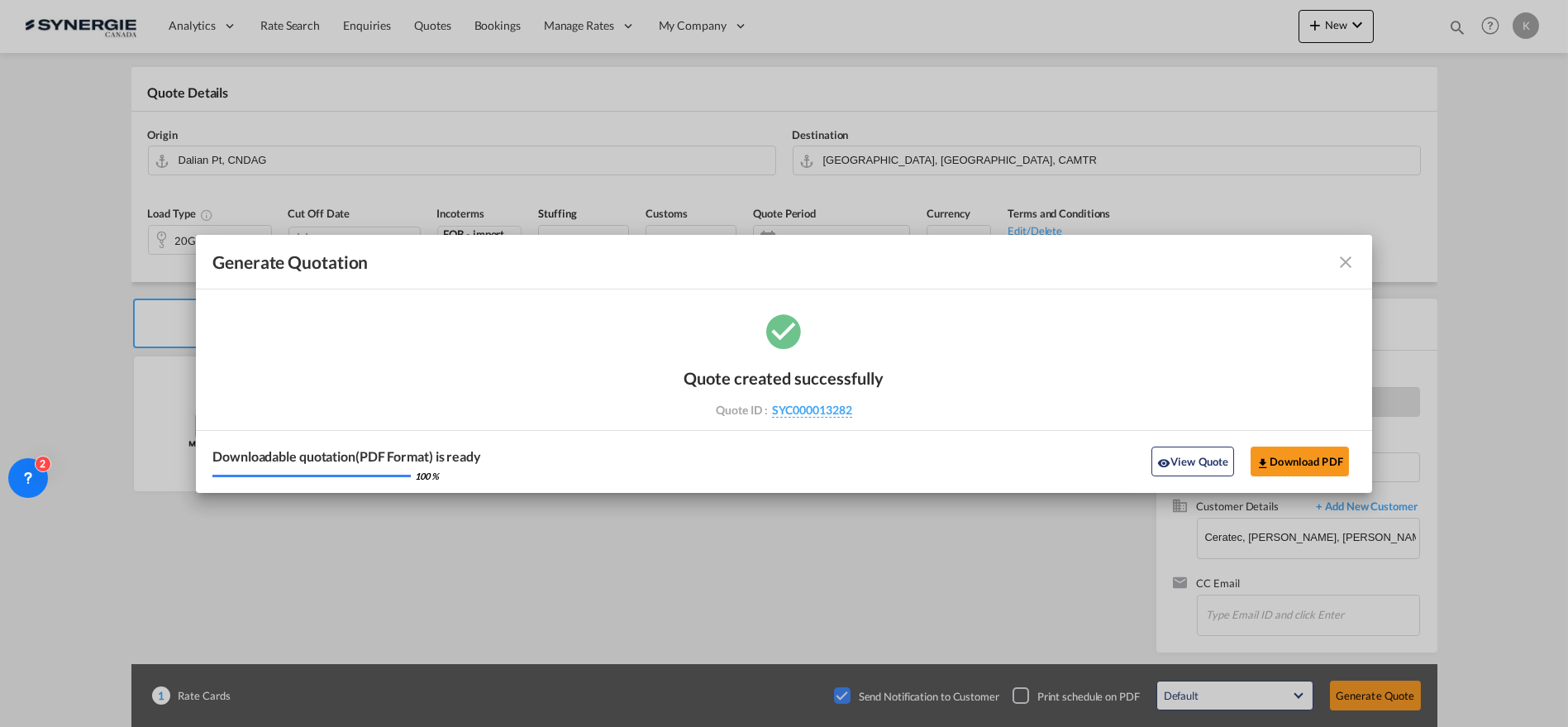 click at bounding box center [1346, 262] 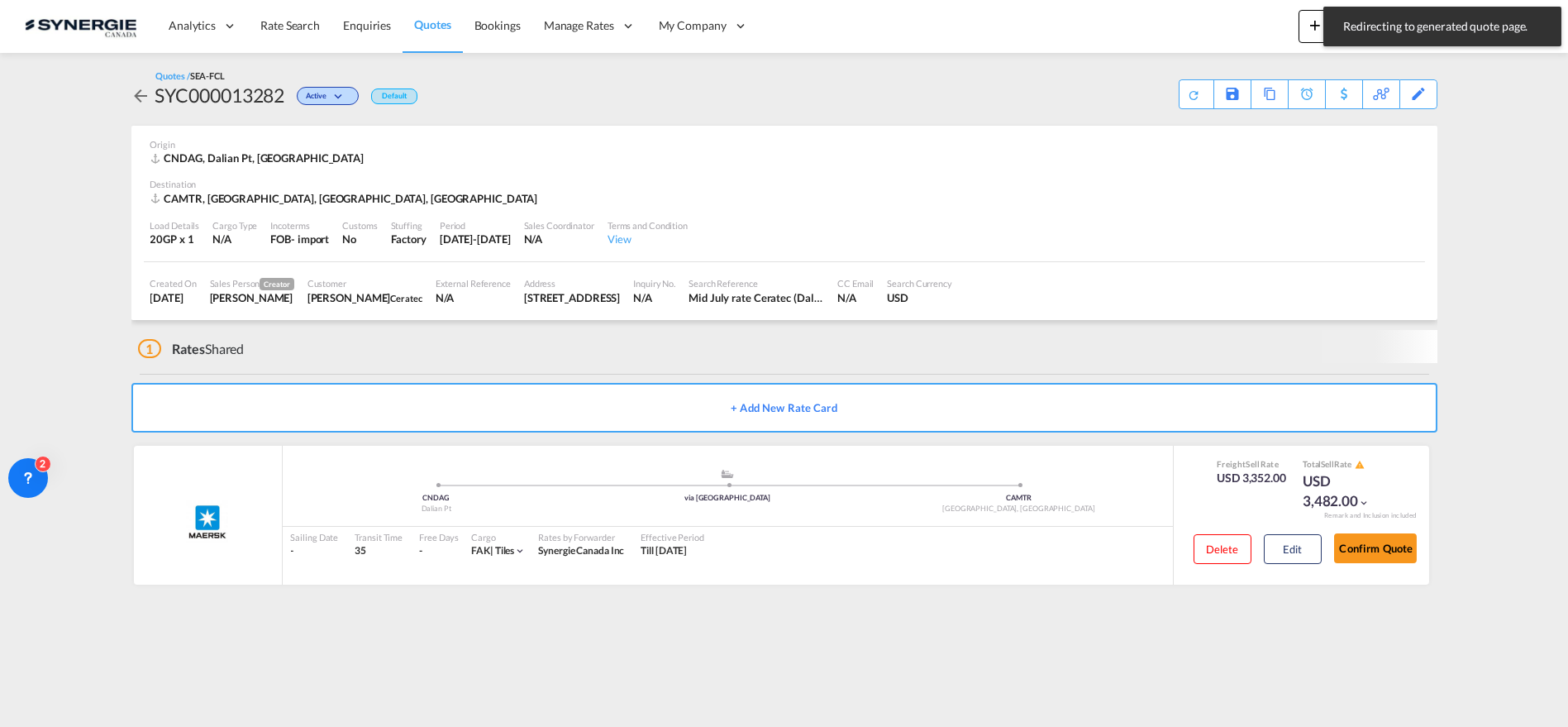 scroll, scrollTop: 0, scrollLeft: 0, axis: both 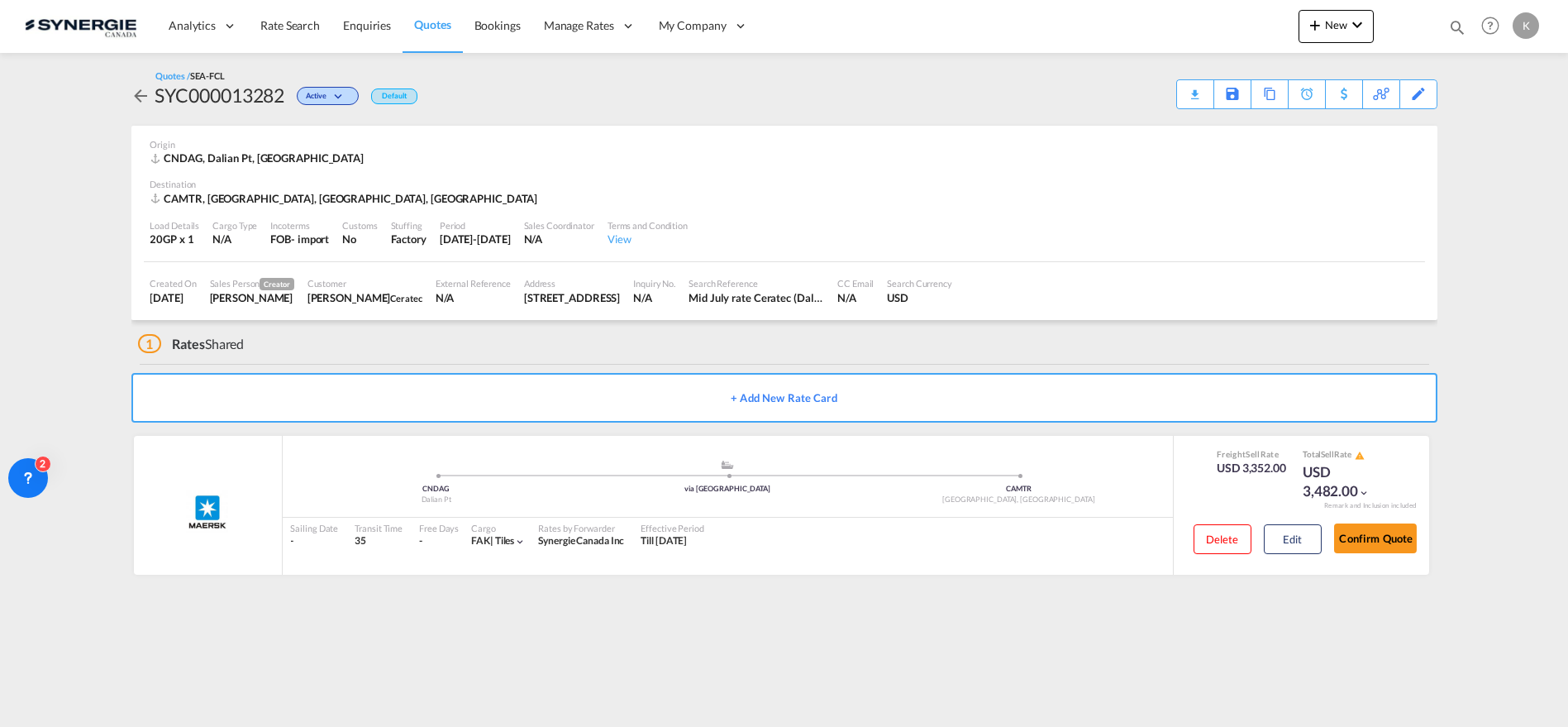 click on "Quotes" at bounding box center [432, 24] 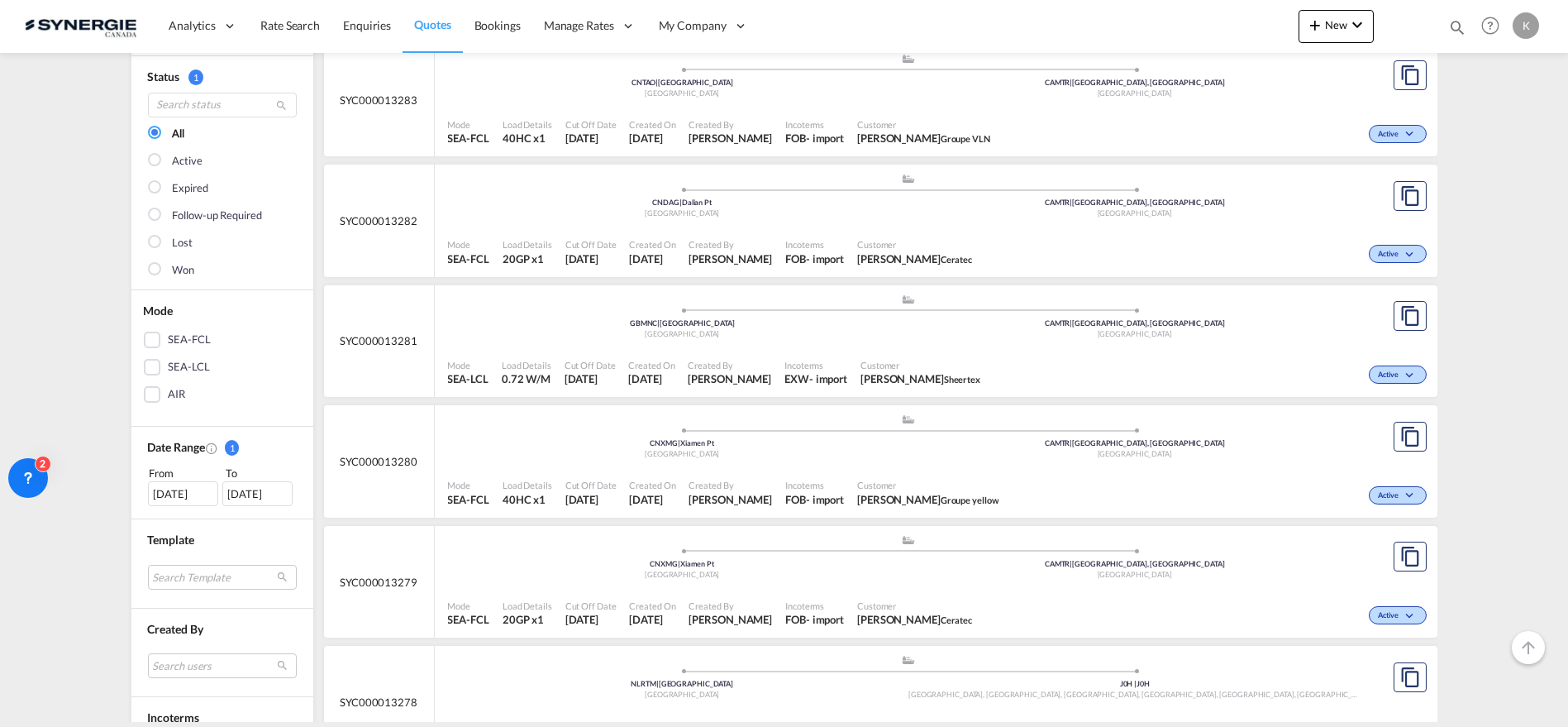 scroll, scrollTop: 275, scrollLeft: 0, axis: vertical 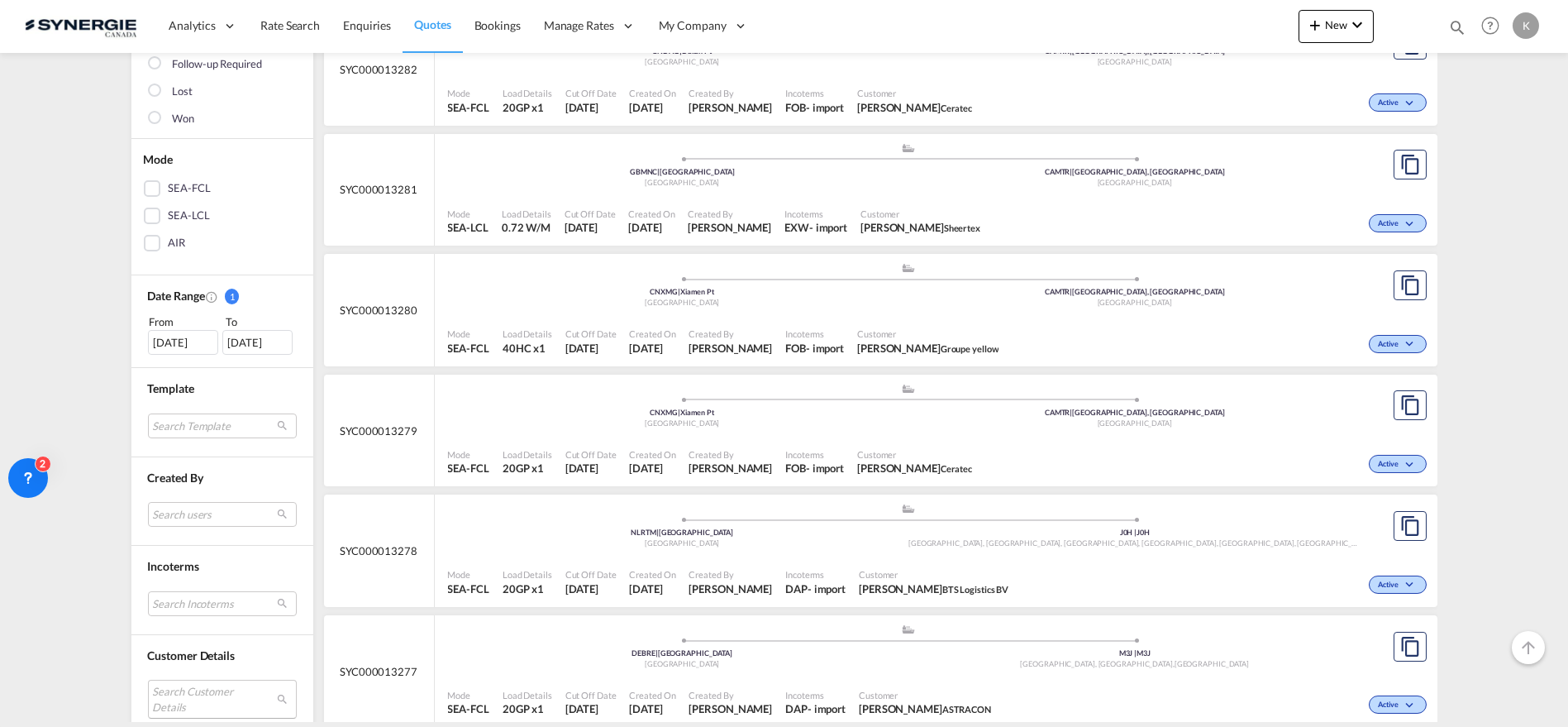 click on "Search Customer Details user name
user [PERSON_NAME] [PERSON_NAME][EMAIL_ADDRESS][PERSON_NAME][DOMAIN_NAME]    | astracon
user [PERSON_NAME] [PERSON_NAME][DOMAIN_NAME][EMAIL_ADDRESS][PERSON_NAME][DOMAIN_NAME]    | syline express
user [PERSON_NAME] [EMAIL_ADDRESS][DOMAIN_NAME]    | ease logistics
user fulya Yesil [EMAIL_ADDRESS][DOMAIN_NAME]    | mer shipping transport
user [PERSON_NAME] [PERSON_NAME][EMAIL_ADDRESS][DOMAIN_NAME]    | chef [PERSON_NAME] tevfik Toygun [EMAIL_ADDRESS][DOMAIN_NAME]    | altun logistics
user [PERSON_NAME] [PERSON_NAME][EMAIL_ADDRESS][DOMAIN_NAME]    | iss ff
user [PERSON_NAME] [PERSON_NAME][EMAIL_ADDRESS][DOMAIN_NAME]    | seamark shipping
user [PERSON_NAME] [EMAIL_ADDRESS][DOMAIN_NAME]    | abl dissaco
user [PERSON_NAME] . [EMAIL_ADDRESS][DOMAIN_NAME]    | integral equipment
user [PERSON_NAME] [EMAIL_ADDRESS][DOMAIN_NAME]    | farinex
user daniel STRUKOW [EMAIL_ADDRESS][DOMAIN_NAME]    | cs4 logistics
user [PERSON_NAME] [EMAIL_ADDRESS][DOMAIN_NAME]    | hanka cargo
user [PERSON_NAME] [PERSON_NAME][EMAIL_ADDRESS][DOMAIN_NAME]    | global goodwill logistics corp shenzhen branch
user" at bounding box center (222, 699) 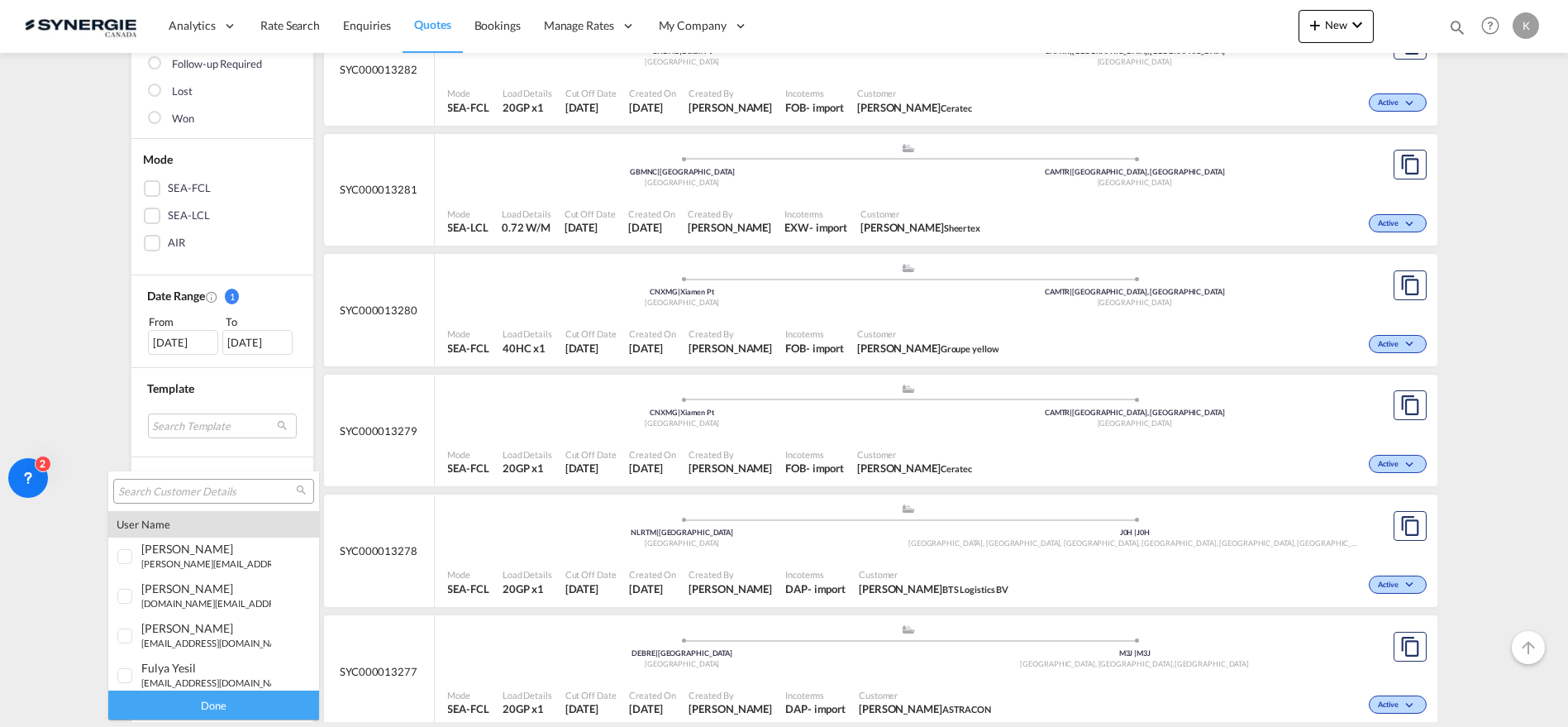 click at bounding box center [207, 492] 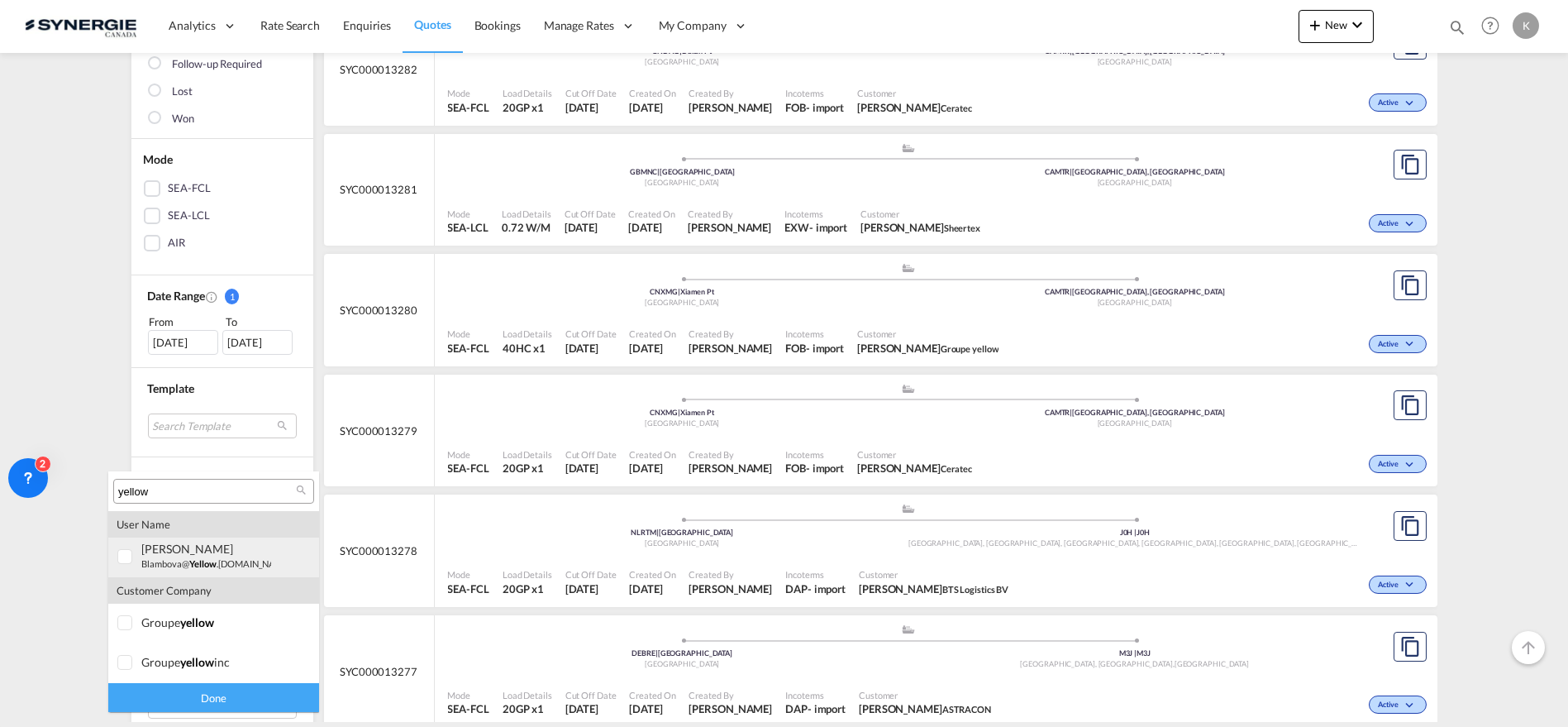 type on "yellow" 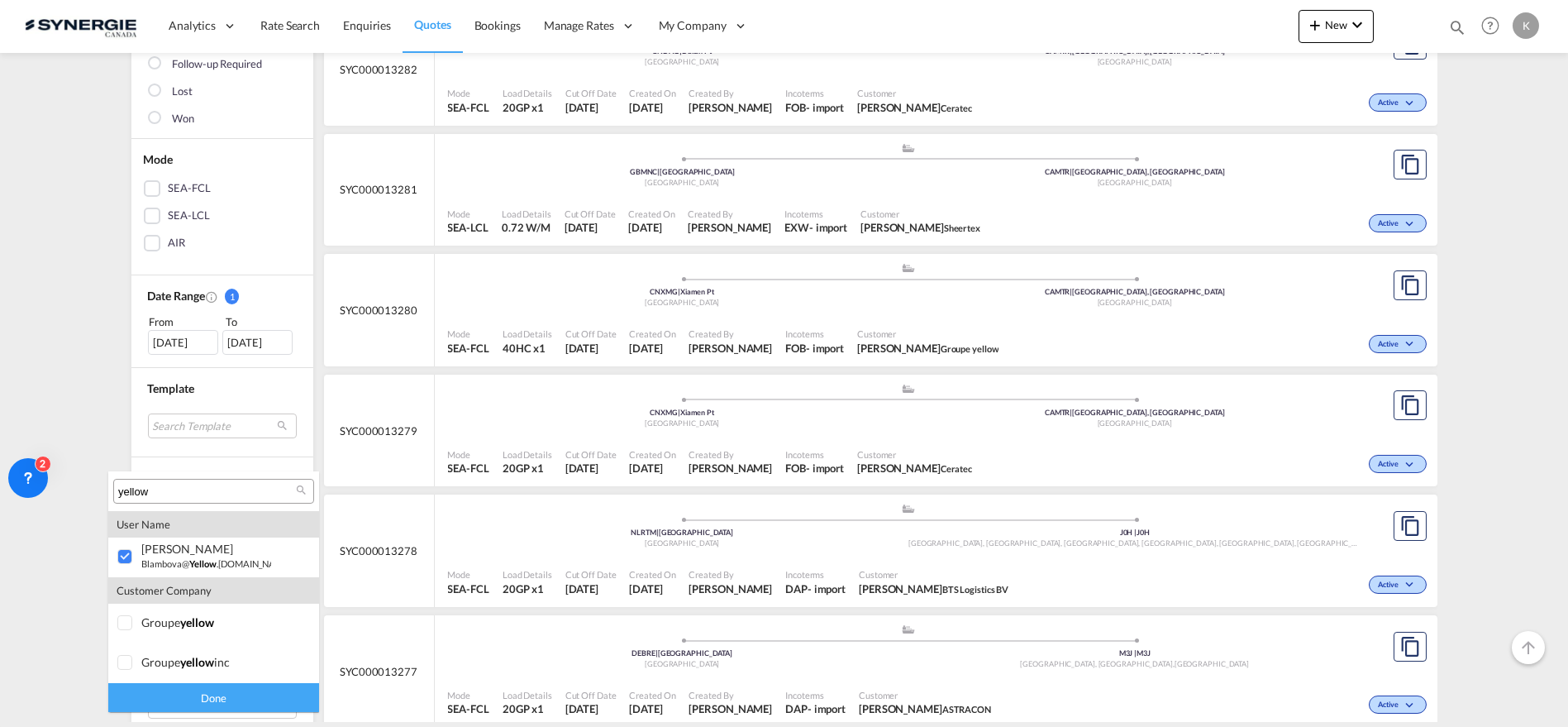 click on "Done" at bounding box center [213, 697] 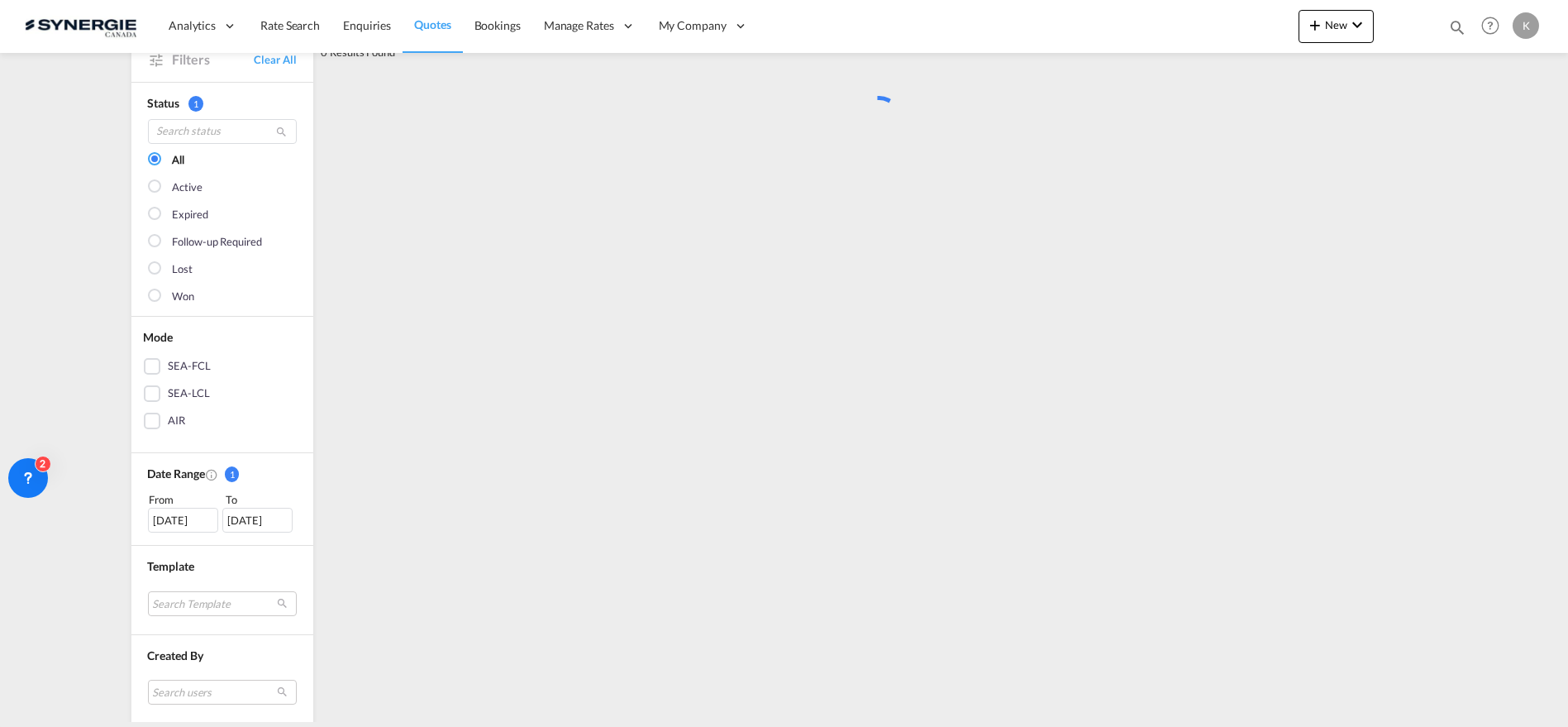 scroll, scrollTop: 0, scrollLeft: 0, axis: both 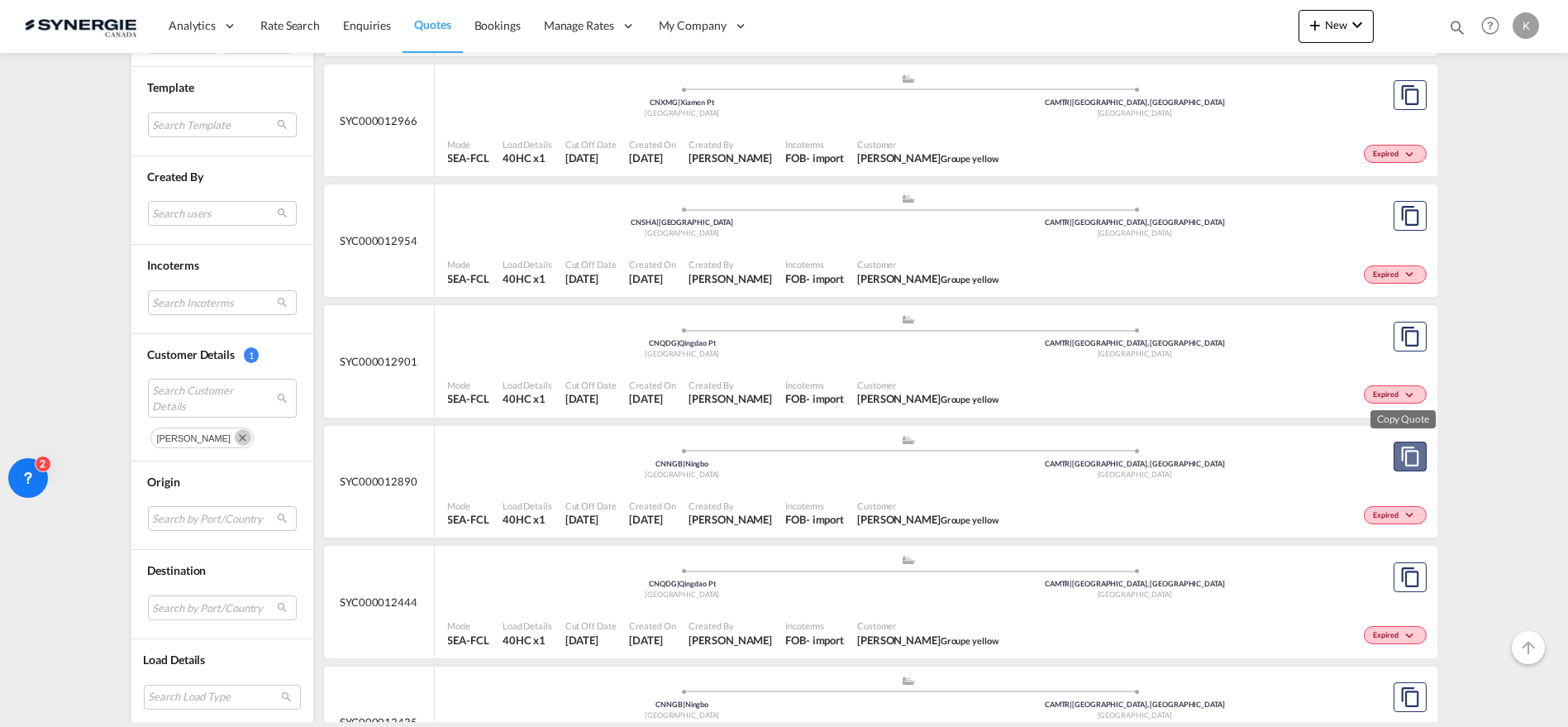 click at bounding box center [1410, 457] 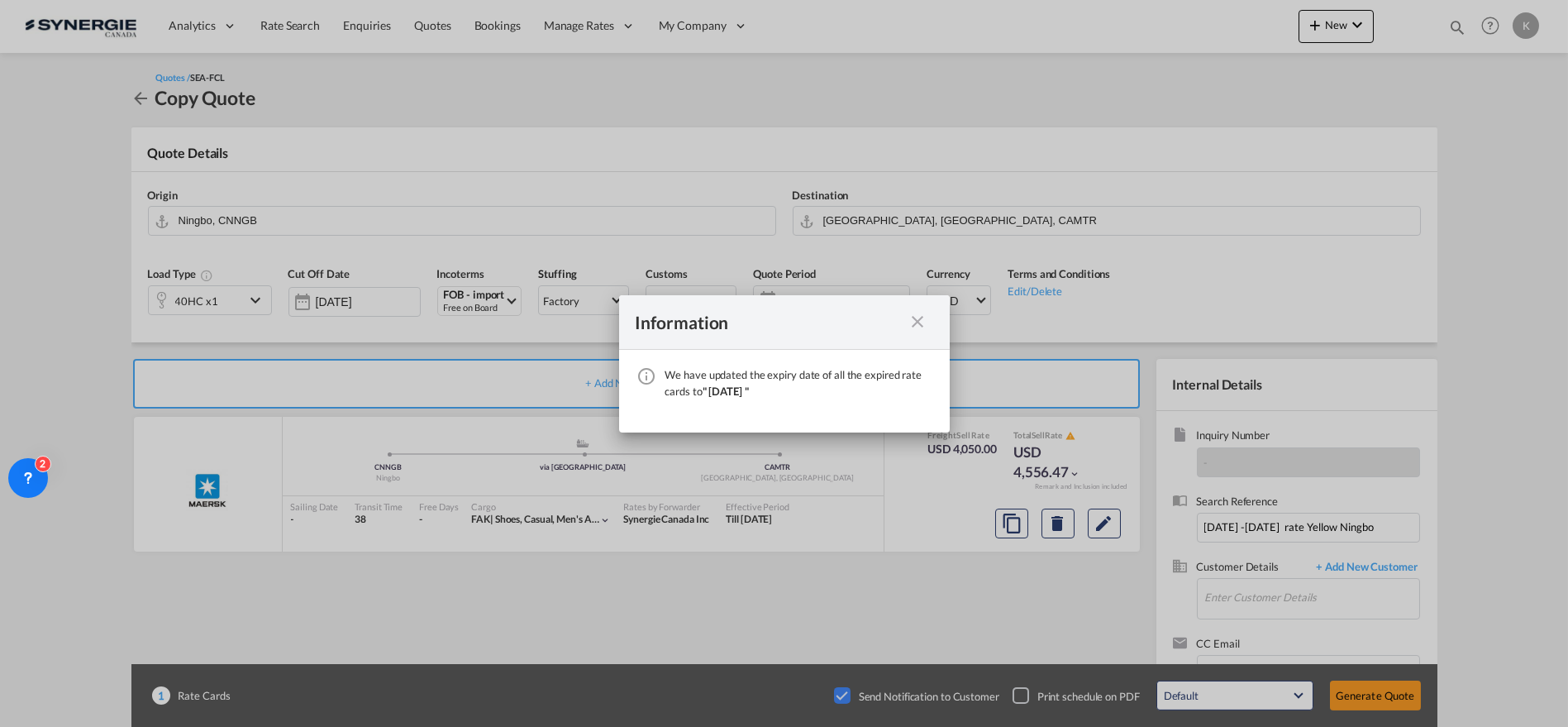 click on "Information" at bounding box center (784, 323) 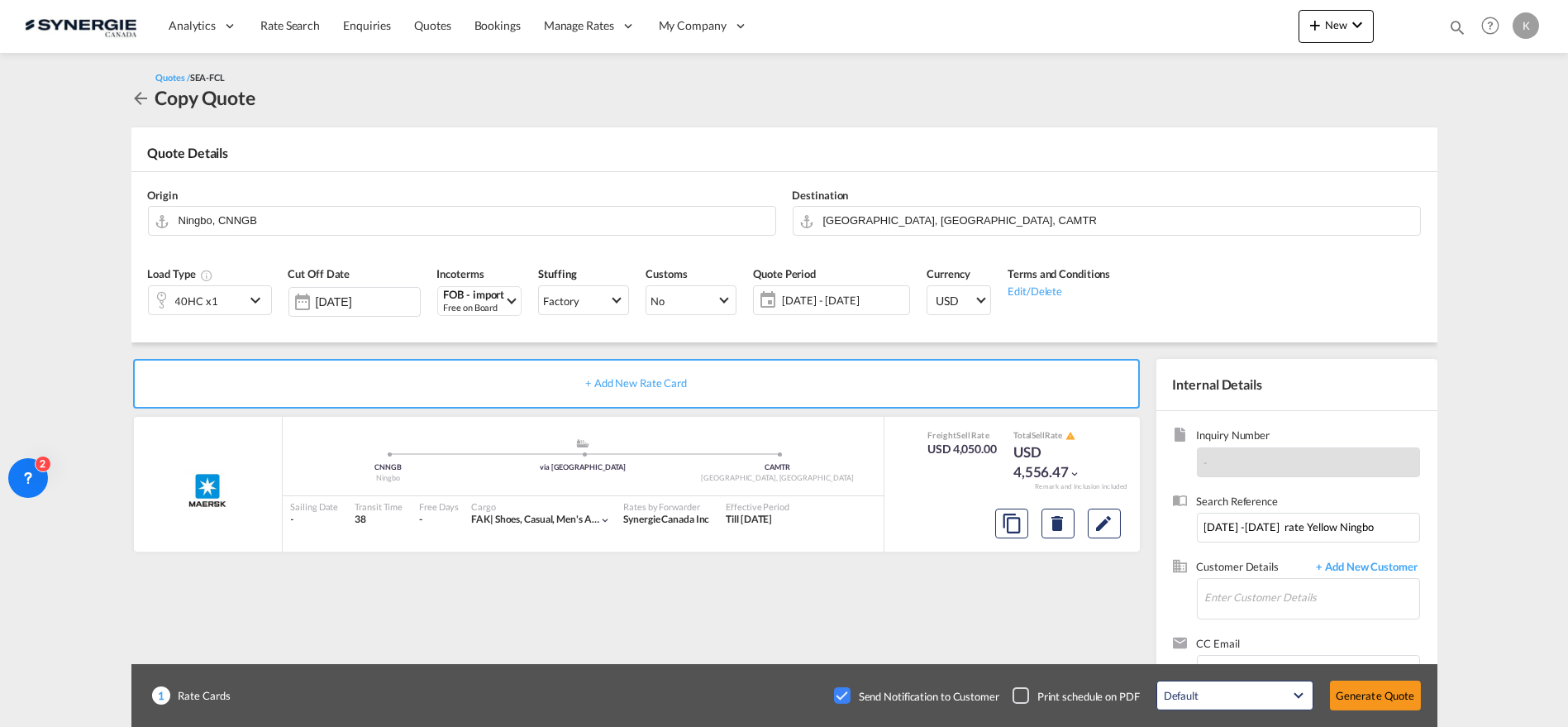 click on "[DATE] - [DATE]" 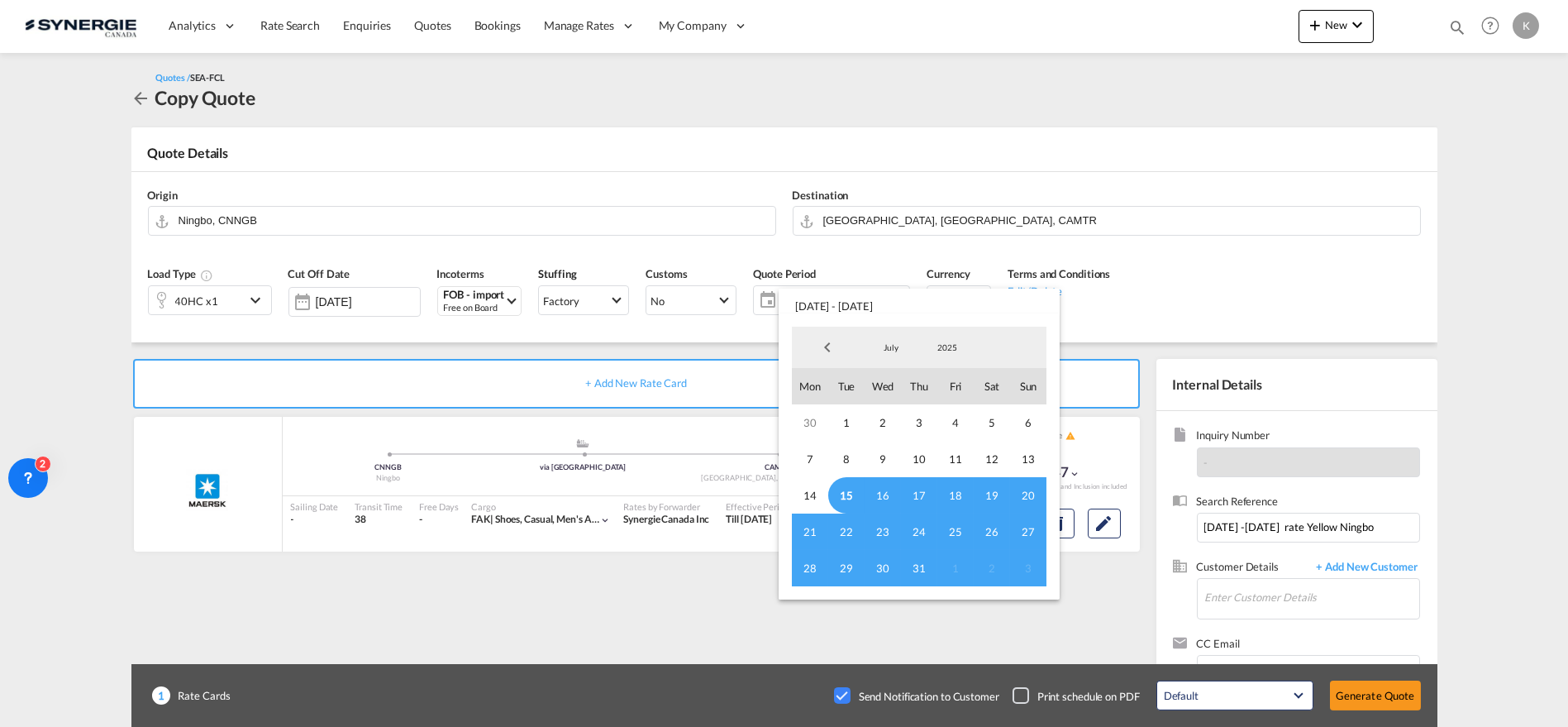 click on "15" at bounding box center [846, 495] 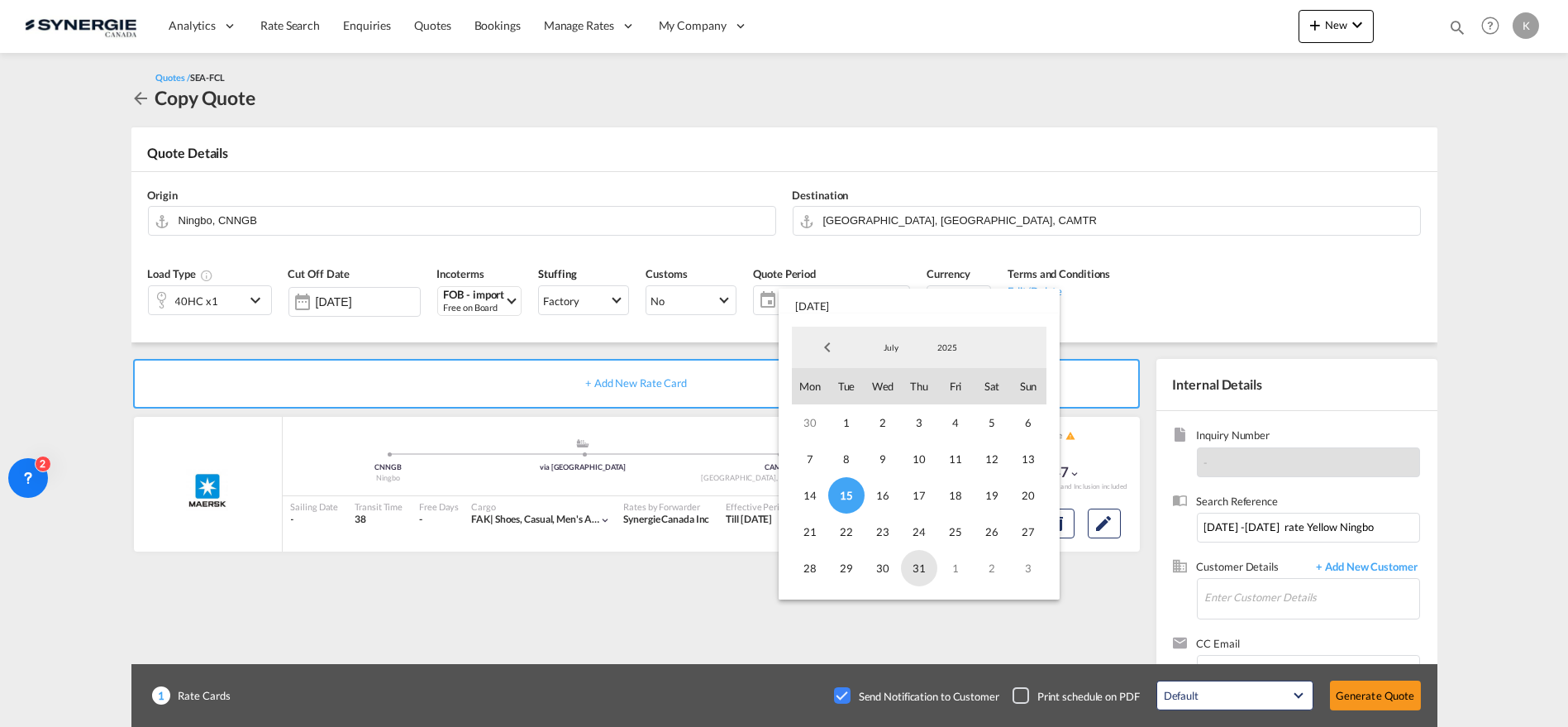 click on "31" at bounding box center (919, 568) 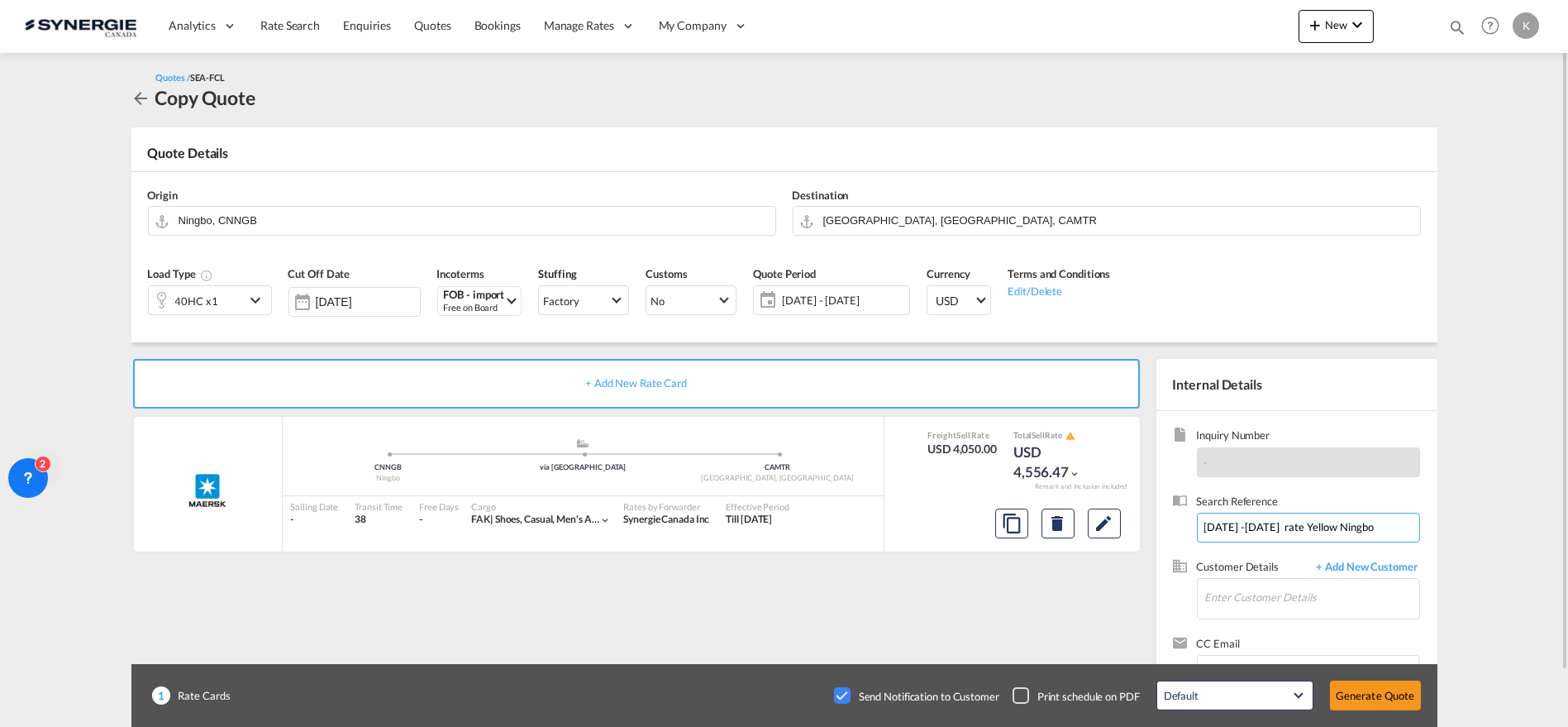 drag, startPoint x: 1249, startPoint y: 525, endPoint x: 1194, endPoint y: 526, distance: 55.00909 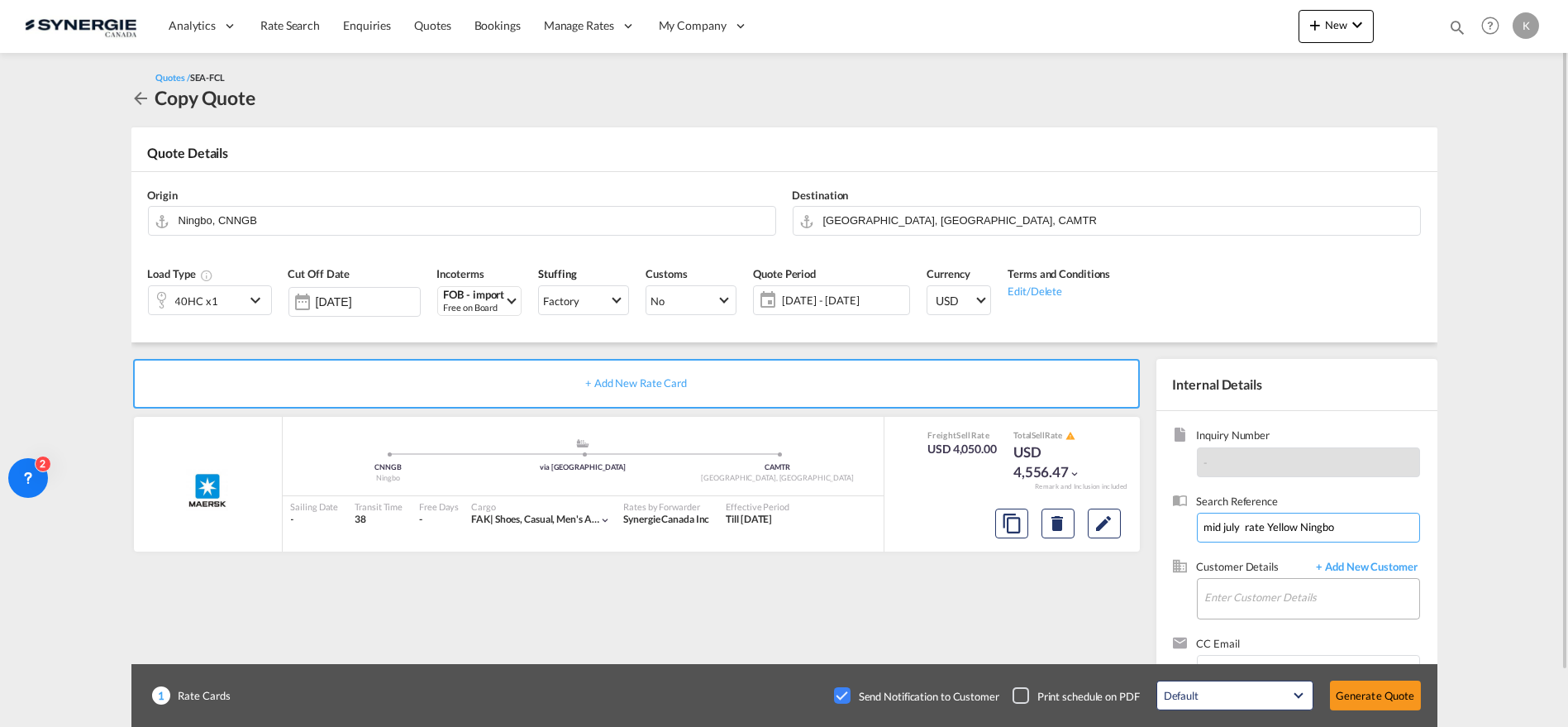 type on "mid july  rate Yellow Ningbo" 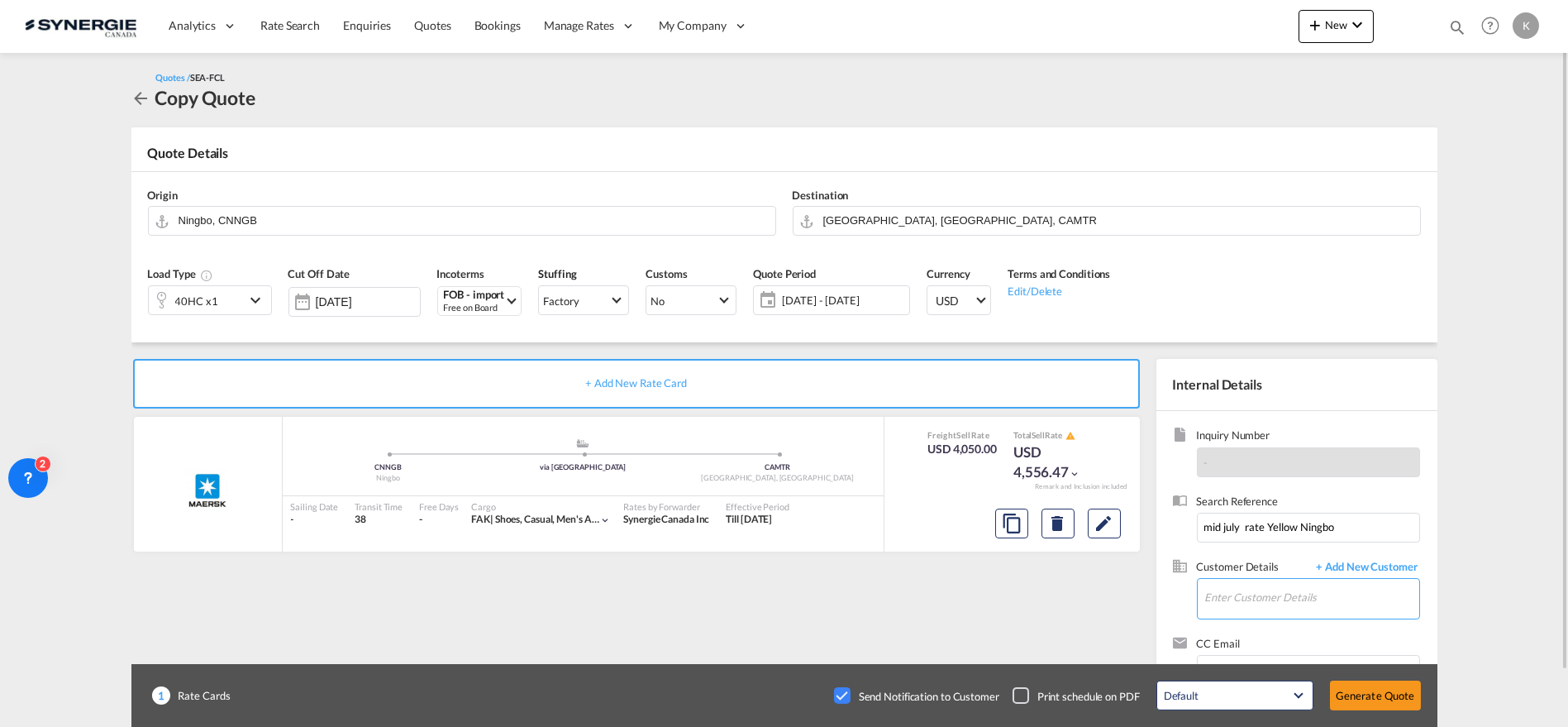 click on "Enter Customer Details" at bounding box center (1312, 597) 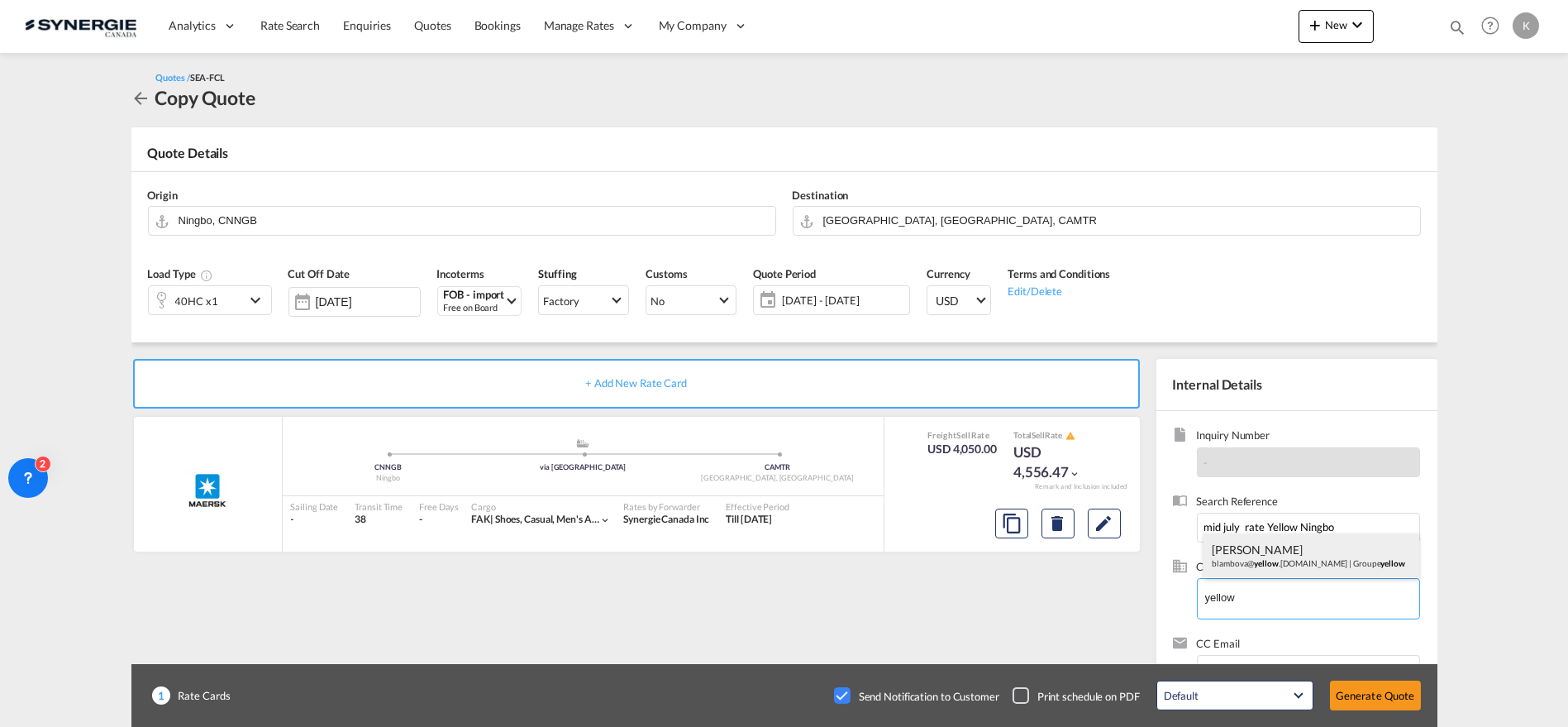 click on "[PERSON_NAME] blambova@ yellow .[DOMAIN_NAME]    |    Groupe  yellow" at bounding box center [1311, 556] 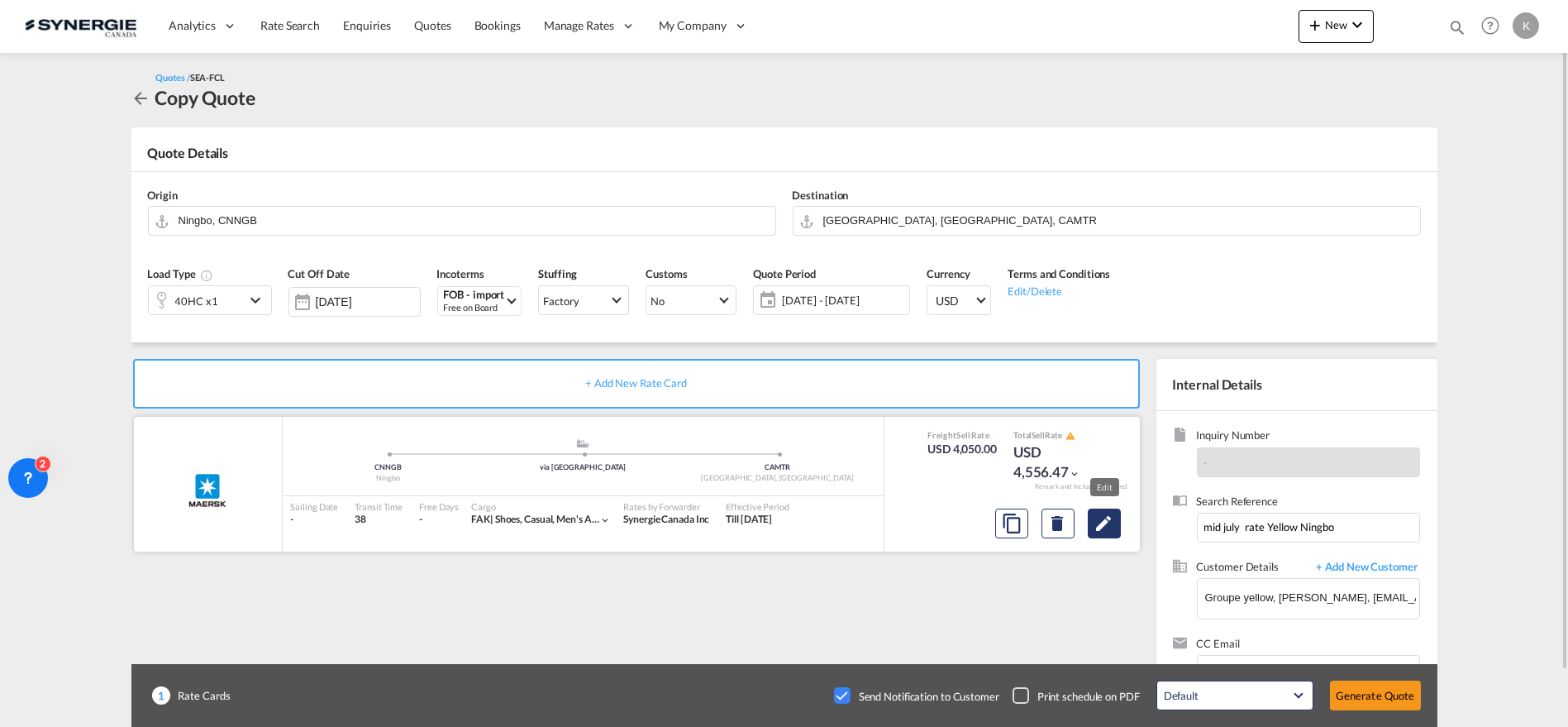click at bounding box center [1104, 524] 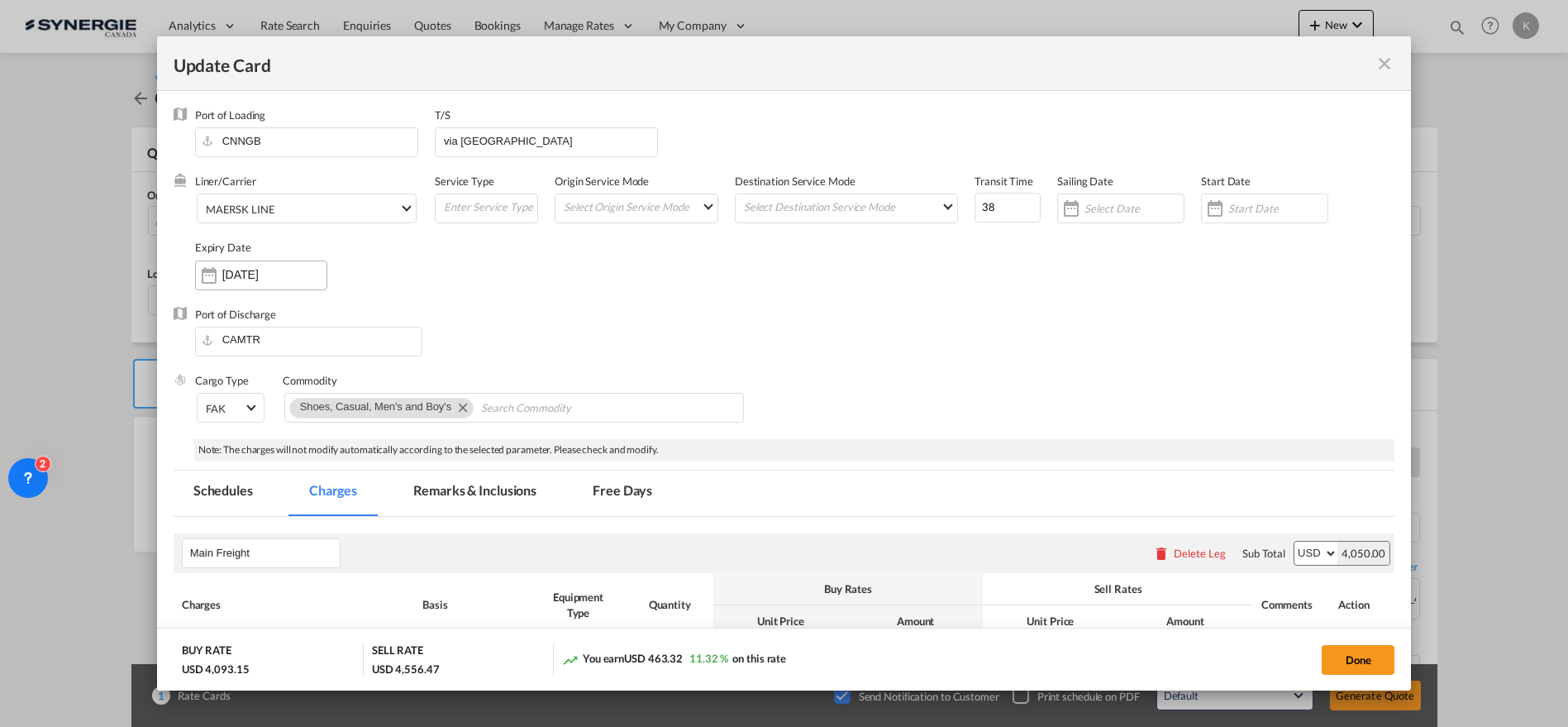 click on "[DATE]" at bounding box center [274, 275] 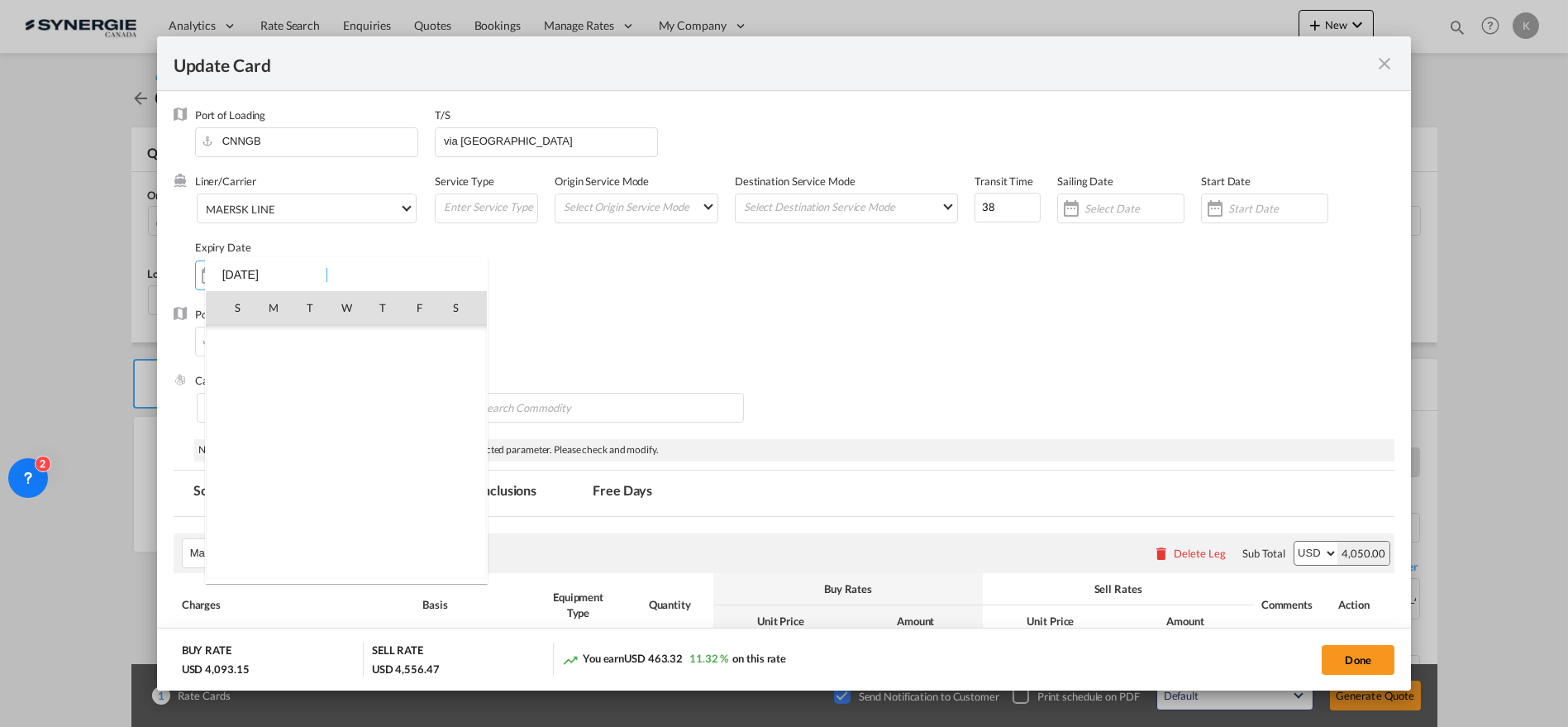 scroll, scrollTop: 382898, scrollLeft: 0, axis: vertical 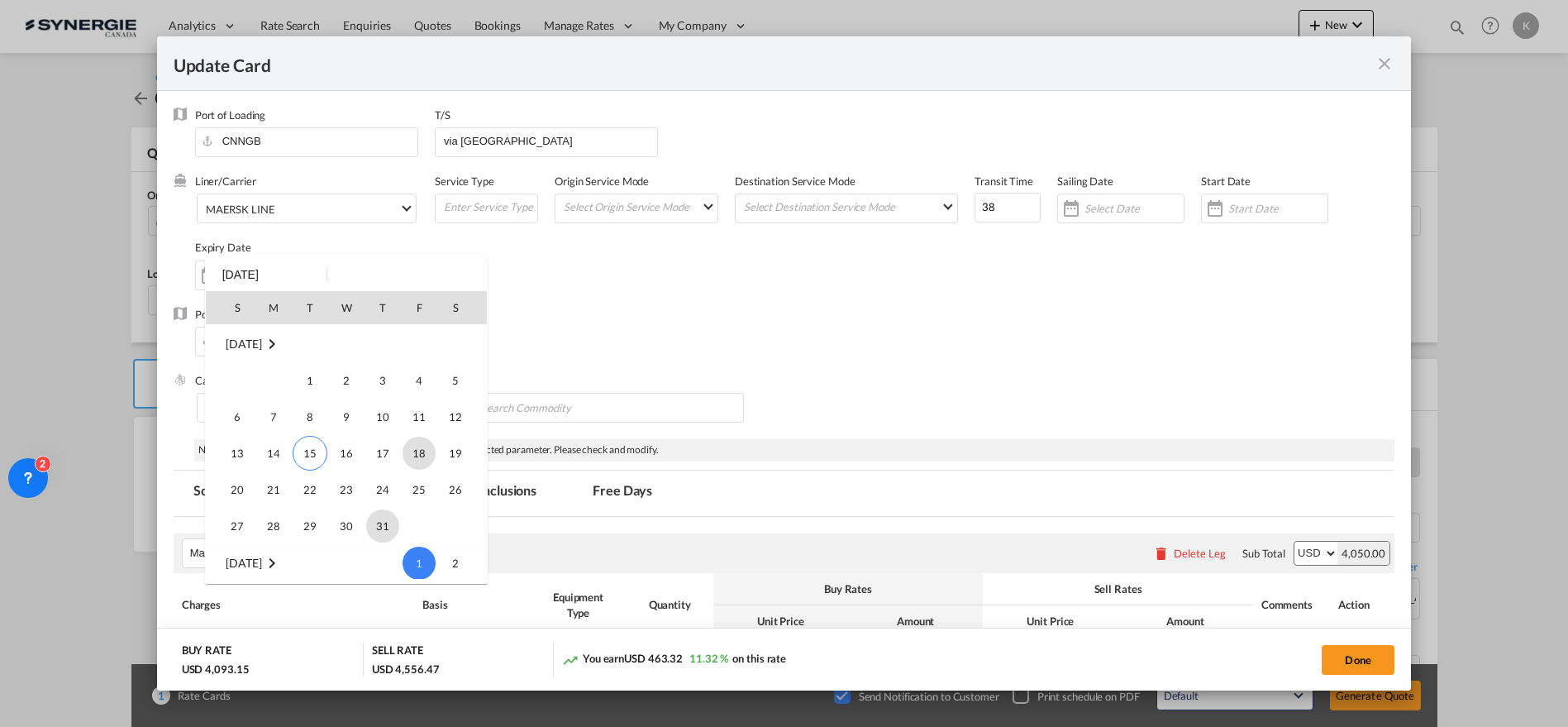 click on "31" at bounding box center [383, 526] 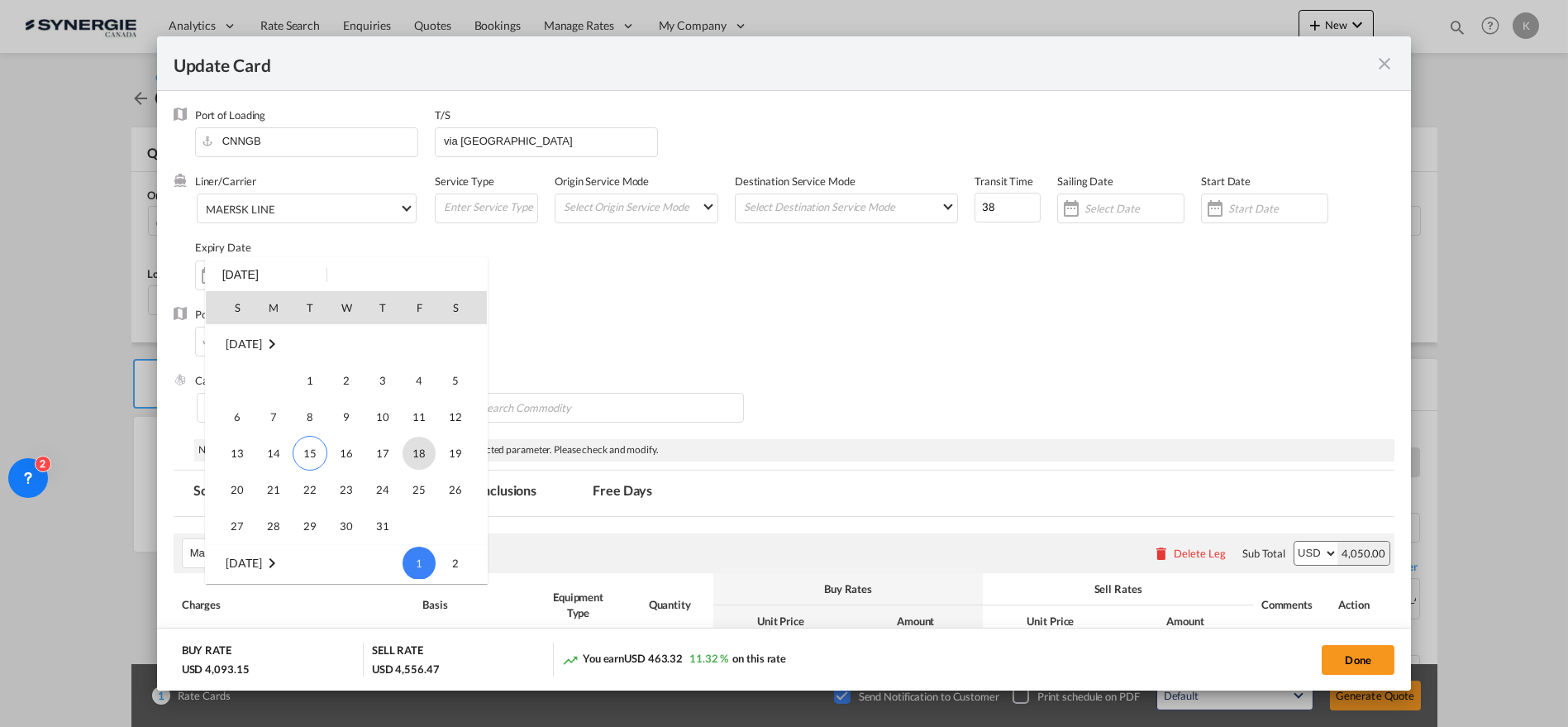 type on "[DATE]" 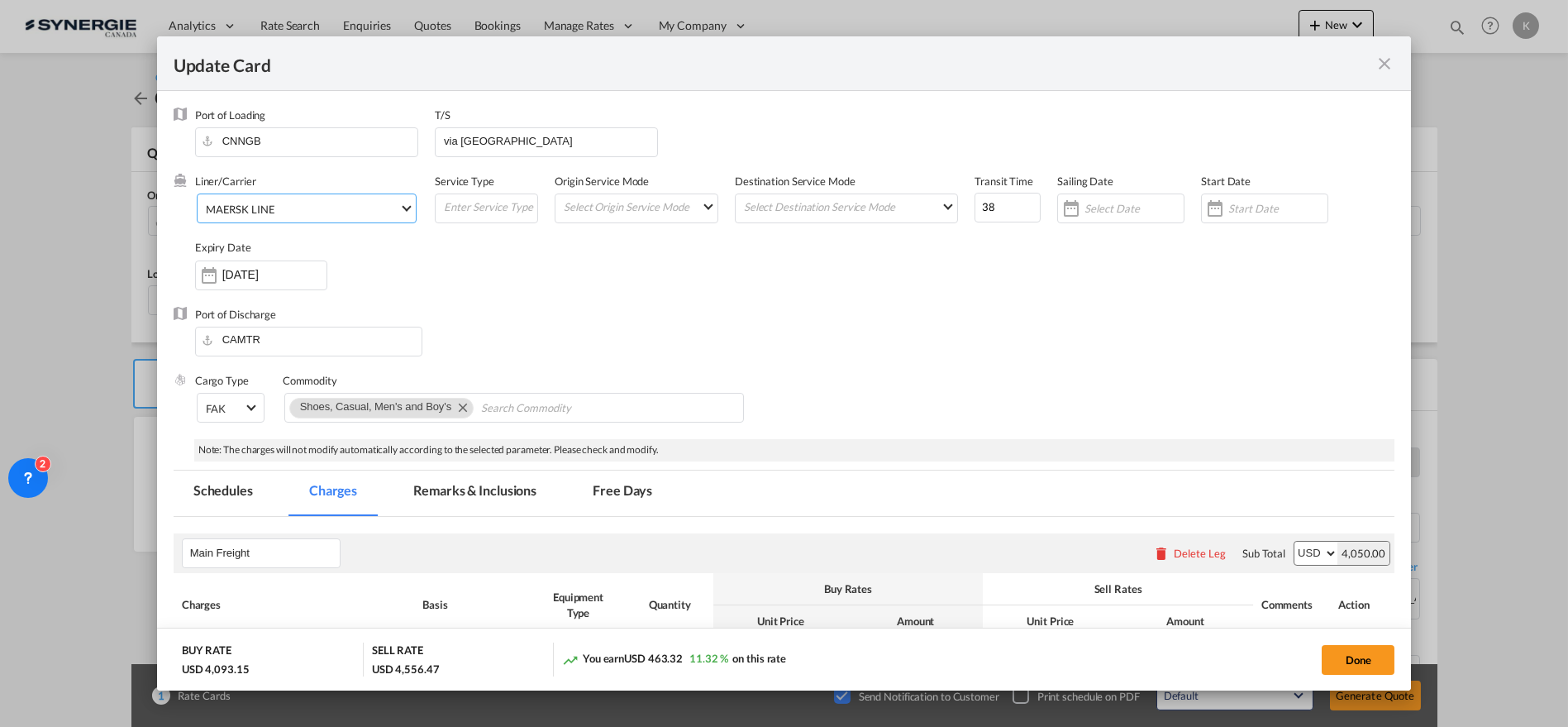 click on "MAERSK LINE" at bounding box center [303, 209] 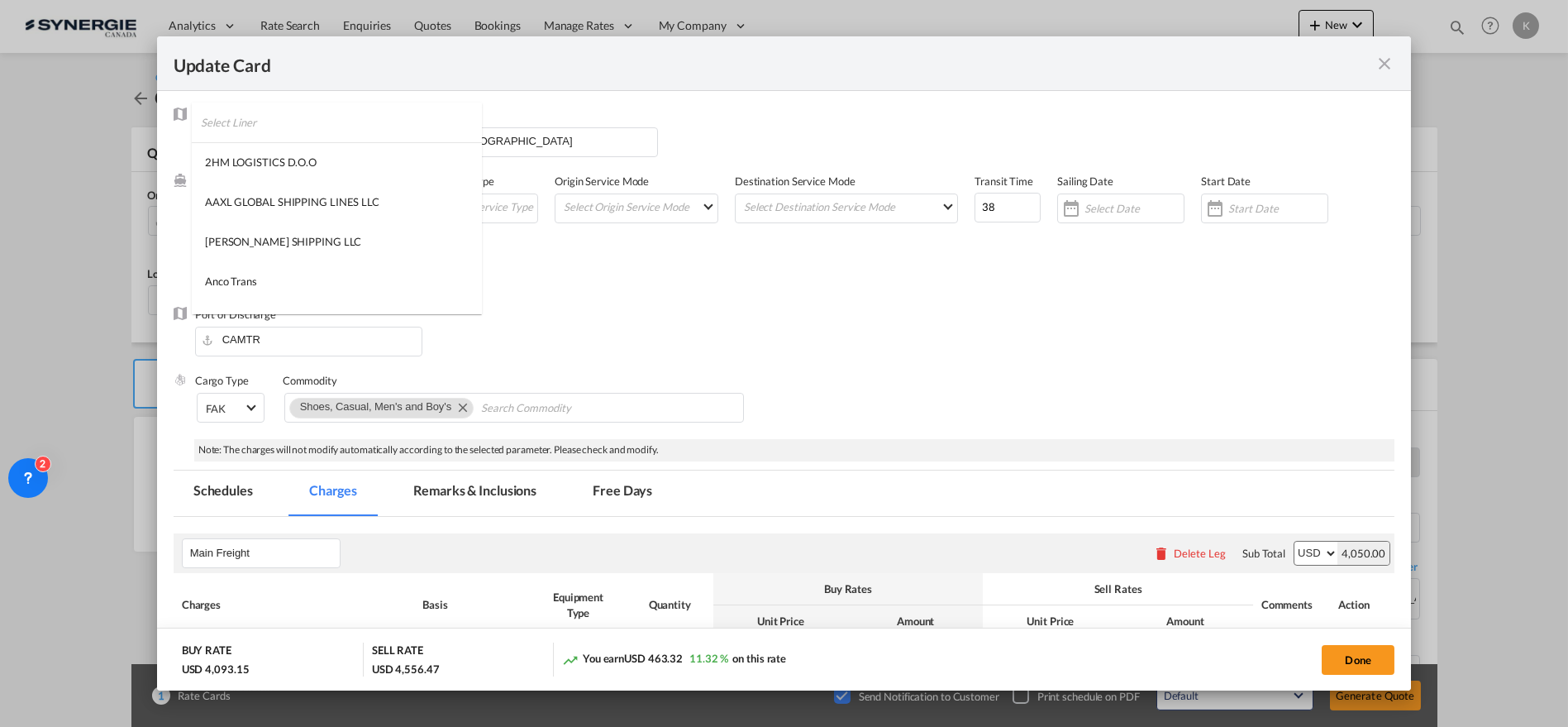 scroll, scrollTop: 2058, scrollLeft: 0, axis: vertical 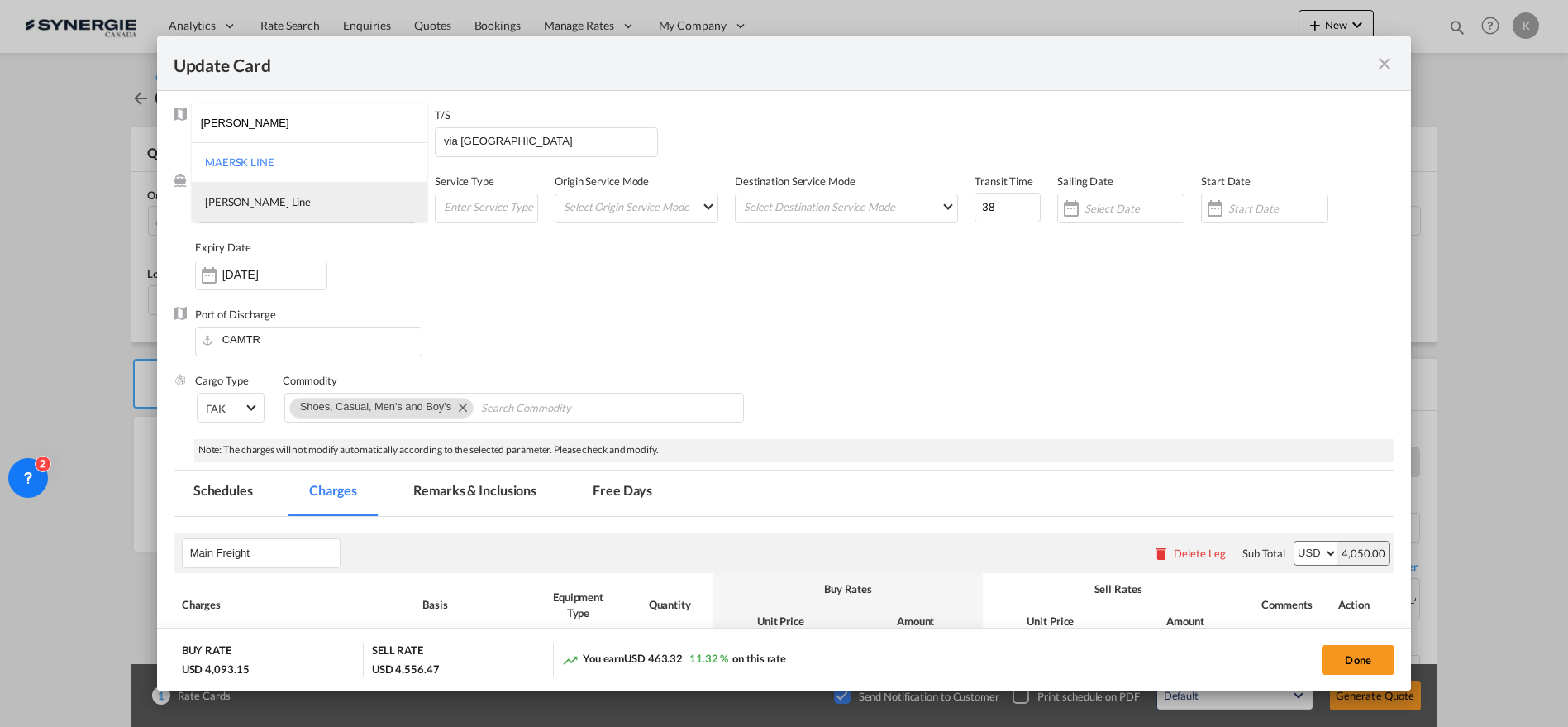 type on "[PERSON_NAME]" 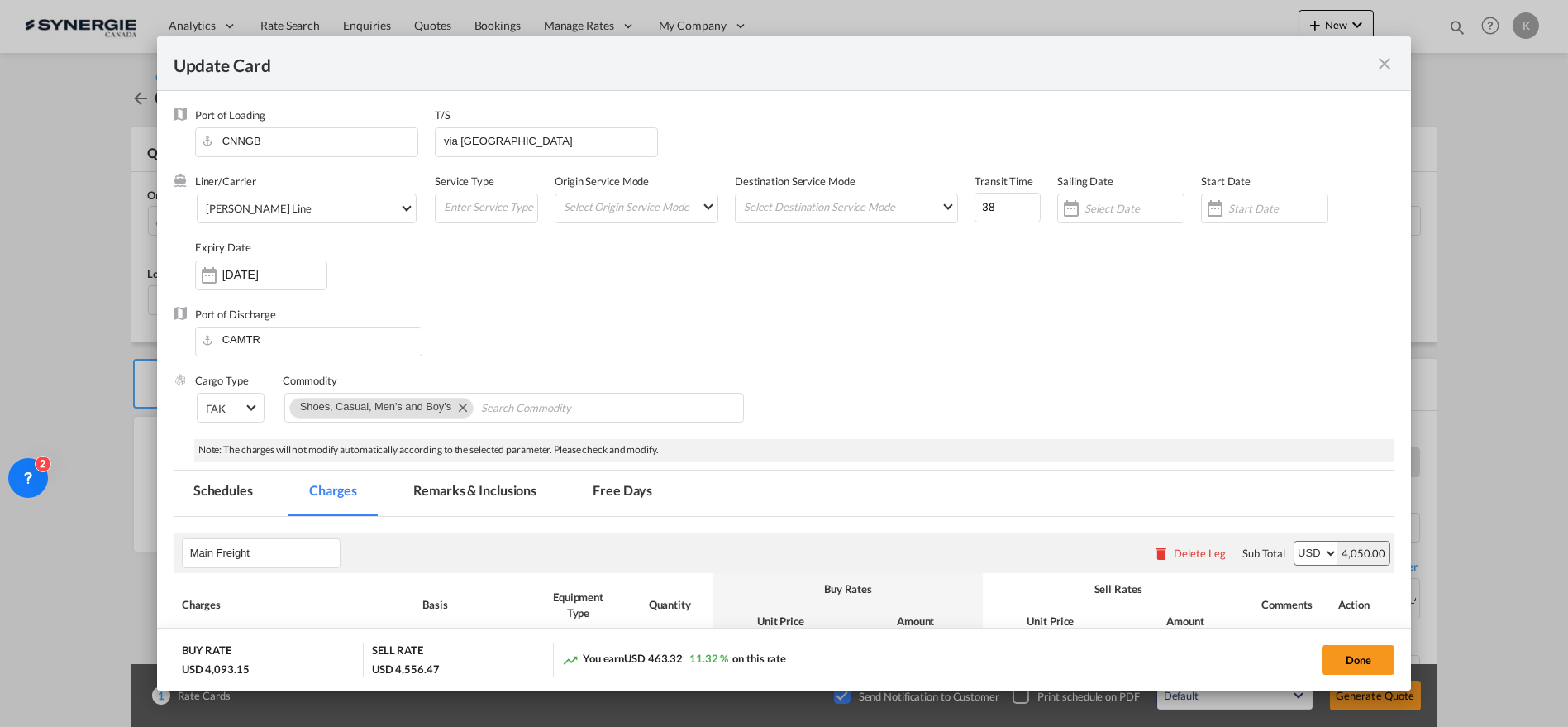 click on "Remarks & Inclusions" at bounding box center (474, 493) 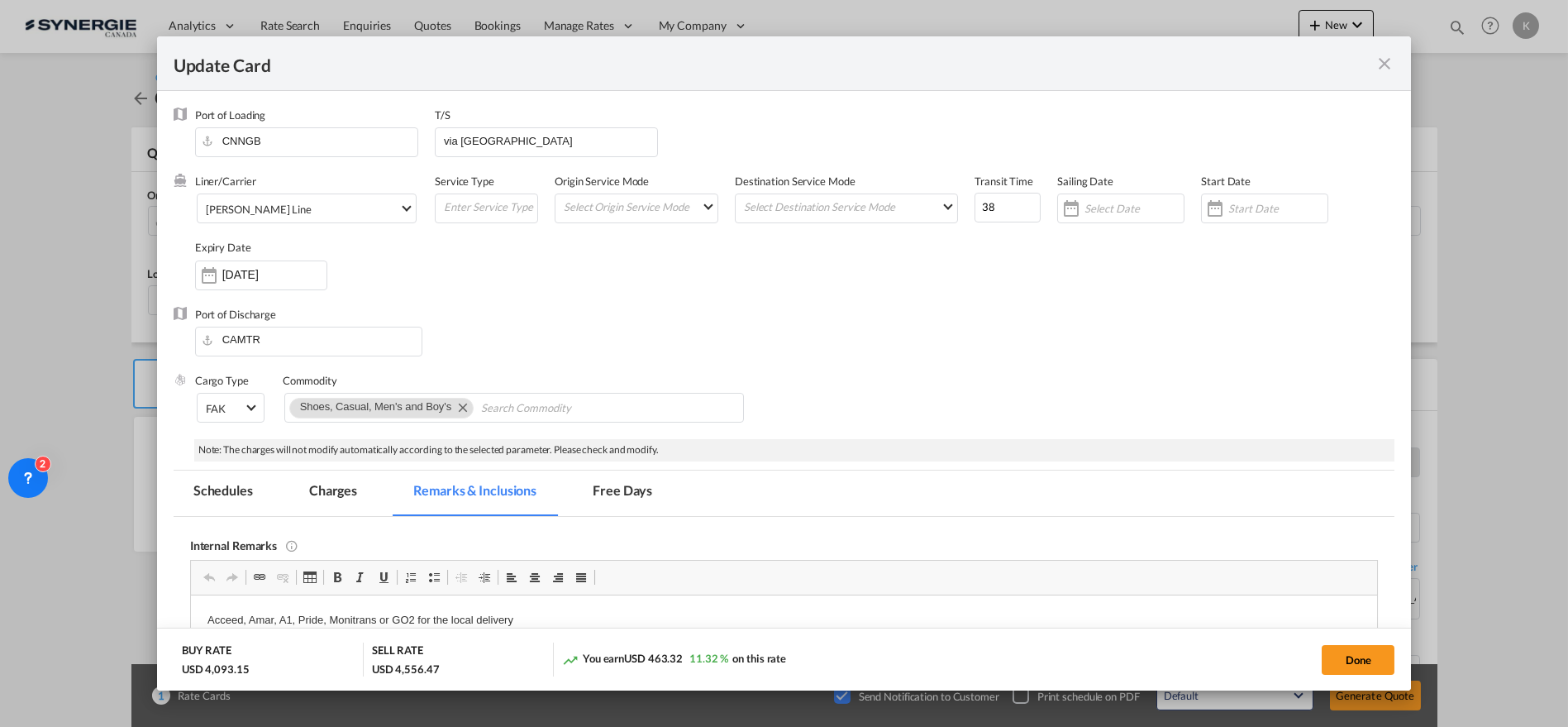 scroll, scrollTop: 0, scrollLeft: 0, axis: both 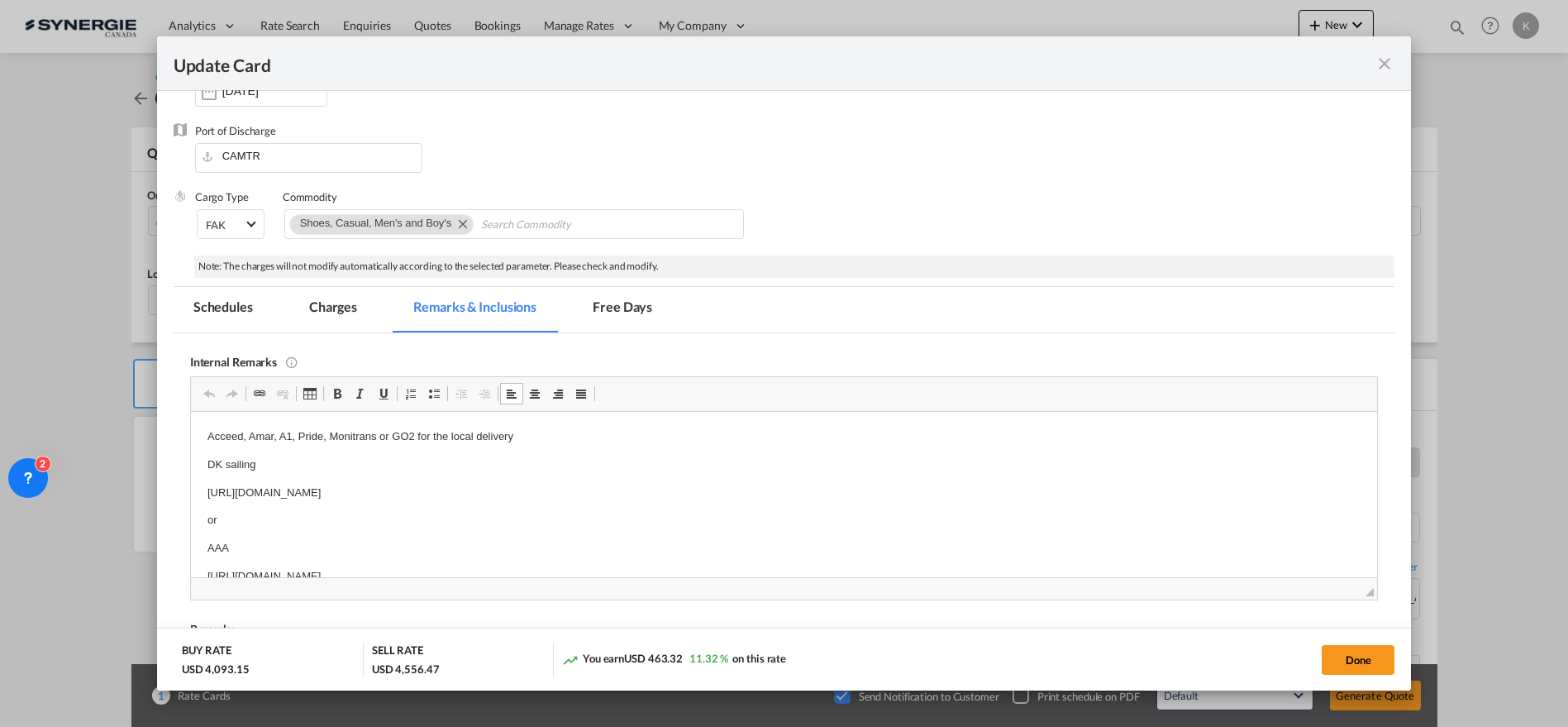 drag, startPoint x: 198, startPoint y: 466, endPoint x: 306, endPoint y: 509, distance: 116.24543 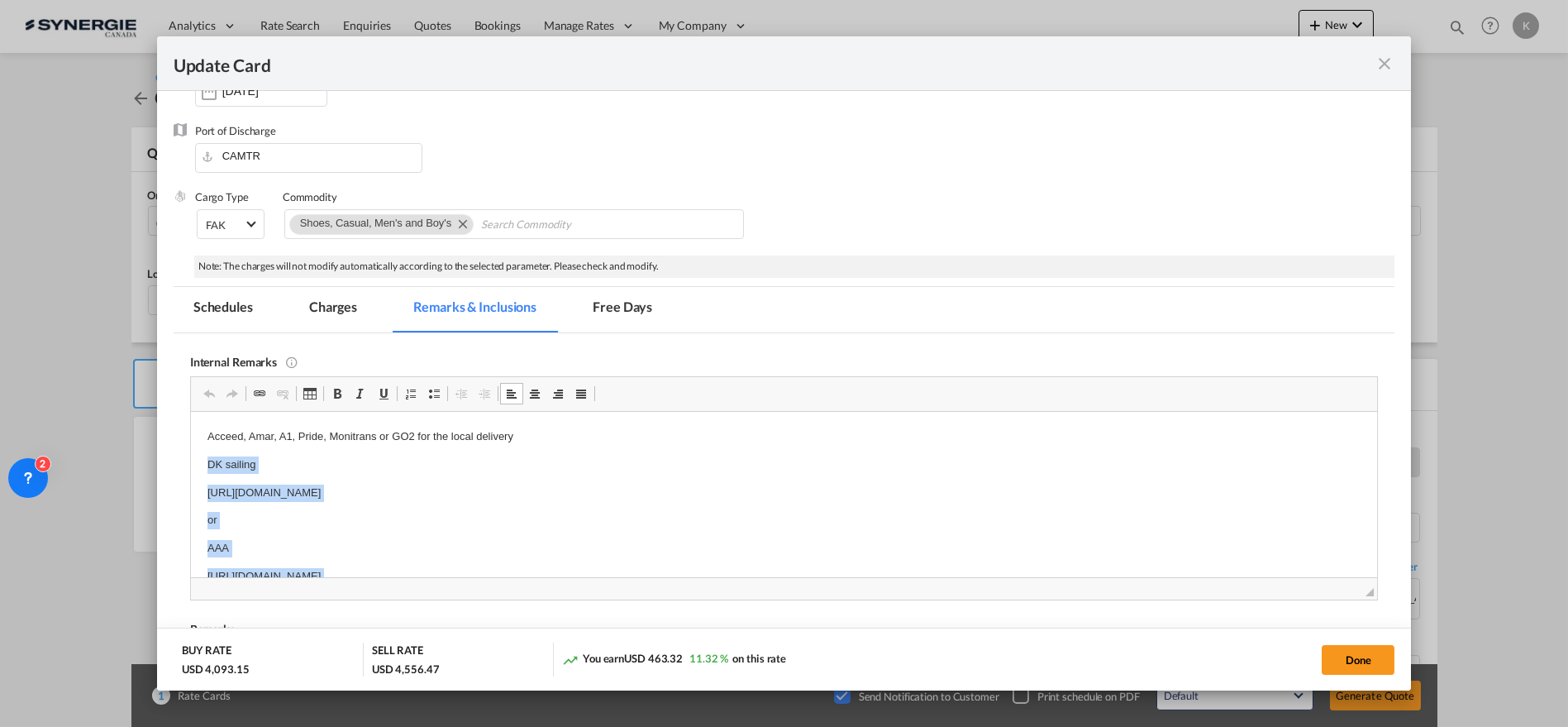 scroll, scrollTop: 52, scrollLeft: 0, axis: vertical 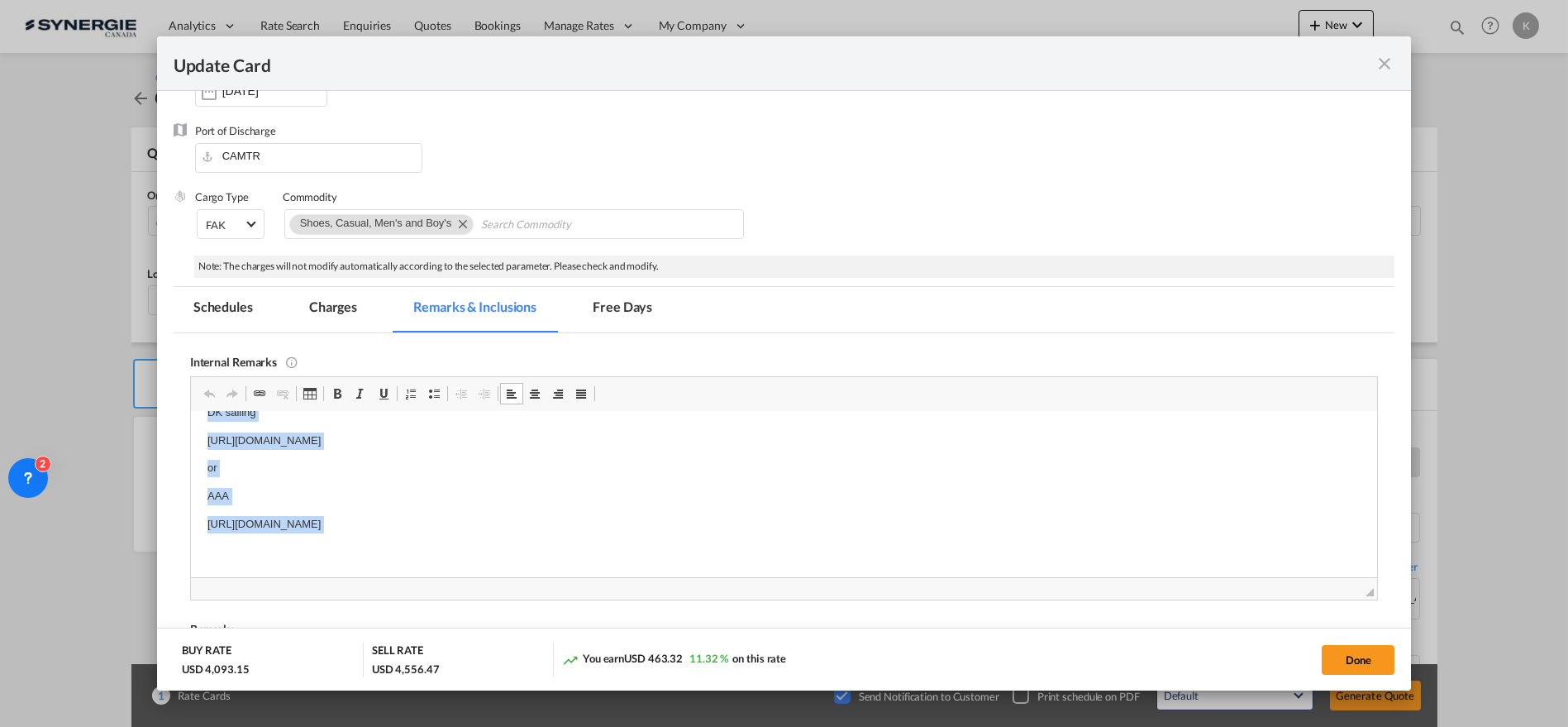 drag, startPoint x: 198, startPoint y: 457, endPoint x: 540, endPoint y: 620, distance: 378.8575 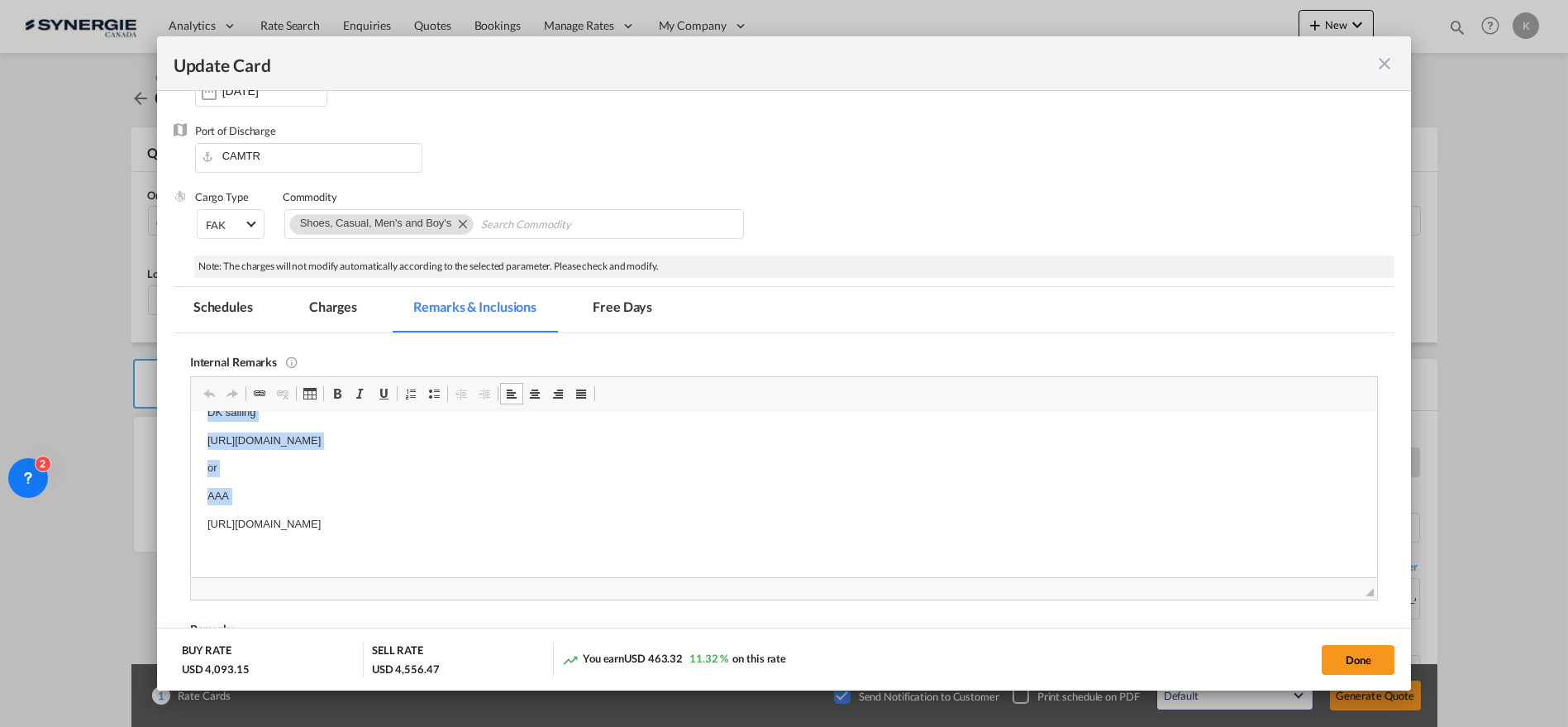 type 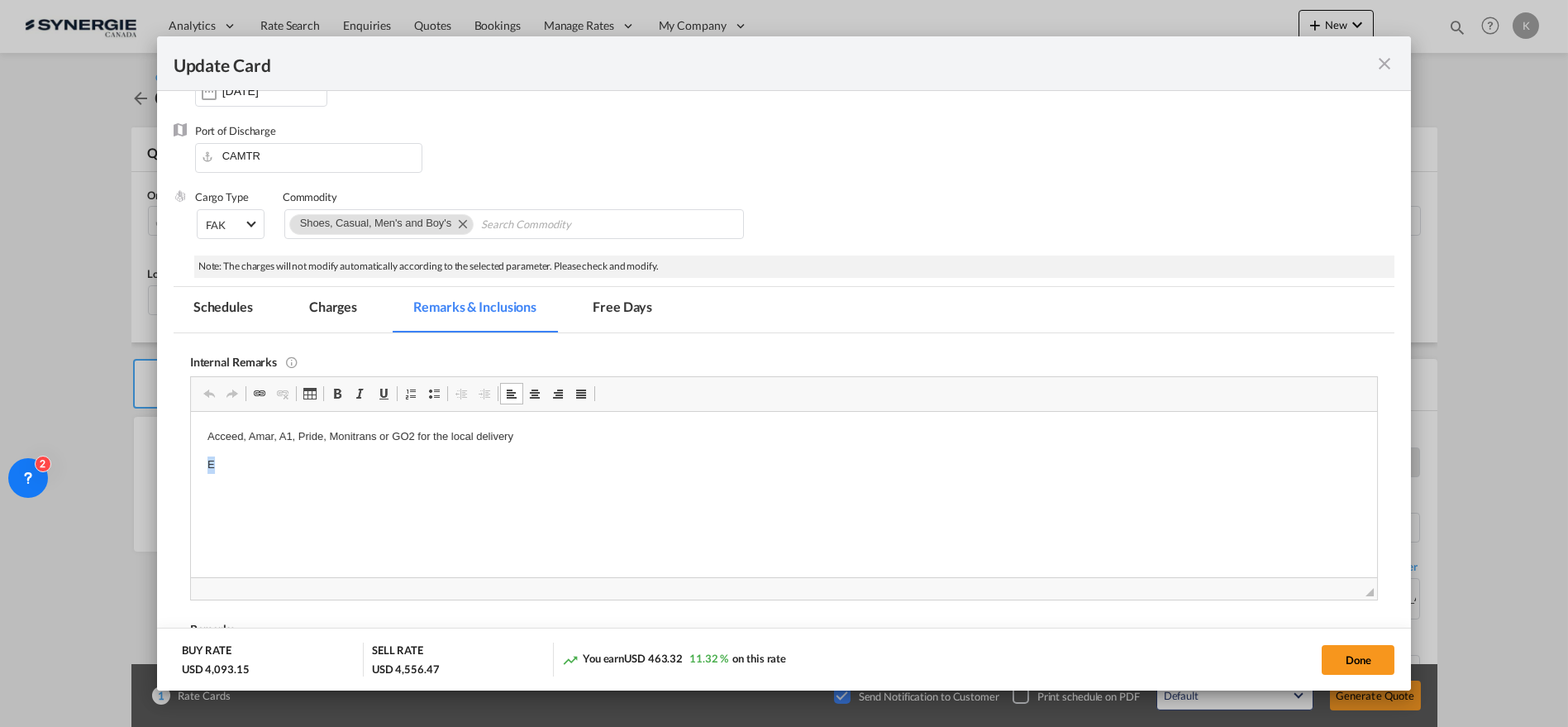 scroll, scrollTop: 0, scrollLeft: 0, axis: both 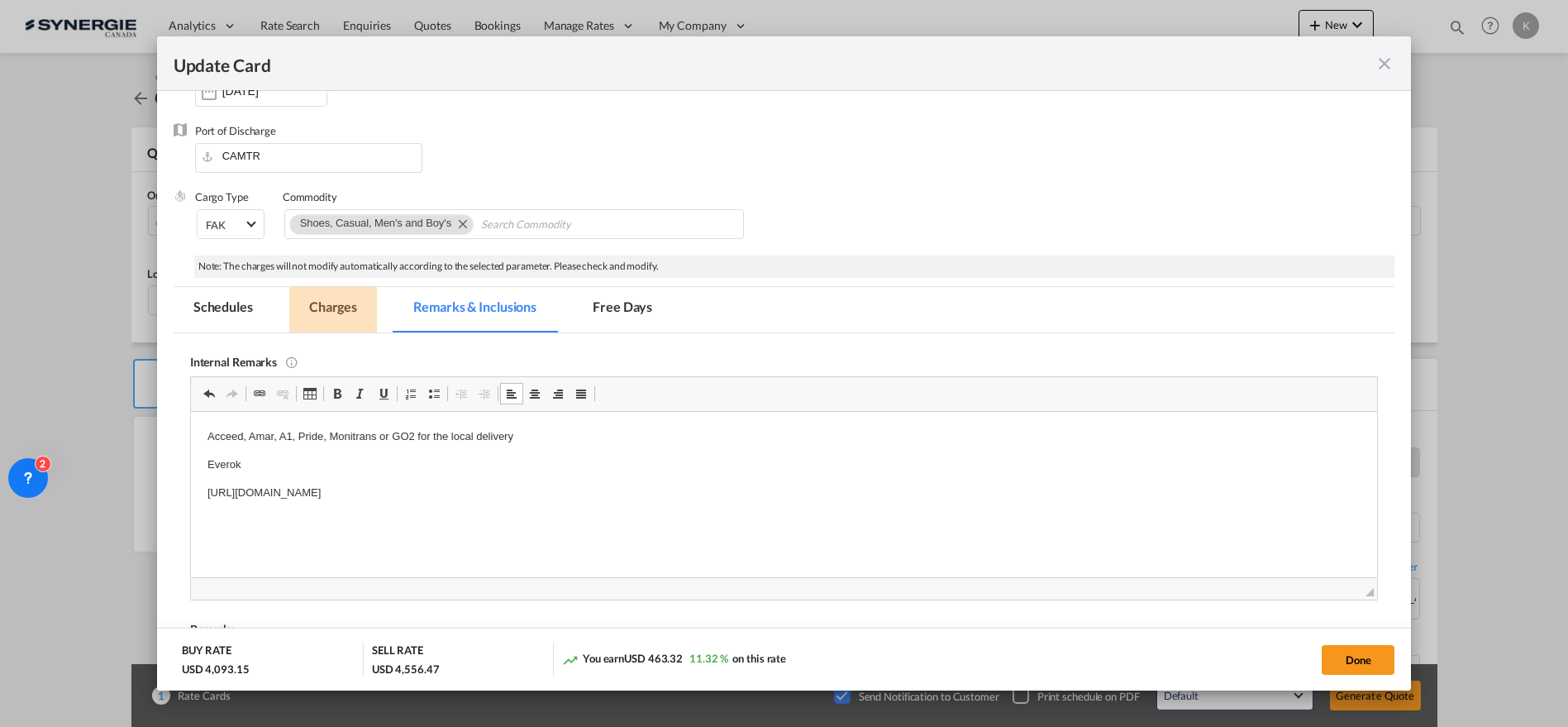 click on "Charges" at bounding box center (333, 309) 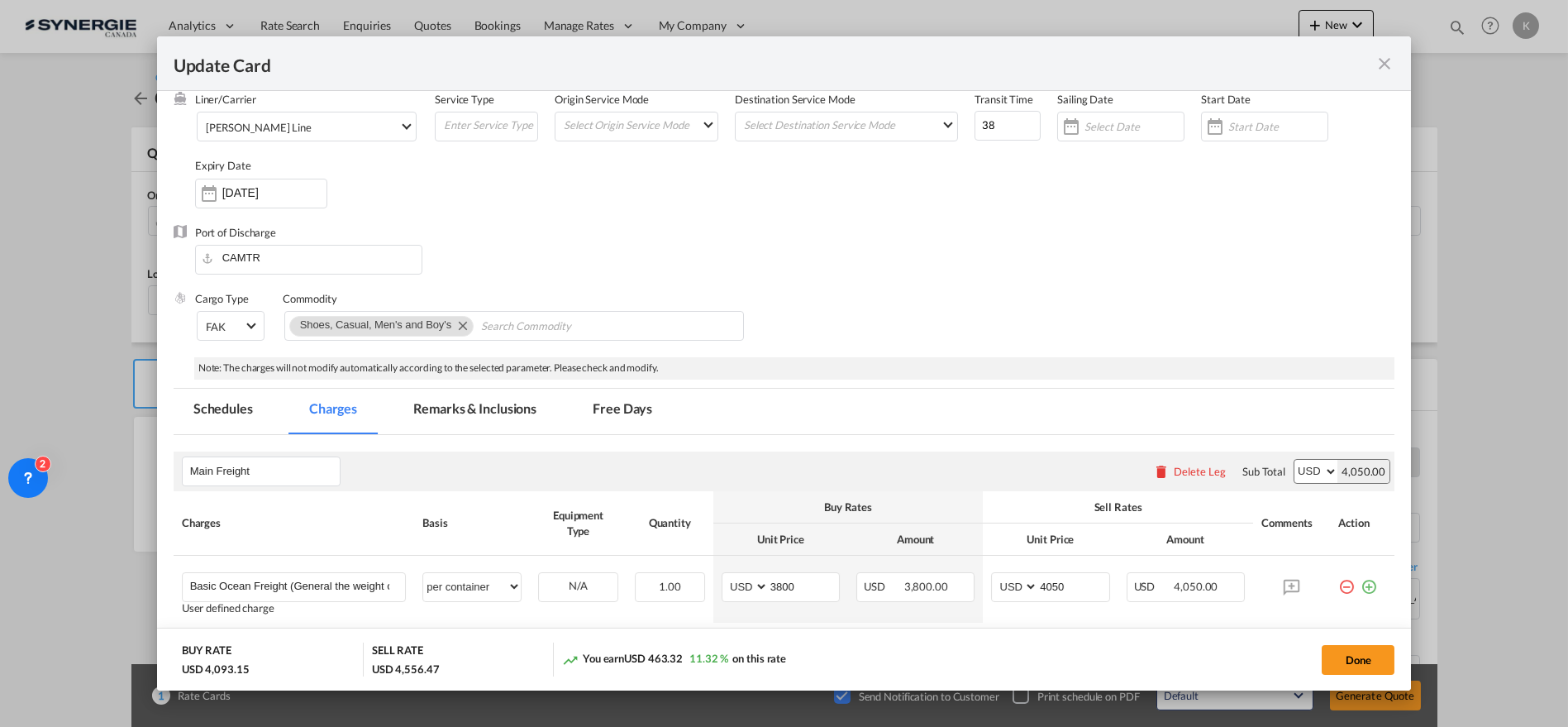 scroll, scrollTop: 33, scrollLeft: 0, axis: vertical 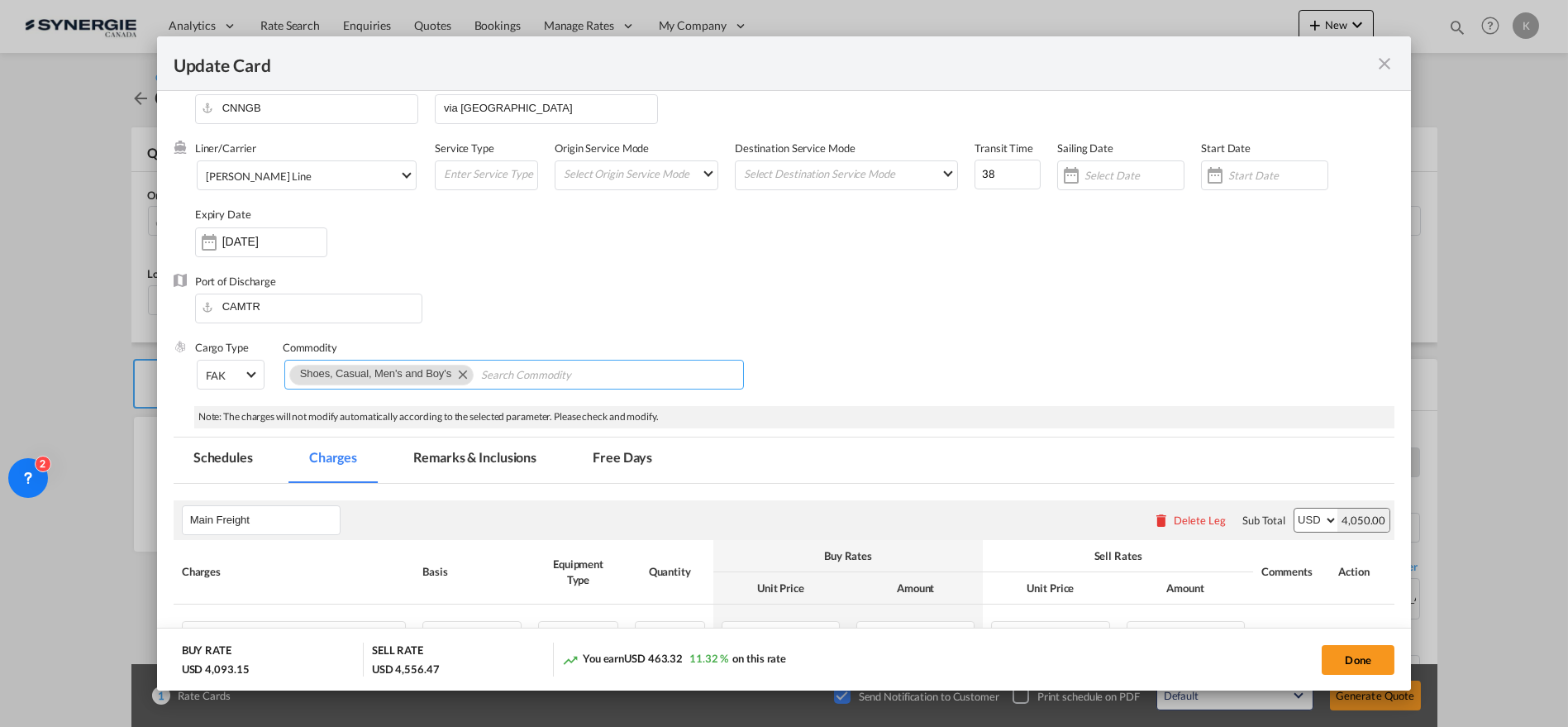 drag, startPoint x: 524, startPoint y: 374, endPoint x: 532, endPoint y: 375, distance: 8.062258 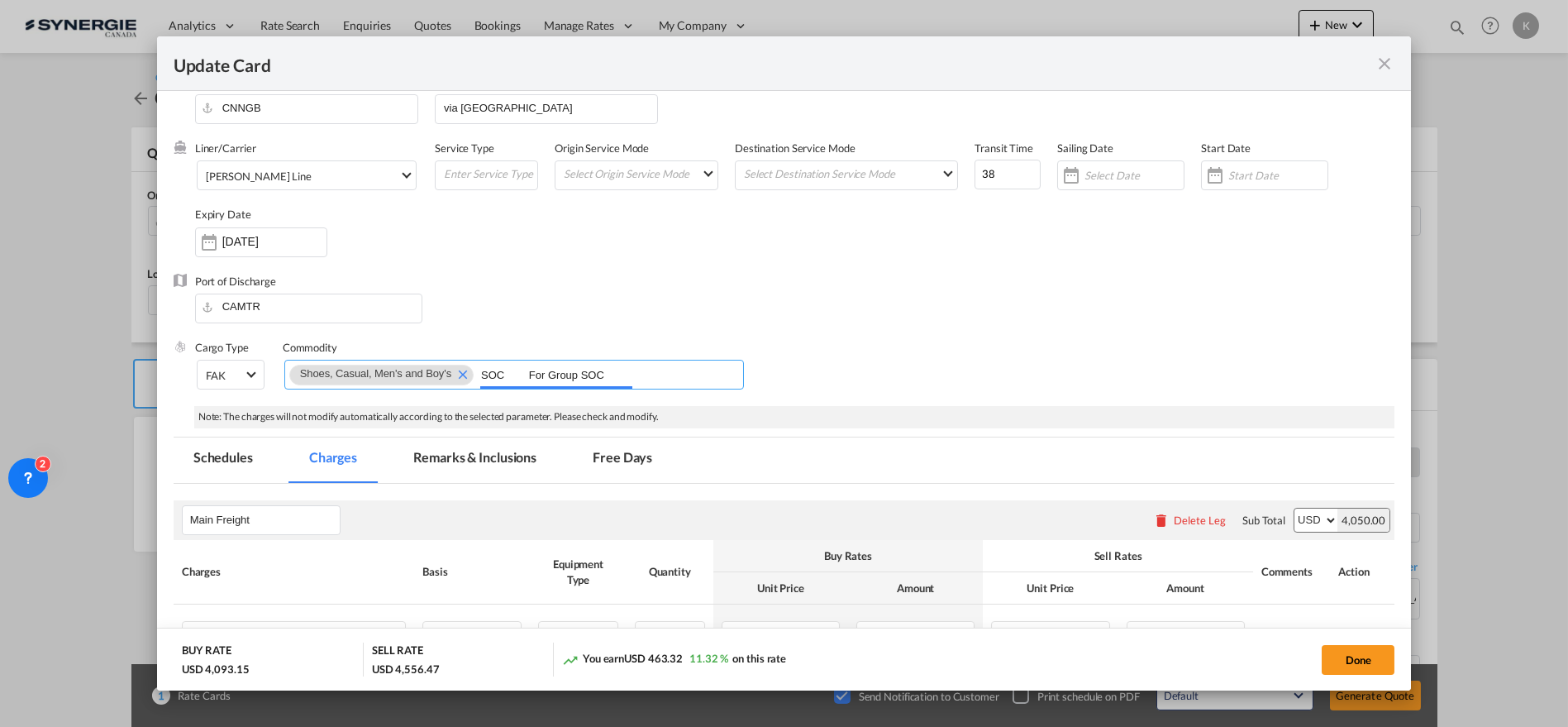 type on "SOC	For Group SOC" 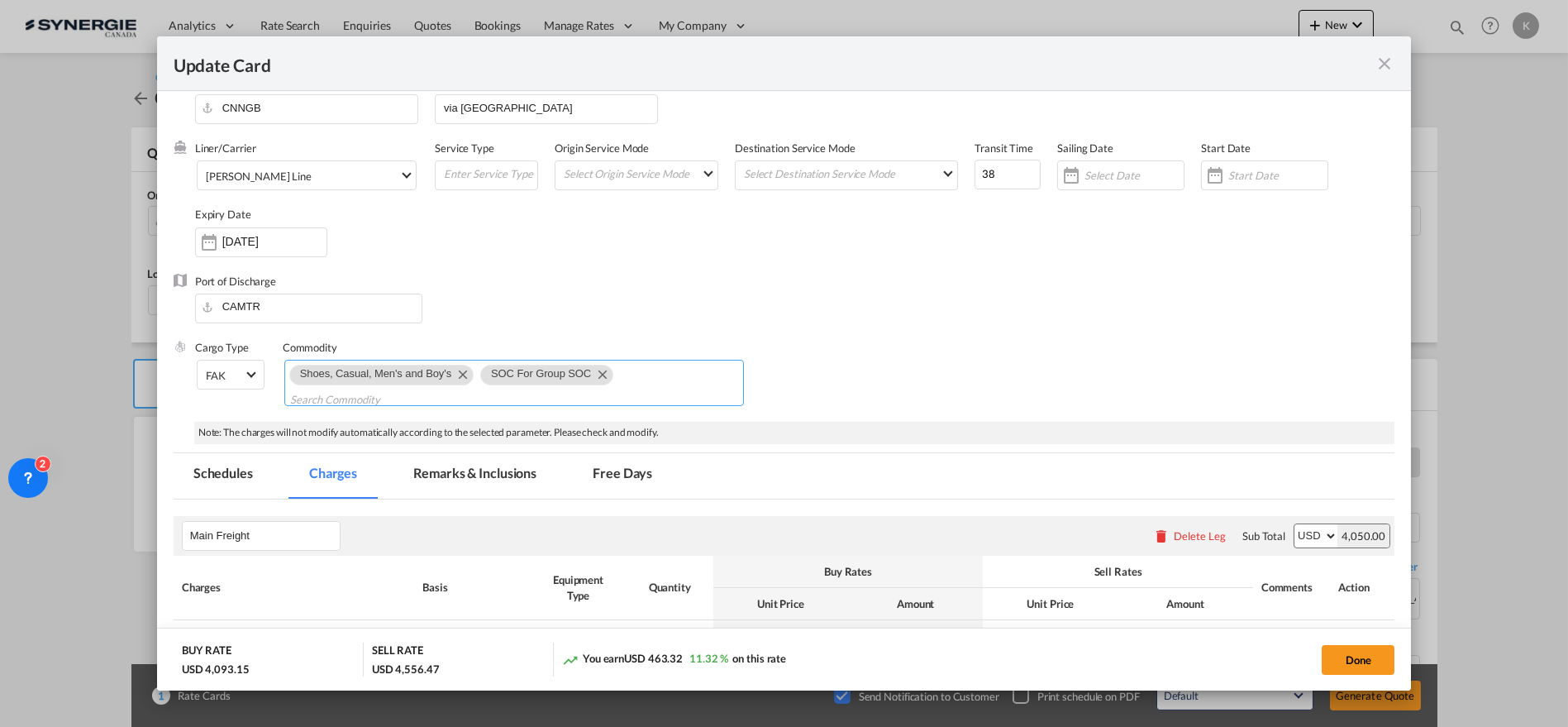 click on "Shoes, Casual, Men's and Boy's
SOC	For Group SOC" at bounding box center (514, 383) 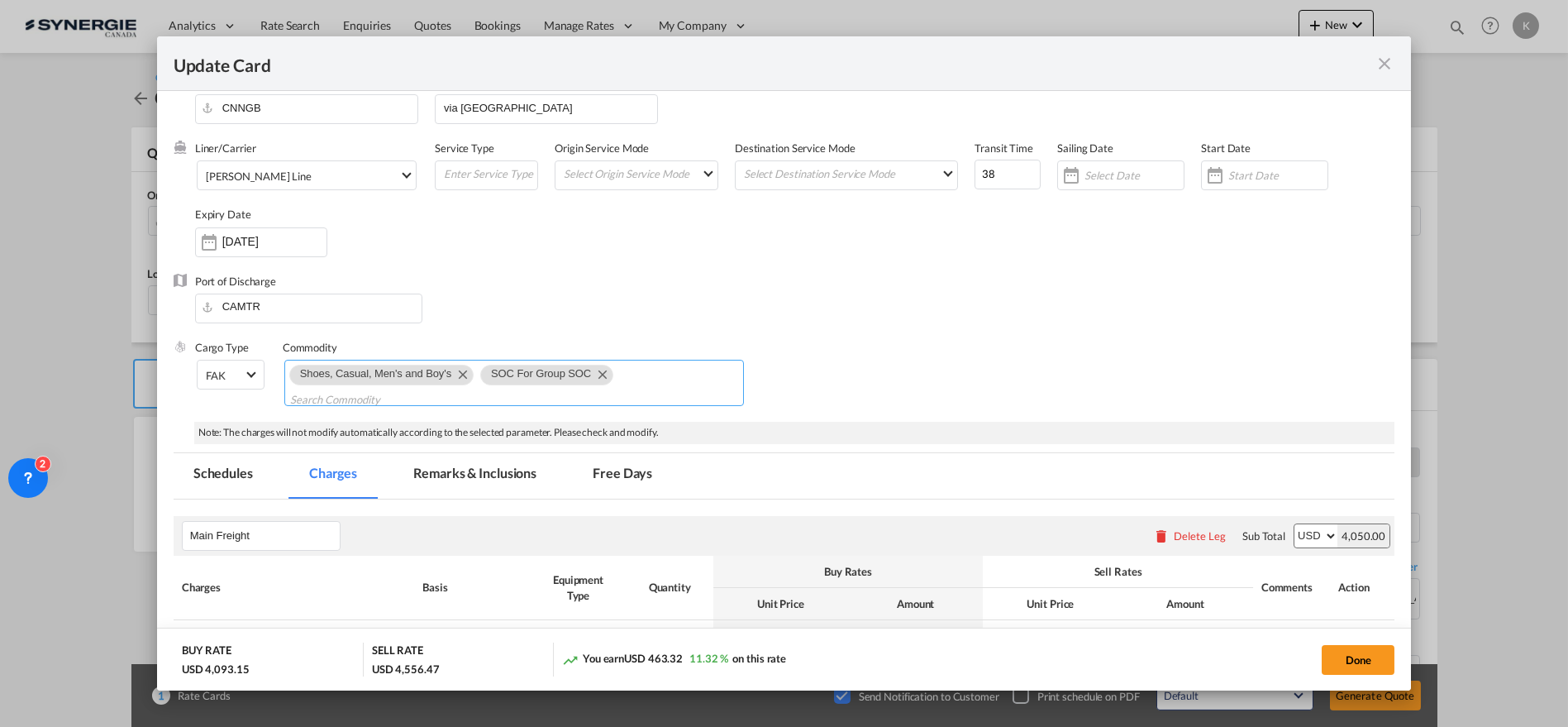 paste on "FAK (NON-HAZ, EXCLUDING REEFER/ SHIPS/ BOATS/ VEHICLES/ CARS),MOTOR WITH NO FUEL & NO BATTERY); EMPTY CONTAINER" 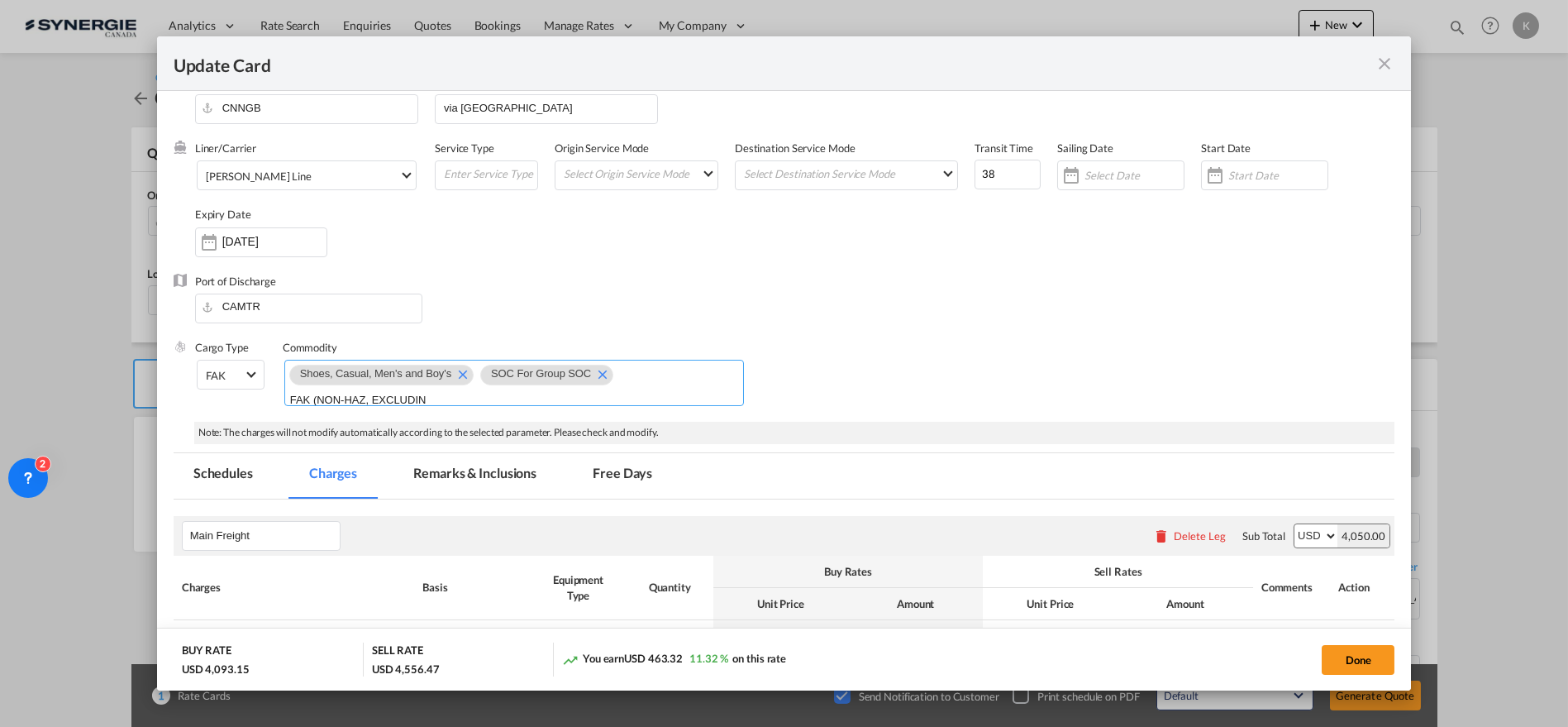 scroll, scrollTop: 7, scrollLeft: 0, axis: vertical 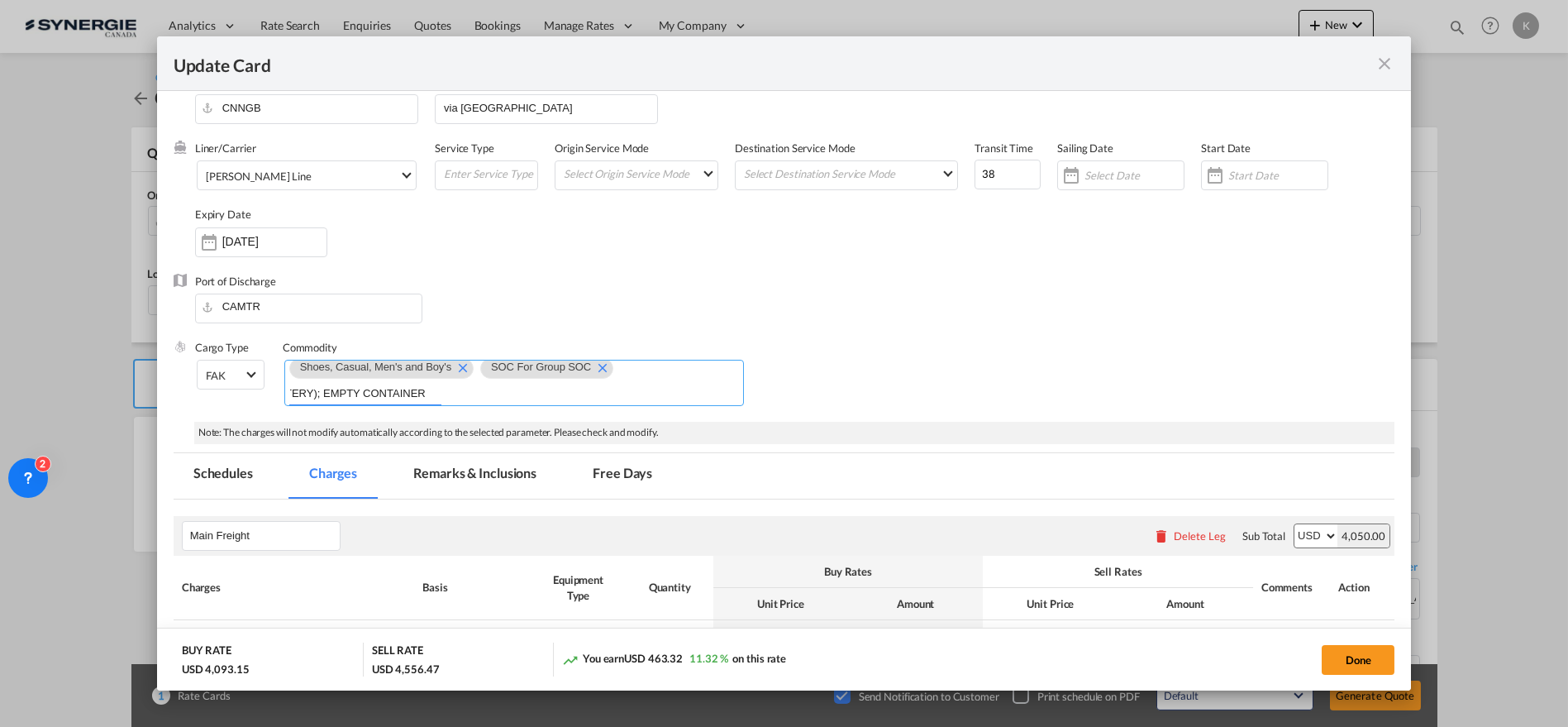 type on "FAK (NON-HAZ, EXCLUDING REEFER/ SHIPS/ BOATS/ VEHICLES/ CARS),MOTOR WITH NO FUEL & NO BATTERY); EMPTY CONTAINER" 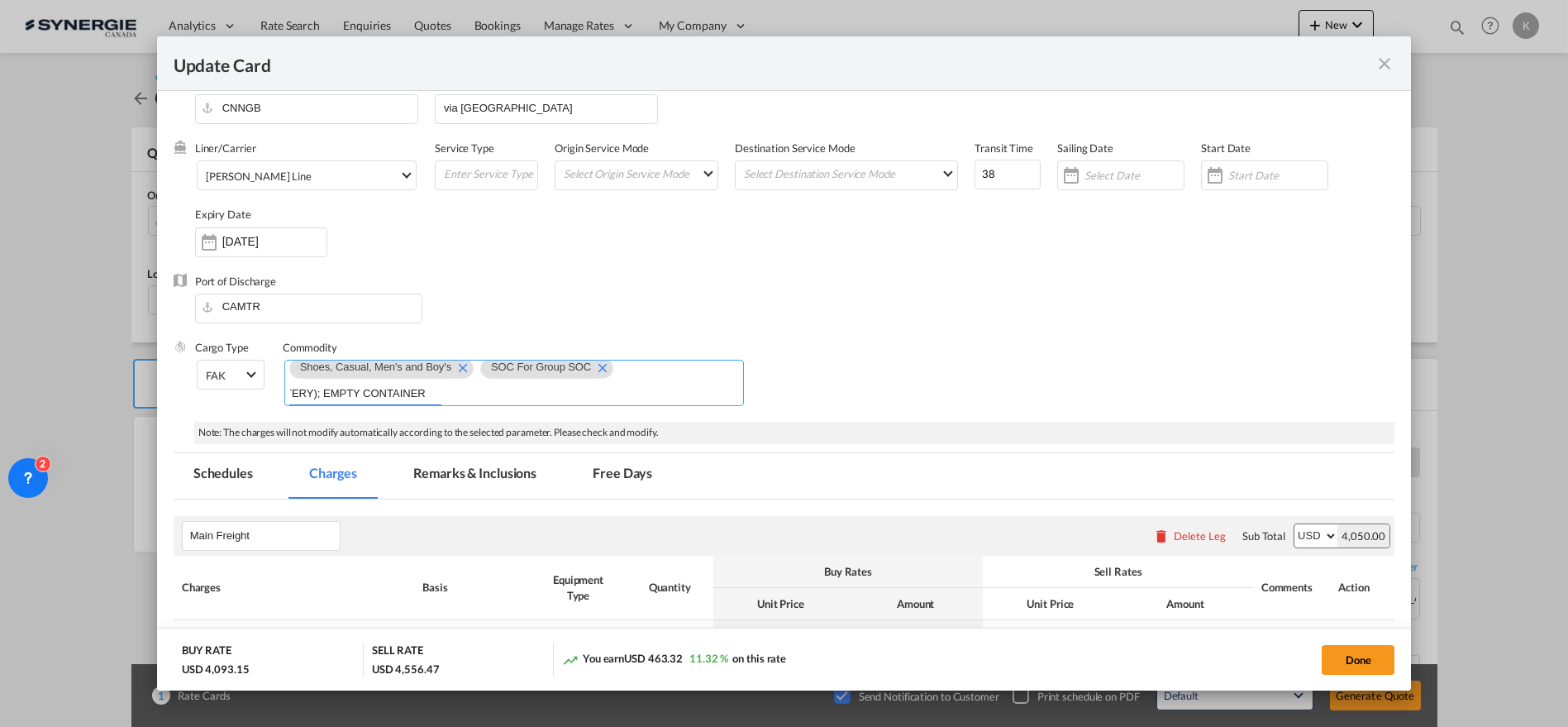 click on "Shoes, Casual, Men's and Boy's
SOC	For Group SOC                                                                                                FAK (NON-HAZ, EXCLUDING REEFER/ SHIPS/ BOATS/ VEHICLES/ CARS),MOTOR WITH NO FUEL & NO BATTERY); EMPTY CONTAINER" at bounding box center (514, 383) 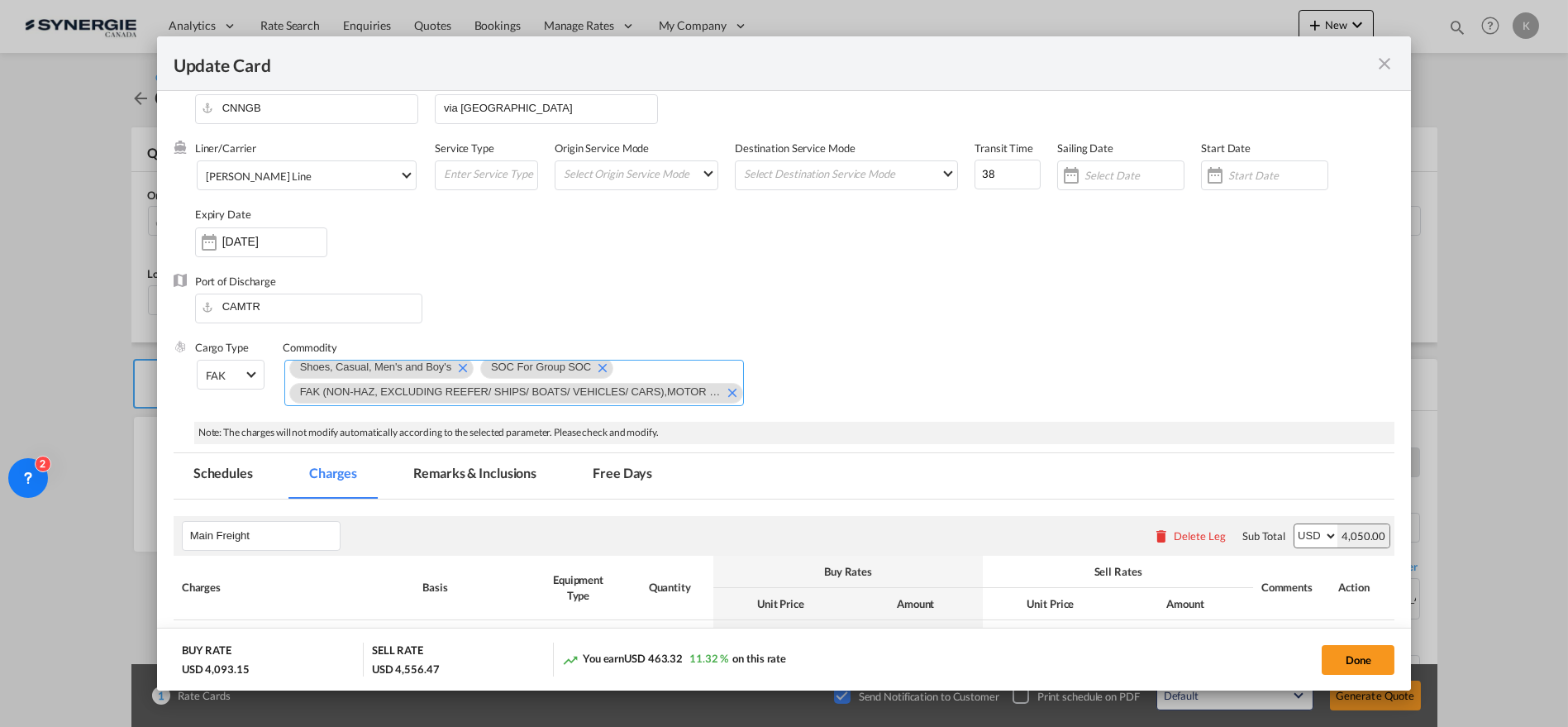scroll, scrollTop: 0, scrollLeft: 0, axis: both 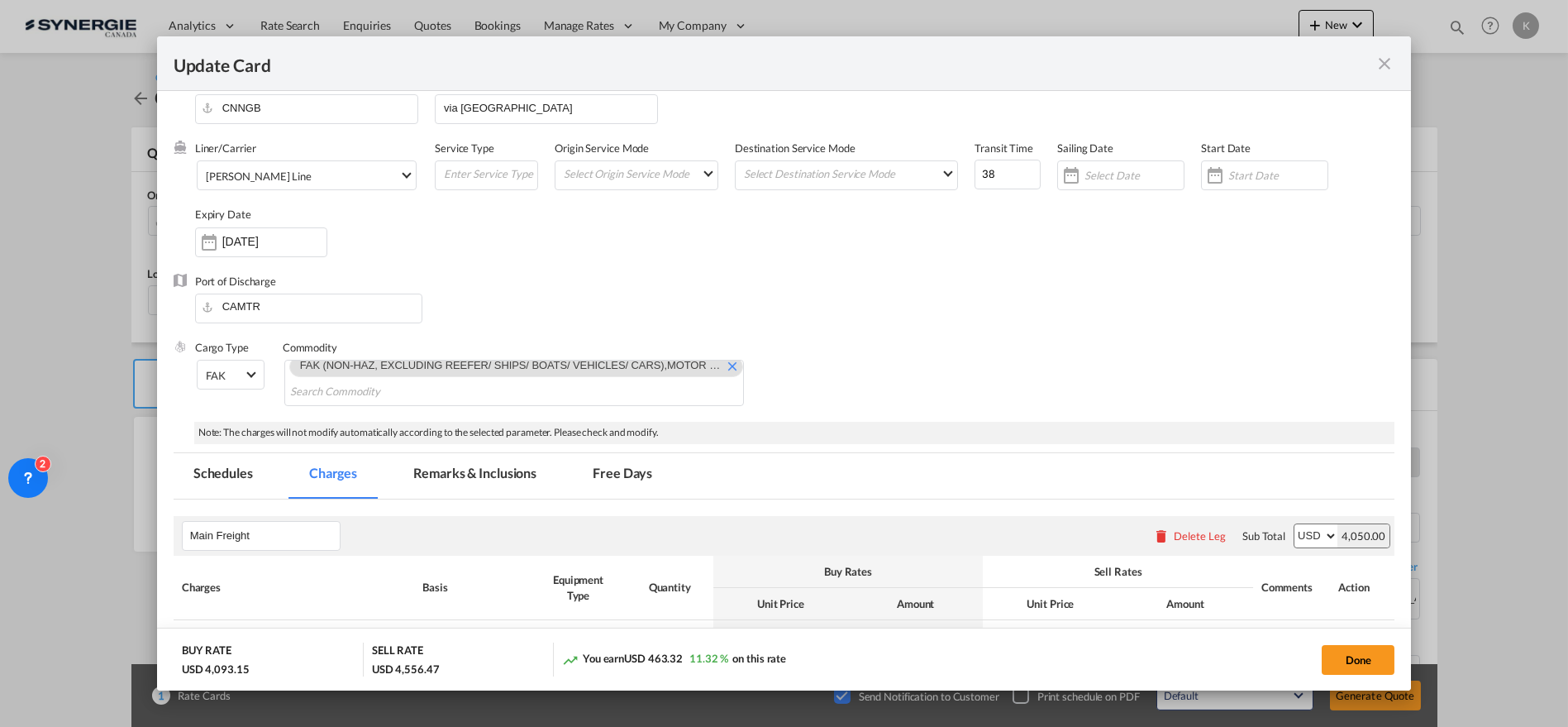 click on "Port of Discharge
CAMTR" at bounding box center [784, 307] 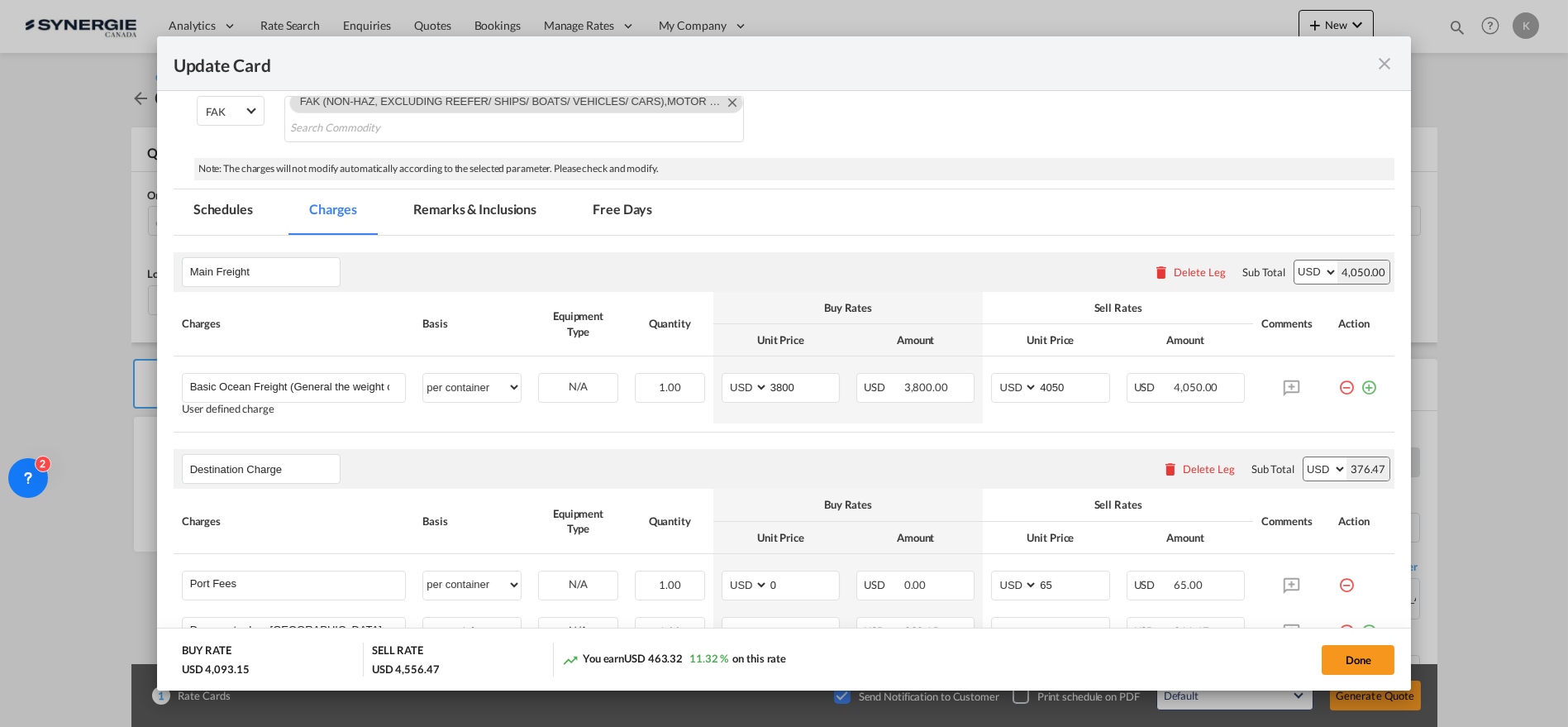 scroll, scrollTop: 313, scrollLeft: 0, axis: vertical 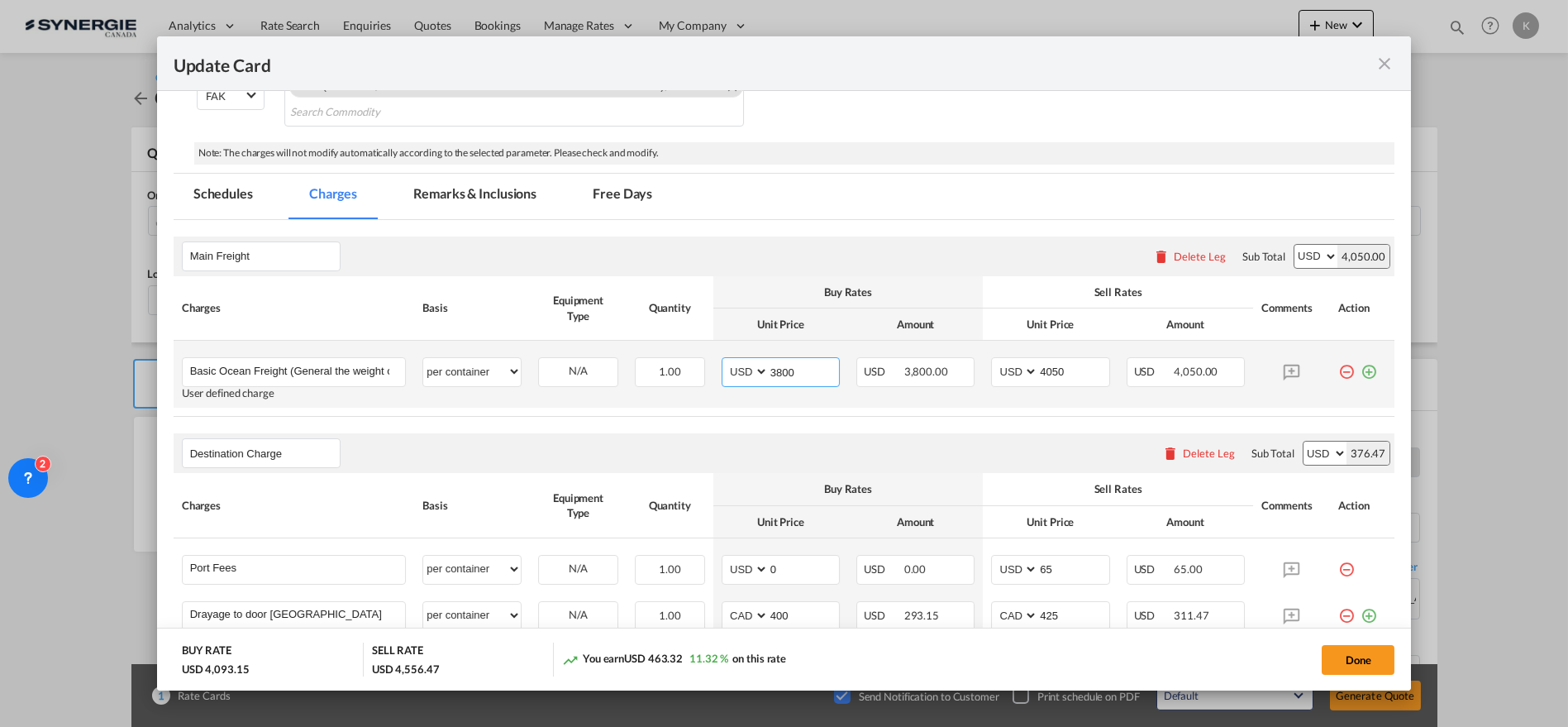click on "3800" at bounding box center [803, 371] 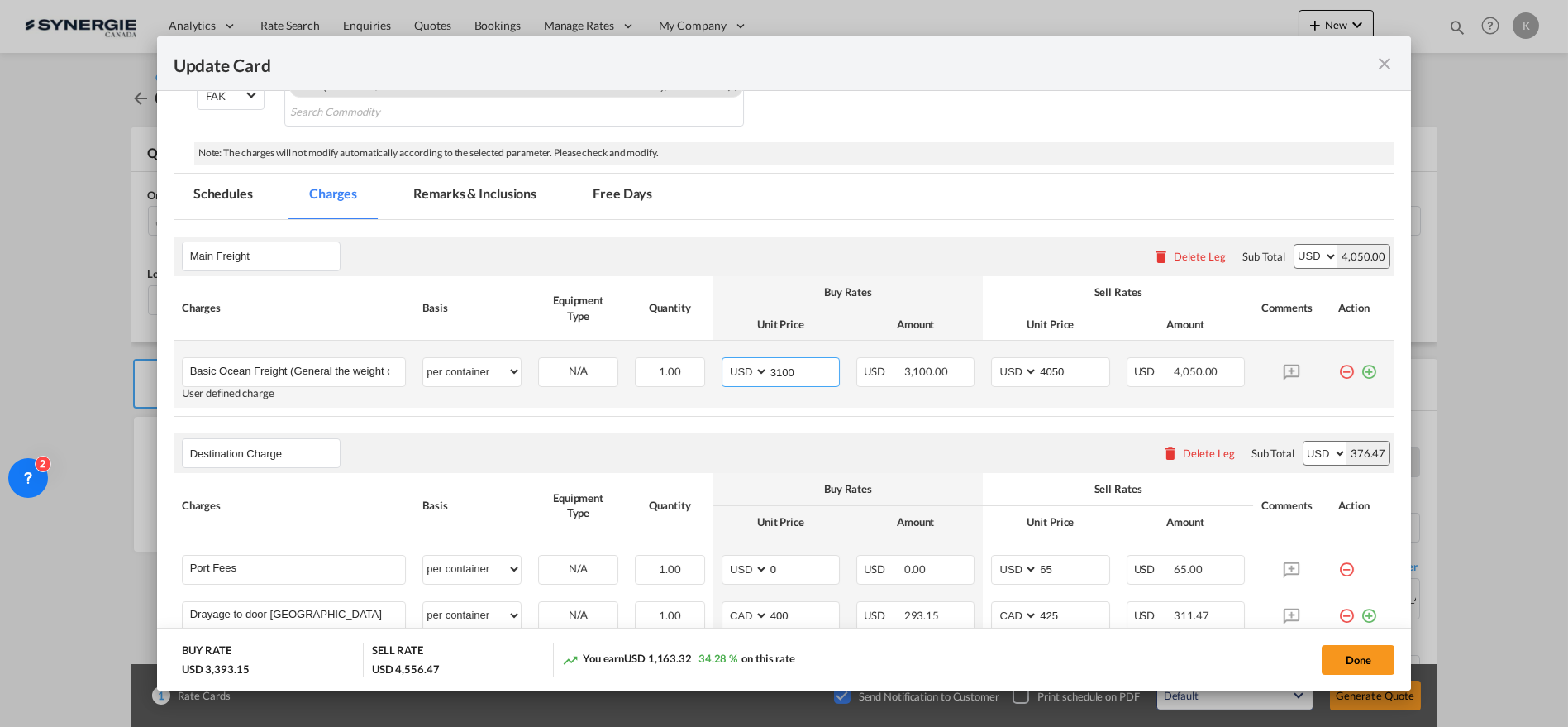 type on "3100" 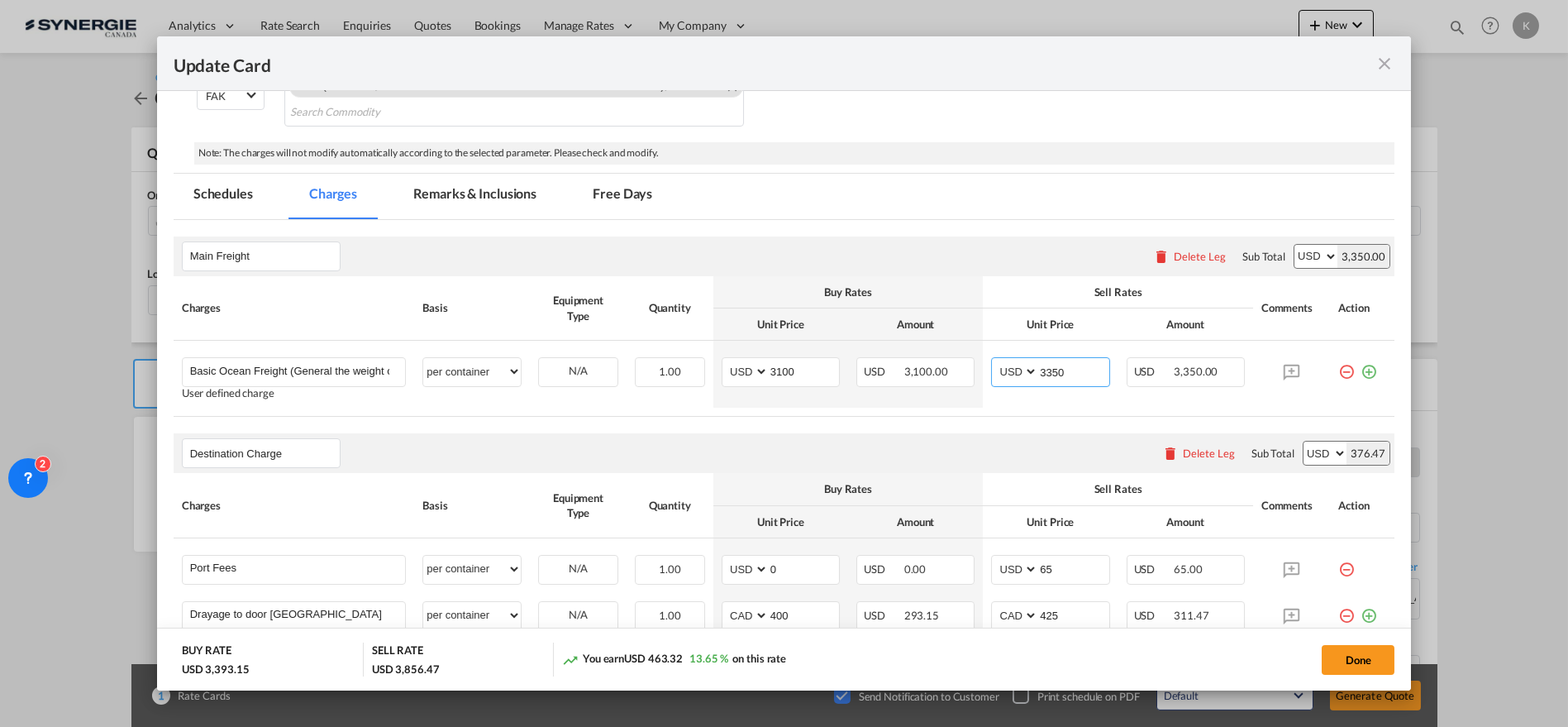 type on "3350" 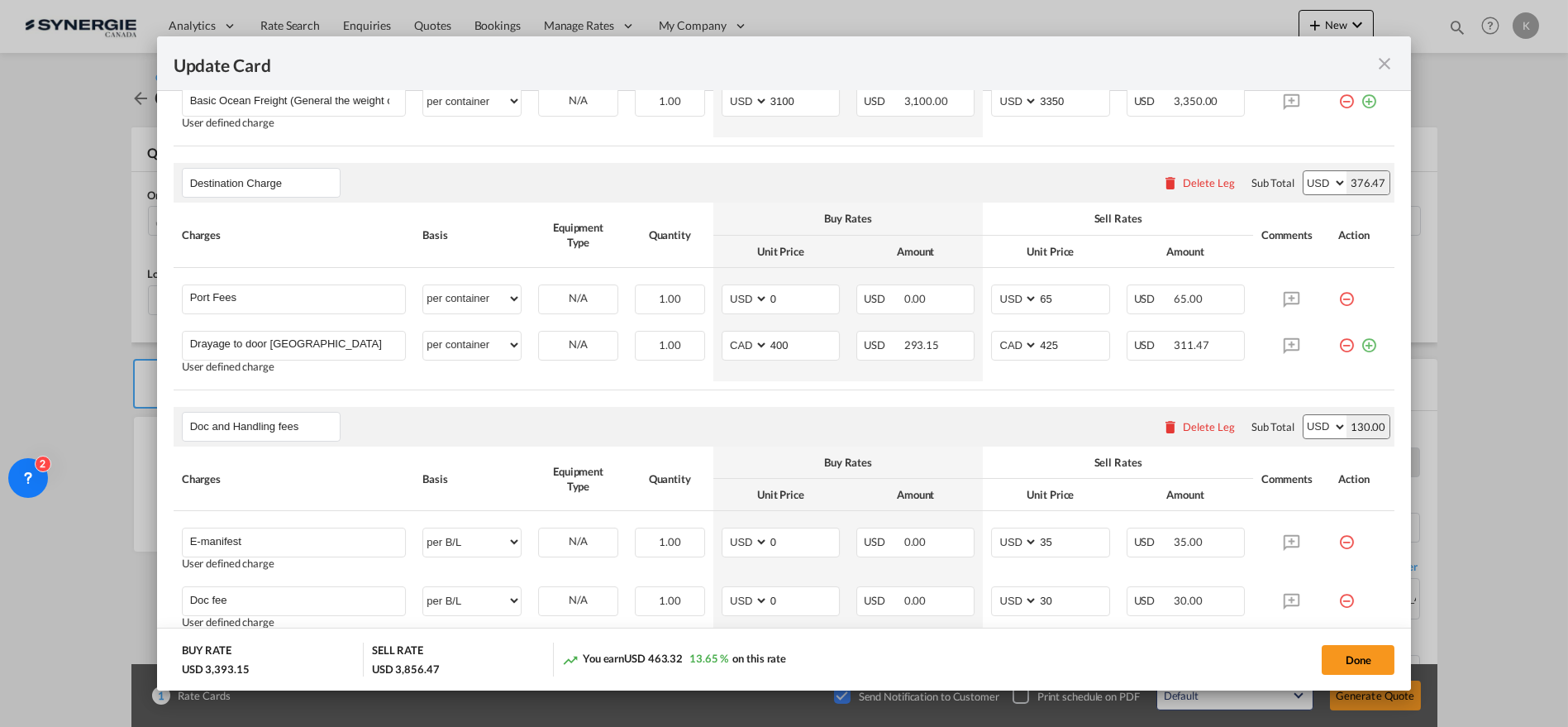 scroll, scrollTop: 597, scrollLeft: 0, axis: vertical 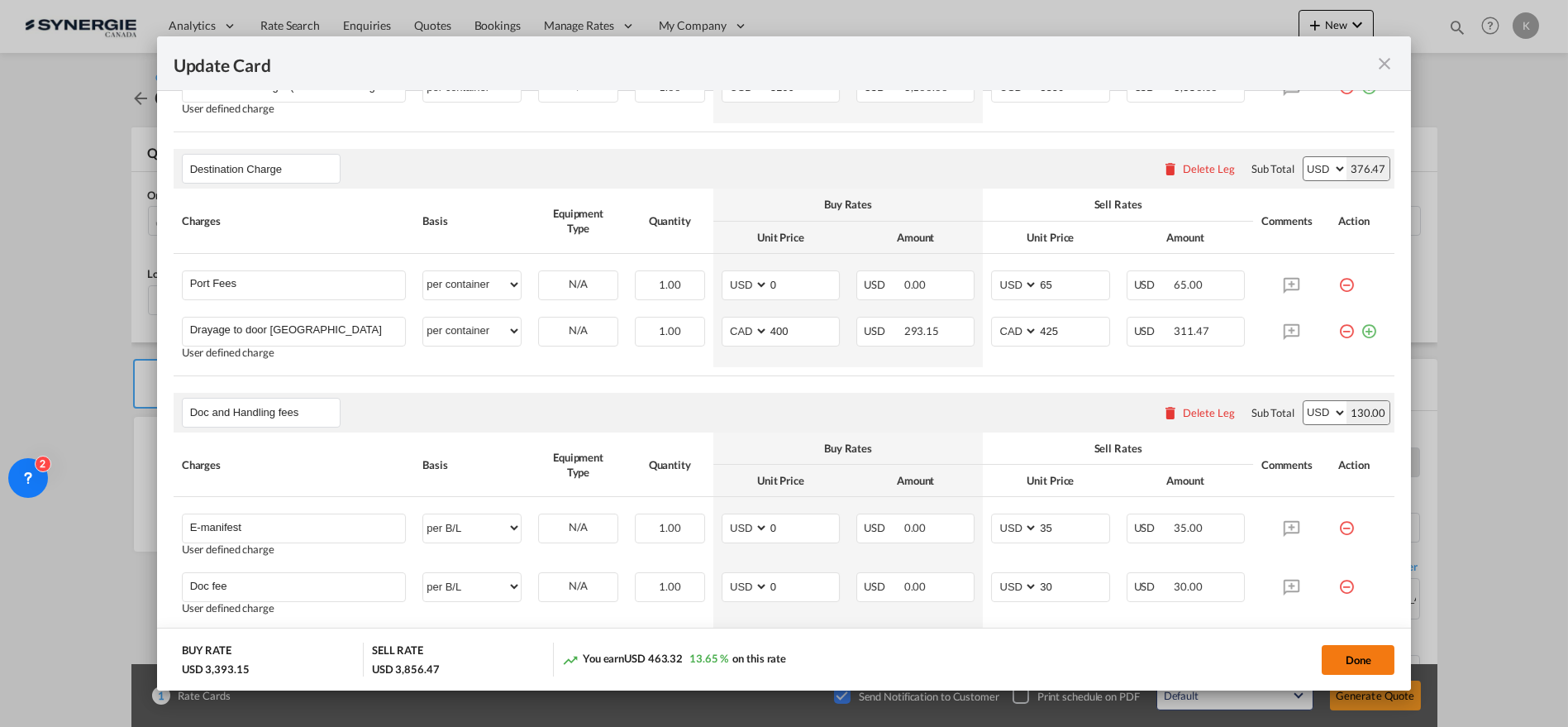 click on "Done" 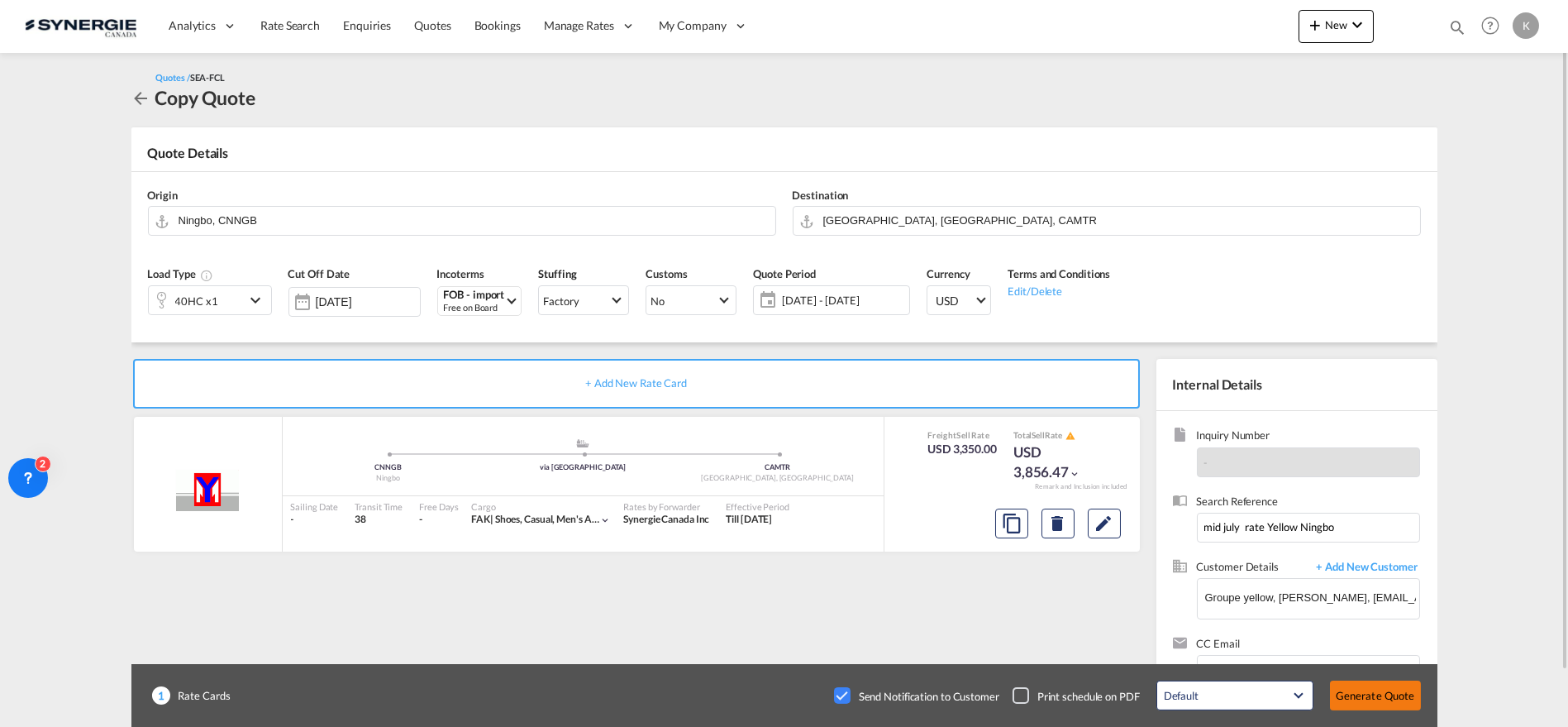 click on "Generate Quote" at bounding box center [1375, 696] 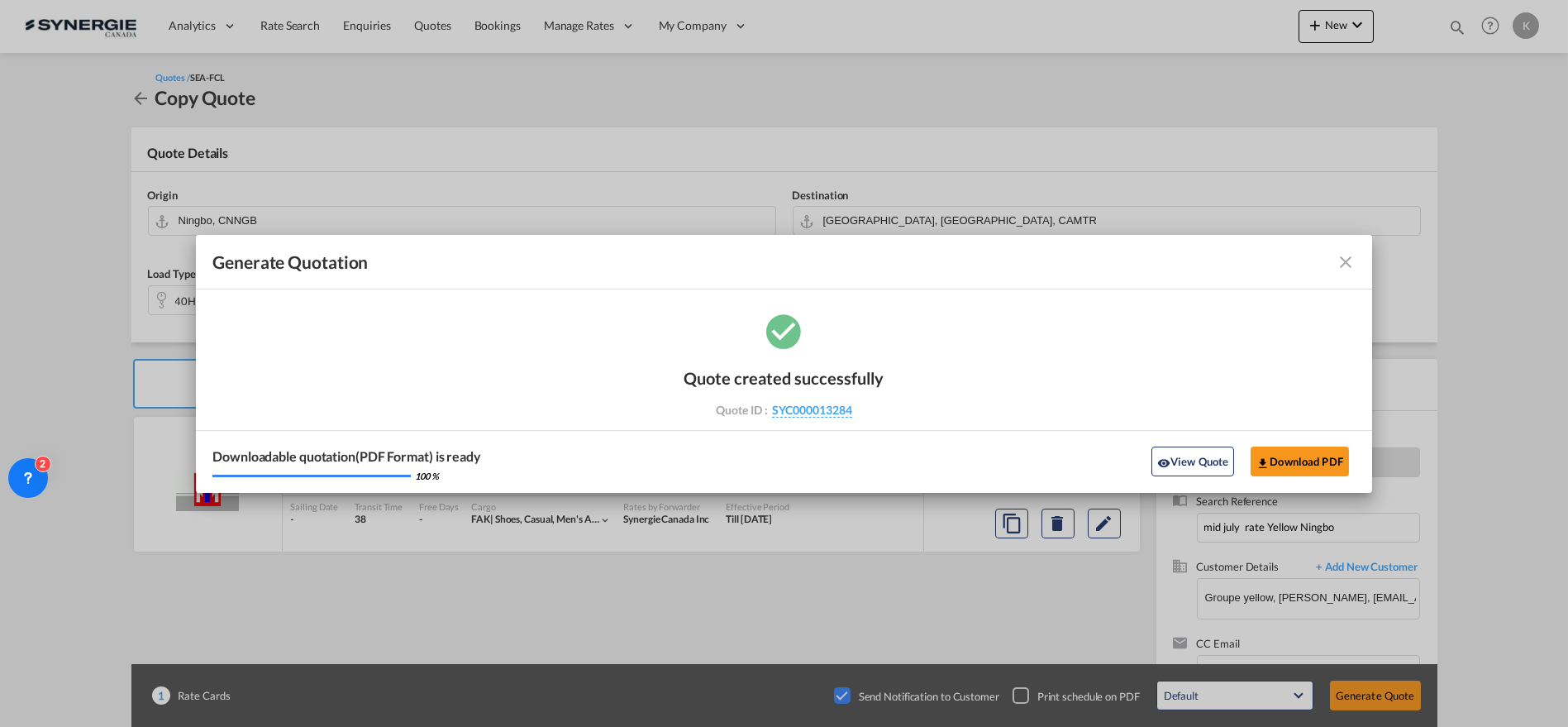 click at bounding box center [1346, 262] 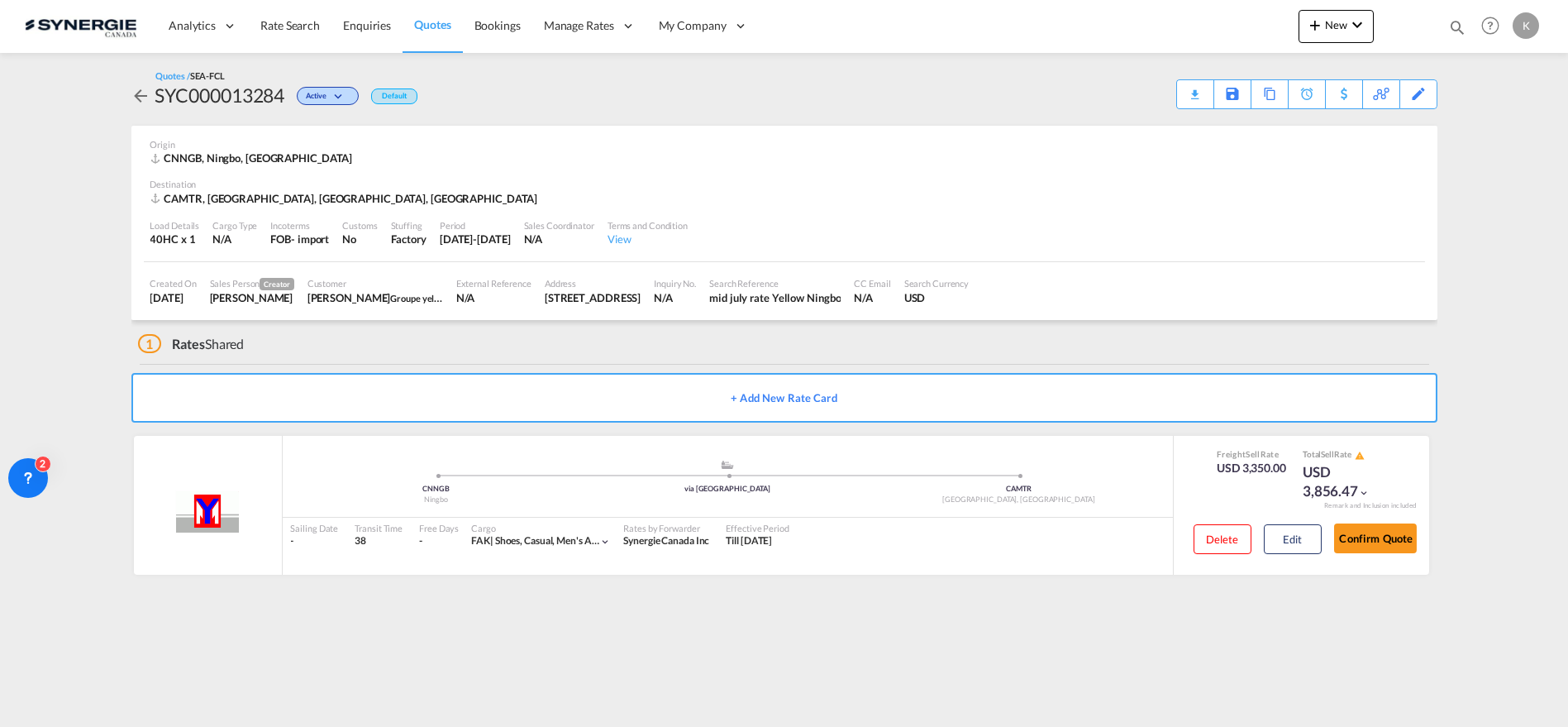 click at bounding box center (1457, 27) 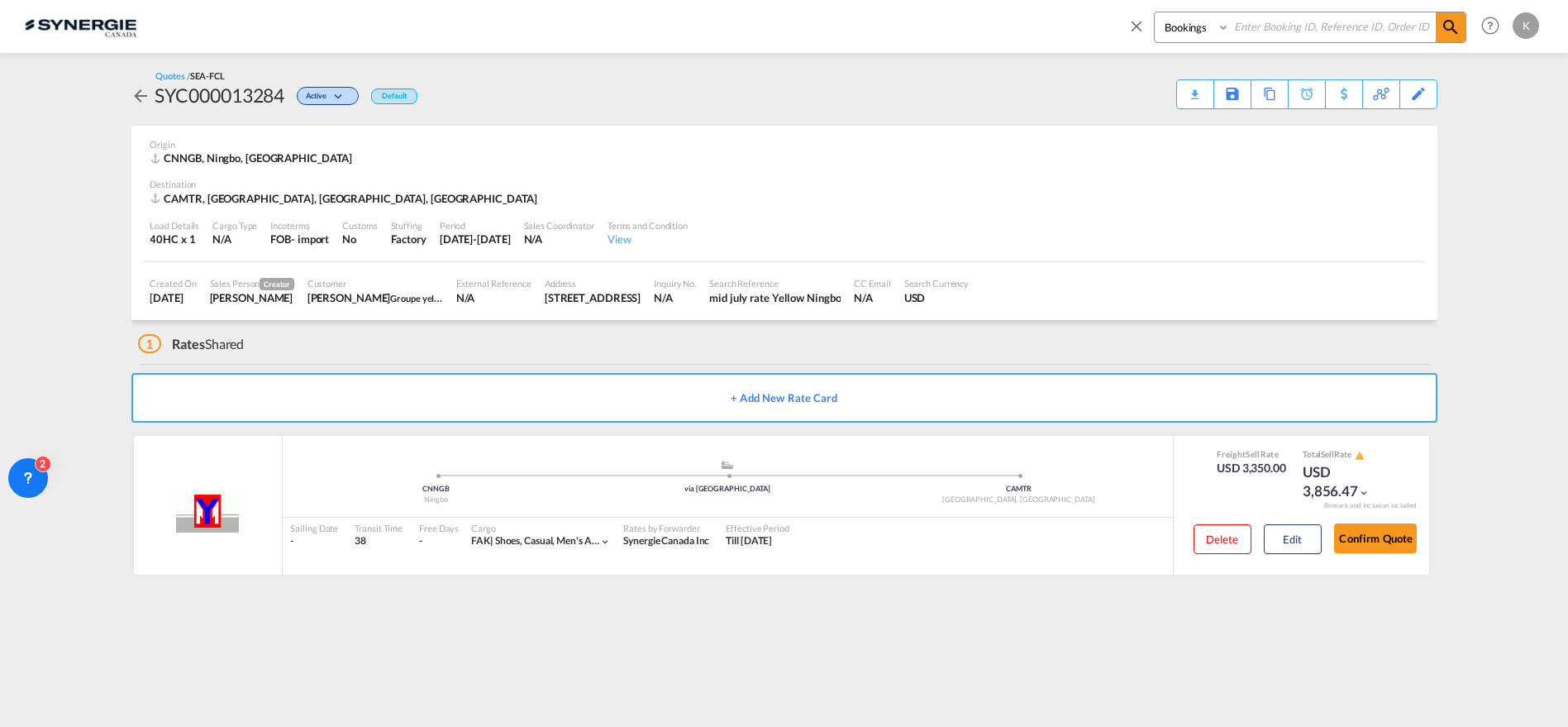 click on "Bookings Quotes Enquiries" at bounding box center [1194, 27] 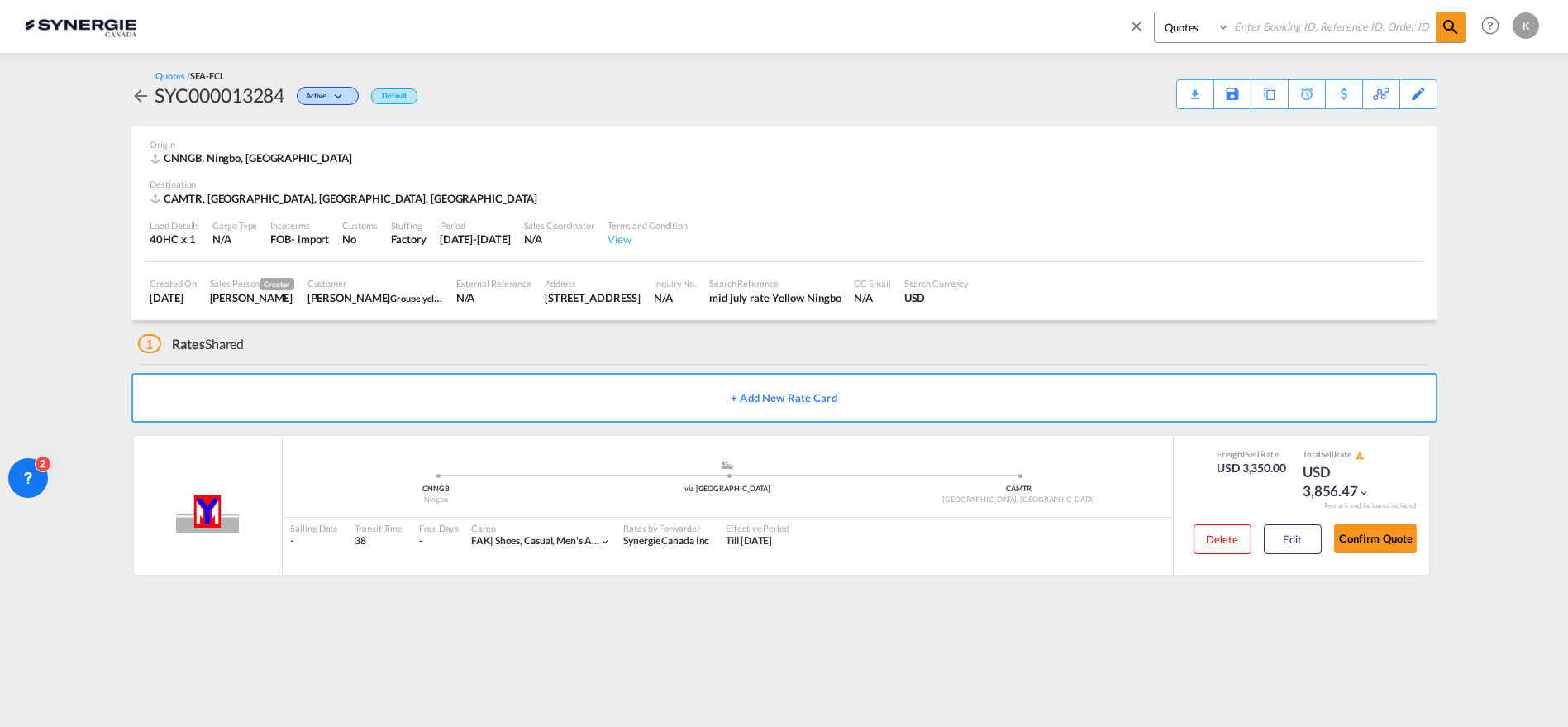 click on "Bookings Quotes Enquiries" at bounding box center [1194, 27] 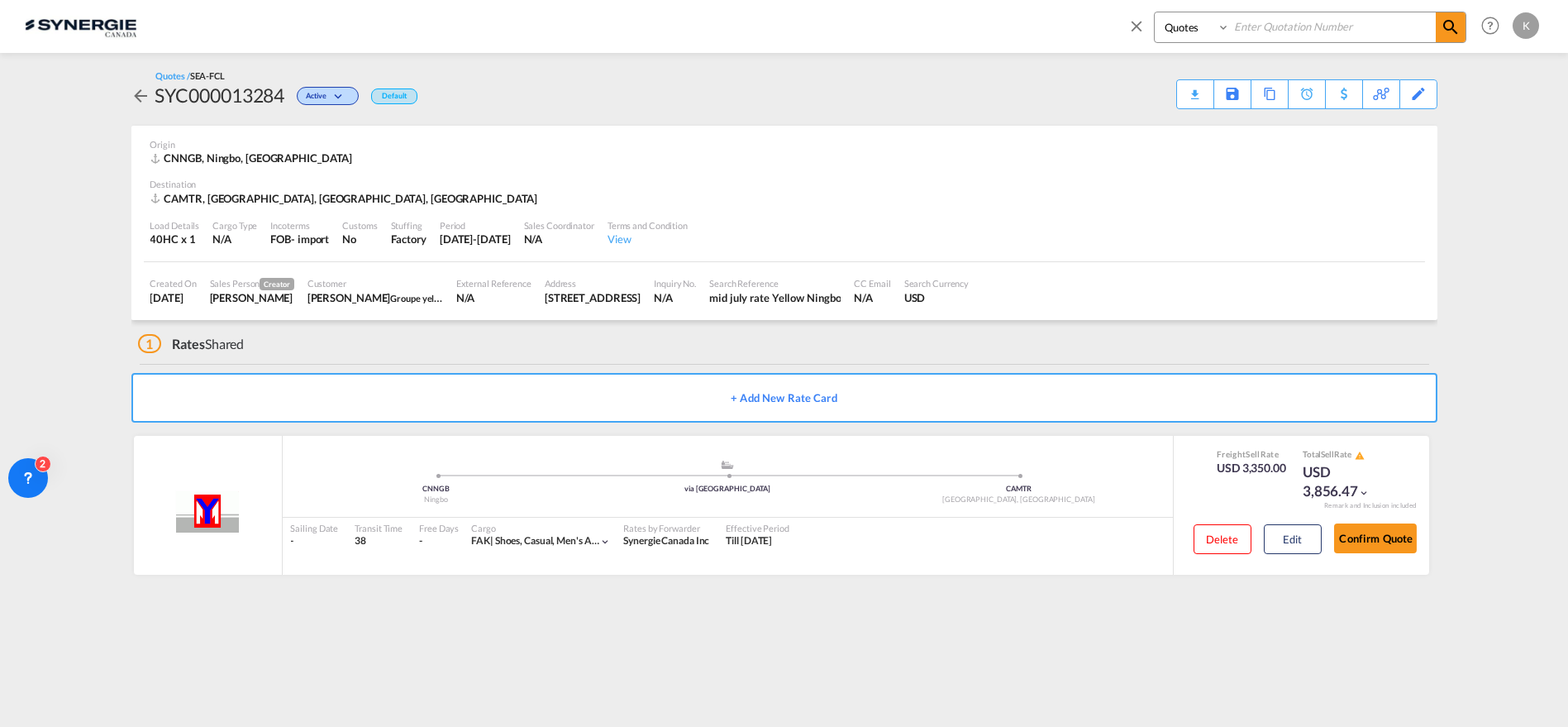 click at bounding box center [1332, 26] 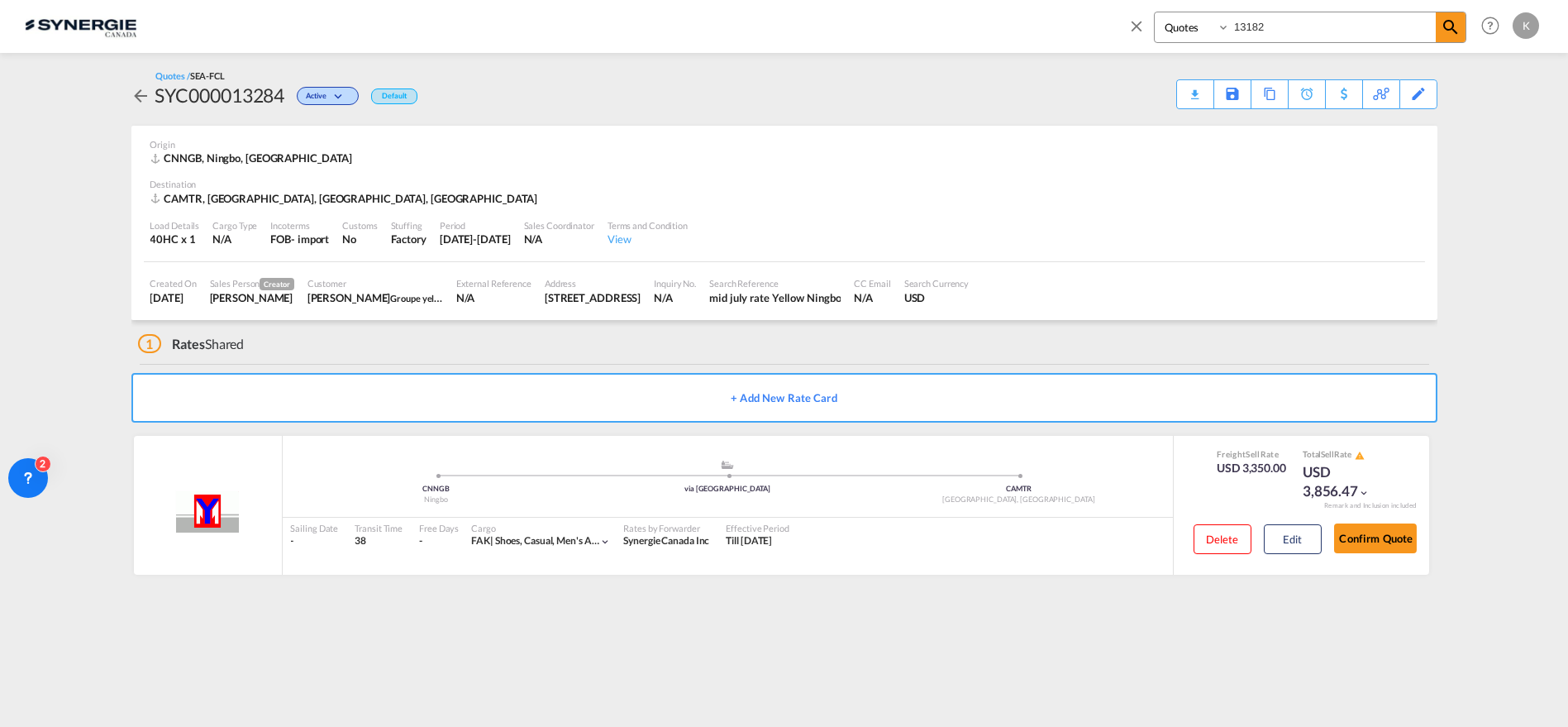 type on "13182" 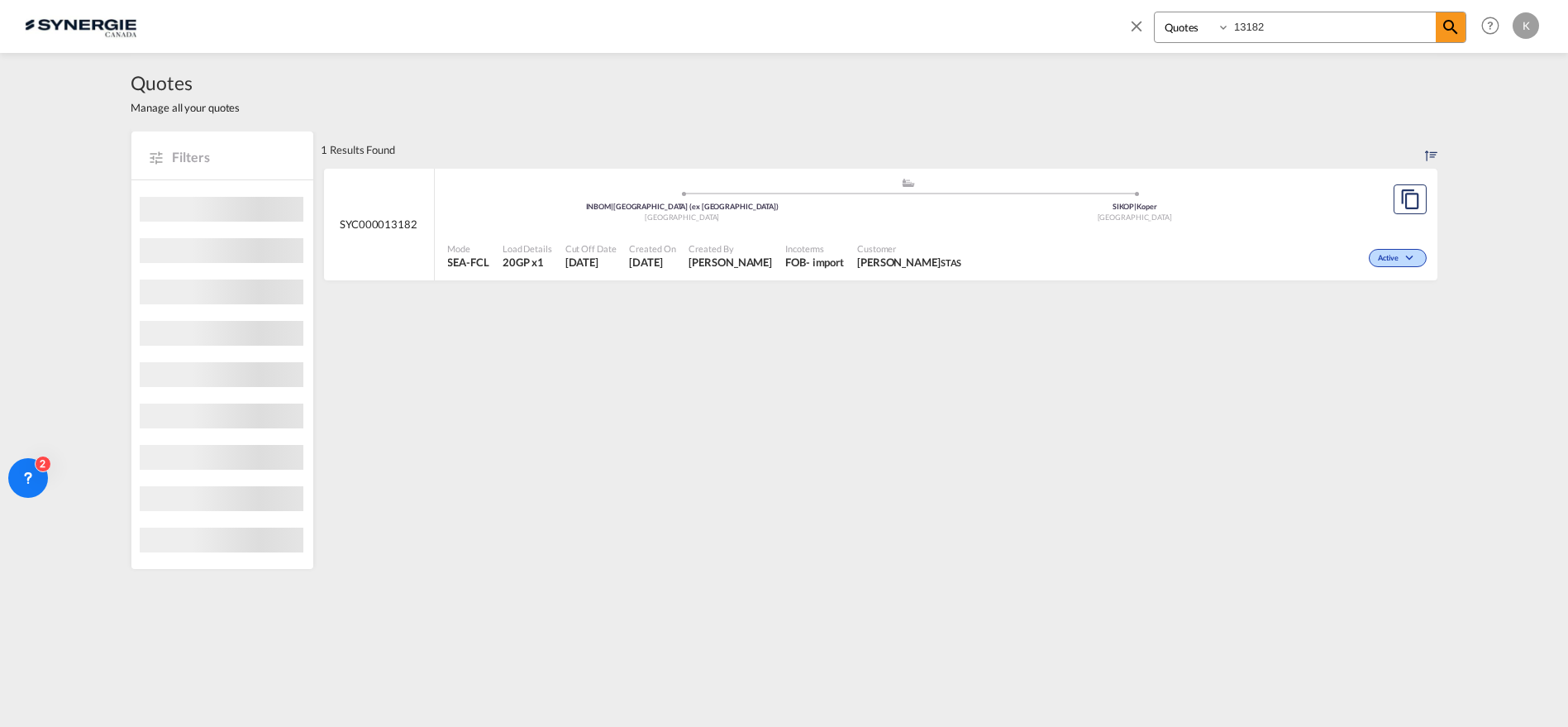 click on "Active" at bounding box center [1199, 256] 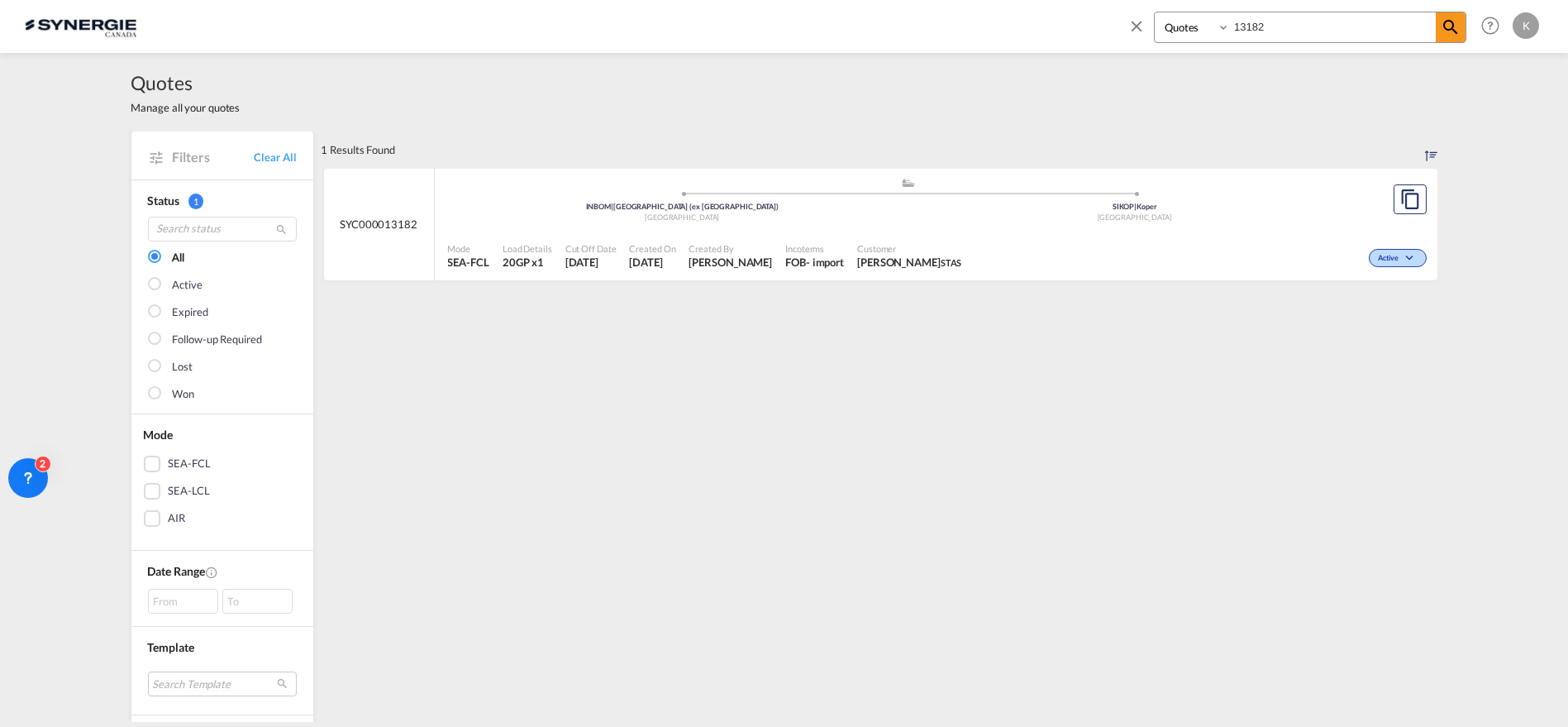 click at bounding box center (1137, 26) 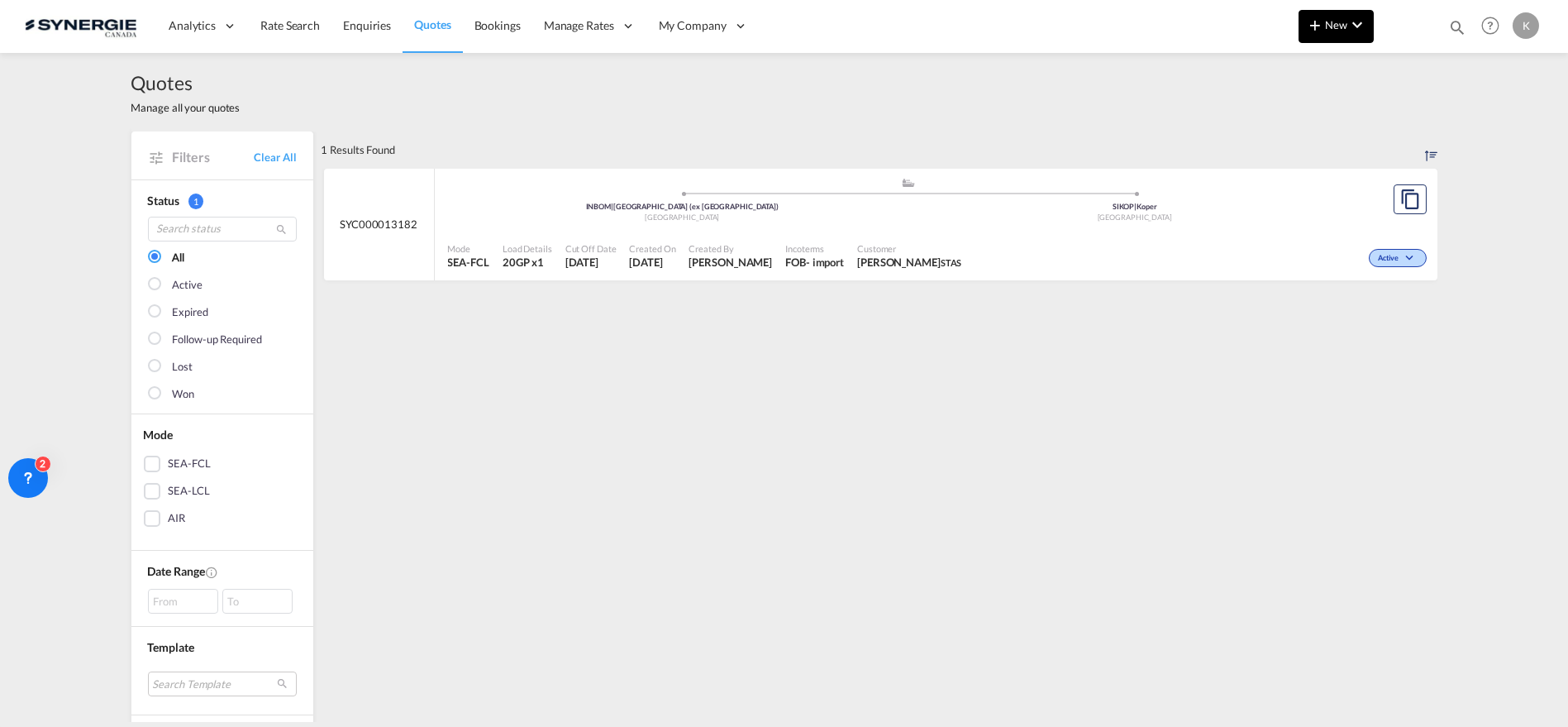 click at bounding box center (1357, 25) 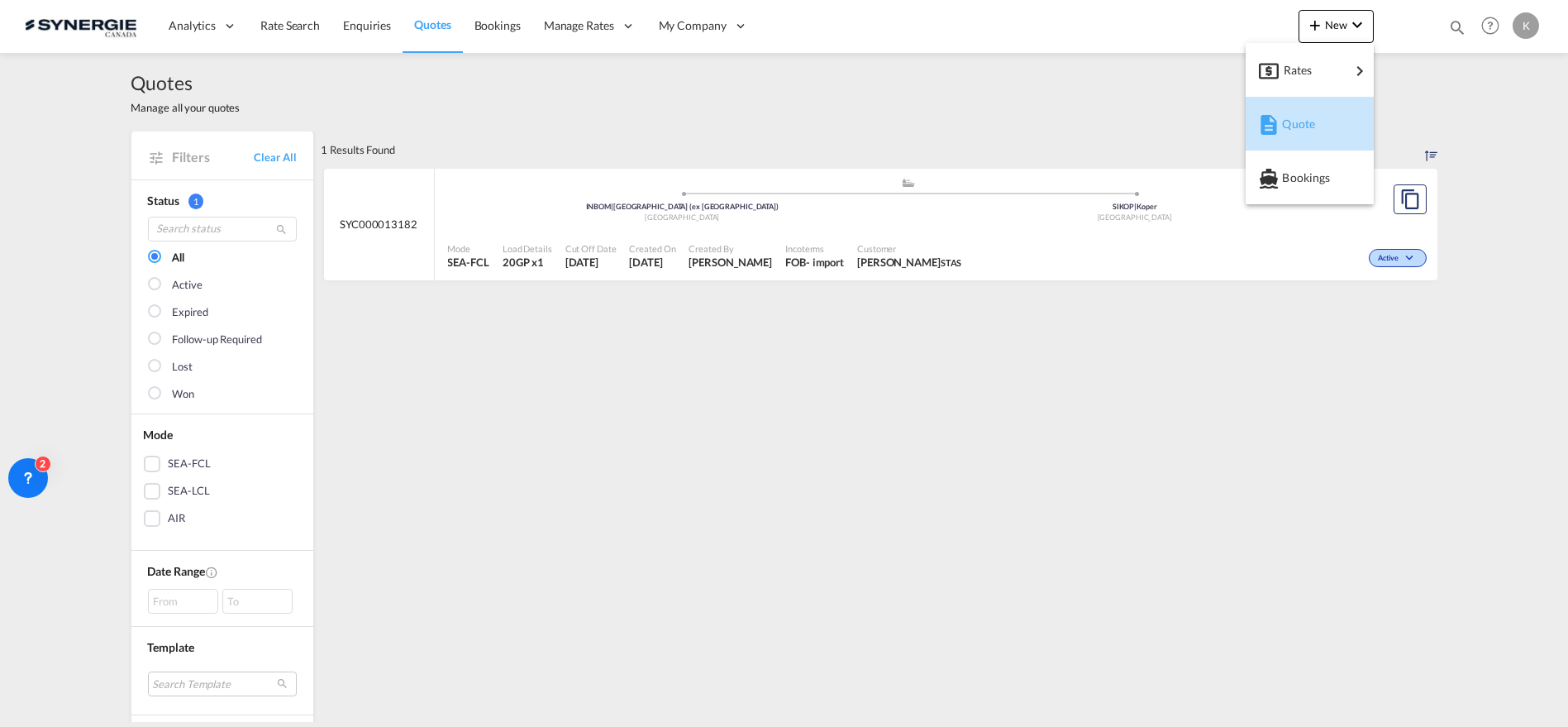 click at bounding box center (1269, 125) 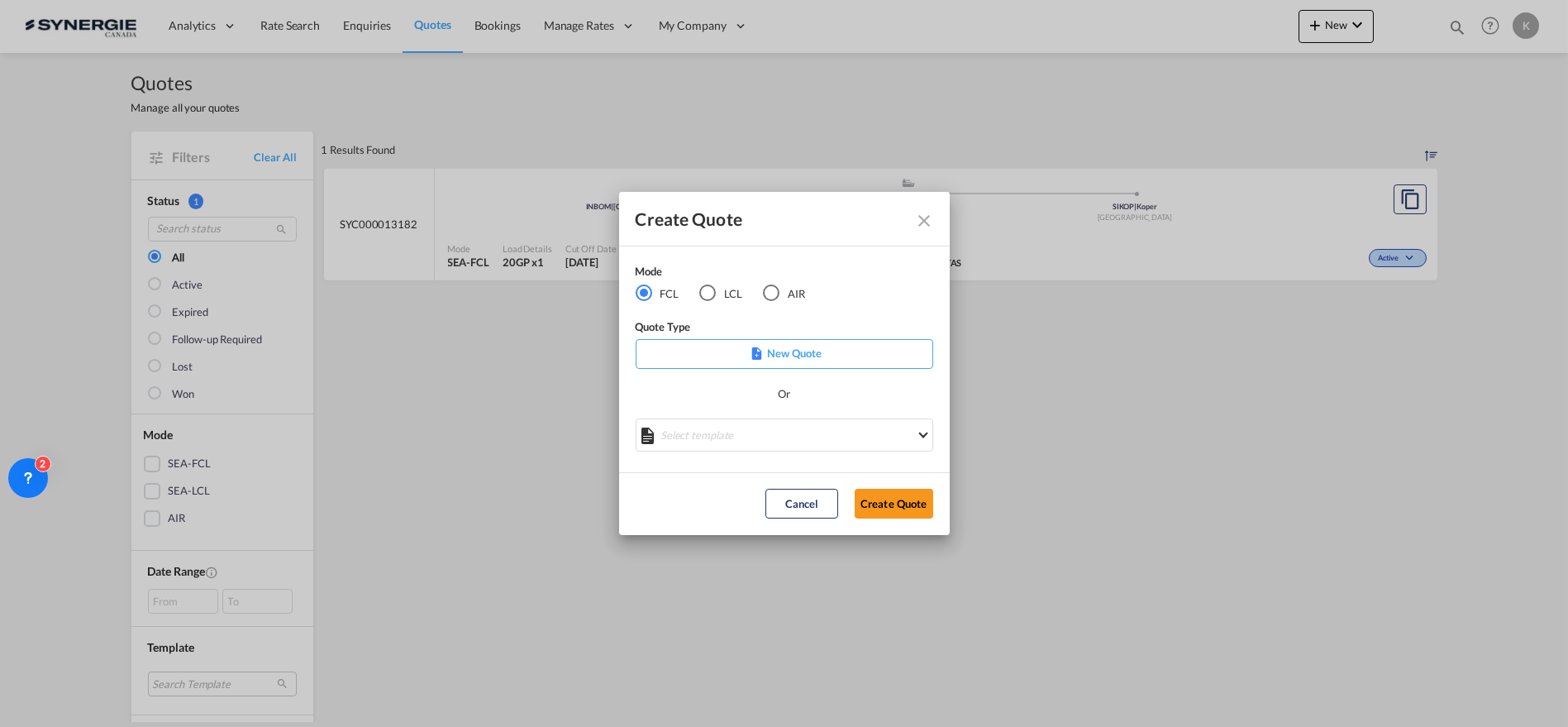 click on "Select template
*NEW* FCL FREEHAND / DAP
[PERSON_NAME]  |
[DATE]
*NEW* Import FCL
[PERSON_NAME]  |
[DATE]
*New* Export FCL
[PERSON_NAME]  |
[DATE]
NEW FCL EXPORT [GEOGRAPHIC_DATA]
[PERSON_NAME]  |
[DATE]
[GEOGRAPHIC_DATA] 20' [GEOGRAPHIC_DATA]
[PERSON_NAME]  |
[DATE]
Custom clearance [GEOGRAPHIC_DATA] DDP
[PERSON_NAME]  |
[DATE]
Custom Clearance [GEOGRAPHIC_DATA] DDU
[PERSON_NAME]  |
[DATE]
CUSTOM CLEARANCE CANADA DDP
[PERSON_NAME]  |
[DATE]
FCL IMPORT
[PERSON_NAME]  |
[DATE]
FREEHAND FCL
[PERSON_NAME]  |
[DATE] Done" at bounding box center [784, 435] 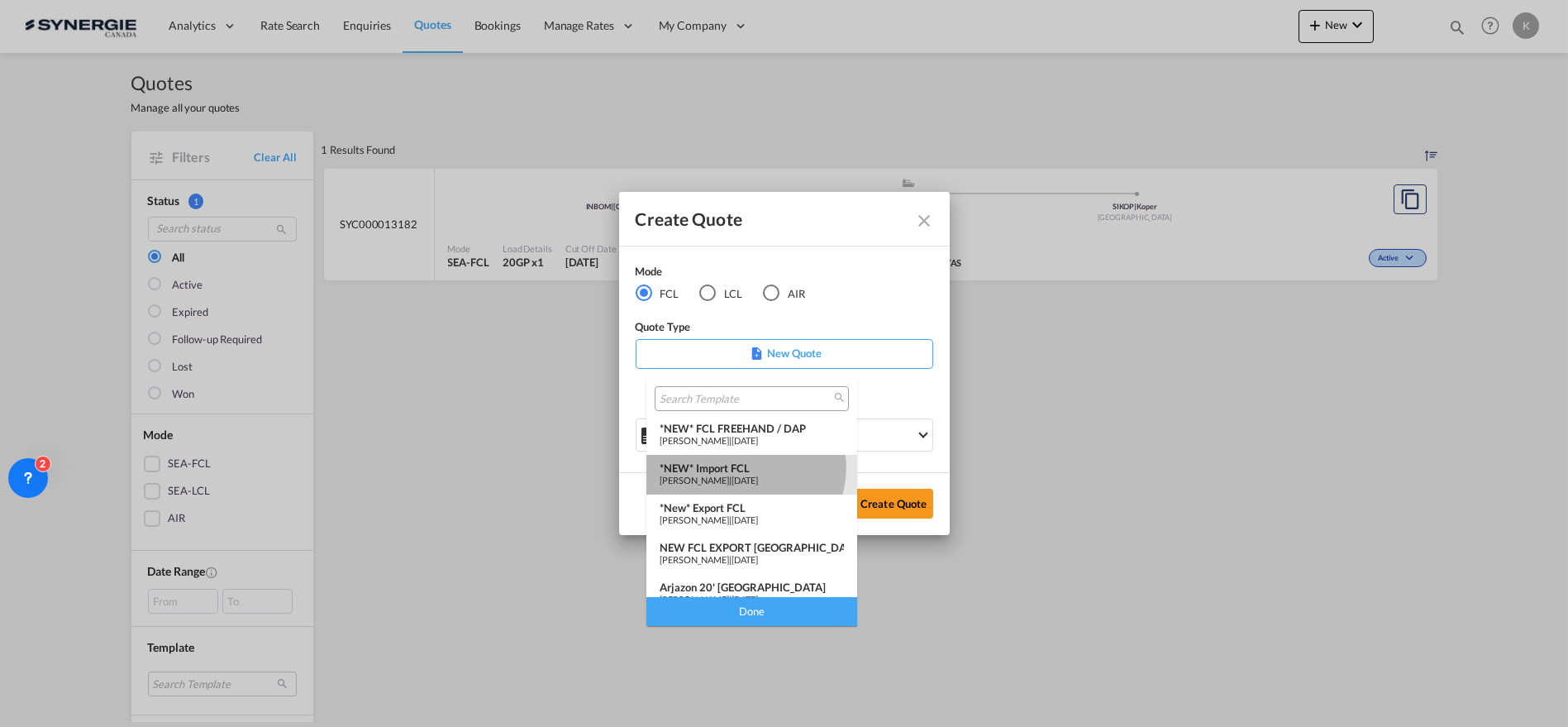 click on "*NEW* Import FCL" at bounding box center [751, 468] 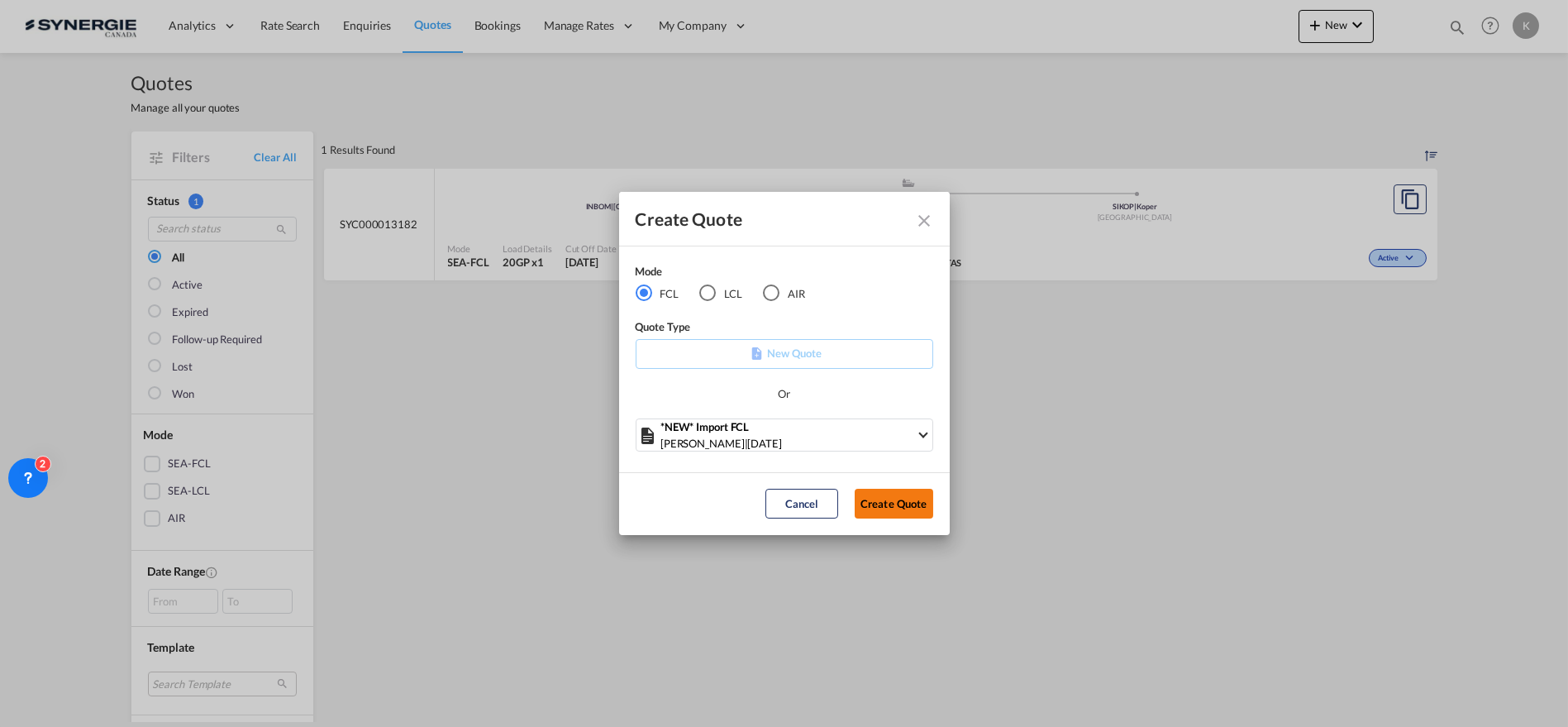 click on "Create Quote" 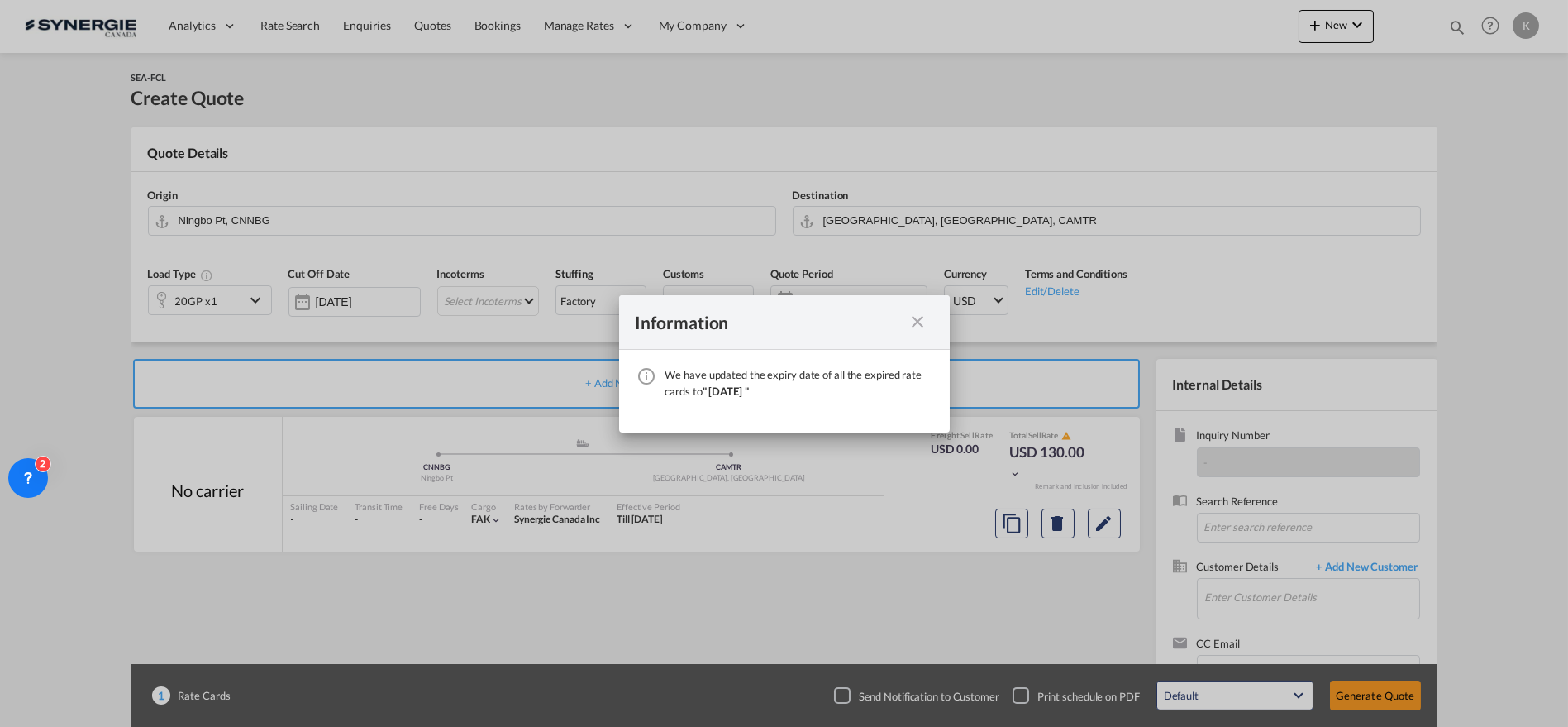 click at bounding box center [918, 322] 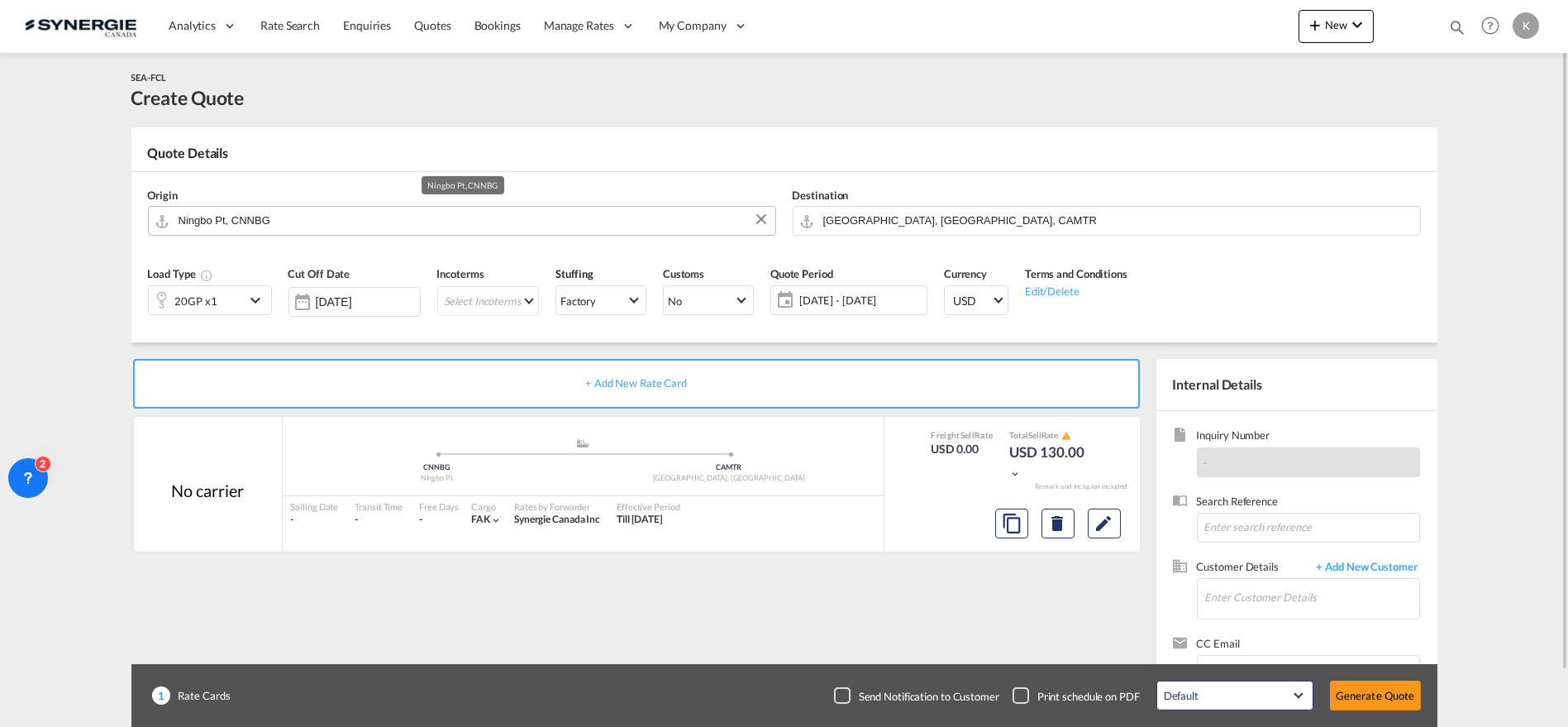 click on "Ningbo Pt, CNNBG" at bounding box center [473, 220] 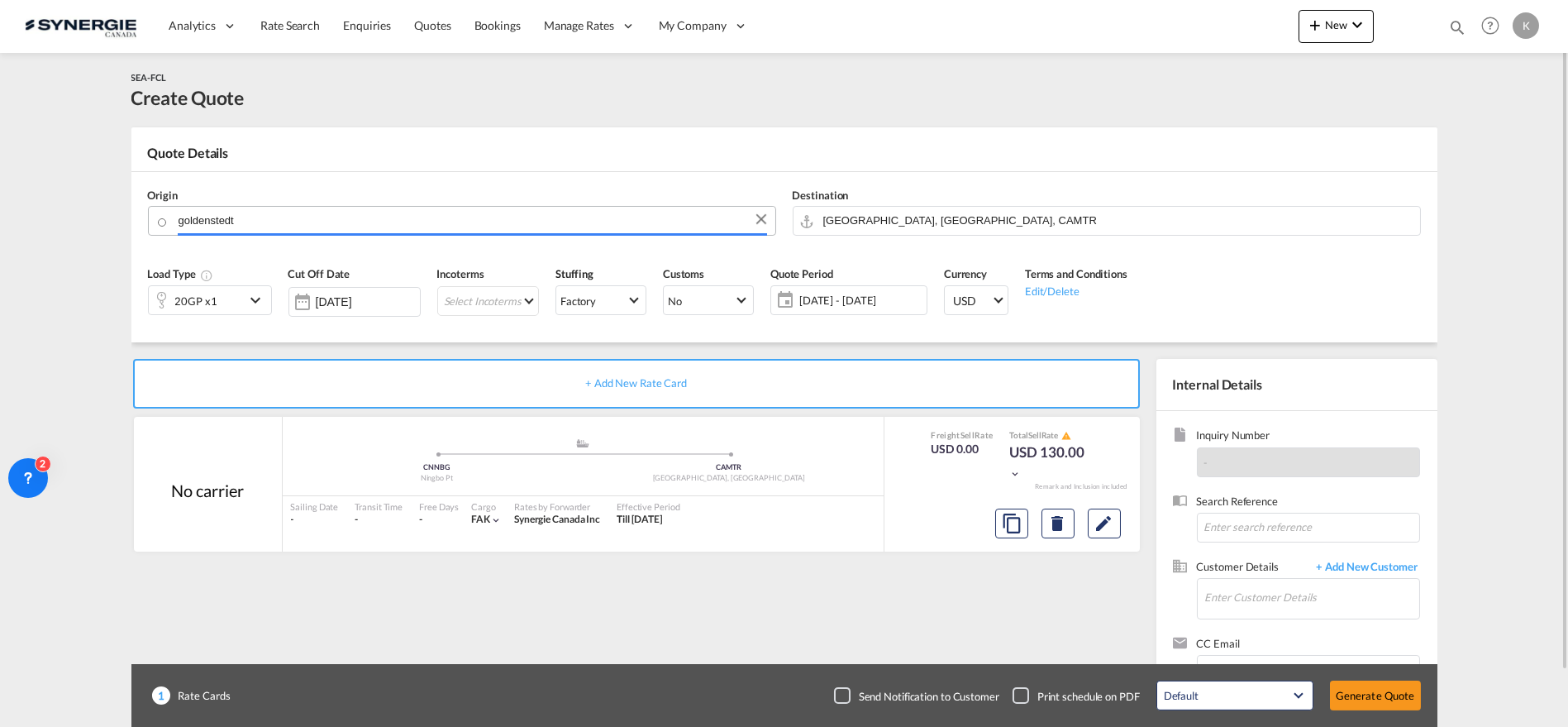 paste on "49424" 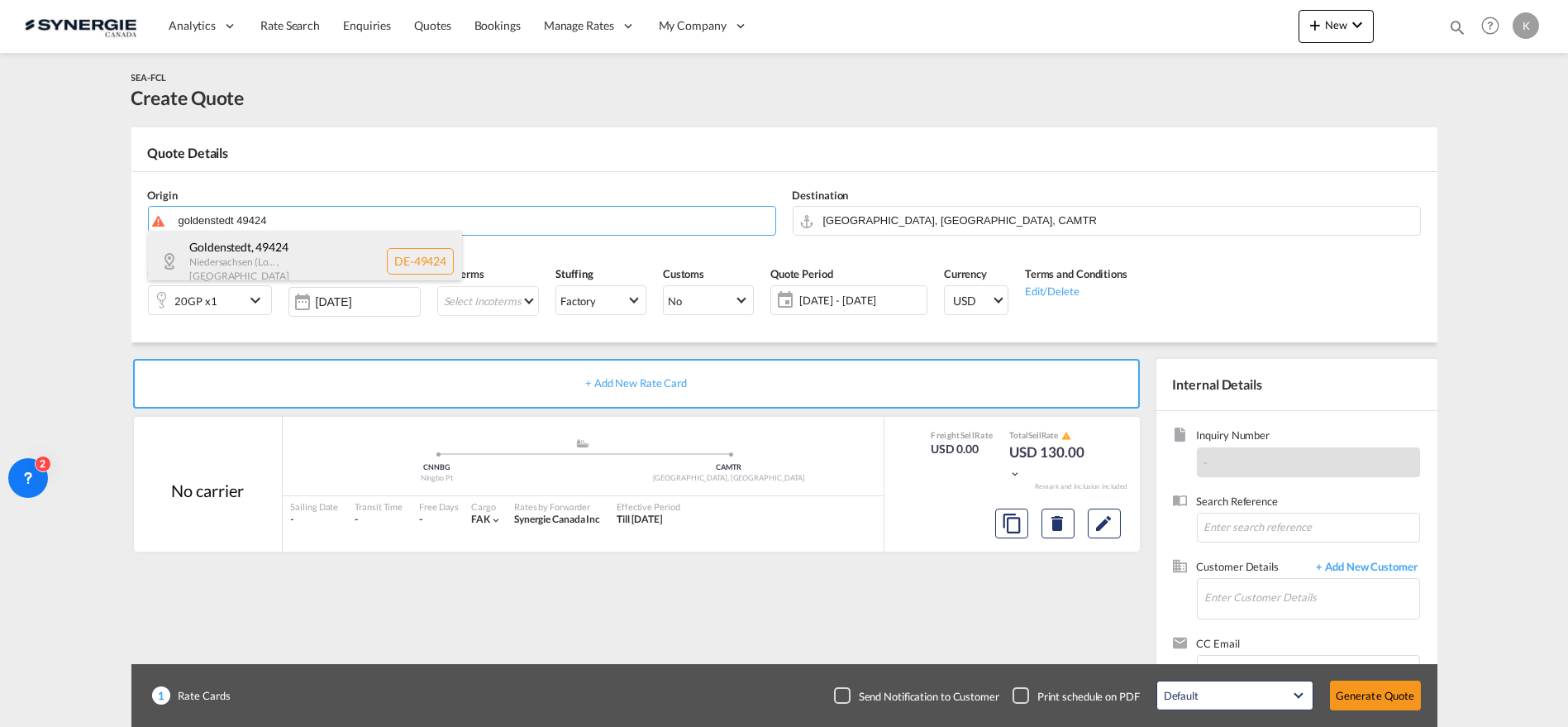 click on "Goldenstedt ,
49424
[GEOGRAPHIC_DATA] (Lo...
,
[GEOGRAPHIC_DATA]
DE-49424" at bounding box center [305, 261] 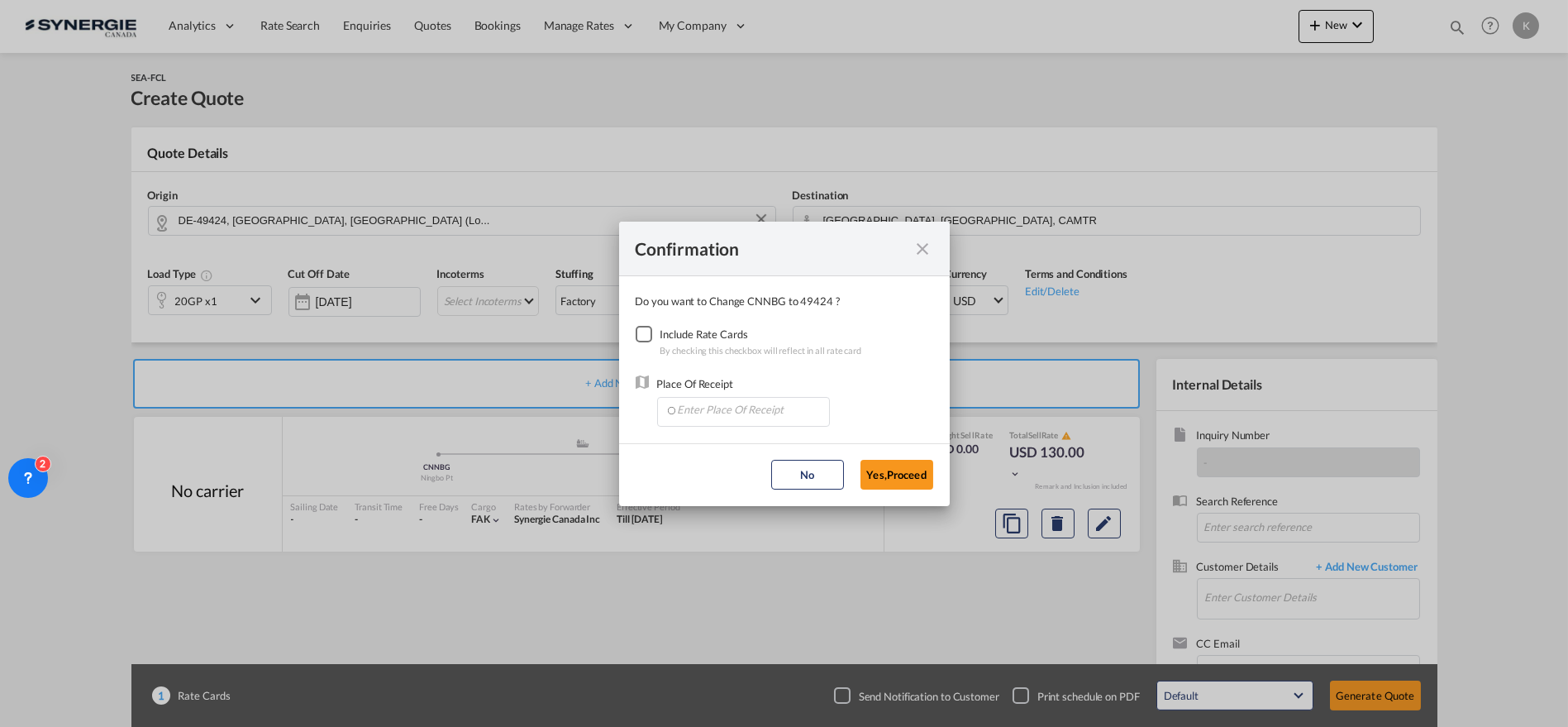 click at bounding box center (644, 334) 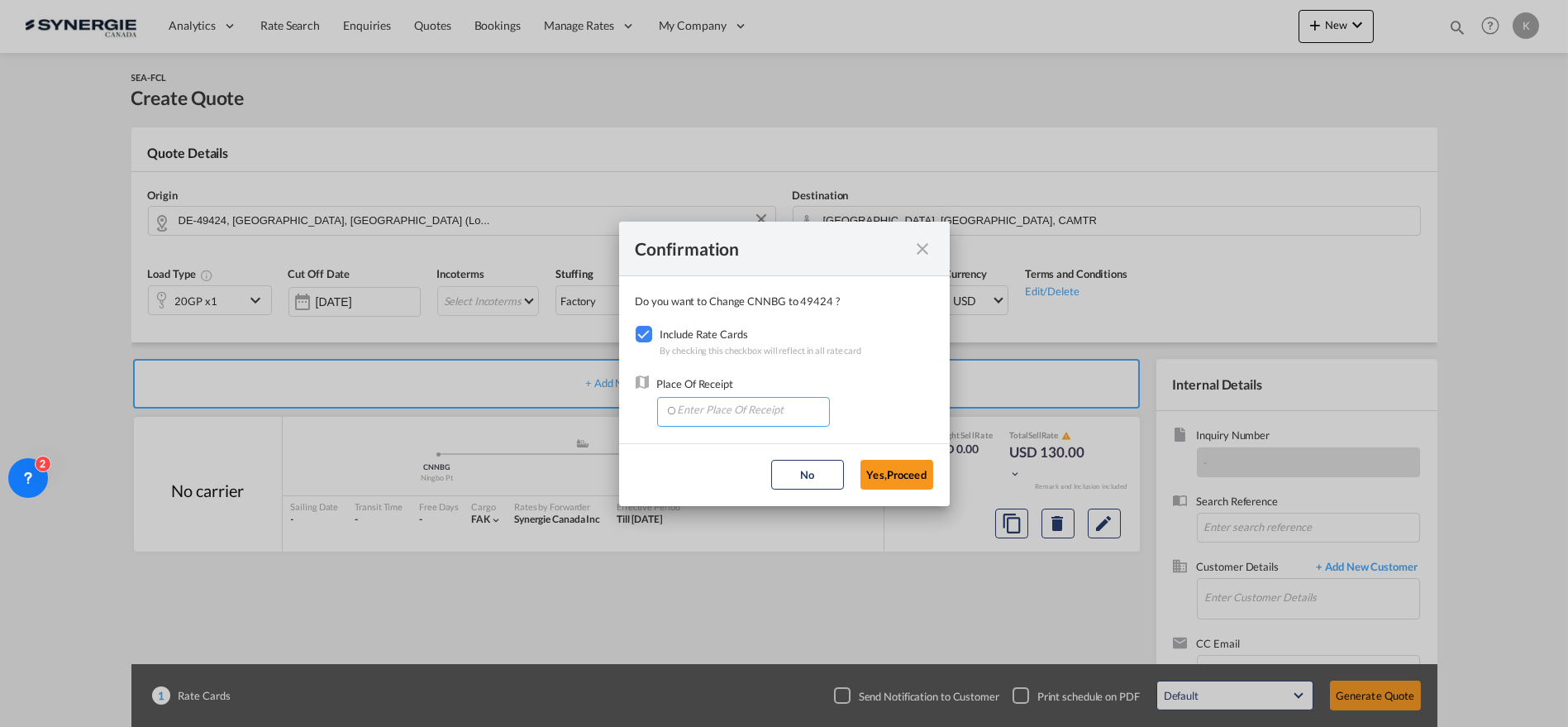 click at bounding box center (747, 410) 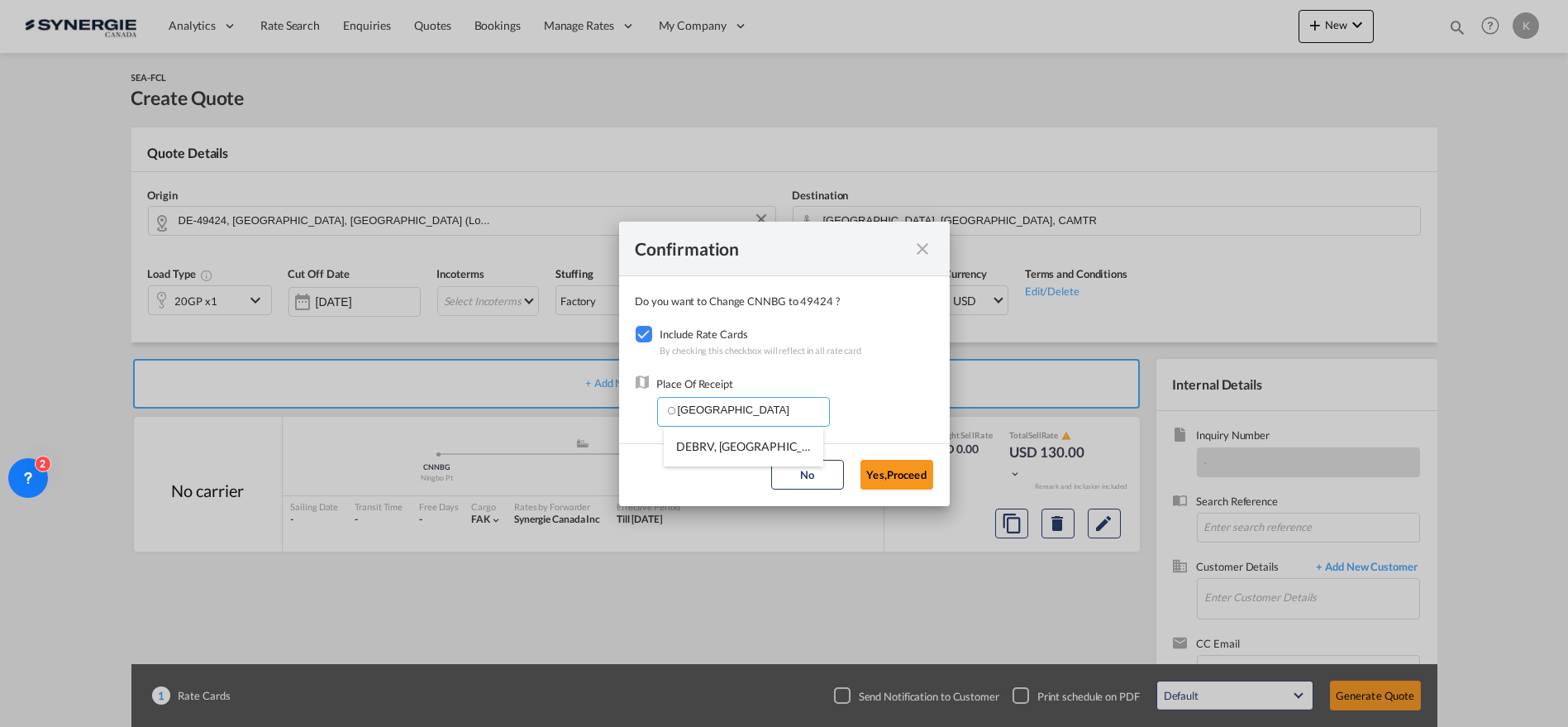 click on "DEBRV, [GEOGRAPHIC_DATA], [GEOGRAPHIC_DATA], [GEOGRAPHIC_DATA], [GEOGRAPHIC_DATA]" at bounding box center [938, 446] 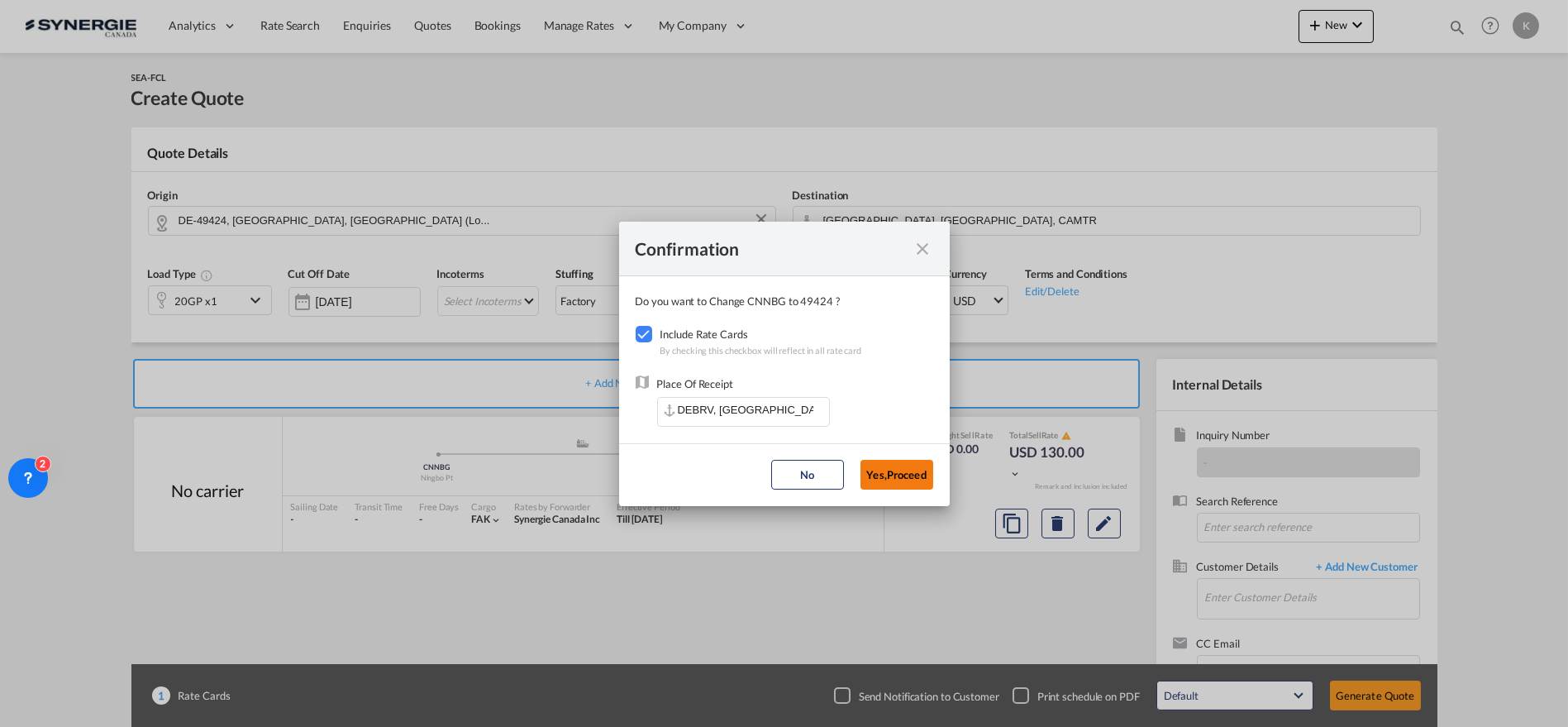 click on "Yes,Proceed" at bounding box center (897, 475) 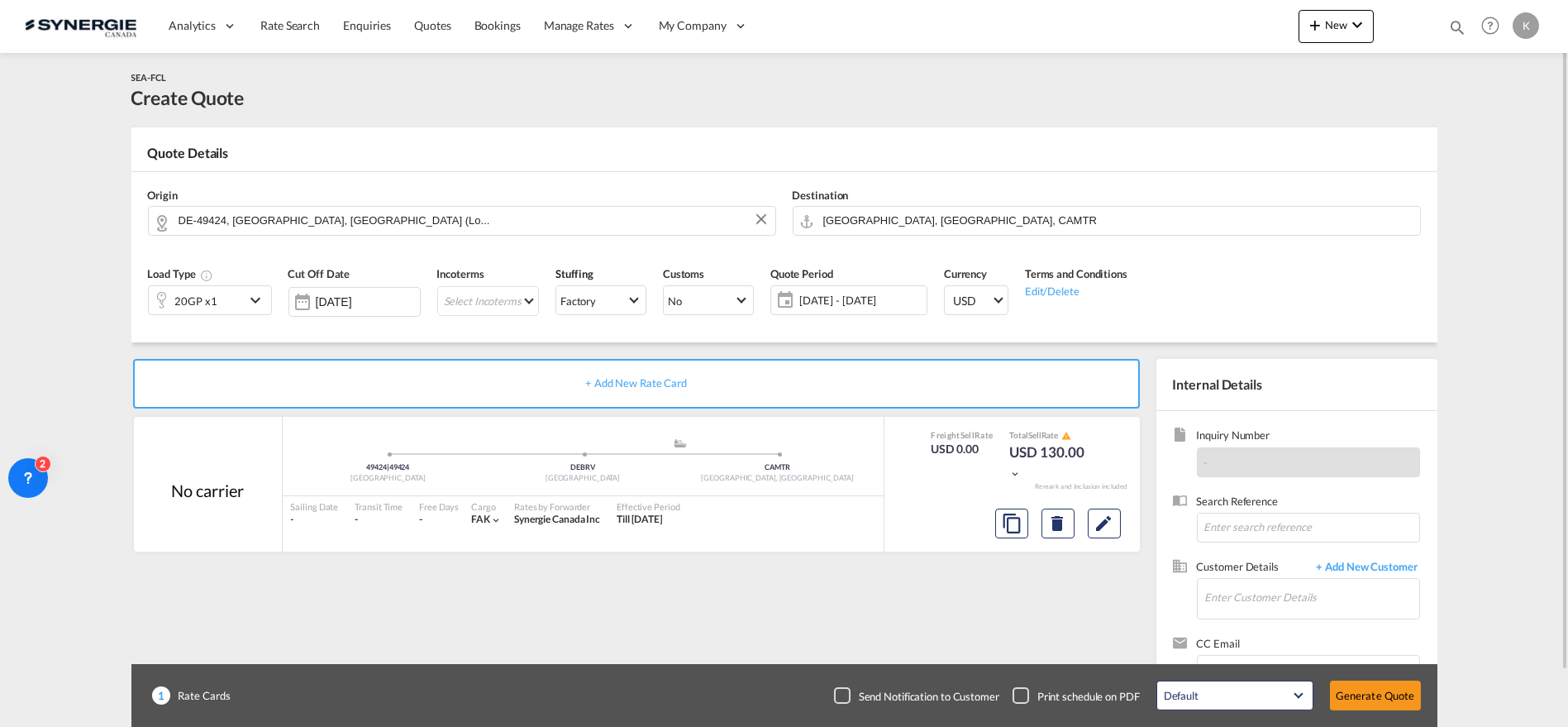click at bounding box center (258, 300) 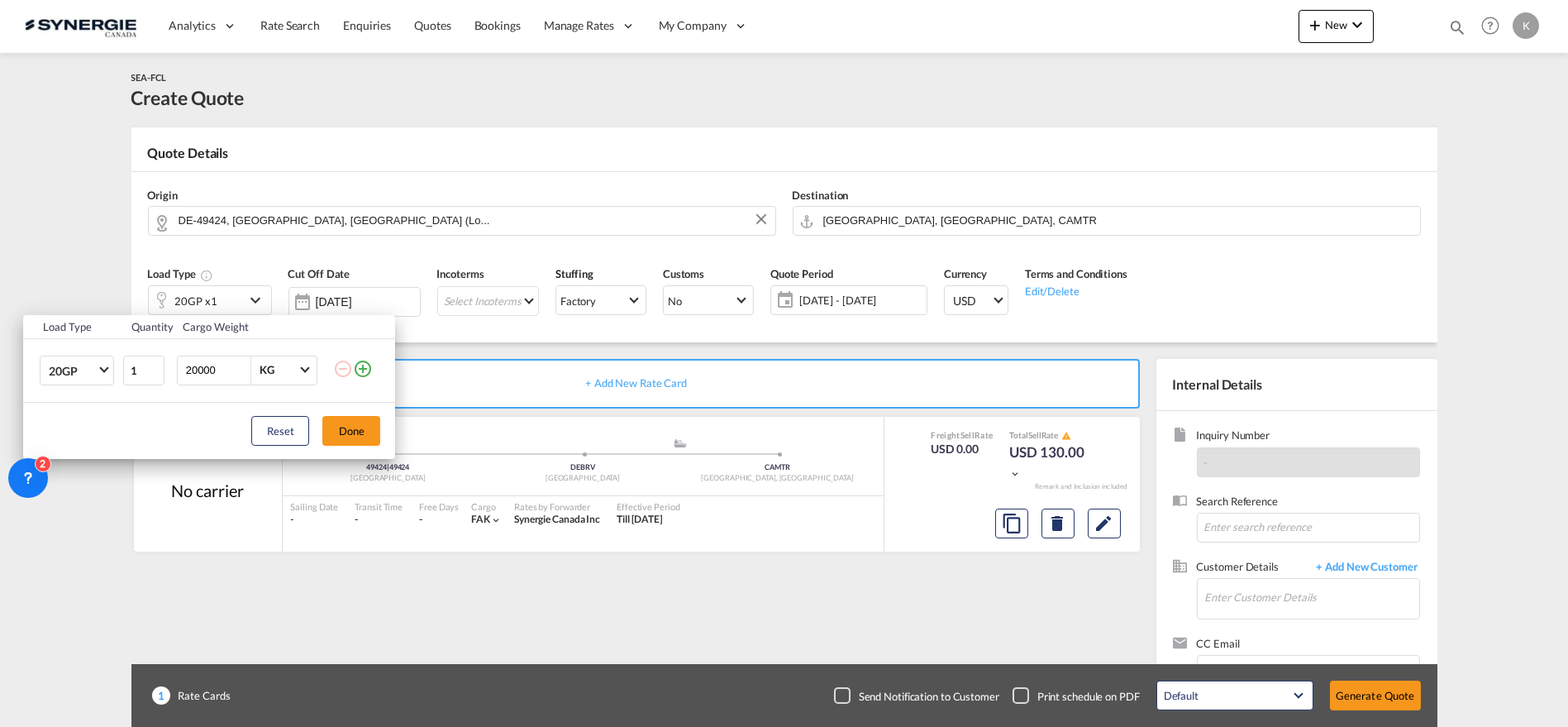 click at bounding box center (363, 369) 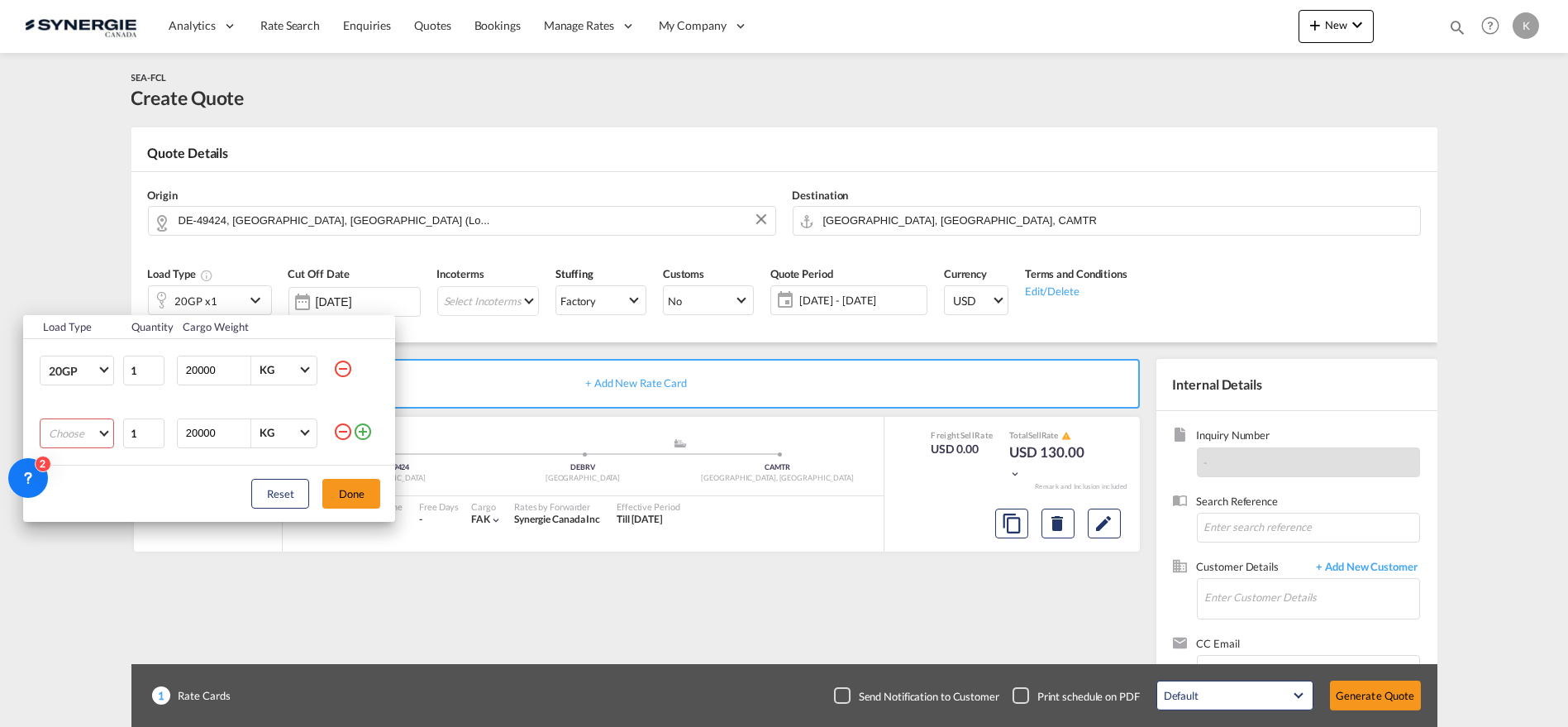 click on "Choose
20GP
40GP
40HC
45HC
20RE
40RE
40HR
20OT
40OT
20FR
40FR
40NR
20NR
45S
20TK
40TK
OTHR
53HC
20HC" at bounding box center (77, 433) 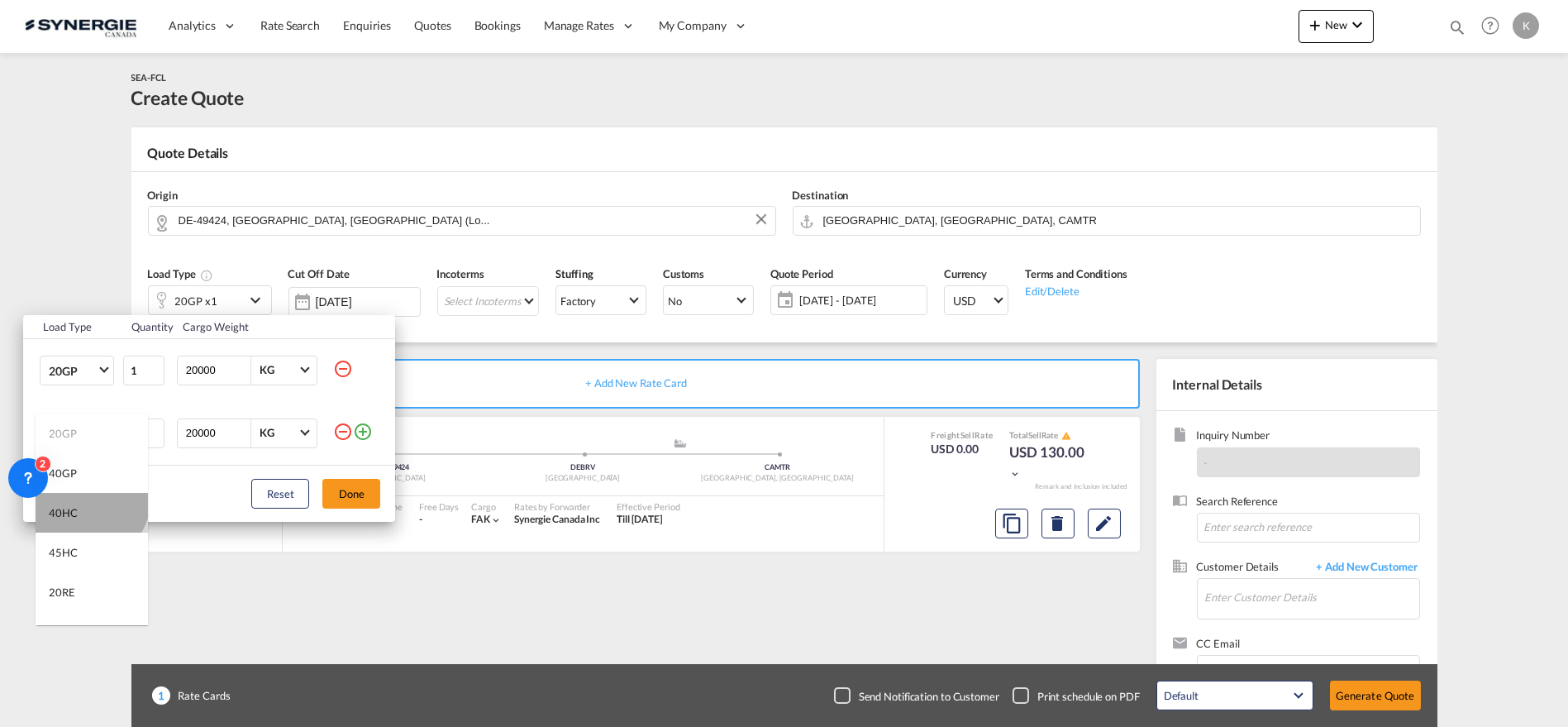 click on "40HC" at bounding box center [92, 513] 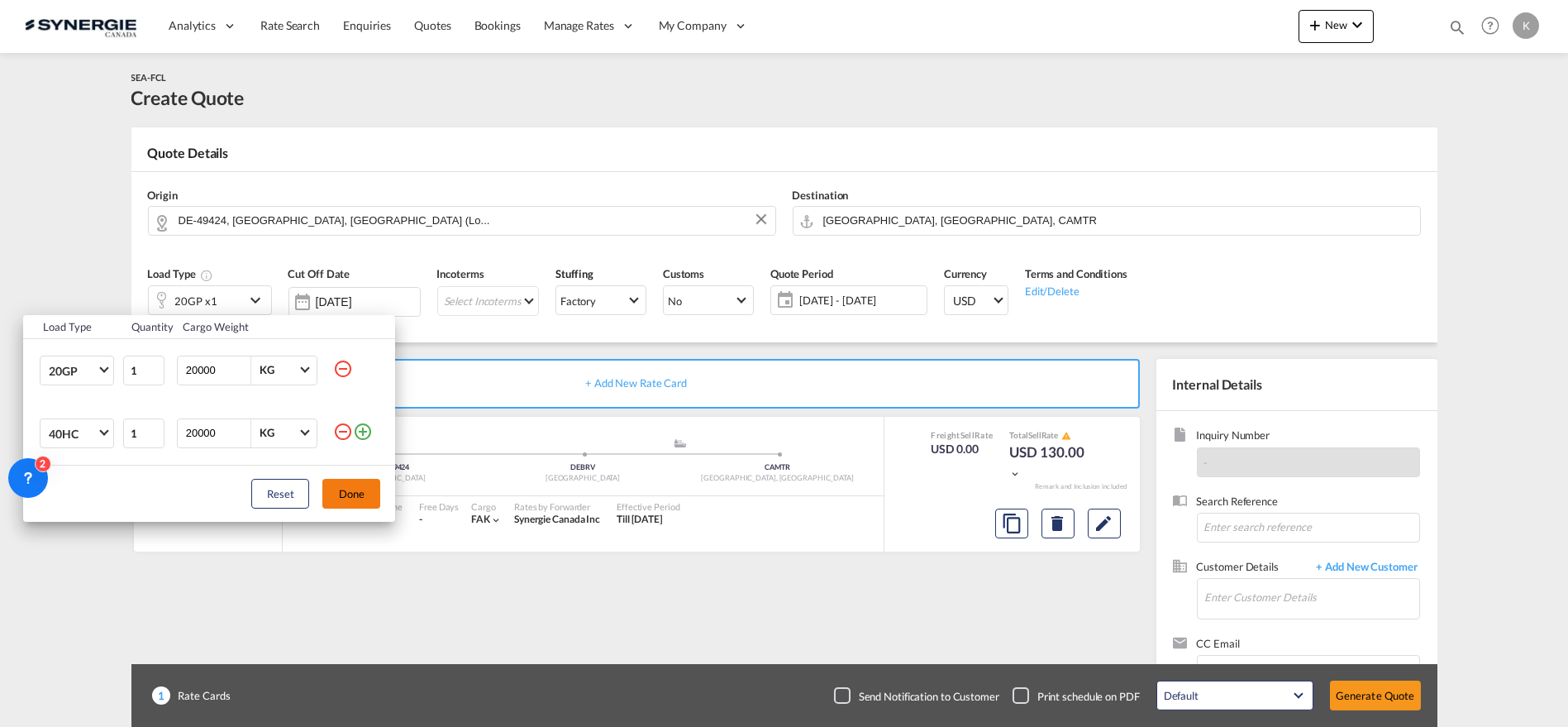 click on "Done" at bounding box center (351, 494) 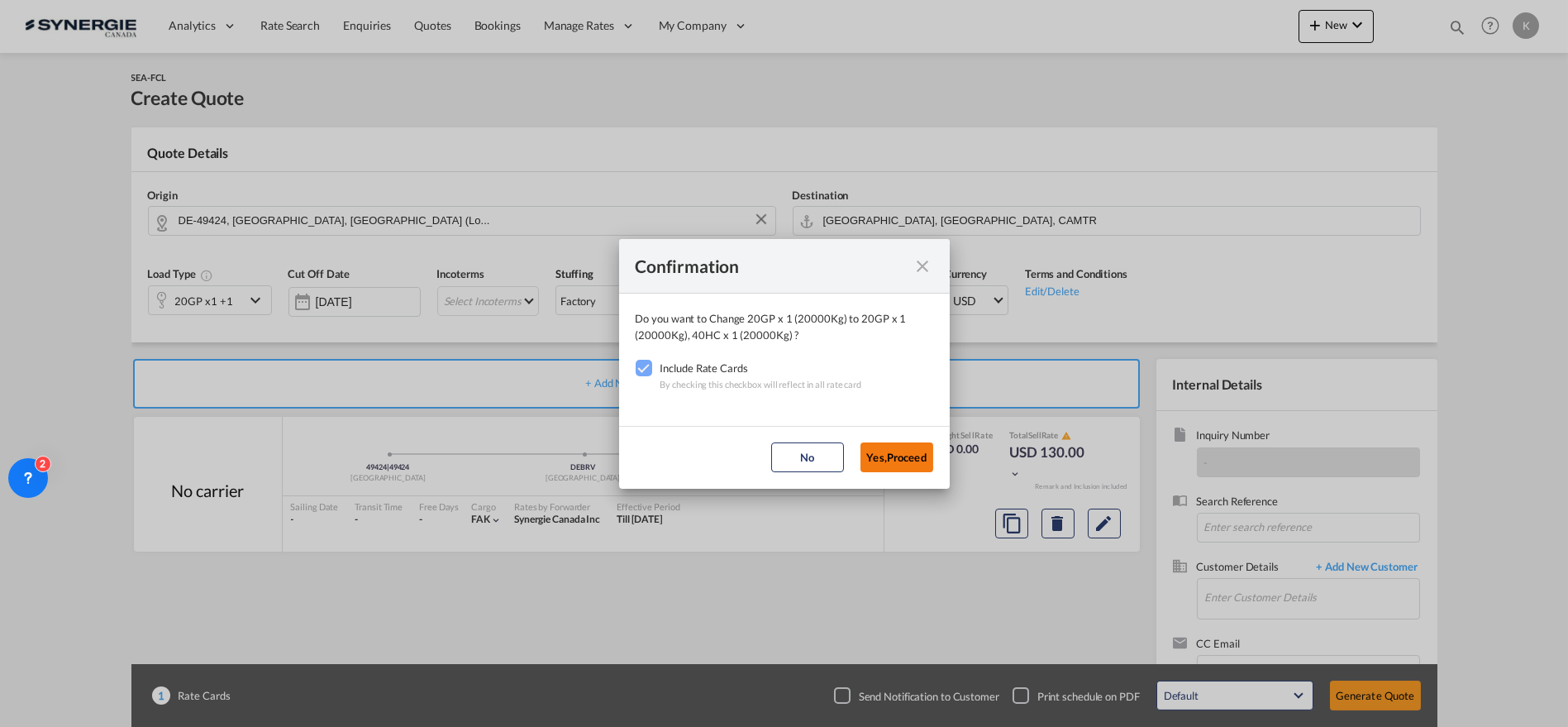 click on "Yes,Proceed" at bounding box center [897, 457] 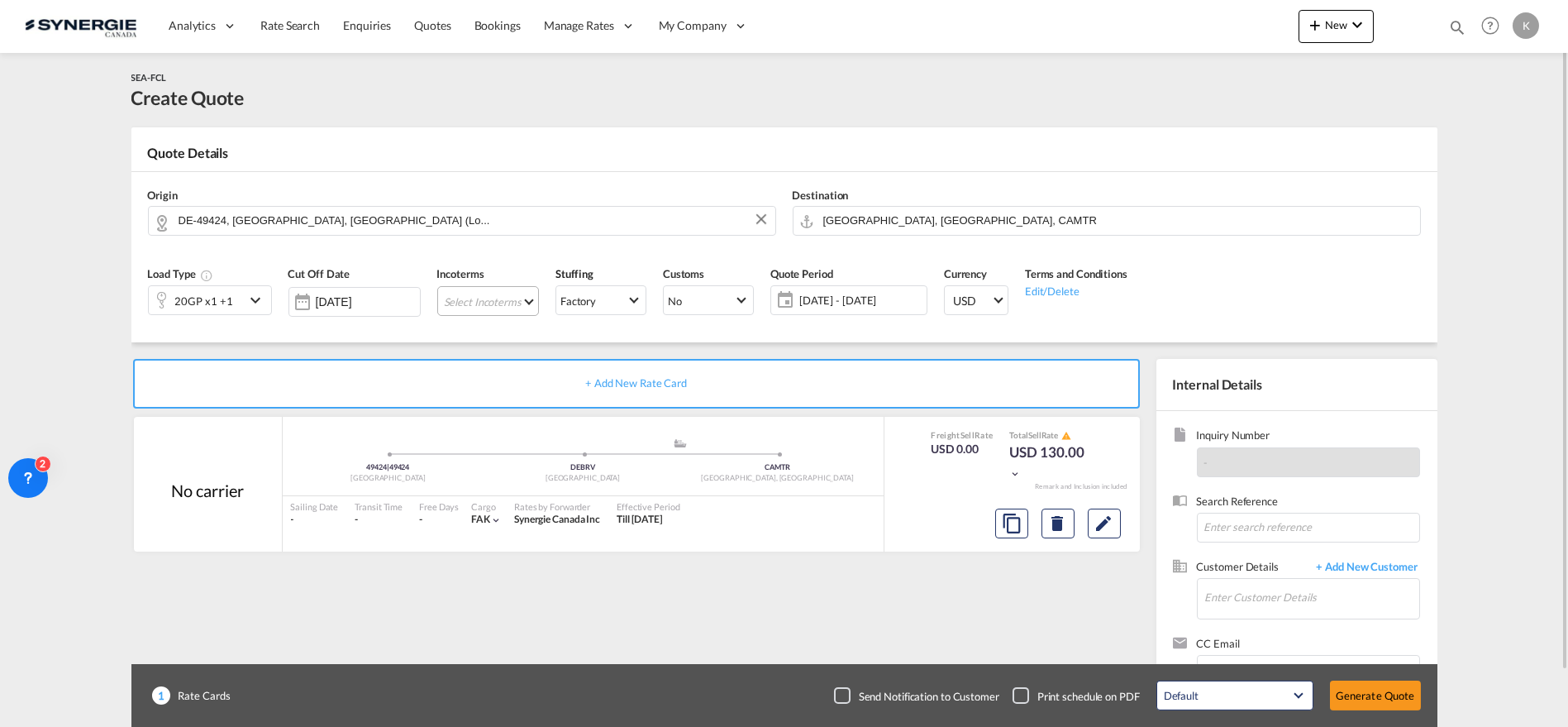 click on "Select Incoterms
CIF - import
Cost,Insurance and Freight FAS - export
Free Alongside Ship FCA - import
Free Carrier EXW - import
Ex Works CFR - export
Cost and Freight CIP - import
Carriage and Insurance Paid to DAP - import
Delivered at Place DPU - import
Delivery at Place Unloaded EXW - export
Ex Works DAP - export
Delivered at Place CFR - import
Cost and Freight CPT - import
Carrier Paid to DPU - export
Delivery at Place Unloaded CPT - export
Carrier Paid to FAS - import
Free Alongside Ship FCA - export
Free Carrier FOB - export
Free on Board CIF - export
Cost,Insurance and Freight FOB - import
Free on Board CIP - export
Carriage and Insurance Paid to DDP - export
Delivery Duty Paid" at bounding box center (488, 301) 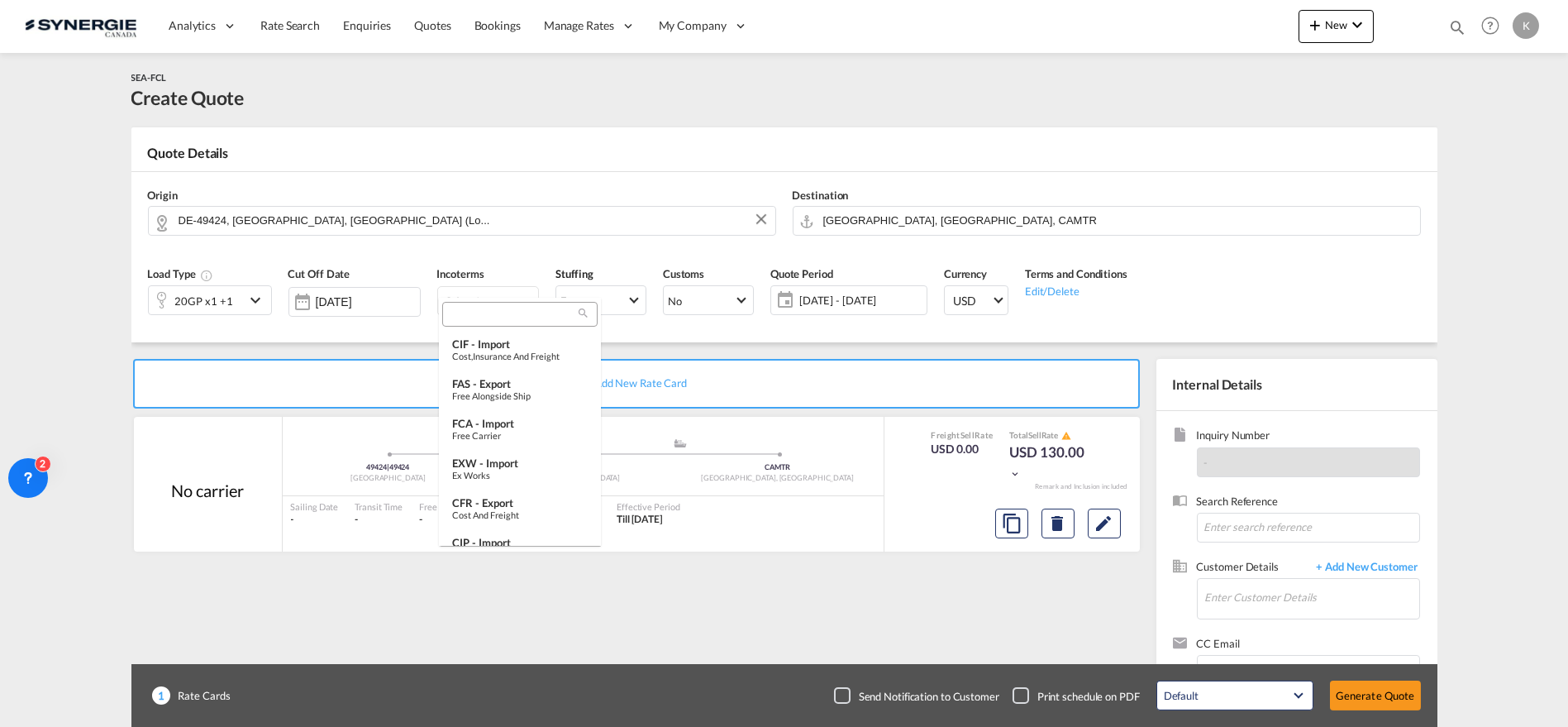 click at bounding box center [513, 315] 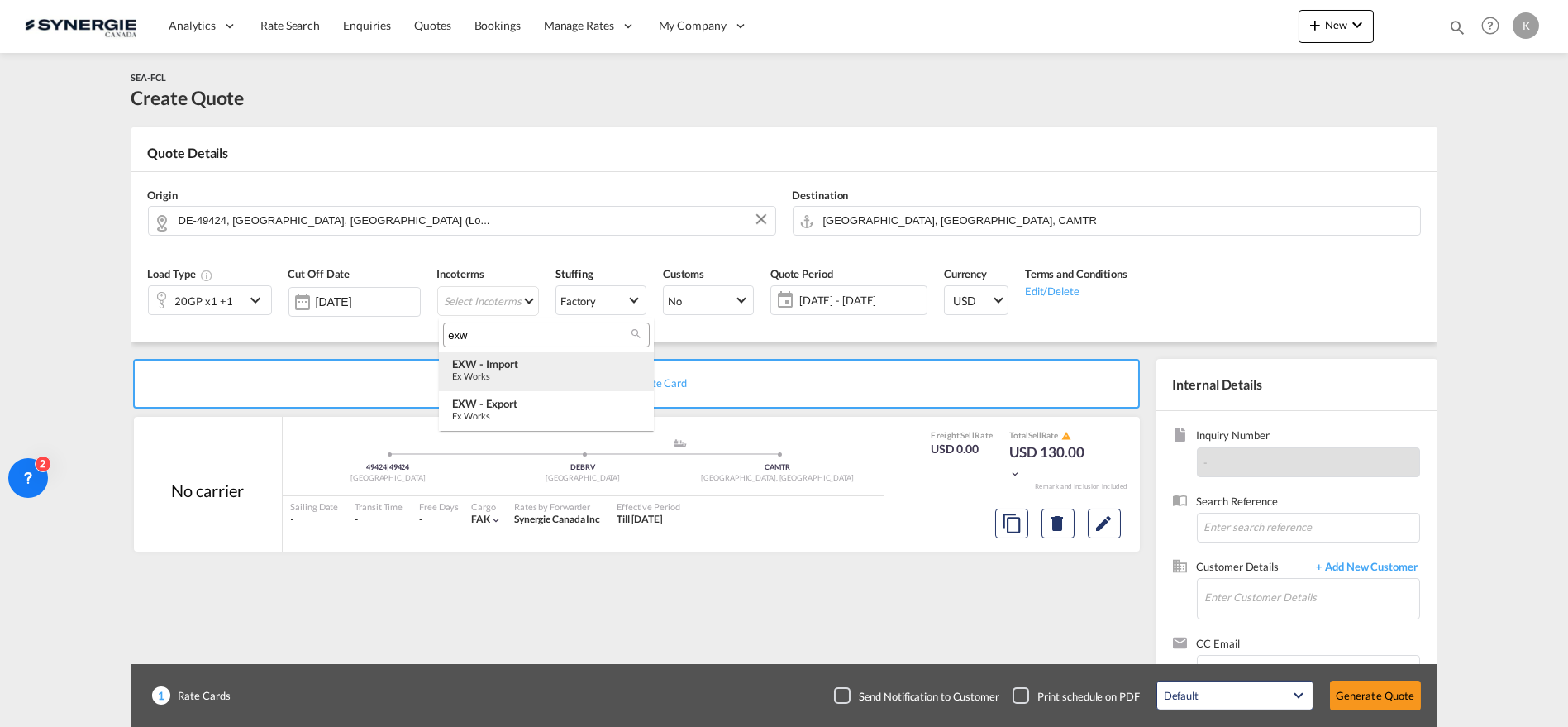 type on "exw" 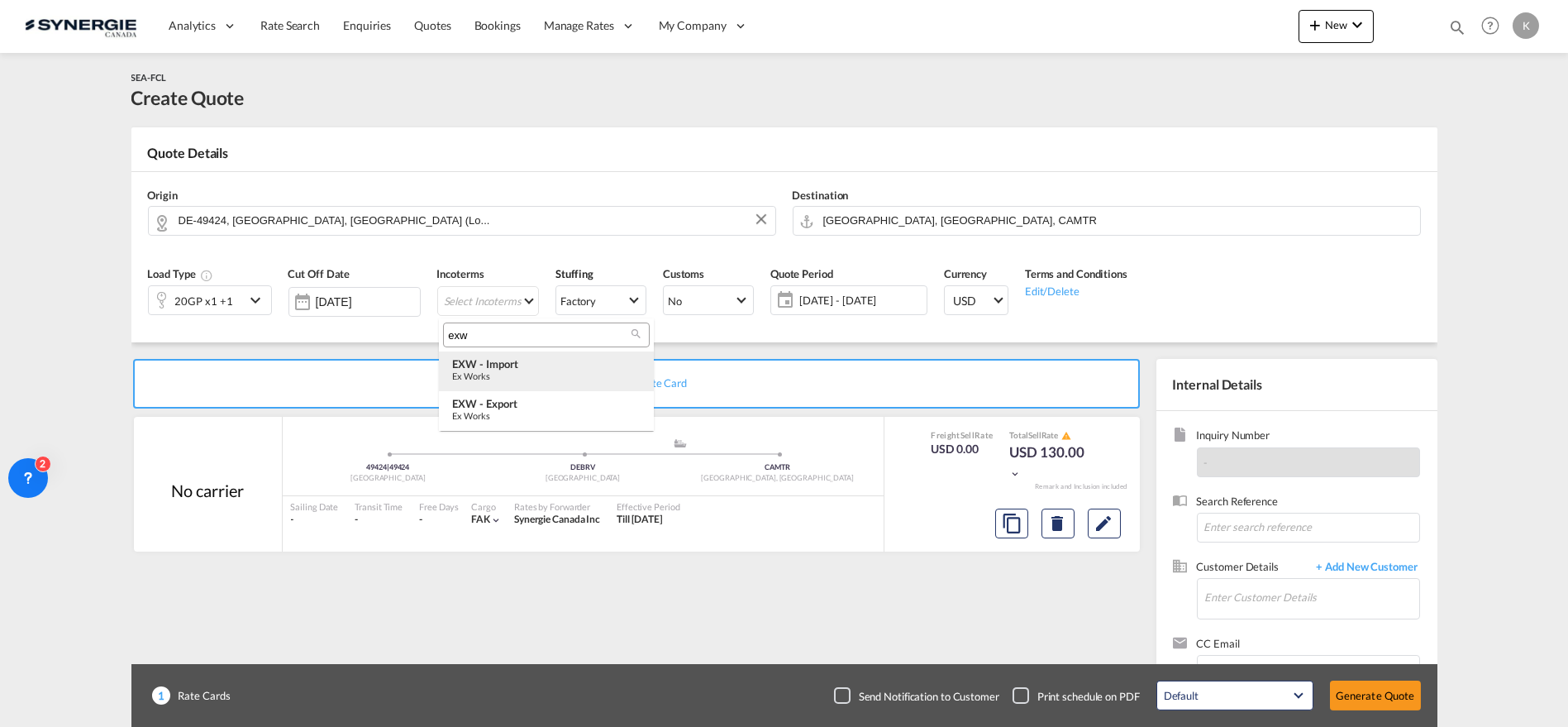 click on "EXW - import" at bounding box center (546, 364) 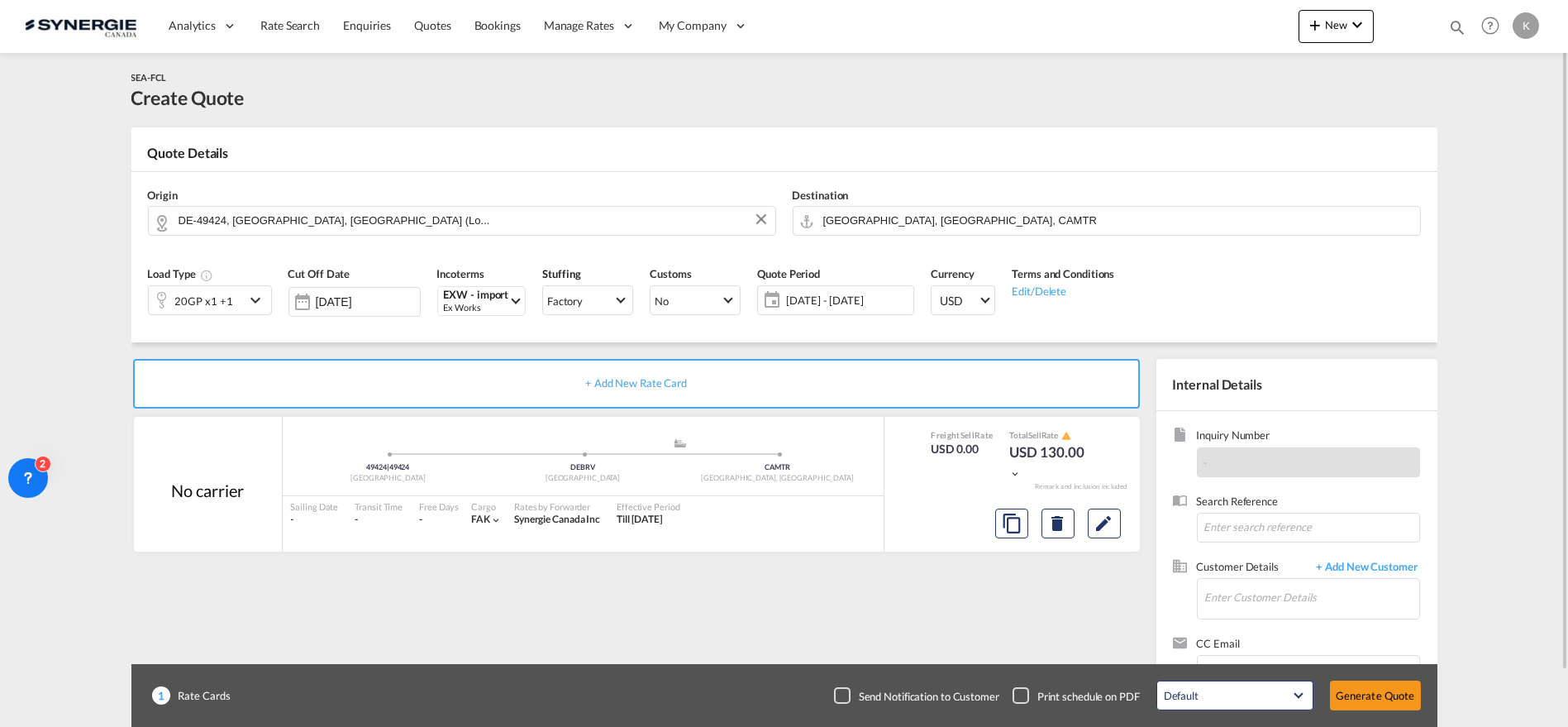 click on "[DATE] - [DATE]" 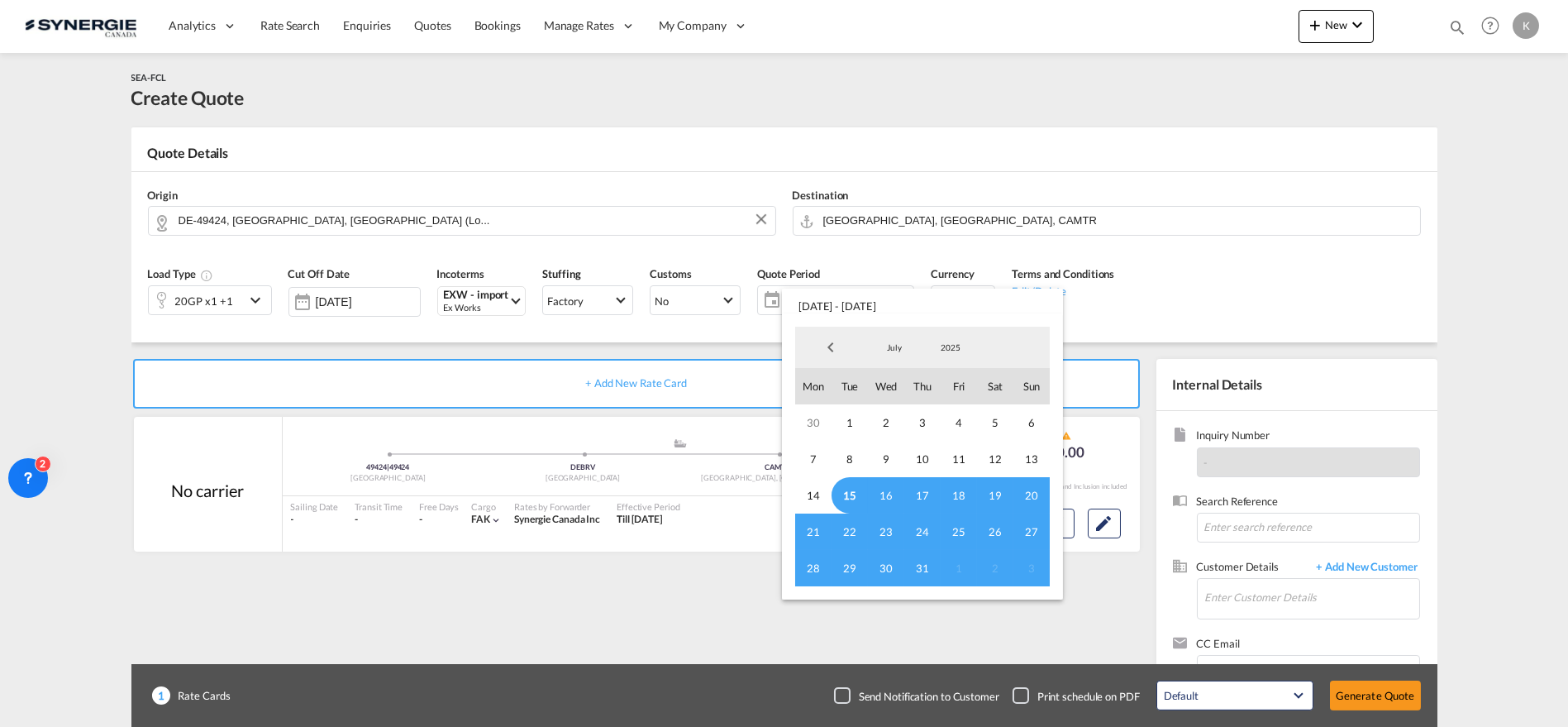 click on "29" at bounding box center [850, 568] 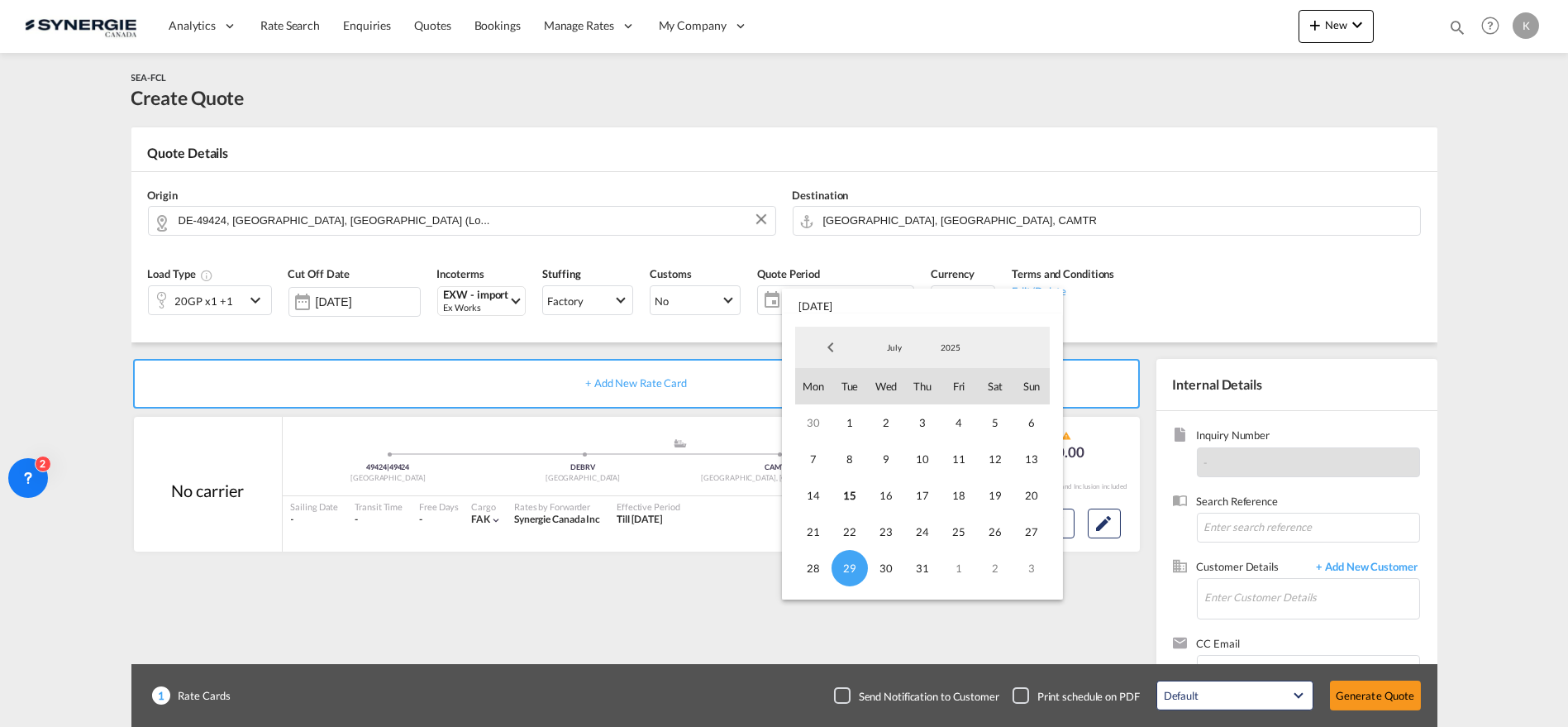 click on "29" at bounding box center [850, 568] 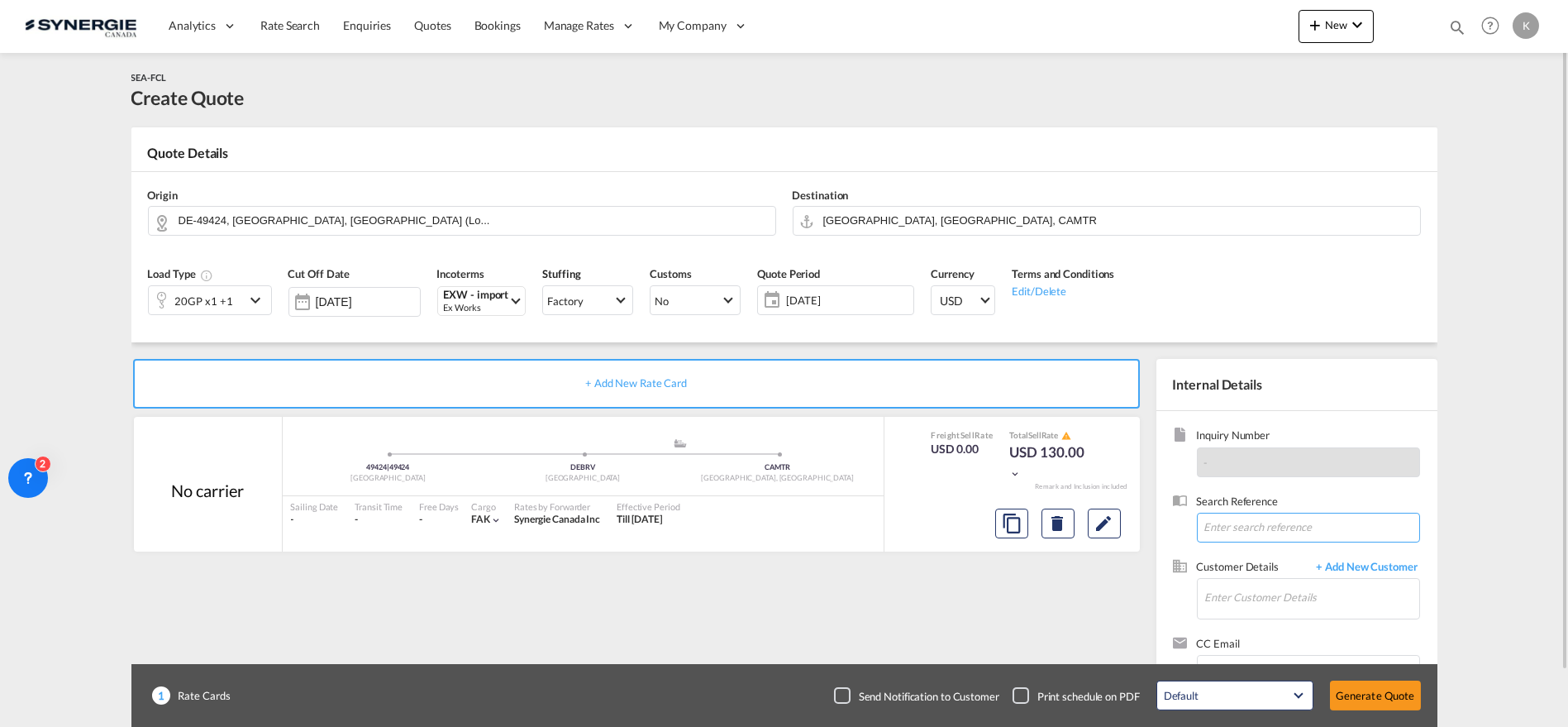 click at bounding box center (1308, 528) 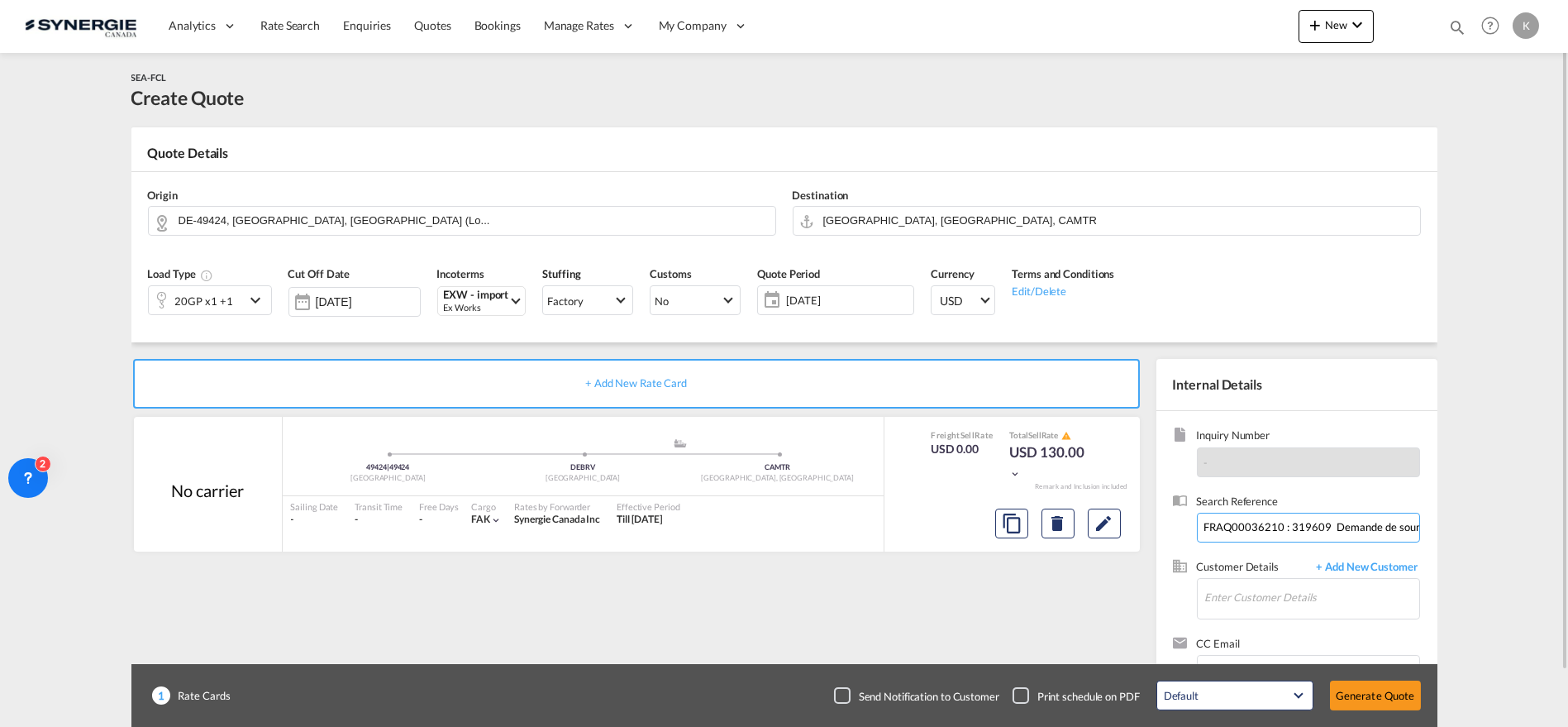 scroll, scrollTop: 0, scrollLeft: 533, axis: horizontal 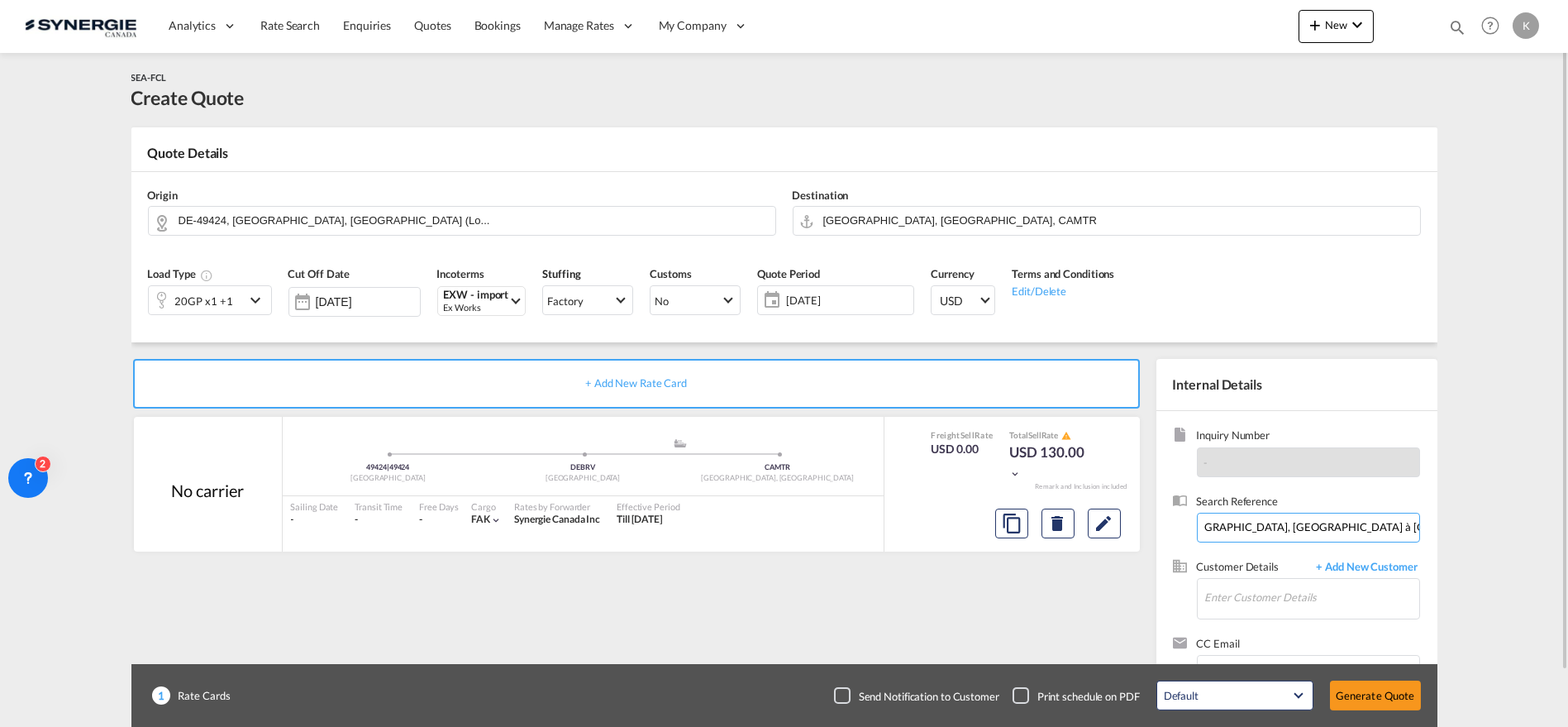 type on "FRAQ00036210 : 319609  Demande de soumission Maritime et Aérienne BUDGÉTAIRE de Lutten 49424 [GEOGRAPHIC_DATA], [GEOGRAPHIC_DATA] à [GEOGRAPHIC_DATA], Qc J2S8K4" 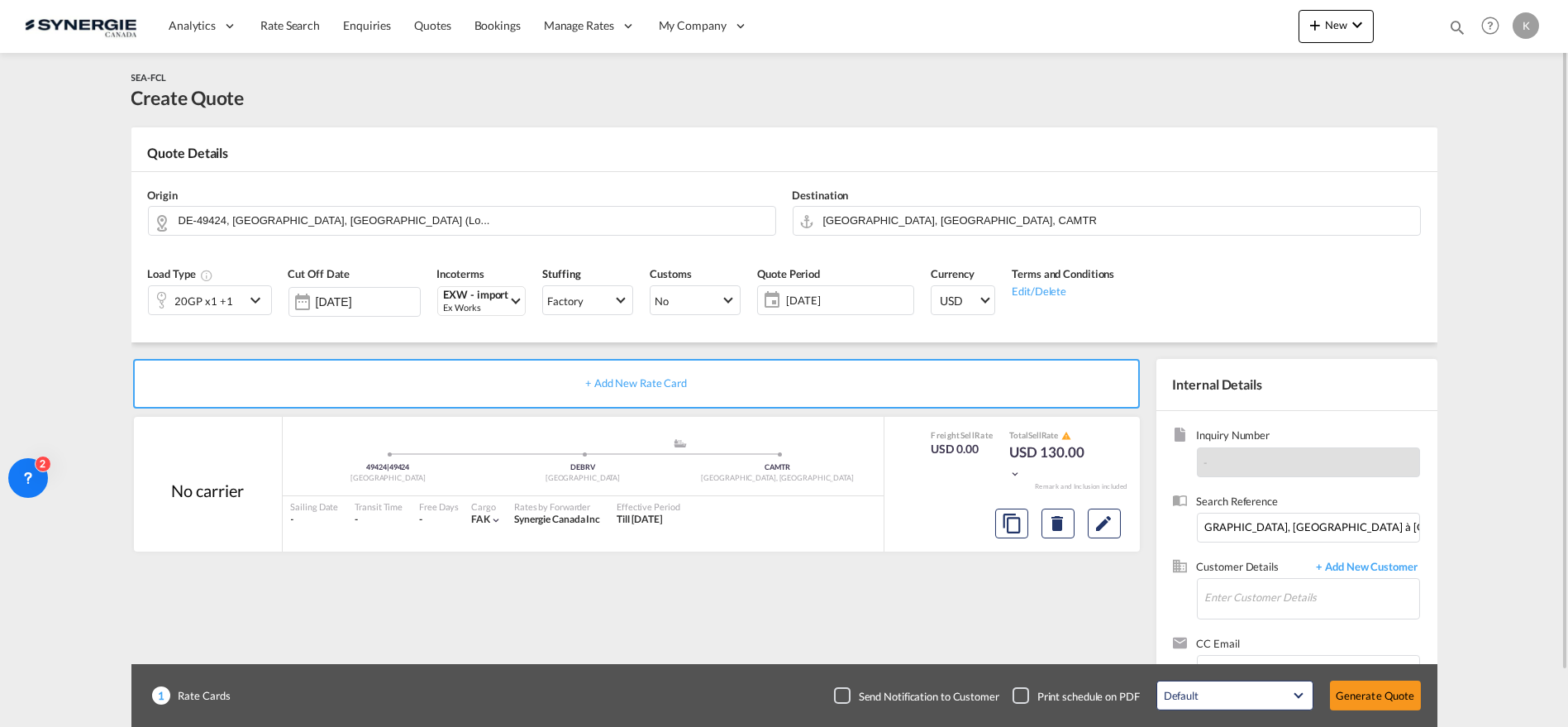 scroll, scrollTop: 0, scrollLeft: 0, axis: both 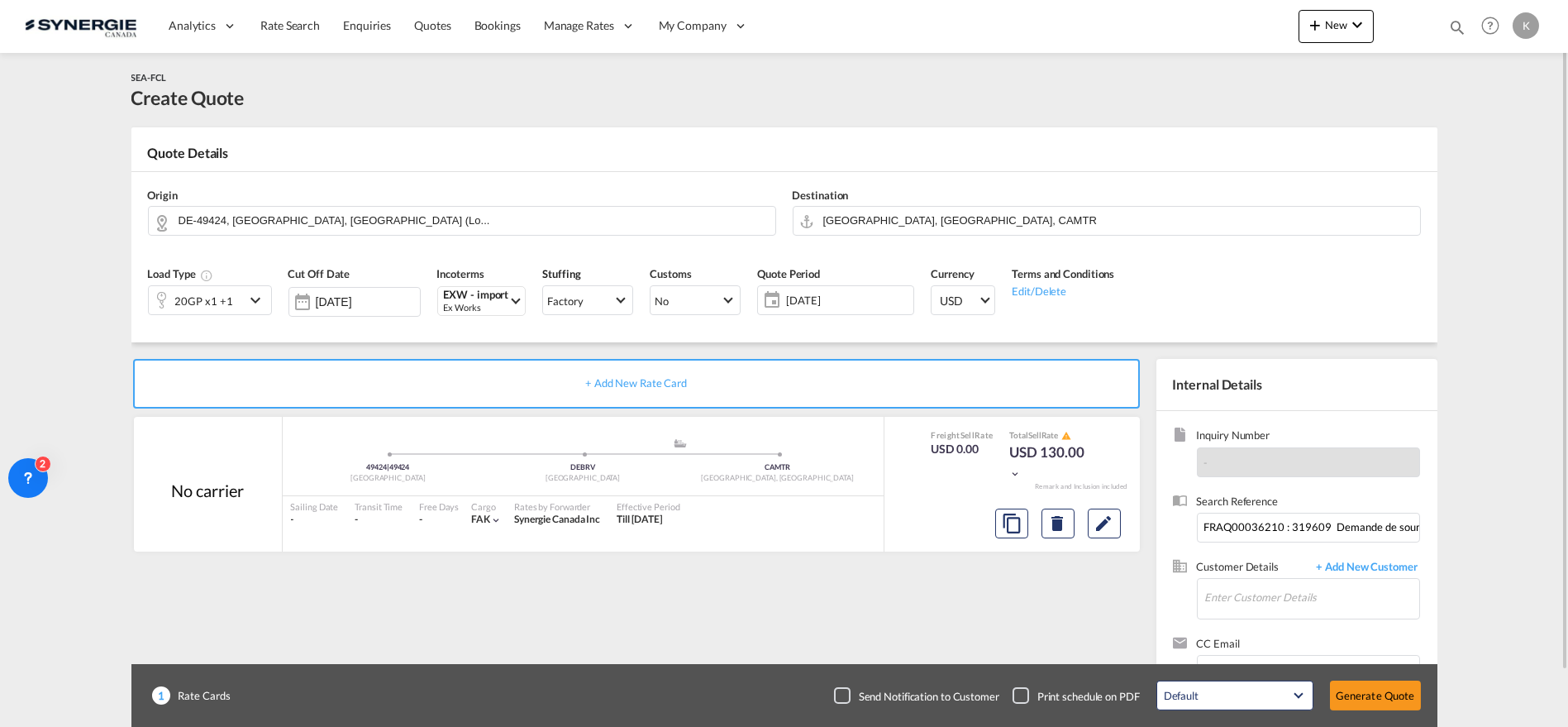 click on "Customer Details" at bounding box center (1252, 568) 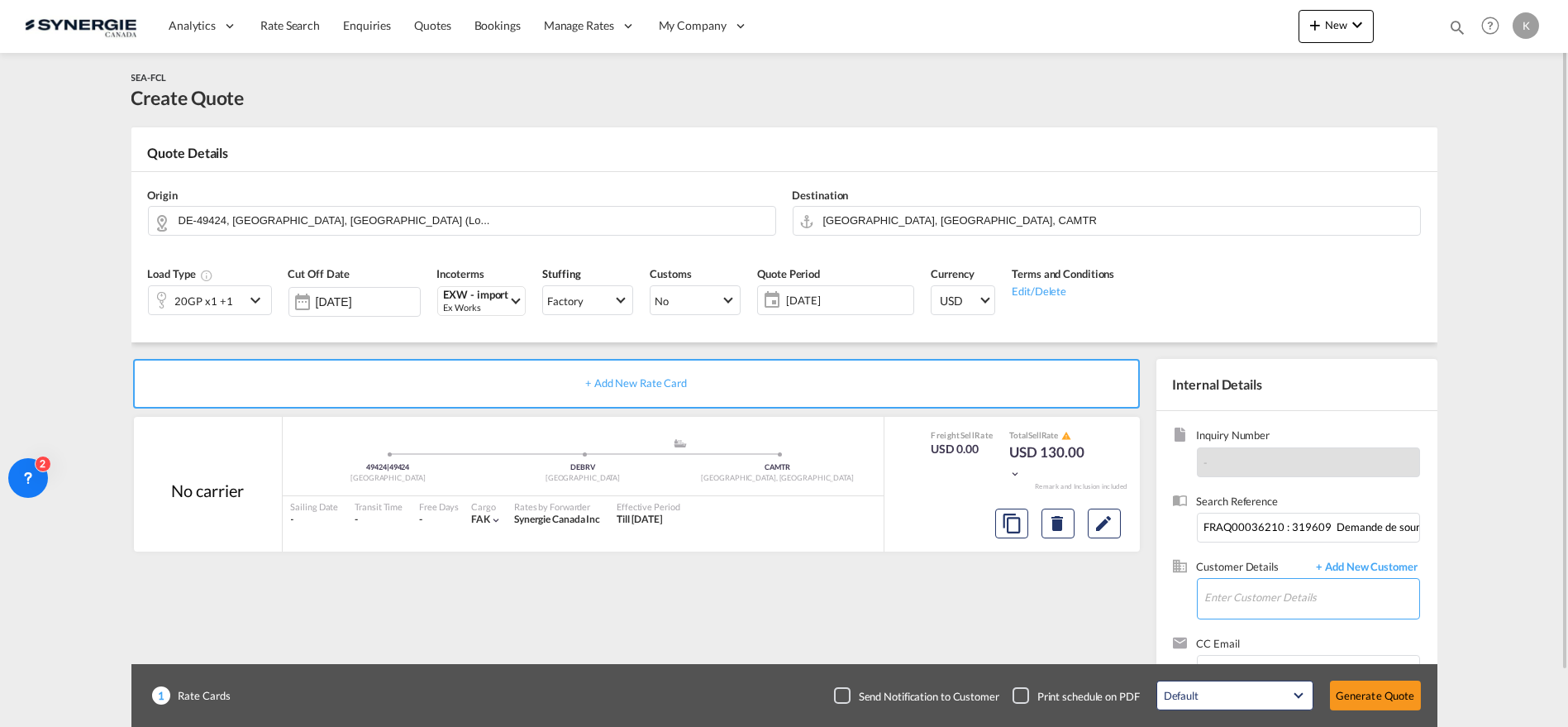 click on "Enter Customer Details" at bounding box center [1312, 597] 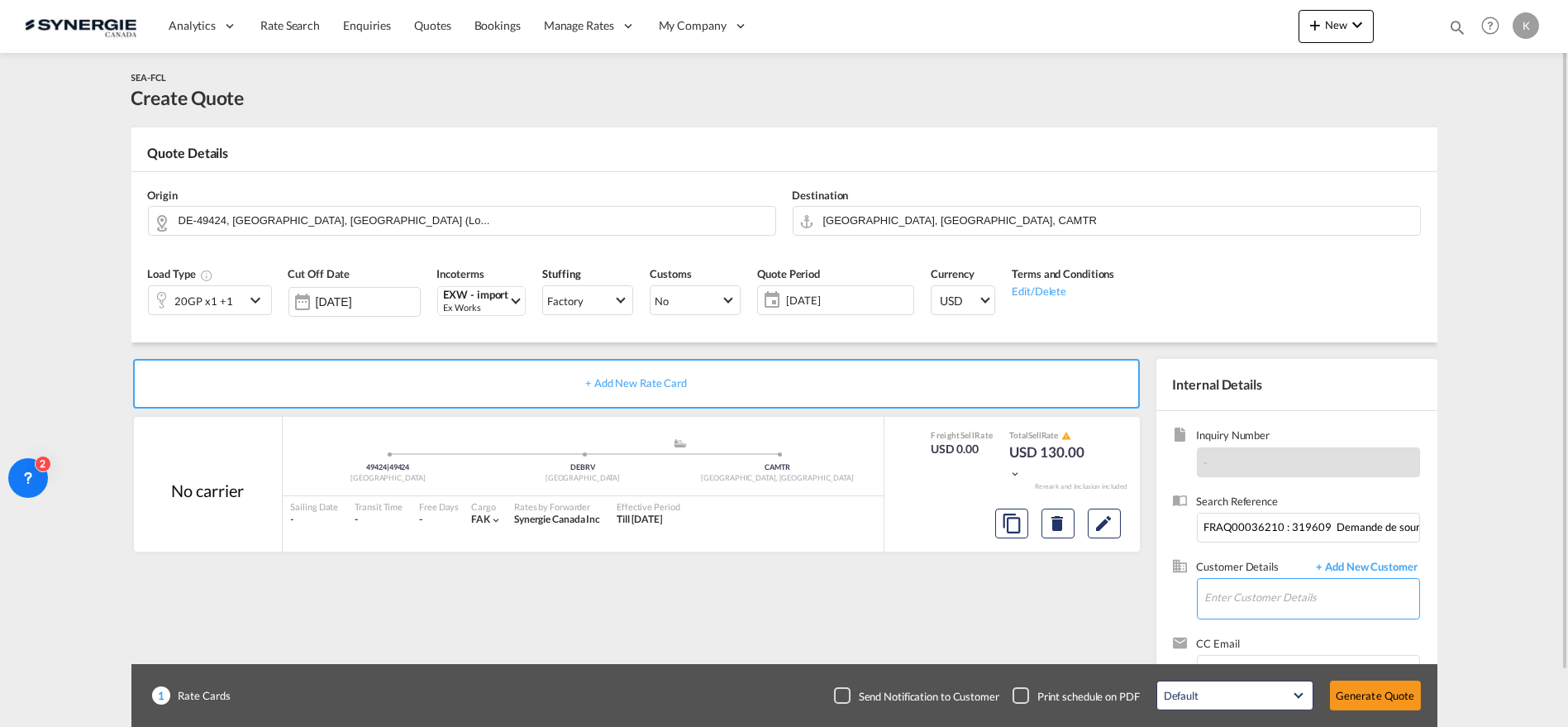 paste on "[EMAIL_ADDRESS][DOMAIN_NAME]" 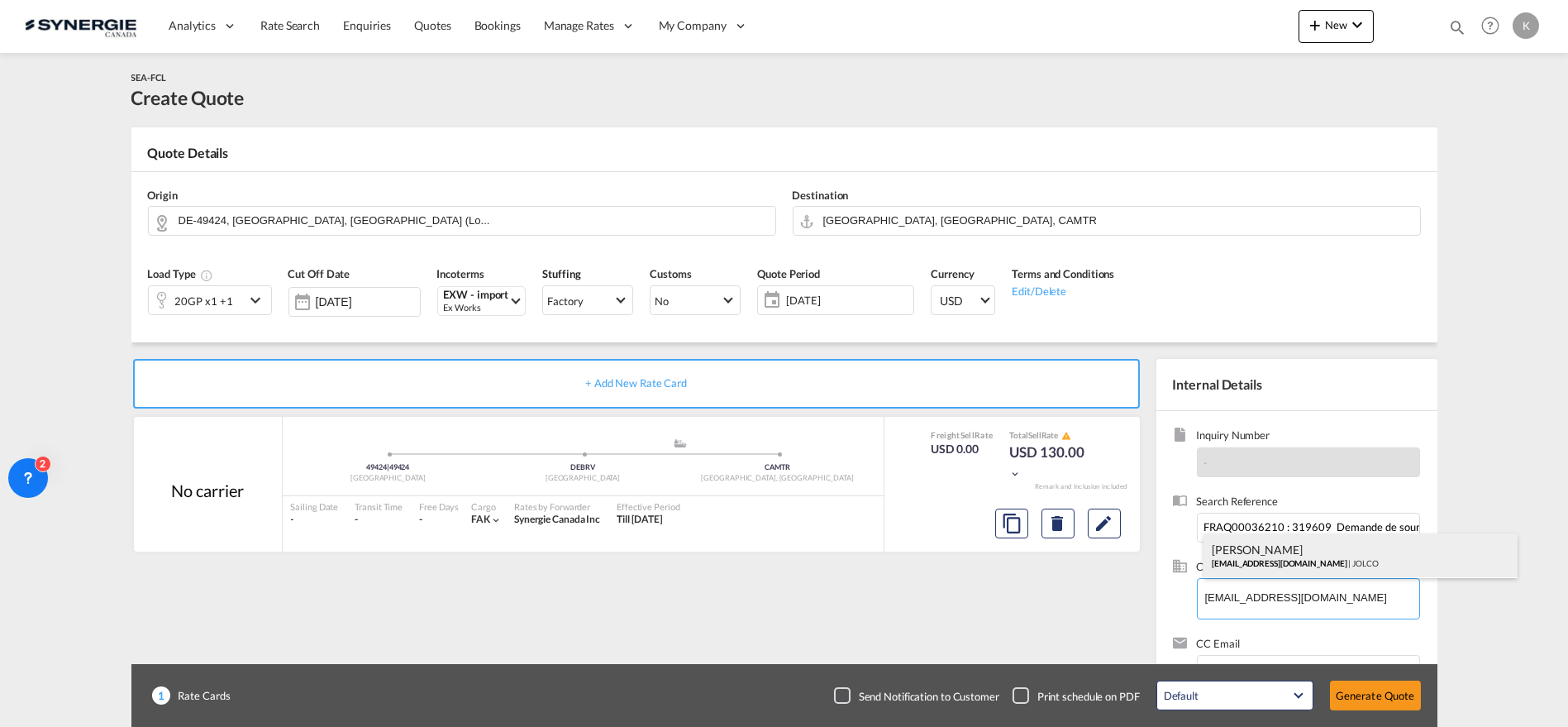 click on "[PERSON_NAME] [PERSON_NAME][EMAIL_ADDRESS][DOMAIN_NAME]    |    JOLCO" at bounding box center [1361, 556] 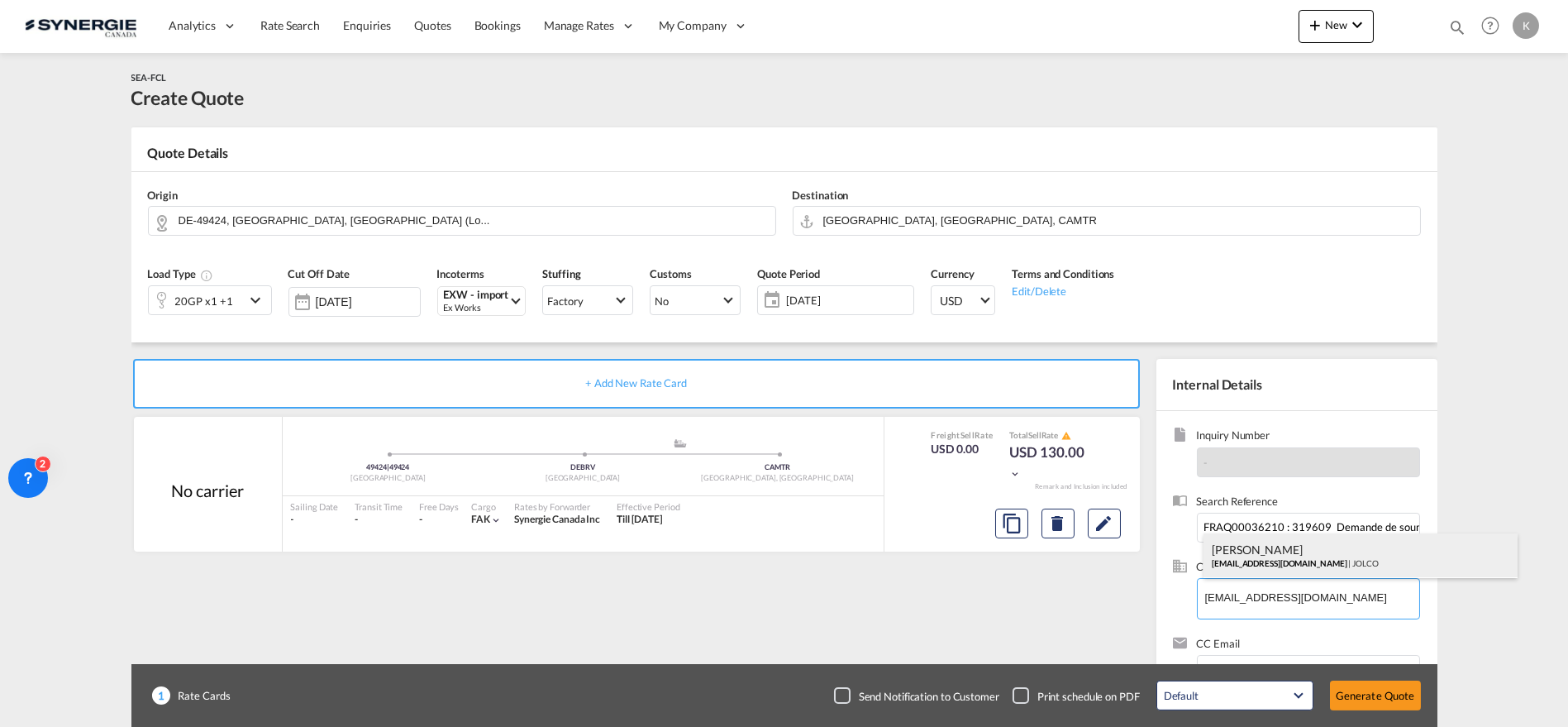 type on "[PERSON_NAME], [PERSON_NAME], [EMAIL_ADDRESS][DOMAIN_NAME]" 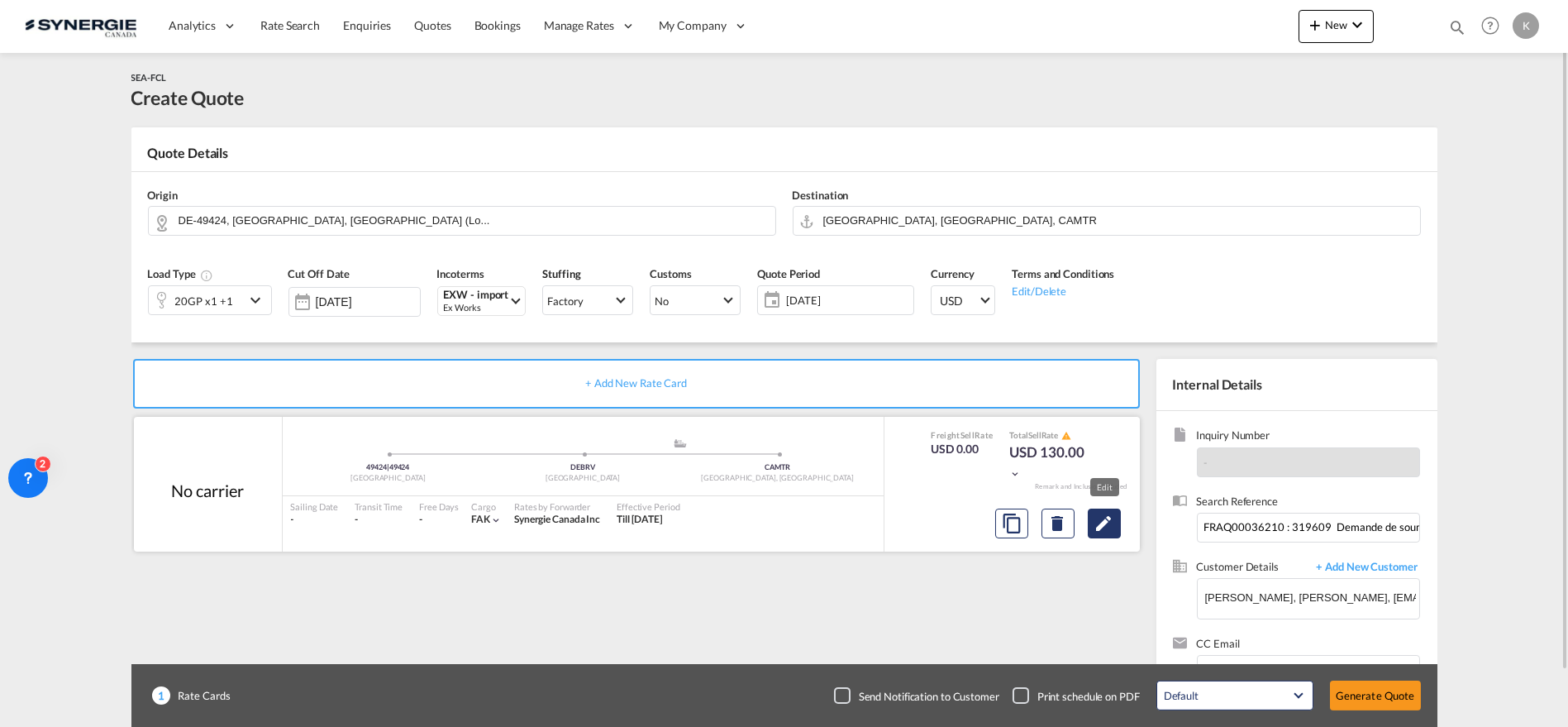 click at bounding box center [1104, 524] 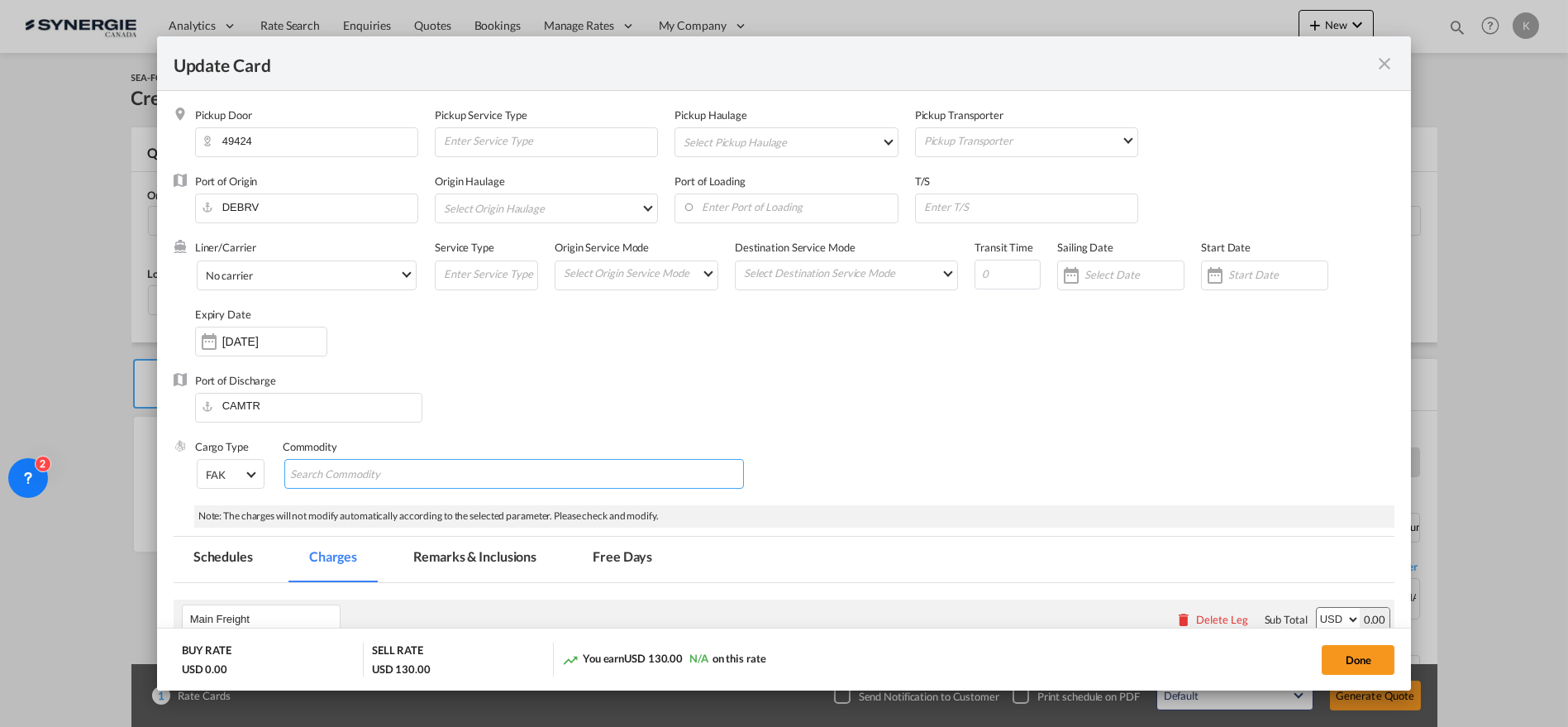 click at bounding box center [514, 474] 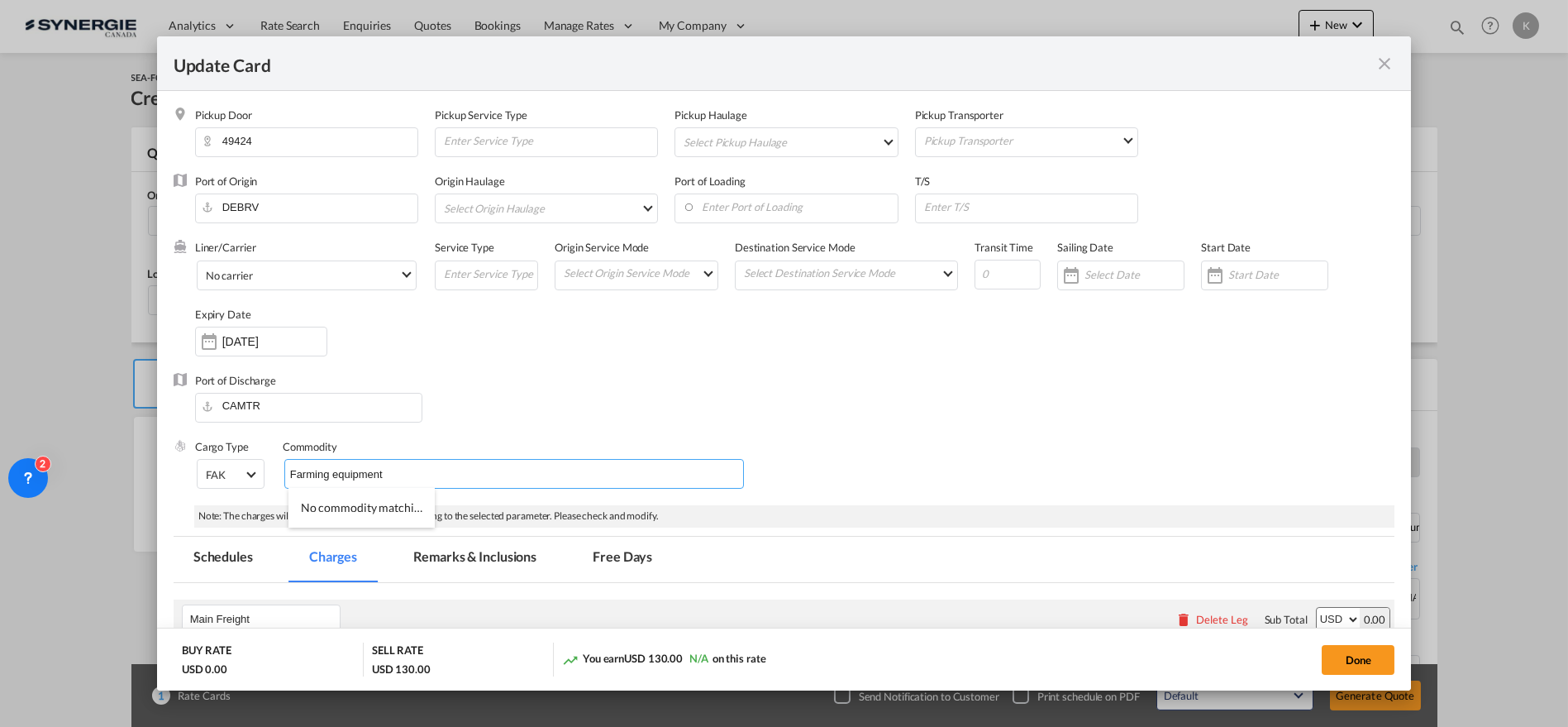 type on "Farming equipment" 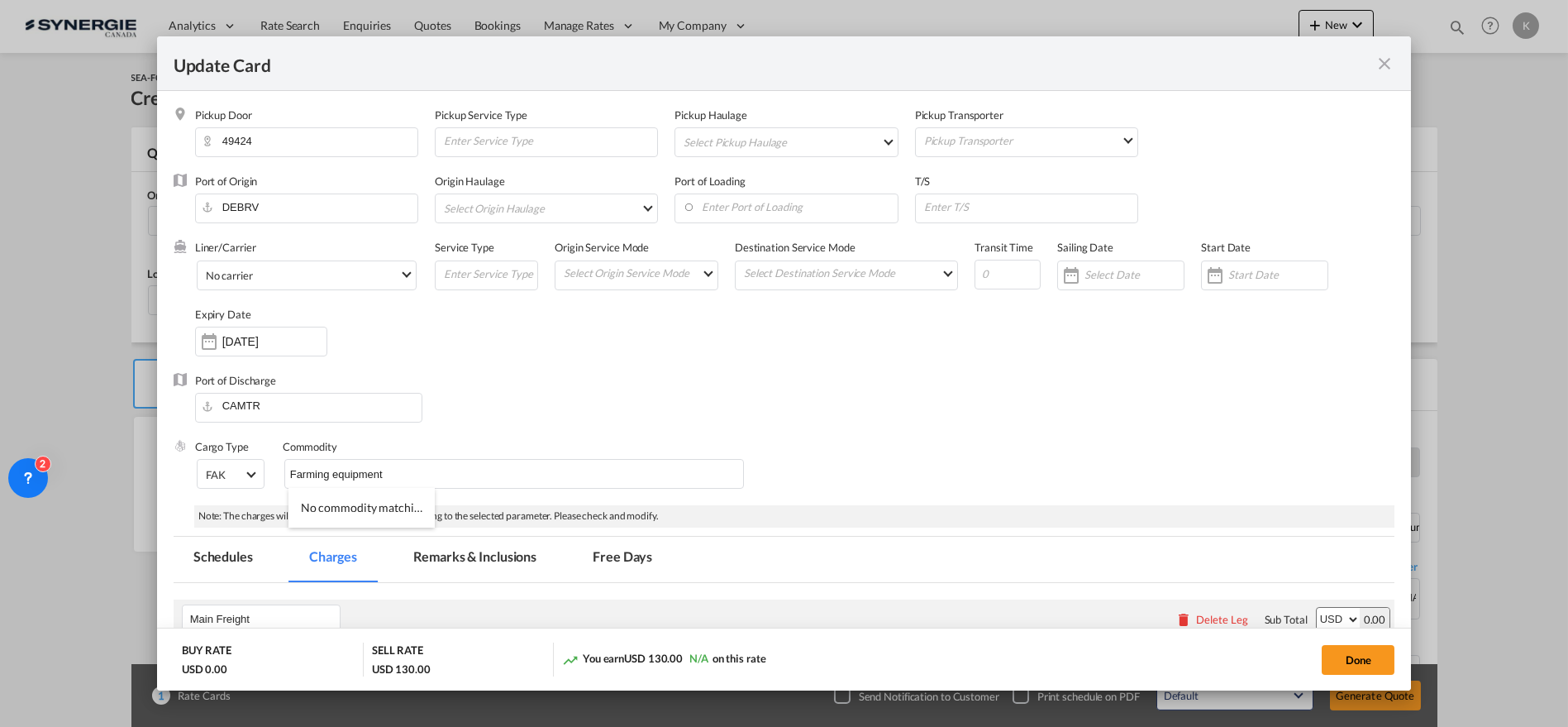 type 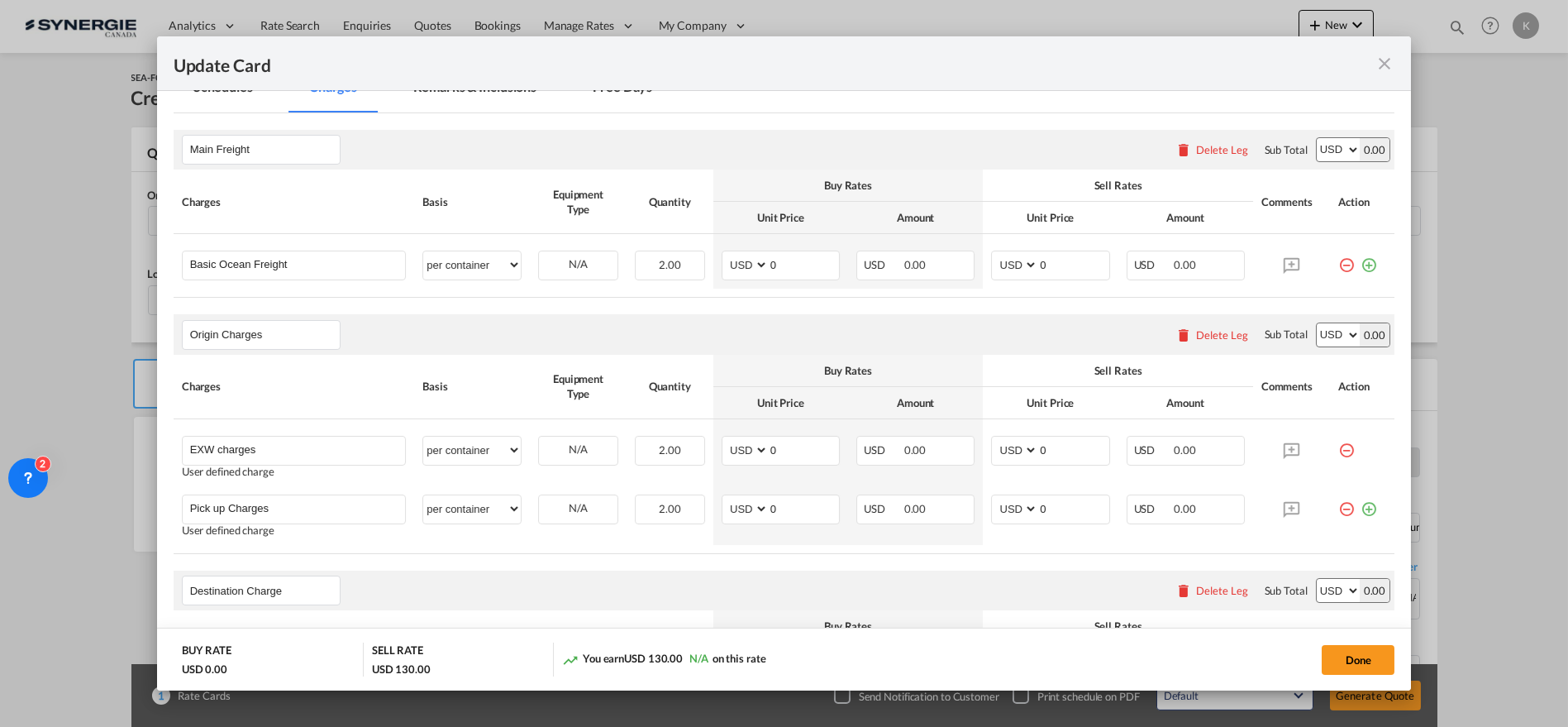 scroll, scrollTop: 472, scrollLeft: 0, axis: vertical 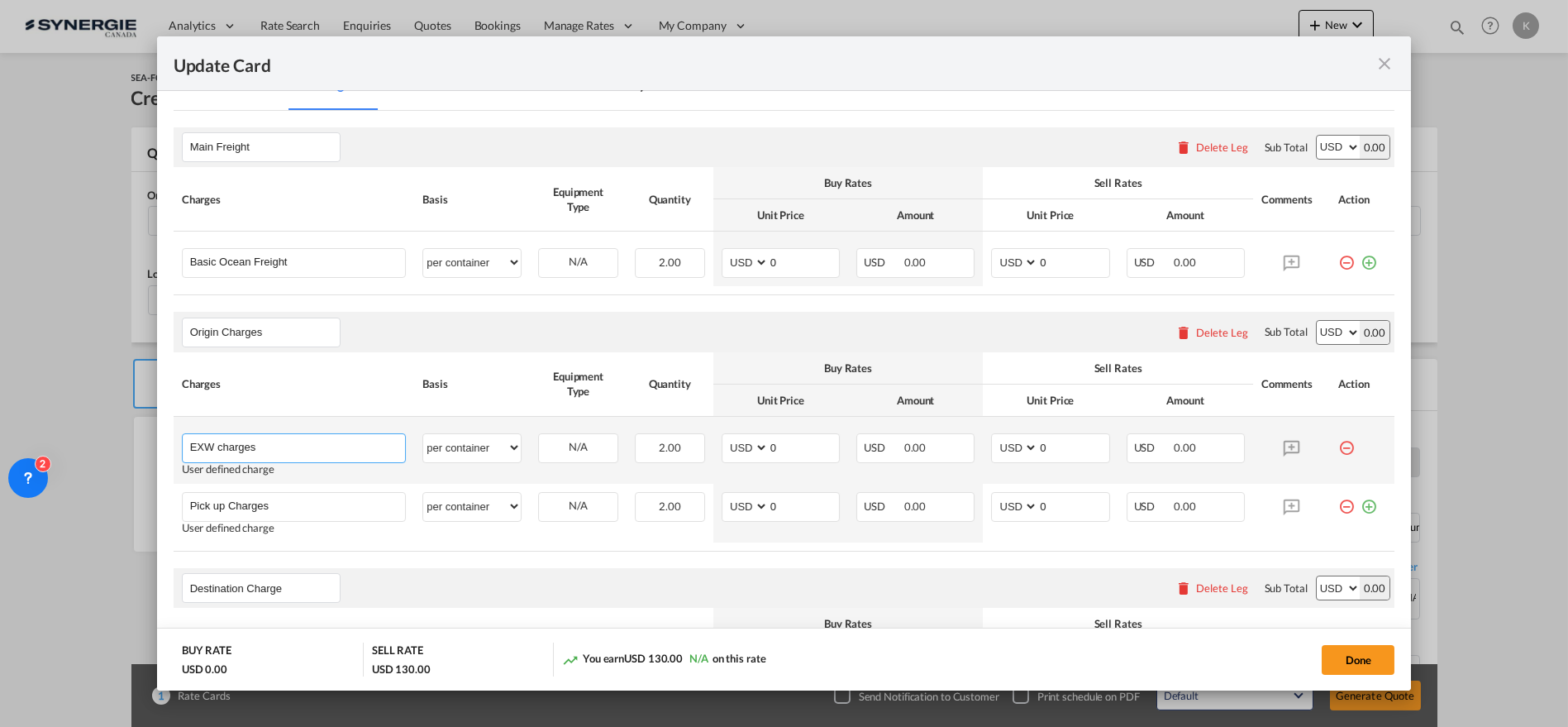 click on "EXW charges" at bounding box center [298, 447] 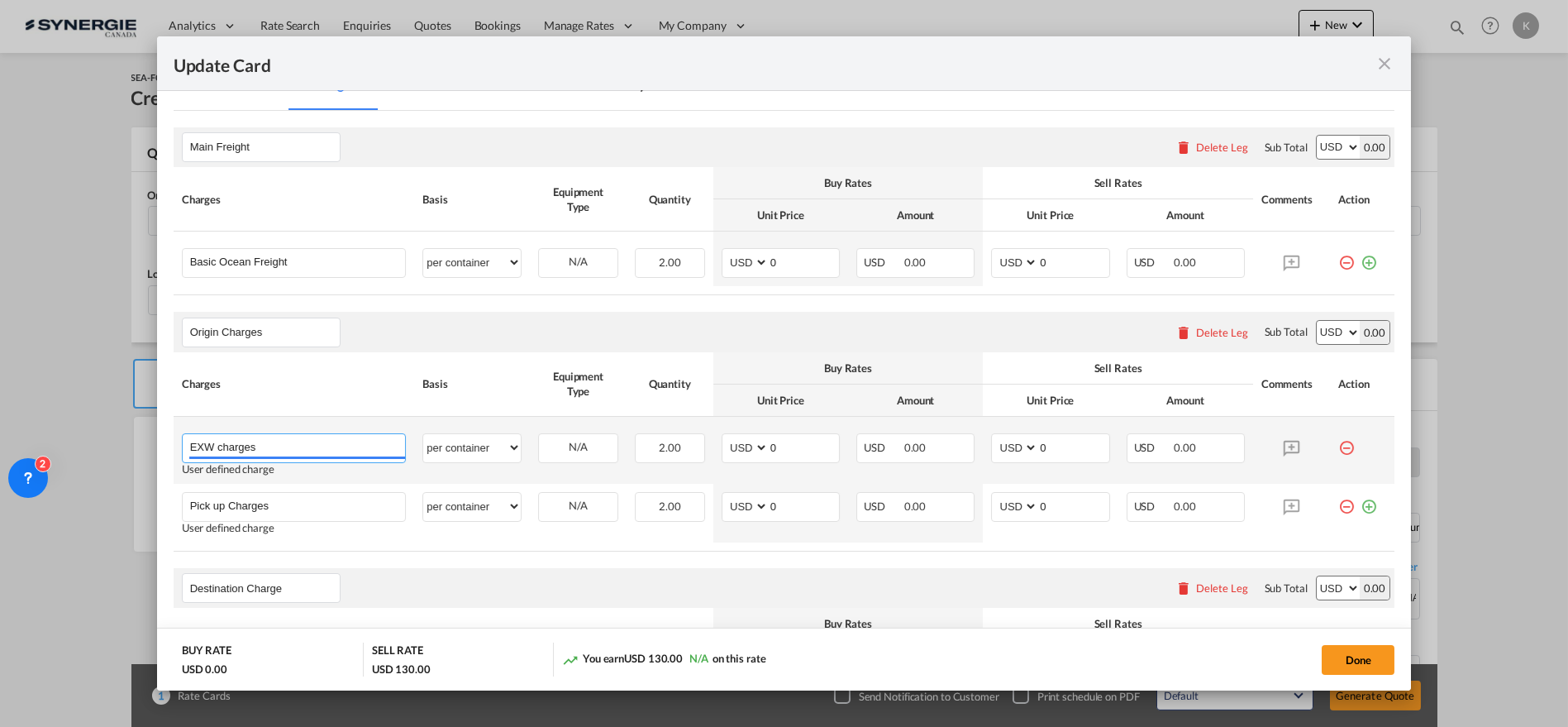click on "EXW charges" at bounding box center (298, 447) 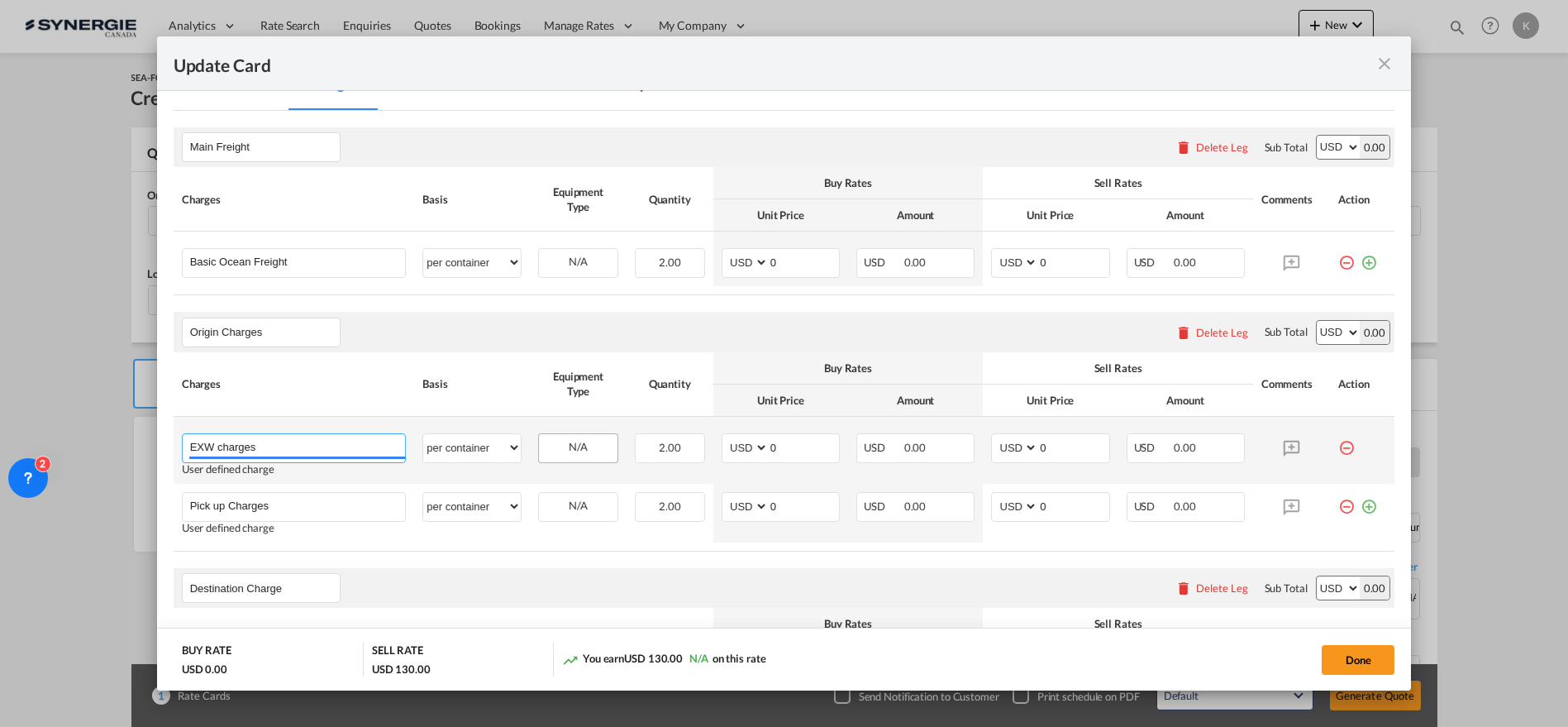 paste on "xport customs document" 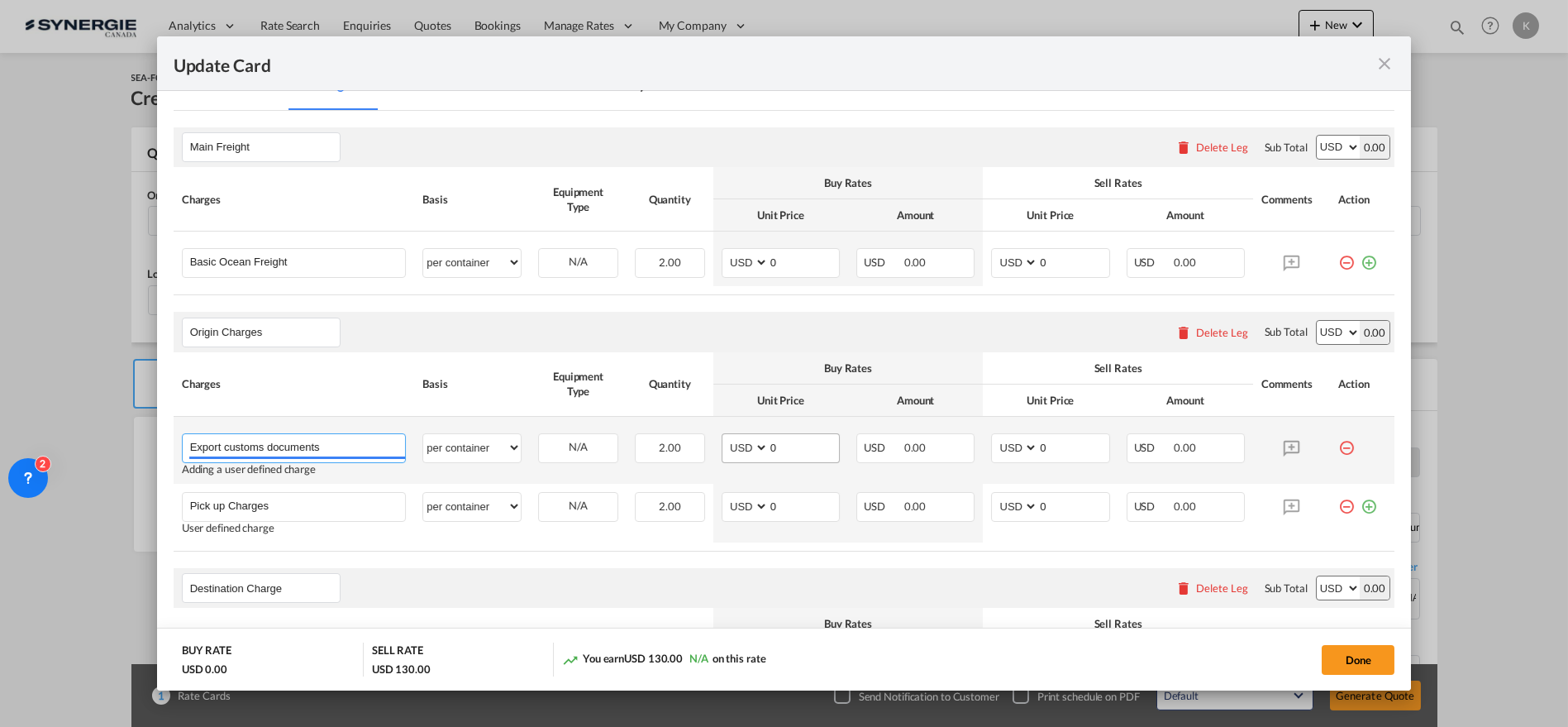 type on "Export customs documents" 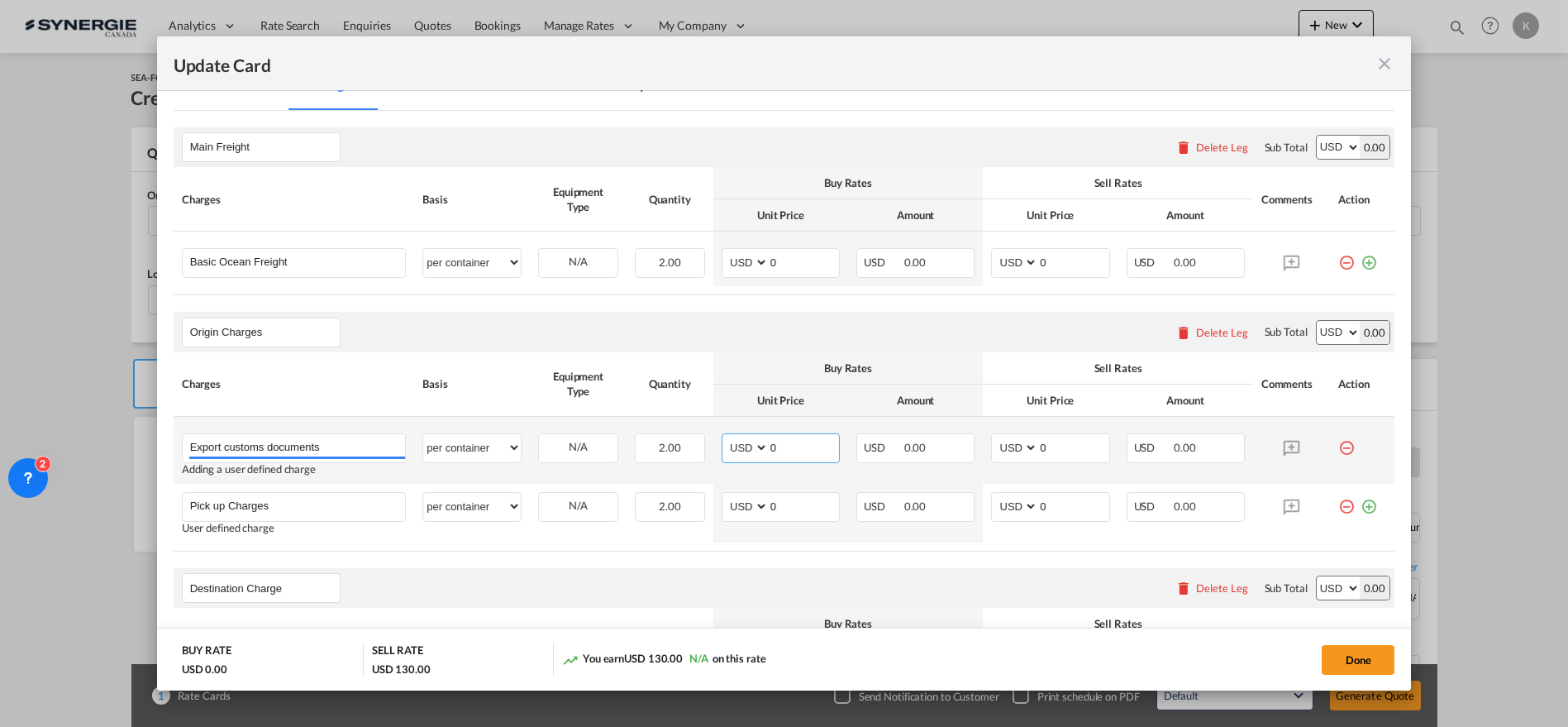 click on "AED AFN ALL AMD ANG AOA ARS AUD AWG AZN BAM BBD BDT BGN BHD BIF BMD BND BOB BRL BSD BTN BWP BYN BZD CAD CDF CHF CLP CNY COP CRC CUC CUP CVE CZK DJF DKK DOP DZD EGP ERN ETB EUR FJD FKP FOK GBP GEL GGP GHS GIP GMD GNF GTQ GYD HKD HNL HRK HTG HUF IDR ILS IMP INR IQD IRR ISK JMD JOD JPY KES KGS KHR KID KMF KRW KWD KYD KZT LAK LBP LKR LRD LSL LYD MAD MDL MGA MKD MMK MNT MOP MRU MUR MVR MWK MXN MYR MZN NAD NGN NIO NOK NPR NZD OMR PAB PEN PGK PHP PKR PLN PYG QAR RON RSD RUB RWF SAR SBD SCR SDG SEK SGD SHP SLL SOS SRD SSP STN SYP SZL THB TJS TMT TND TOP TRY TTD TVD TWD TZS UAH UGX USD UYU UZS VES VND VUV WST XAF XCD XDR XOF XPF YER ZAR ZMW" at bounding box center (746, 447) 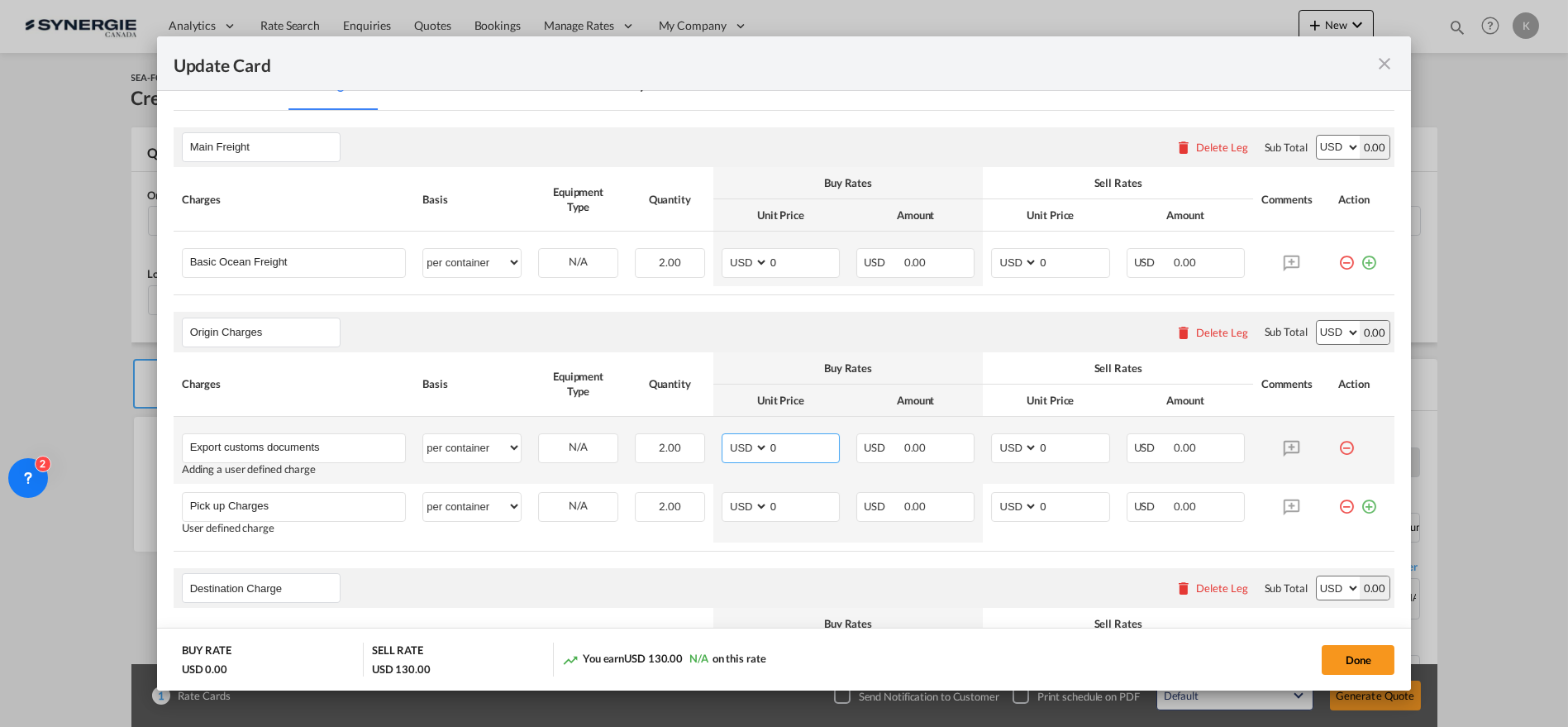 select on "string:EUR" 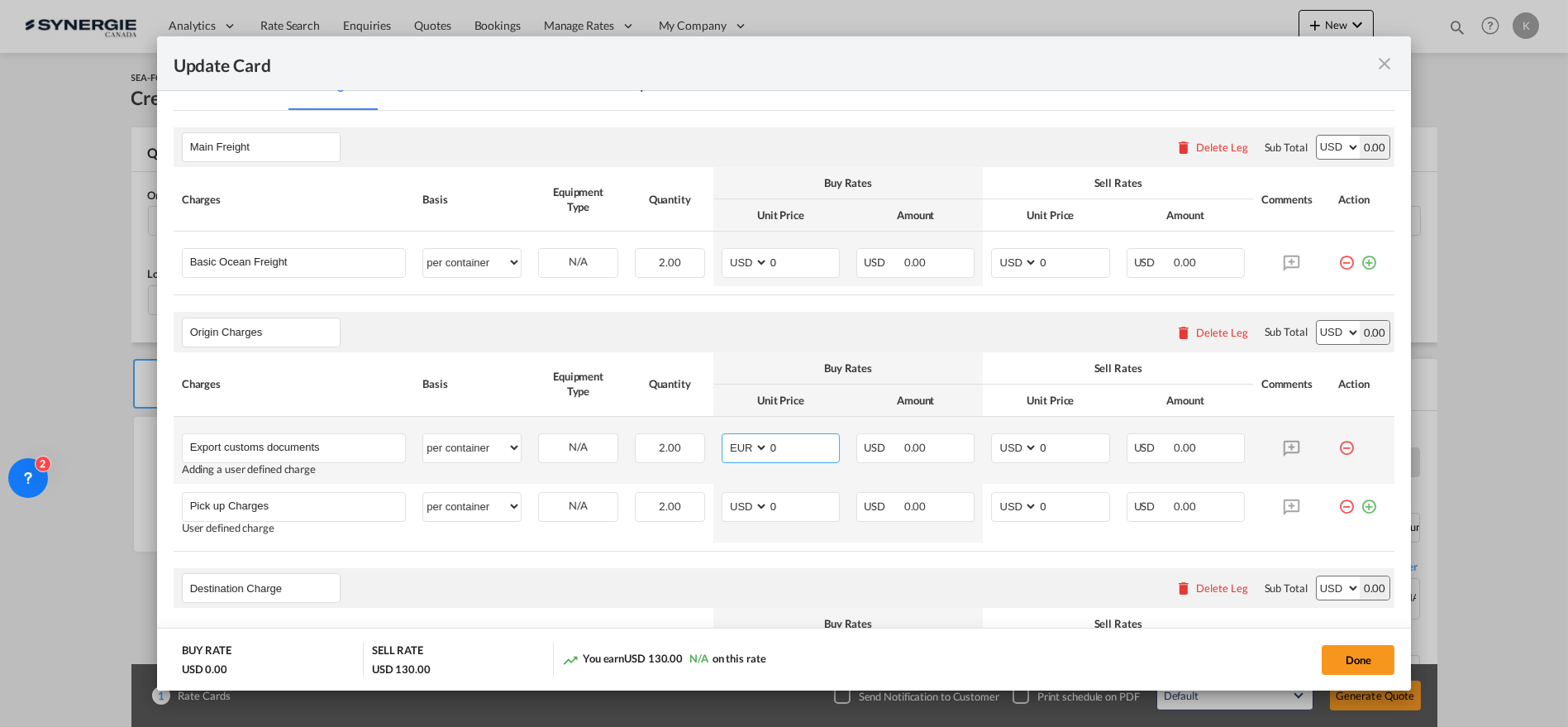 click on "AED AFN ALL AMD ANG AOA ARS AUD AWG AZN BAM BBD BDT BGN BHD BIF BMD BND BOB BRL BSD BTN BWP BYN BZD CAD CDF CHF CLP CNY COP CRC CUC CUP CVE CZK DJF DKK DOP DZD EGP ERN ETB EUR FJD FKP FOK GBP GEL GGP GHS GIP GMD GNF GTQ GYD HKD HNL HRK HTG HUF IDR ILS IMP INR IQD IRR ISK JMD JOD JPY KES KGS KHR KID KMF KRW KWD KYD KZT LAK LBP LKR LRD LSL LYD MAD MDL MGA MKD MMK MNT MOP MRU MUR MVR MWK MXN MYR MZN NAD NGN NIO NOK NPR NZD OMR PAB PEN PGK PHP PKR PLN PYG QAR RON RSD RUB RWF SAR SBD SCR SDG SEK SGD SHP SLL SOS SRD SSP STN SYP SZL THB TJS TMT TND TOP TRY TTD TVD TWD TZS UAH UGX USD UYU UZS VES VND VUV WST XAF XCD XDR XOF XPF YER ZAR ZMW" at bounding box center (746, 447) 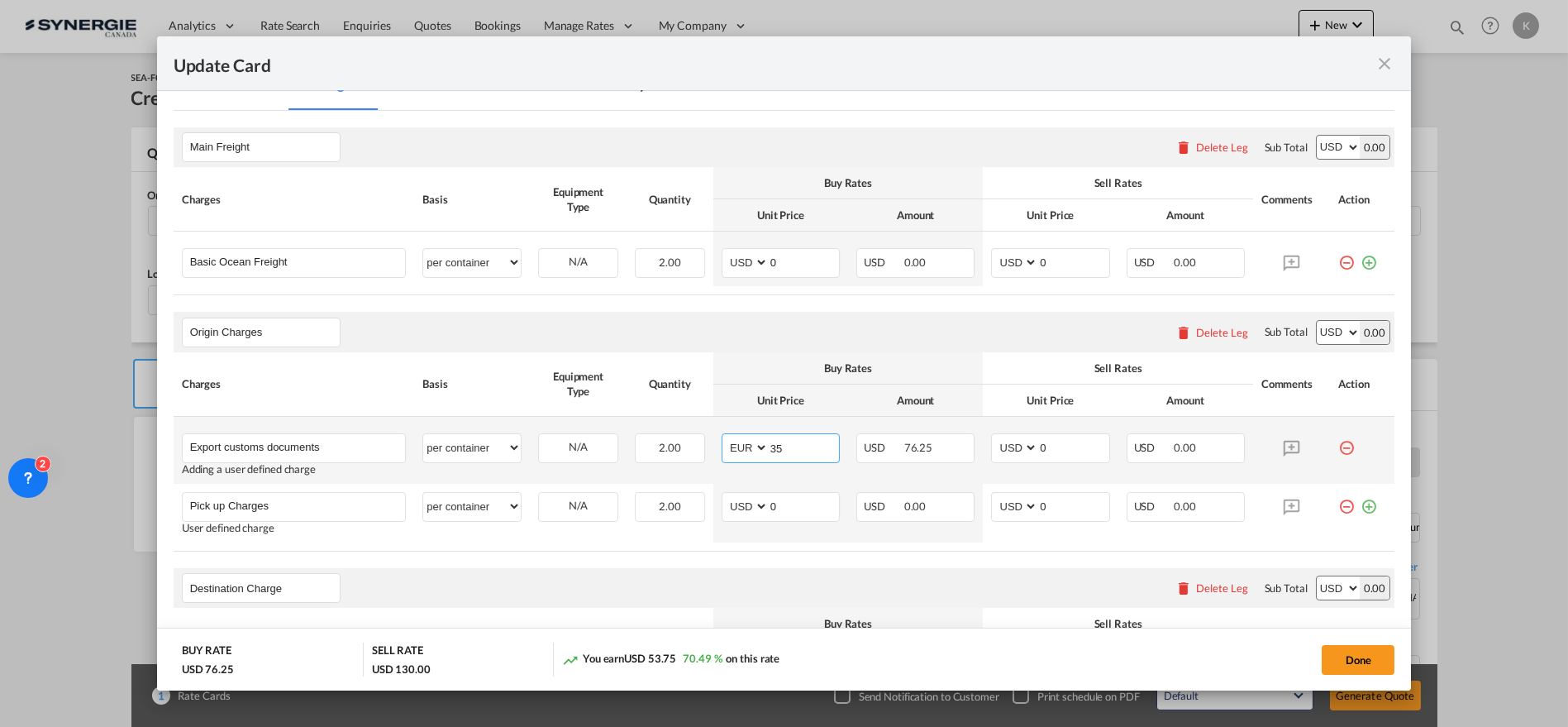 type on "35" 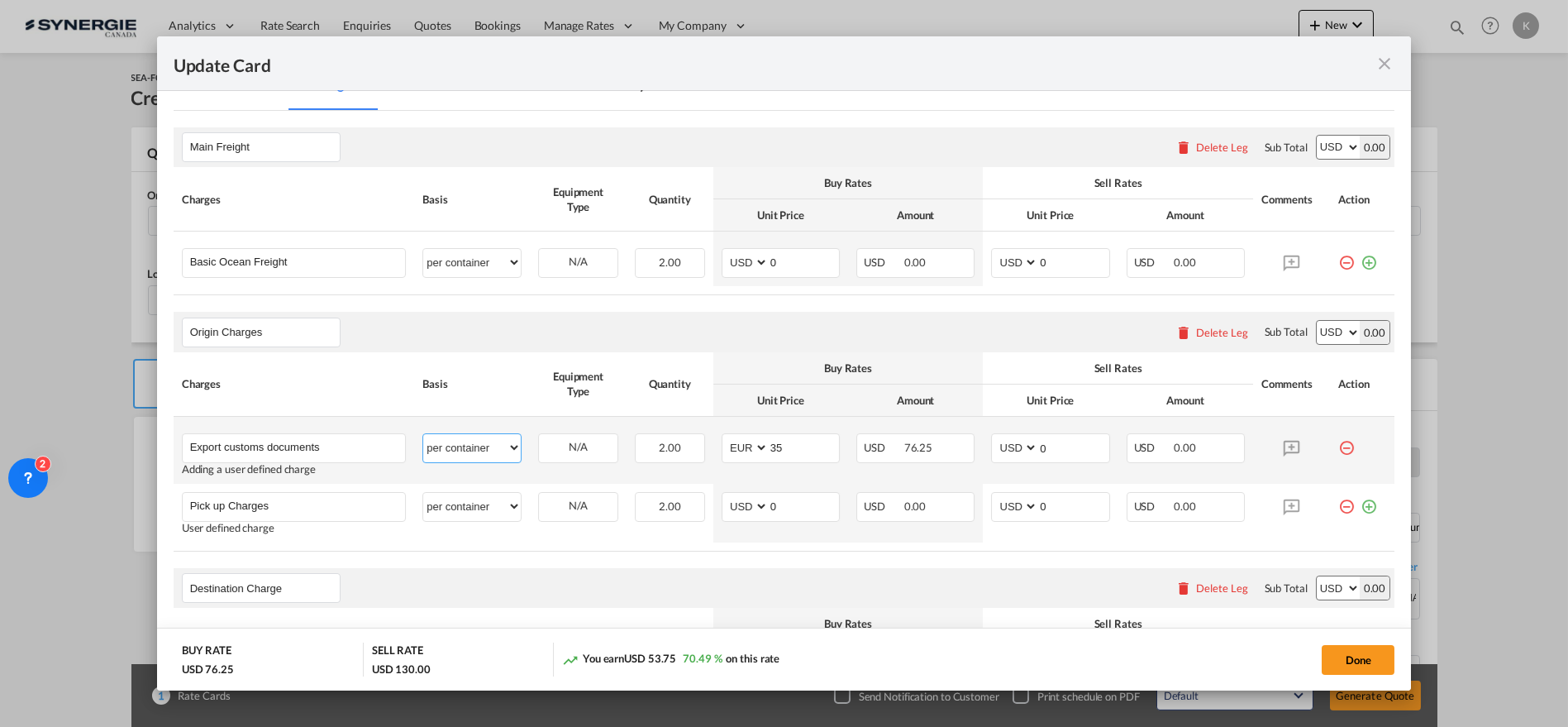 click on "per equipment
per container
per B/L
per shipping bill
per shipment
per pallet
per carton
per vehicle
per shift
per invoice
per package
per day
per revalidation
per teu
per kg
per ton
per hour
flat
per_hbl
per belt
% on freight total
per_declaration
per_document
per chasis split
per clearance" at bounding box center (472, 447) 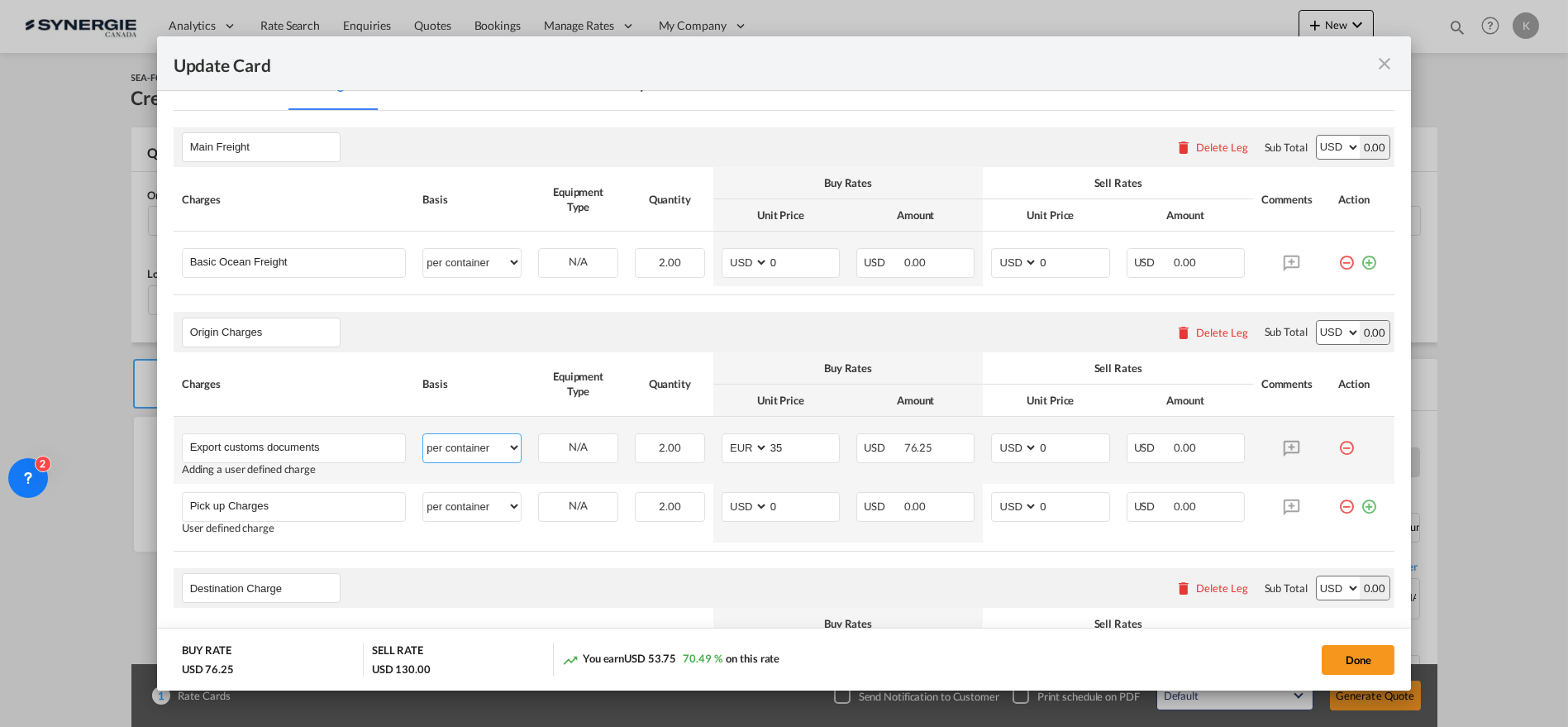 select on "per B/L" 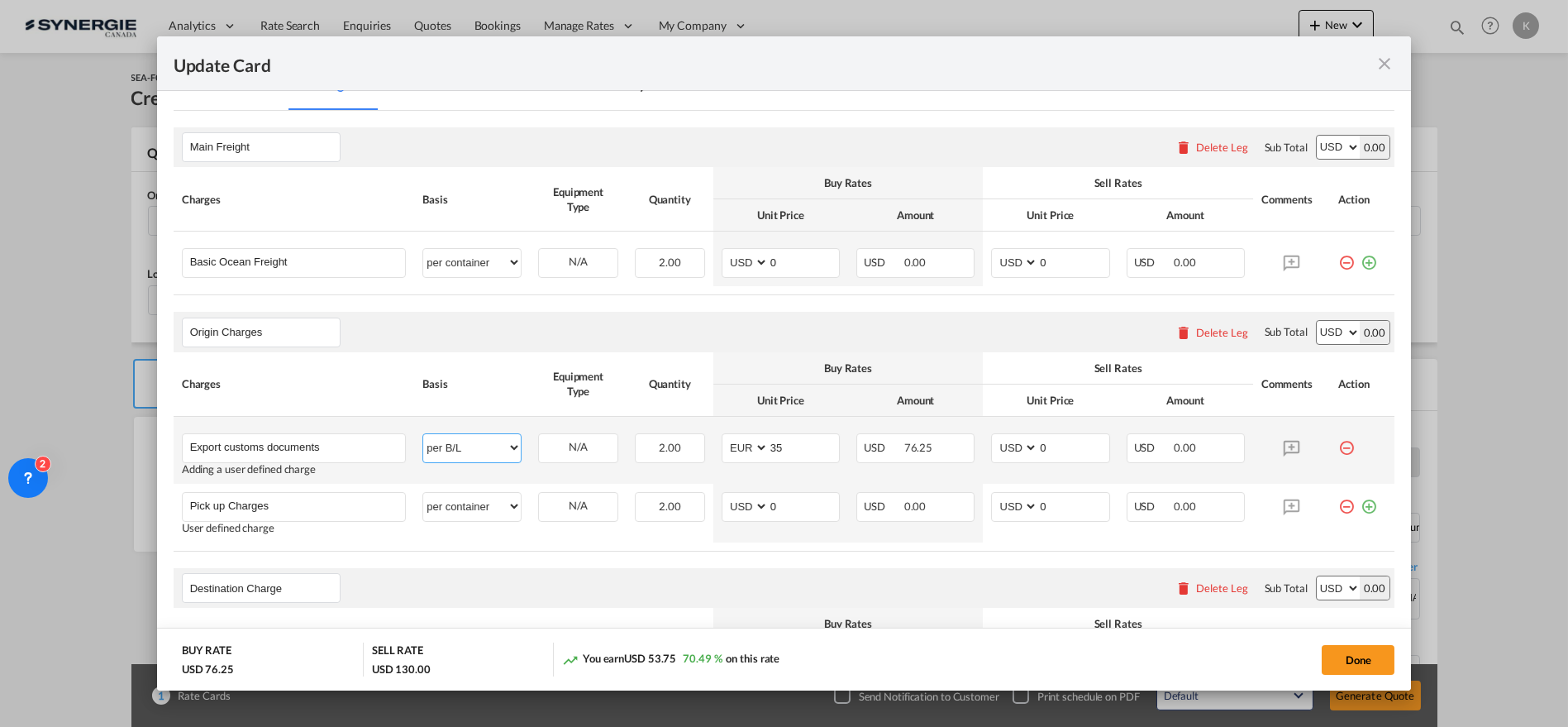 click on "per equipment
per container
per B/L
per shipping bill
per shipment
per pallet
per carton
per vehicle
per shift
per invoice
per package
per day
per revalidation
per teu
per kg
per ton
per hour
flat
per_hbl
per belt
% on freight total
per_declaration
per_document
per chasis split
per clearance" at bounding box center (472, 447) 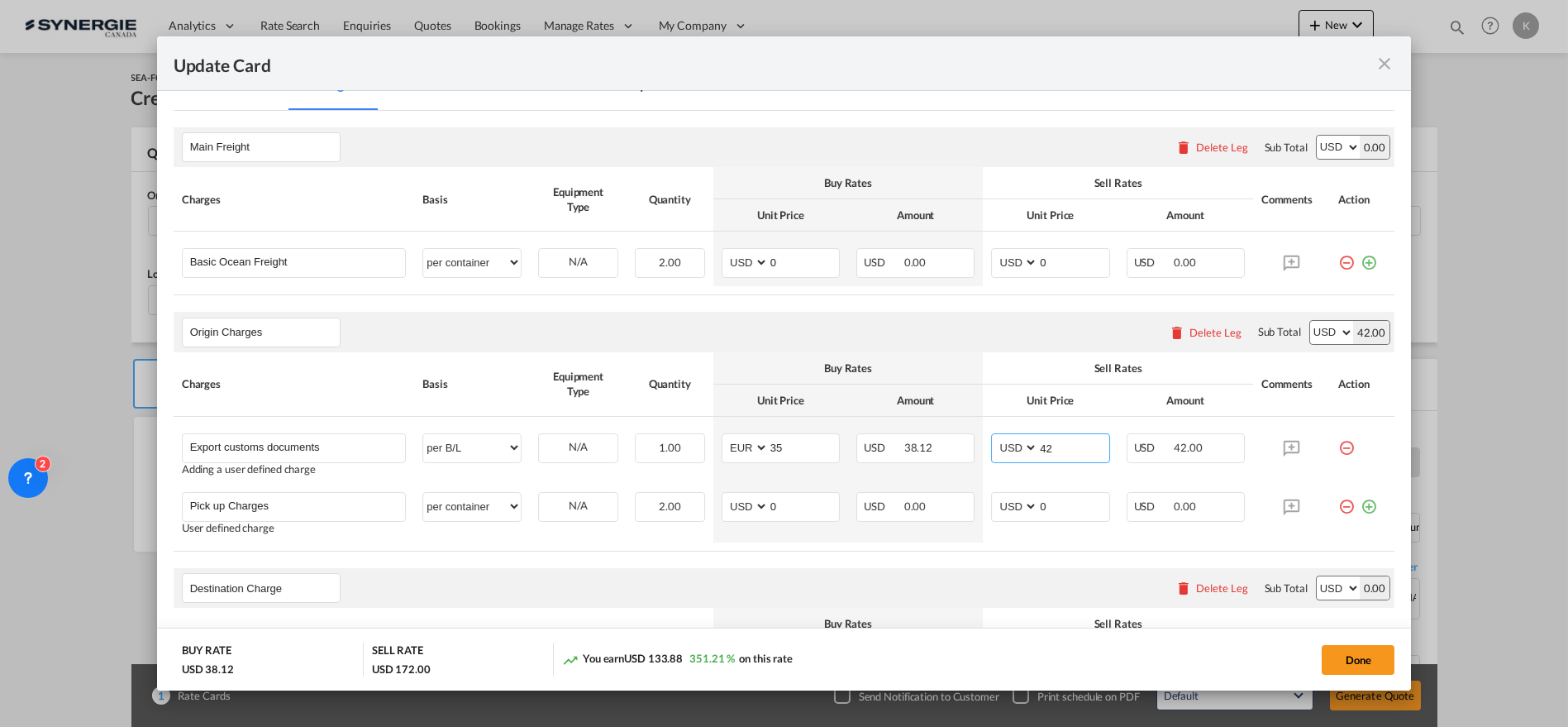 type on "42" 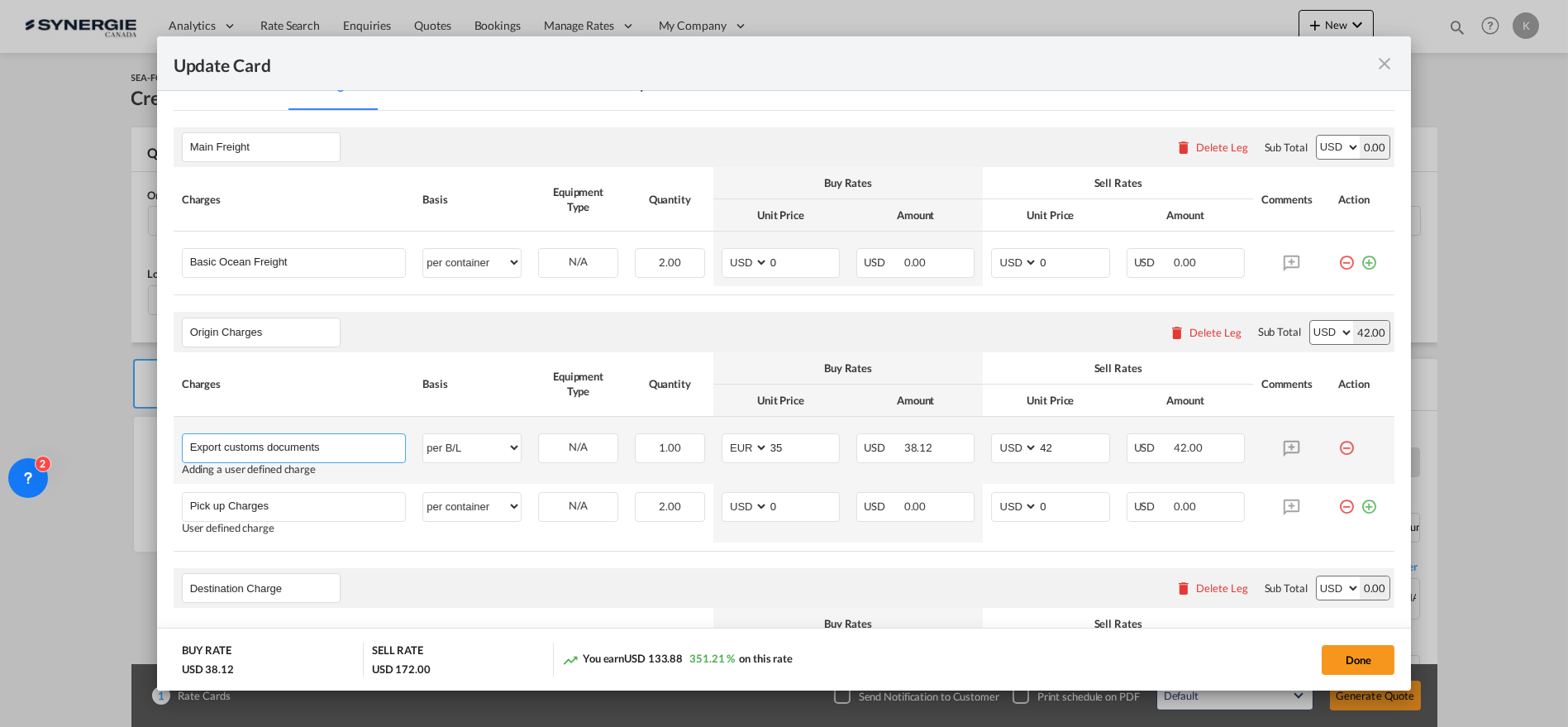 click on "Export customs documents" at bounding box center (298, 447) 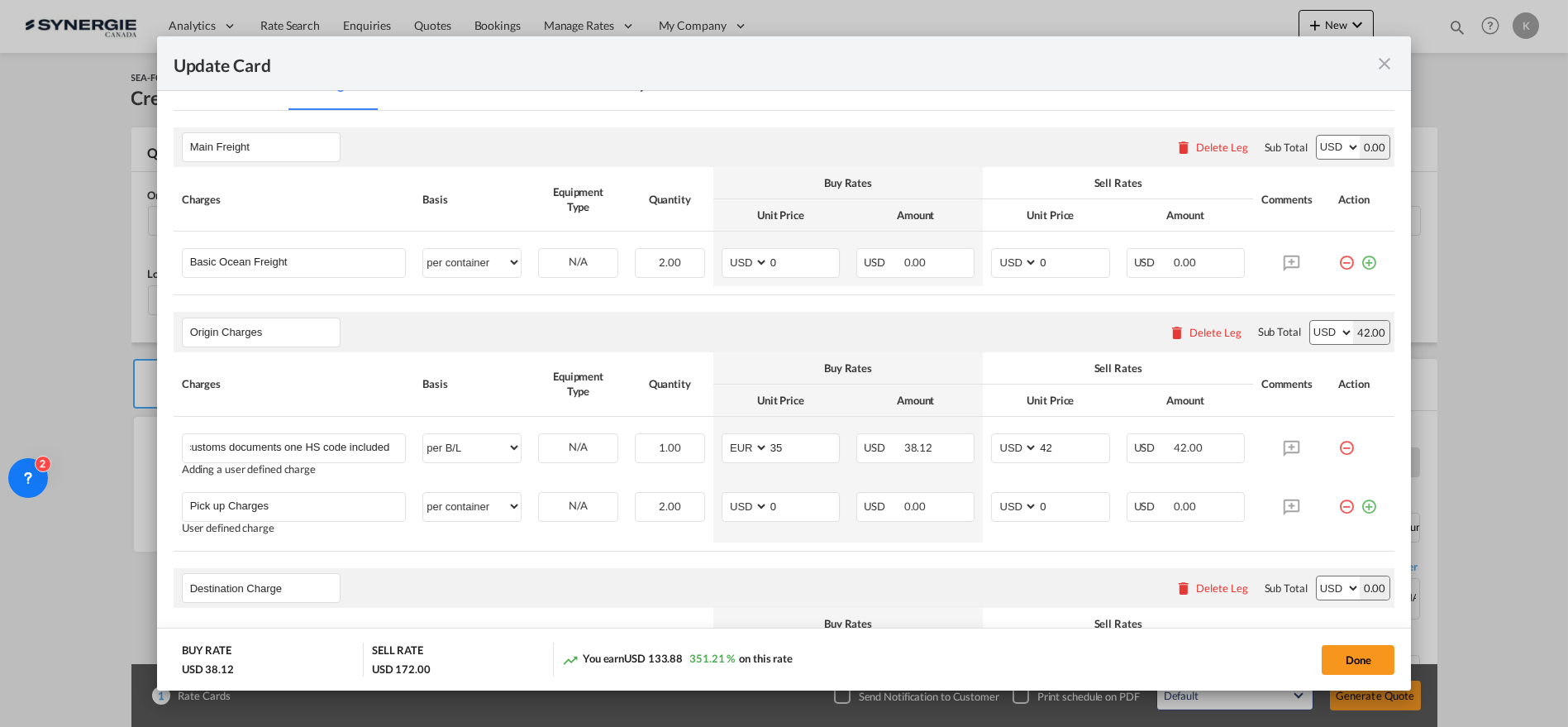 scroll, scrollTop: 0, scrollLeft: 0, axis: both 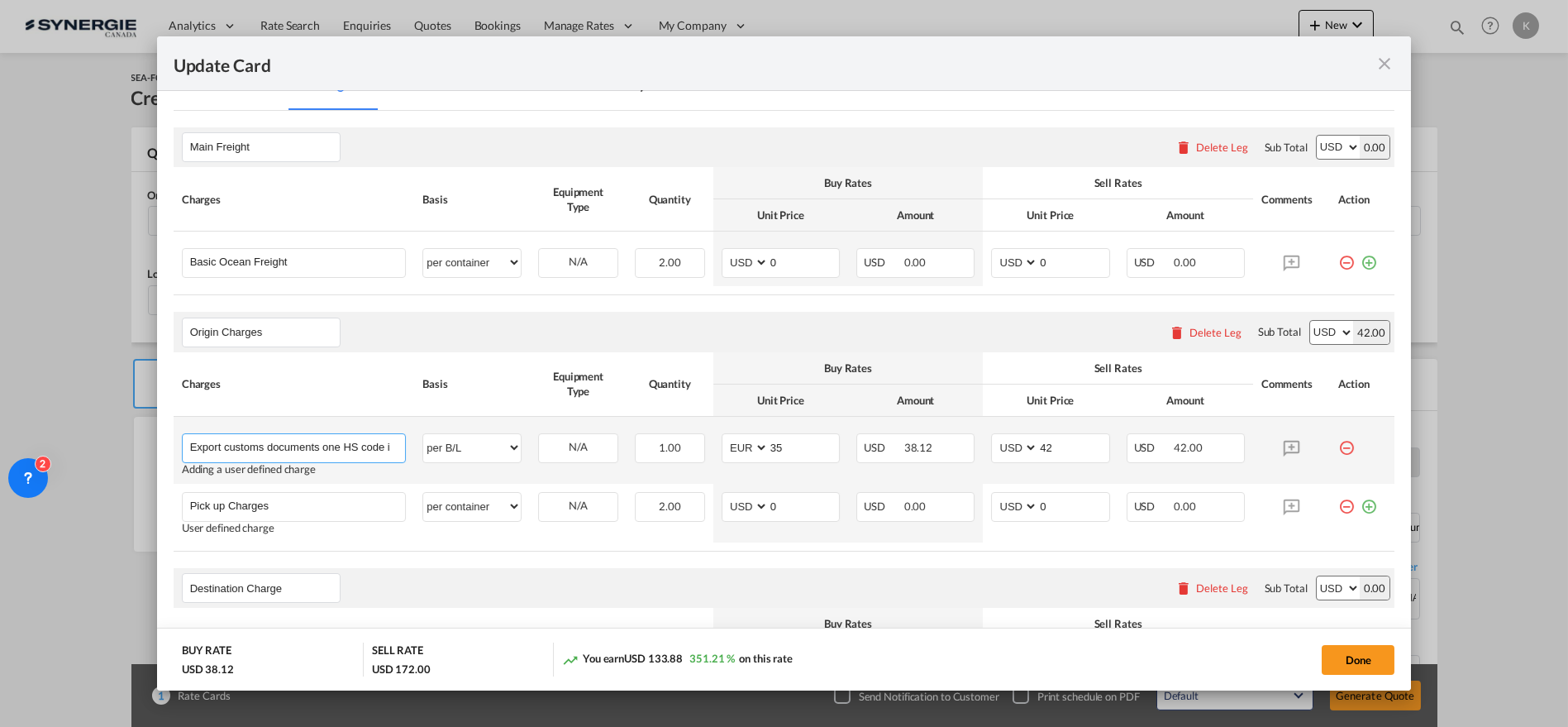 click on "Export customs documents one HS code included" at bounding box center (298, 447) 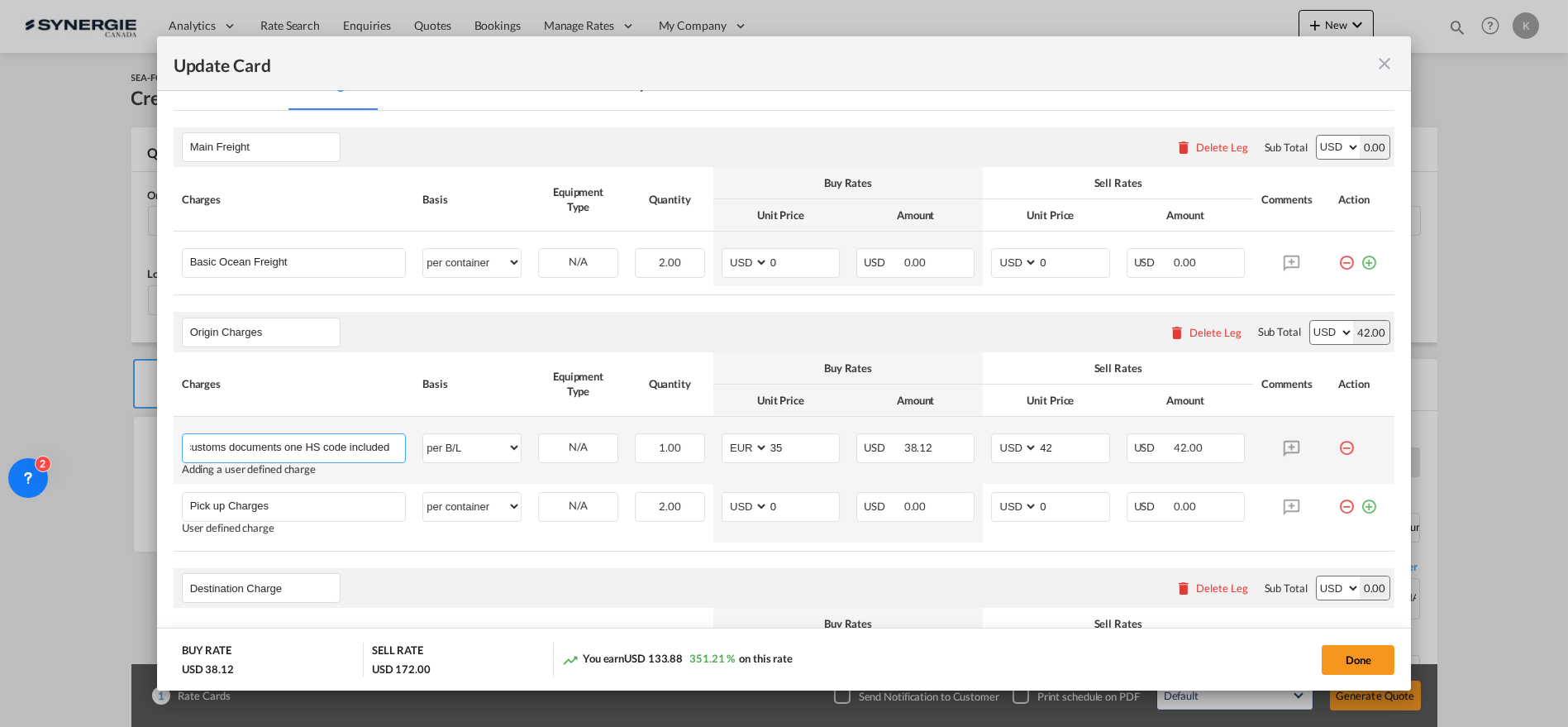 paste on "- Export customs documents (EAD/[GEOGRAPHIC_DATA]) = EUR 5,00 - per additional HS code" 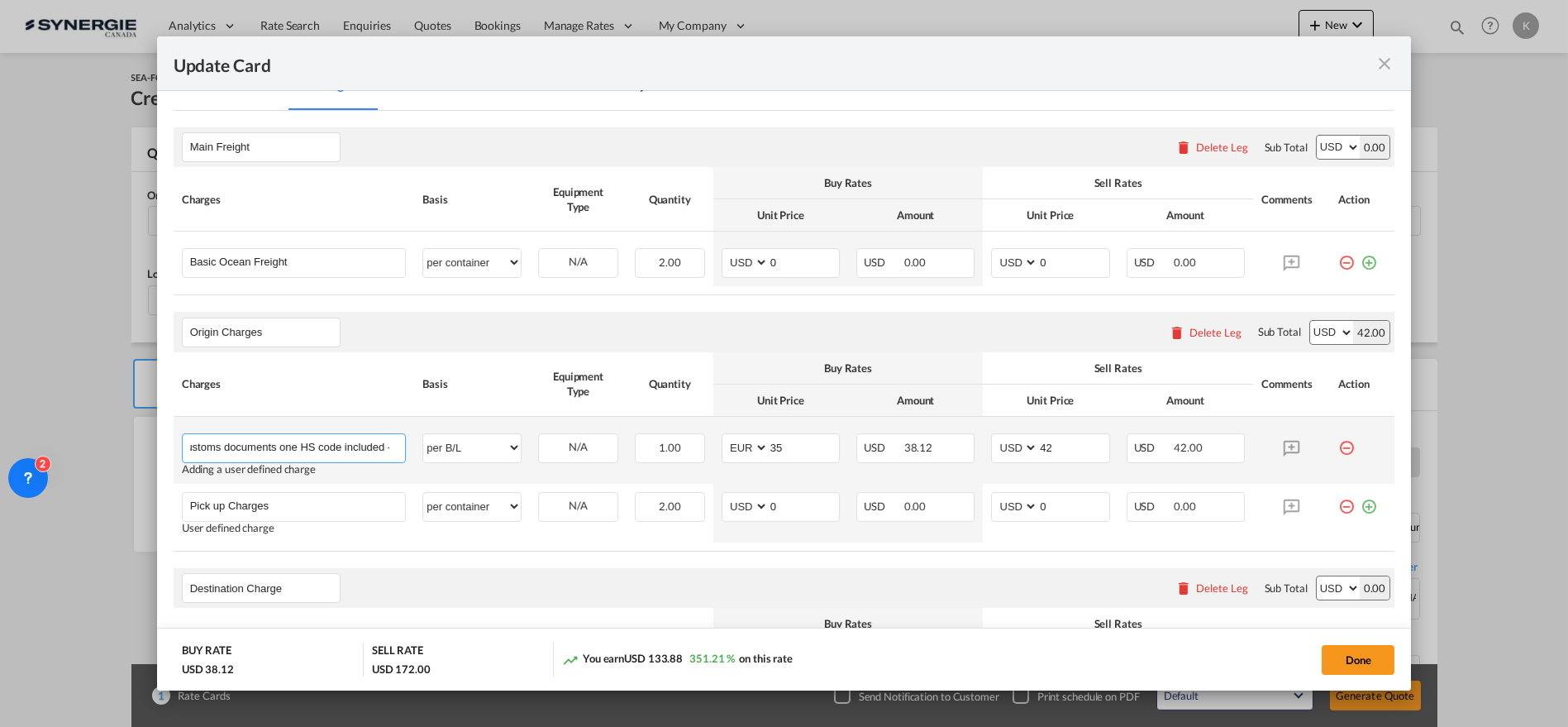 scroll, scrollTop: 0, scrollLeft: 413, axis: horizontal 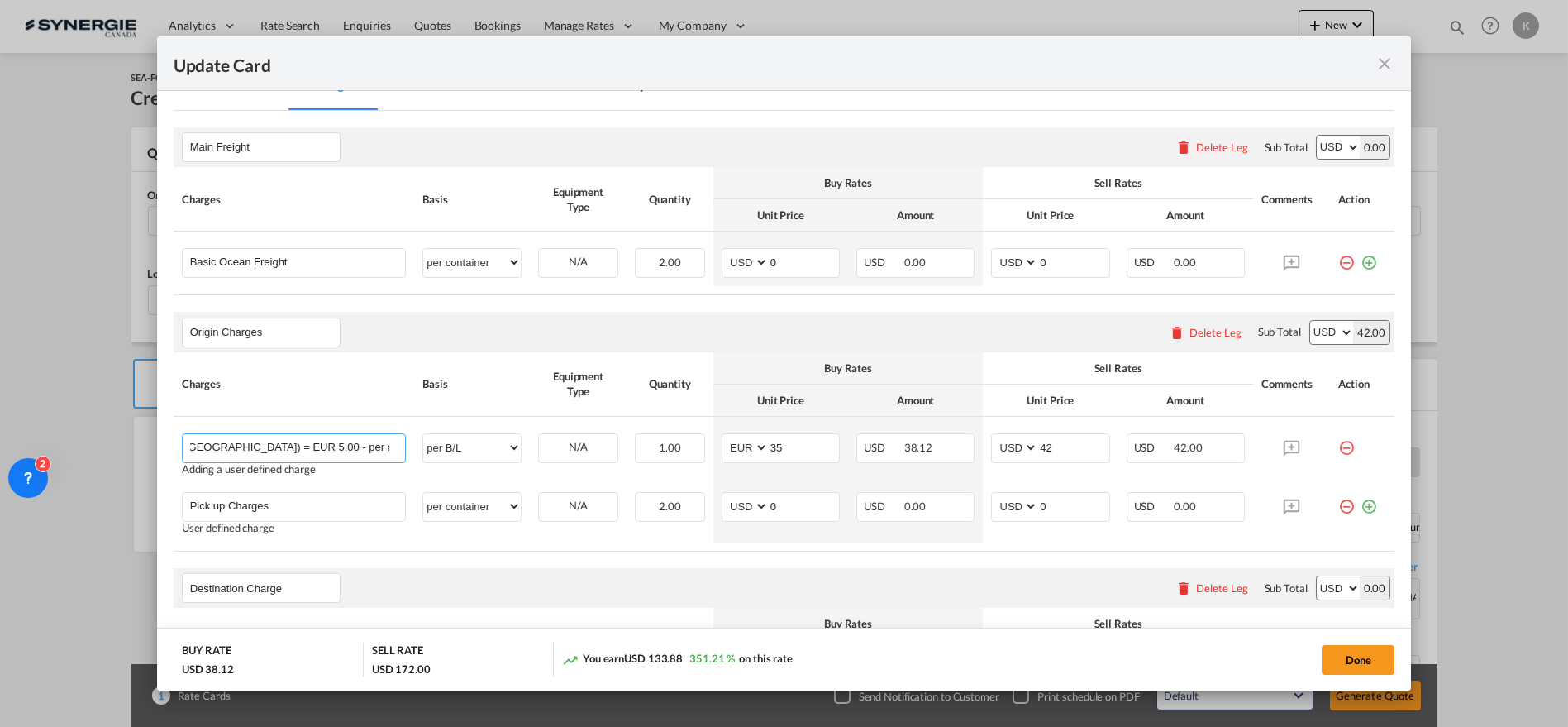 type on "Export customs documents one HS code included - Export customs documents (EAD/[GEOGRAPHIC_DATA]) = EUR 5,00 - per additional HS code" 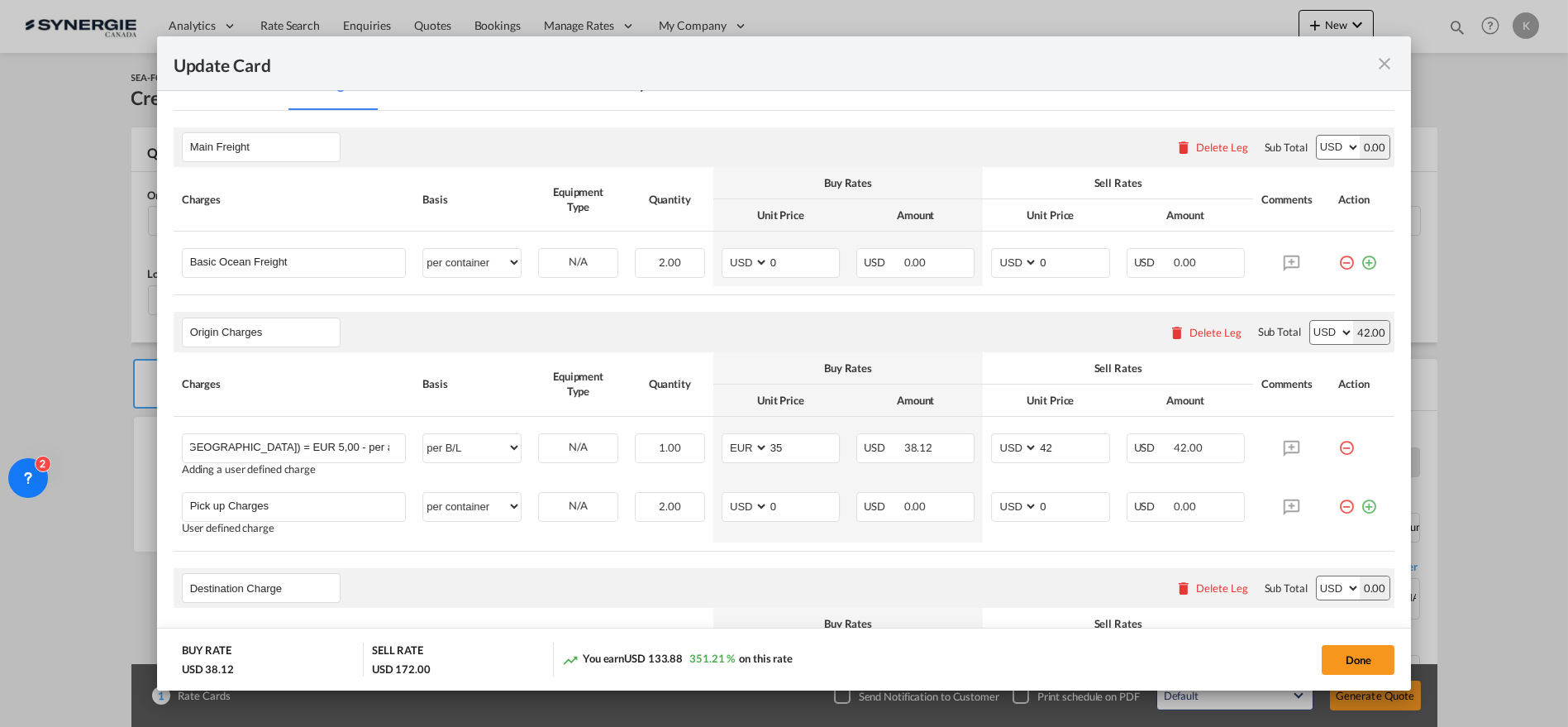 scroll, scrollTop: 0, scrollLeft: 0, axis: both 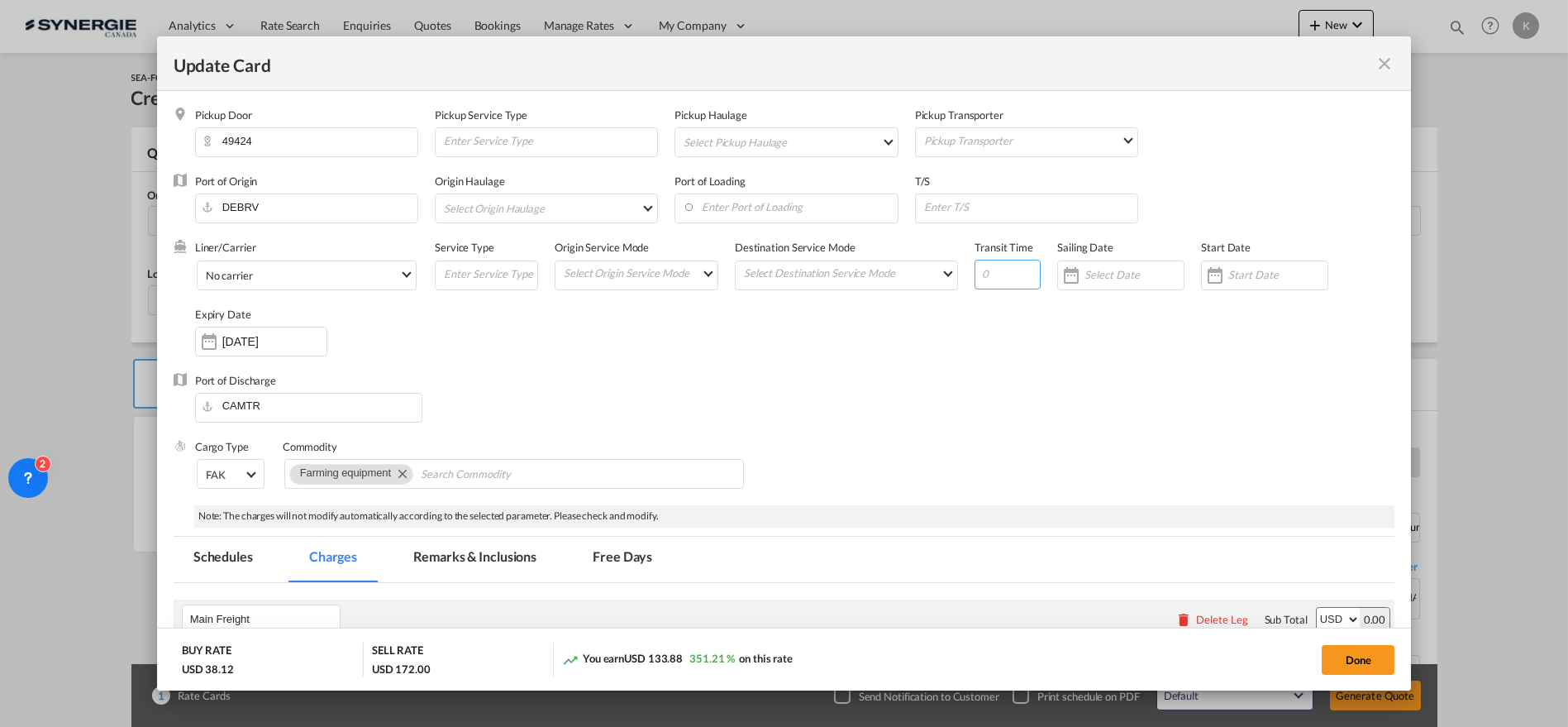 click at bounding box center [1008, 275] 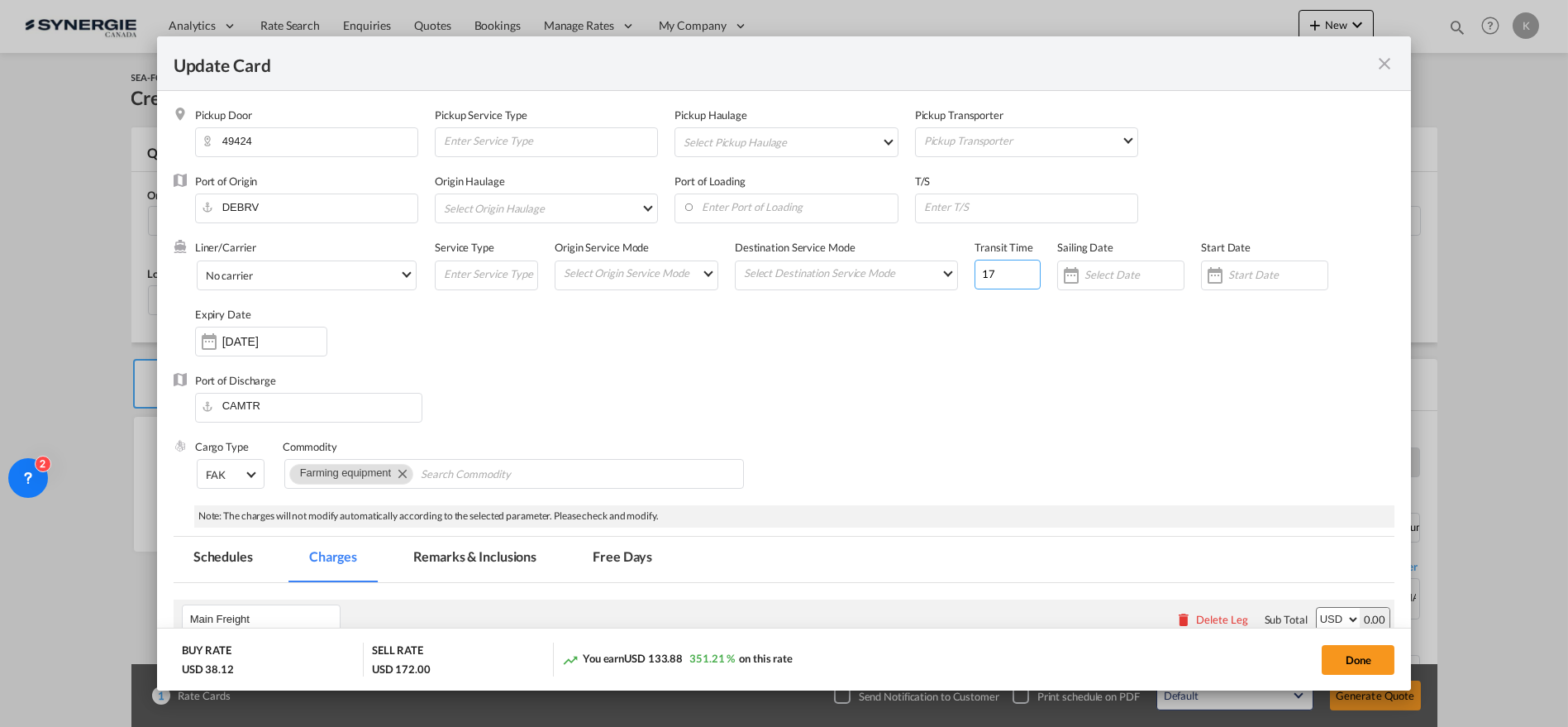 type on "17" 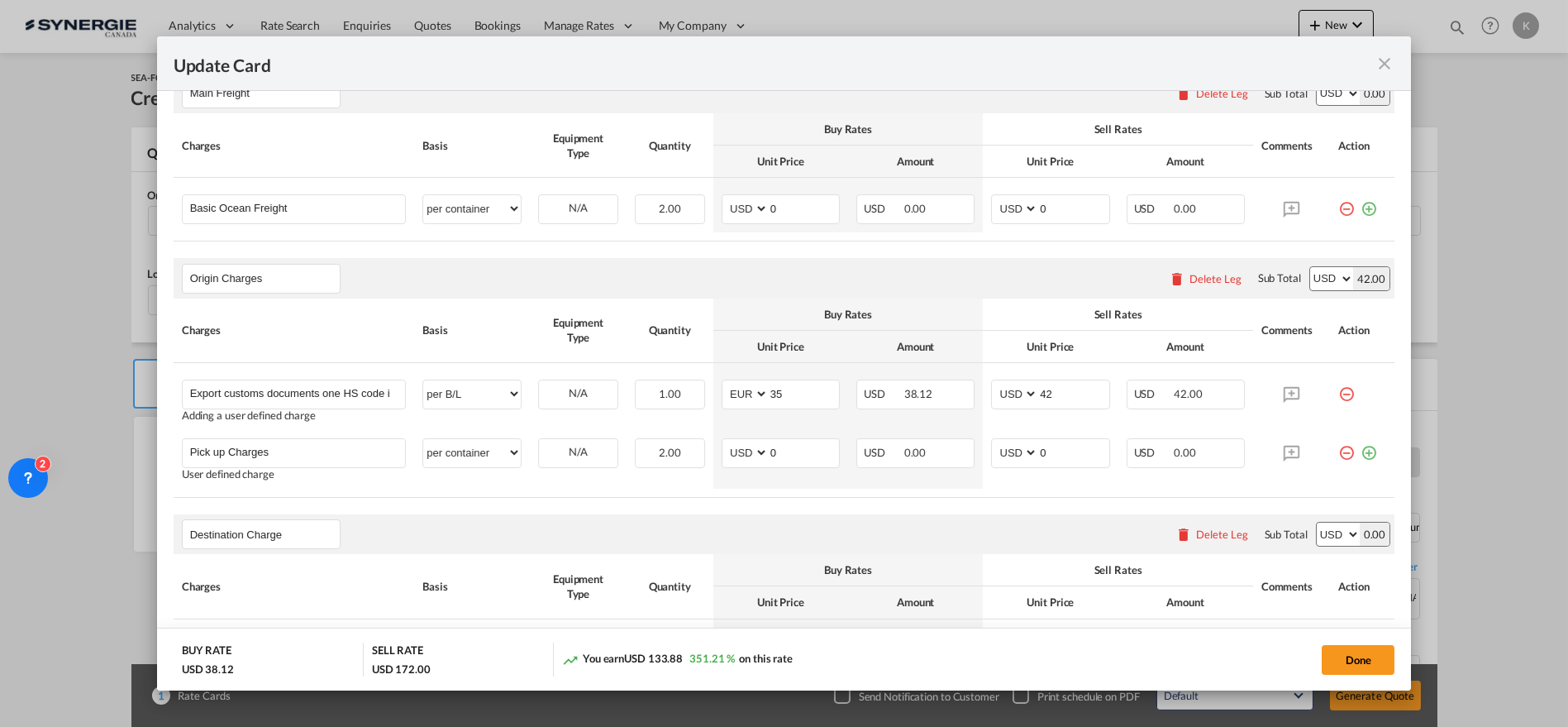 scroll, scrollTop: 543, scrollLeft: 0, axis: vertical 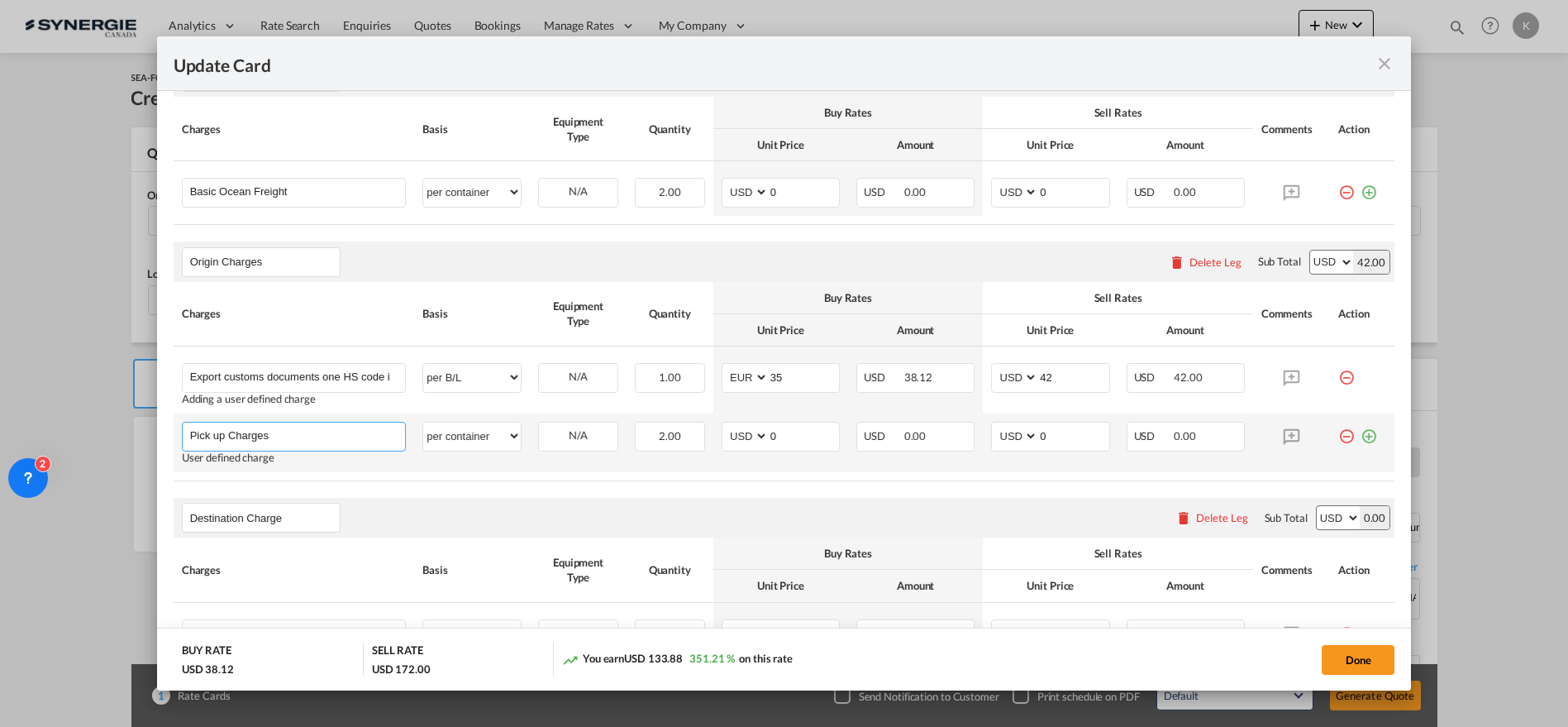 click on "Pick up Charges" at bounding box center (298, 435) 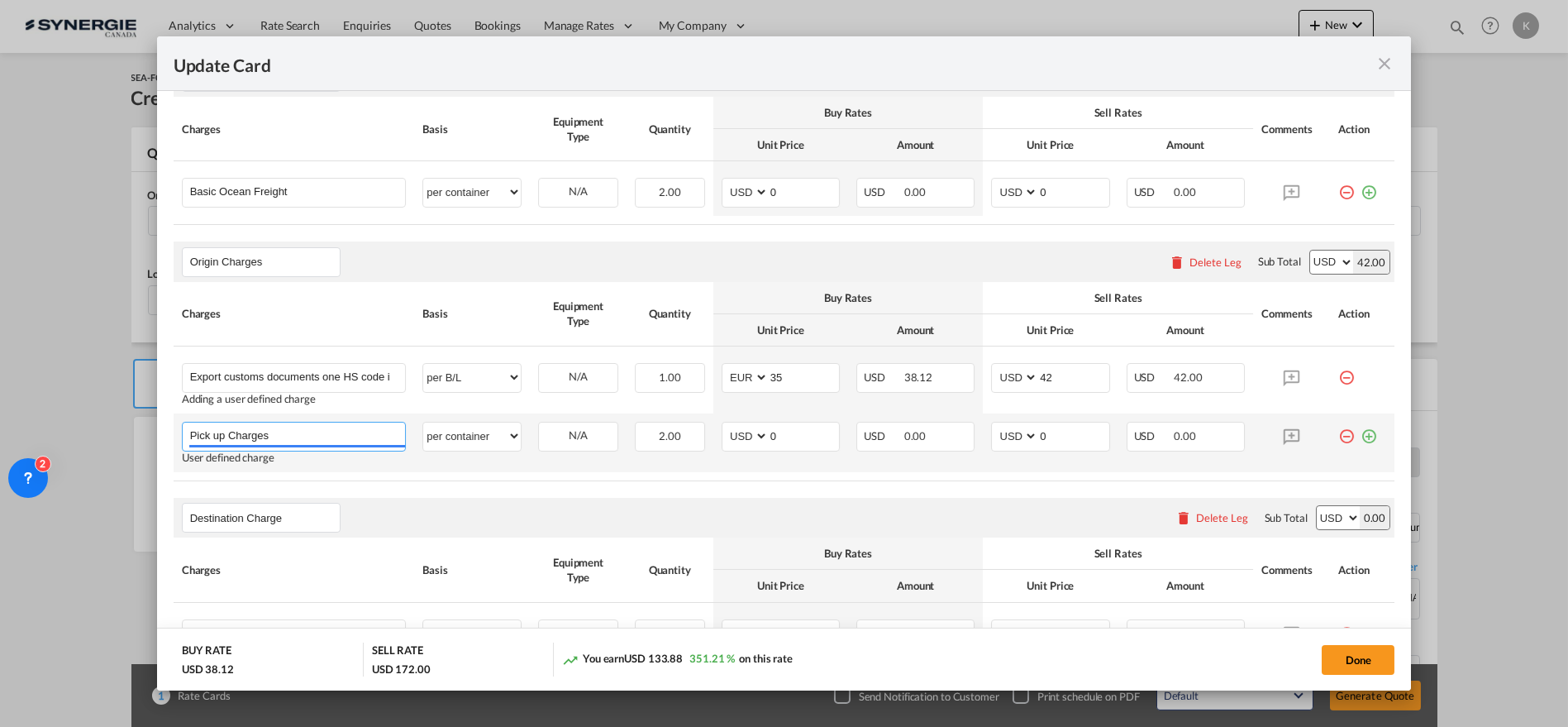 click on "Pick up Charges" at bounding box center [298, 435] 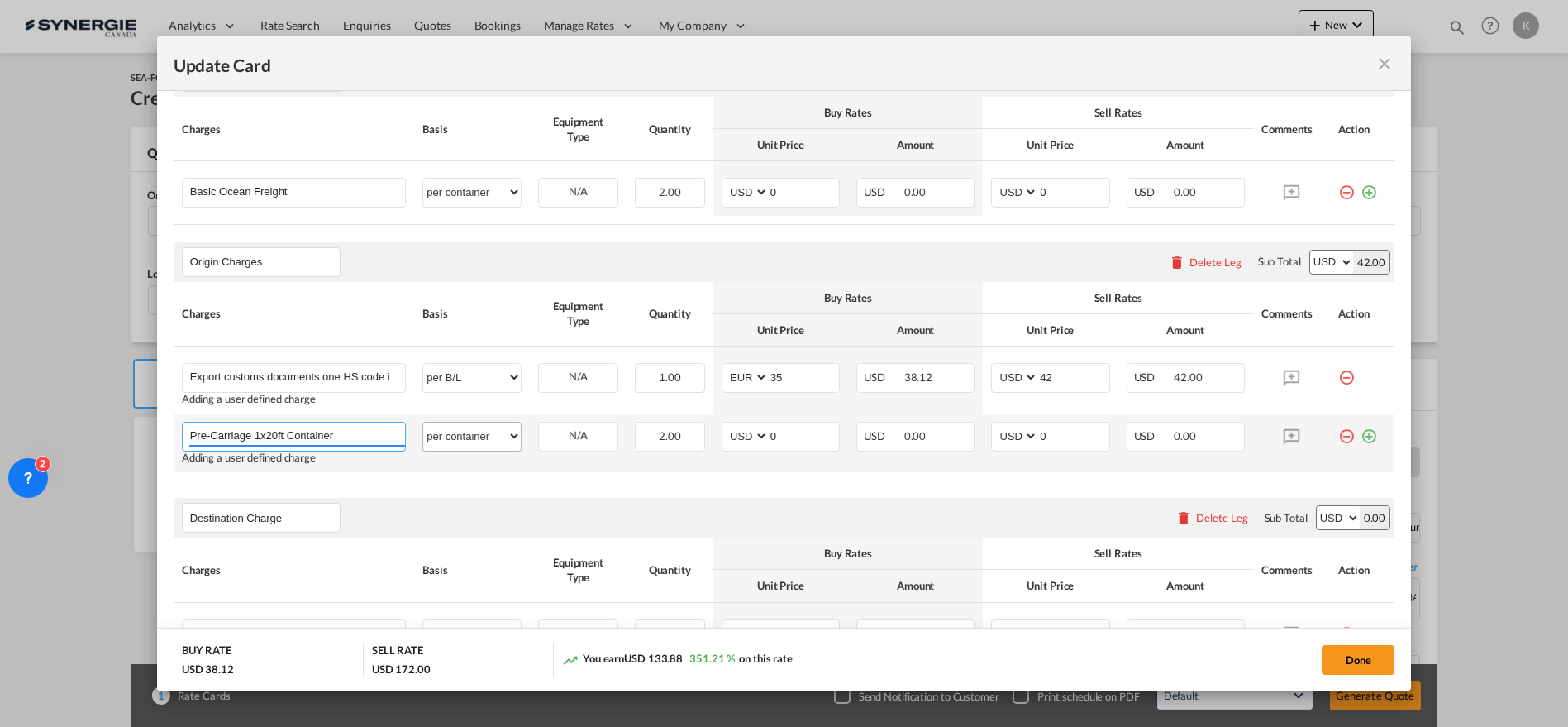type on "Pre-Carriage 1x20ft Container" 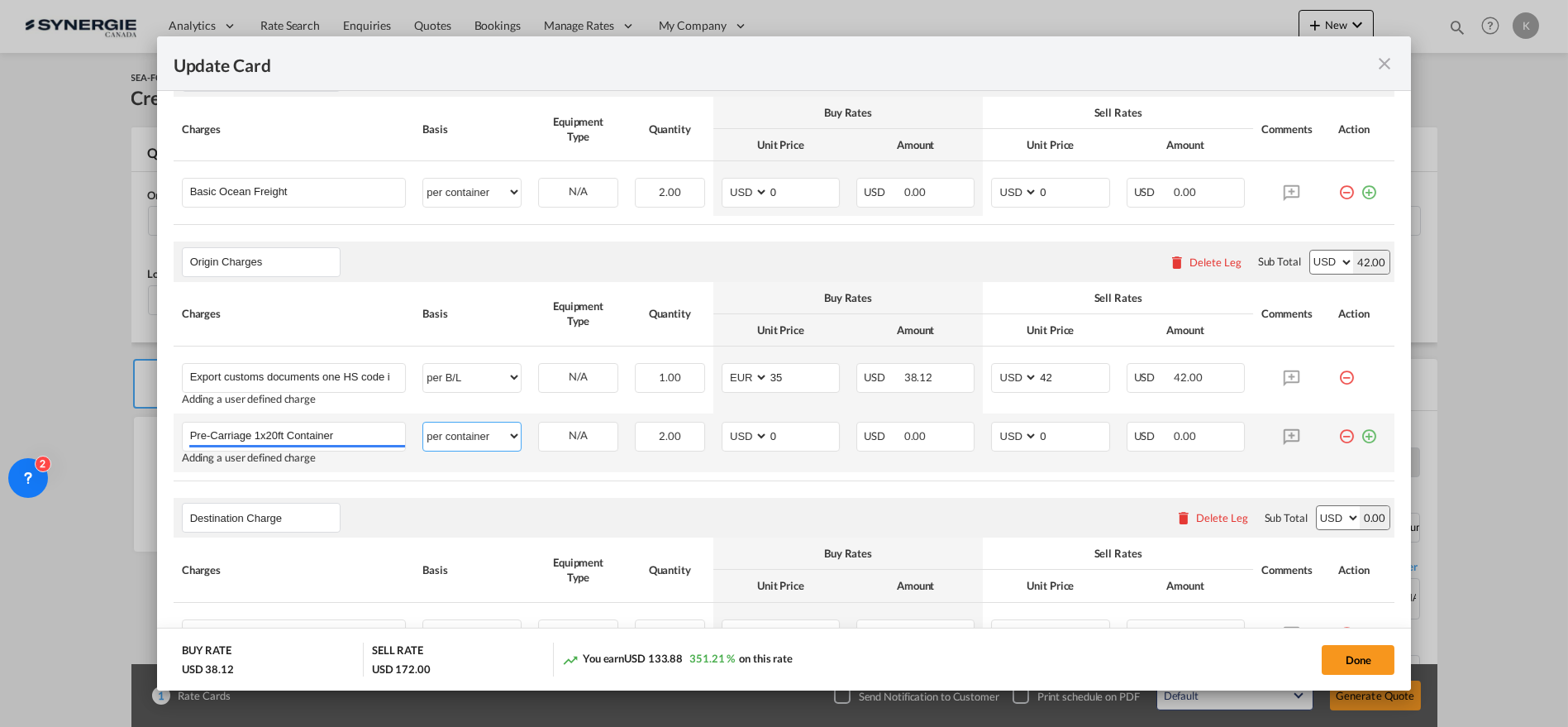 click on "per equipment
per container
per B/L
per shipping bill
per shipment
per pallet
per carton
per vehicle
per shift
per invoice
per package
per day
per revalidation
per teu
per kg
per ton
per hour
flat
per_hbl
per belt
% on freight total
per_declaration
per_document
per chasis split
per clearance" at bounding box center (472, 436) 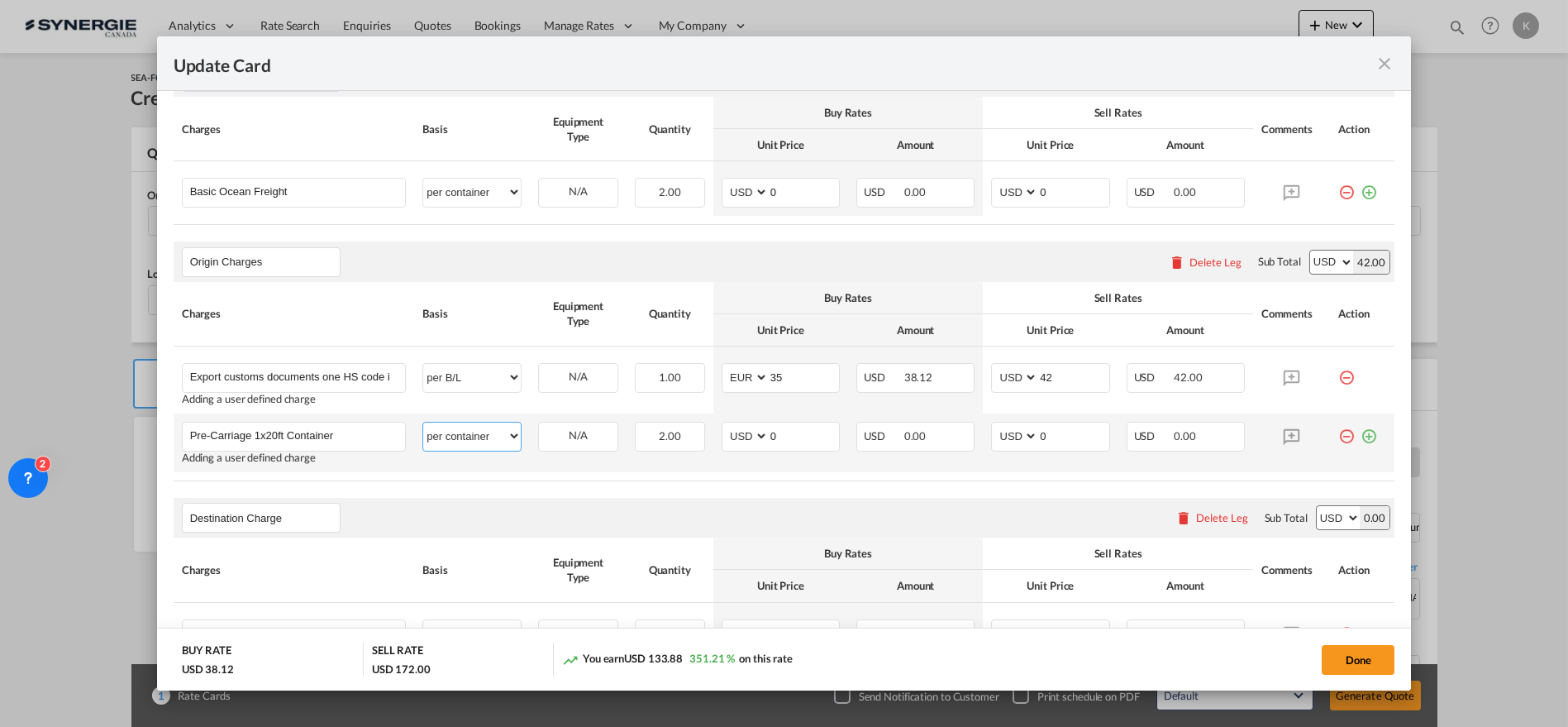select on "per equipment" 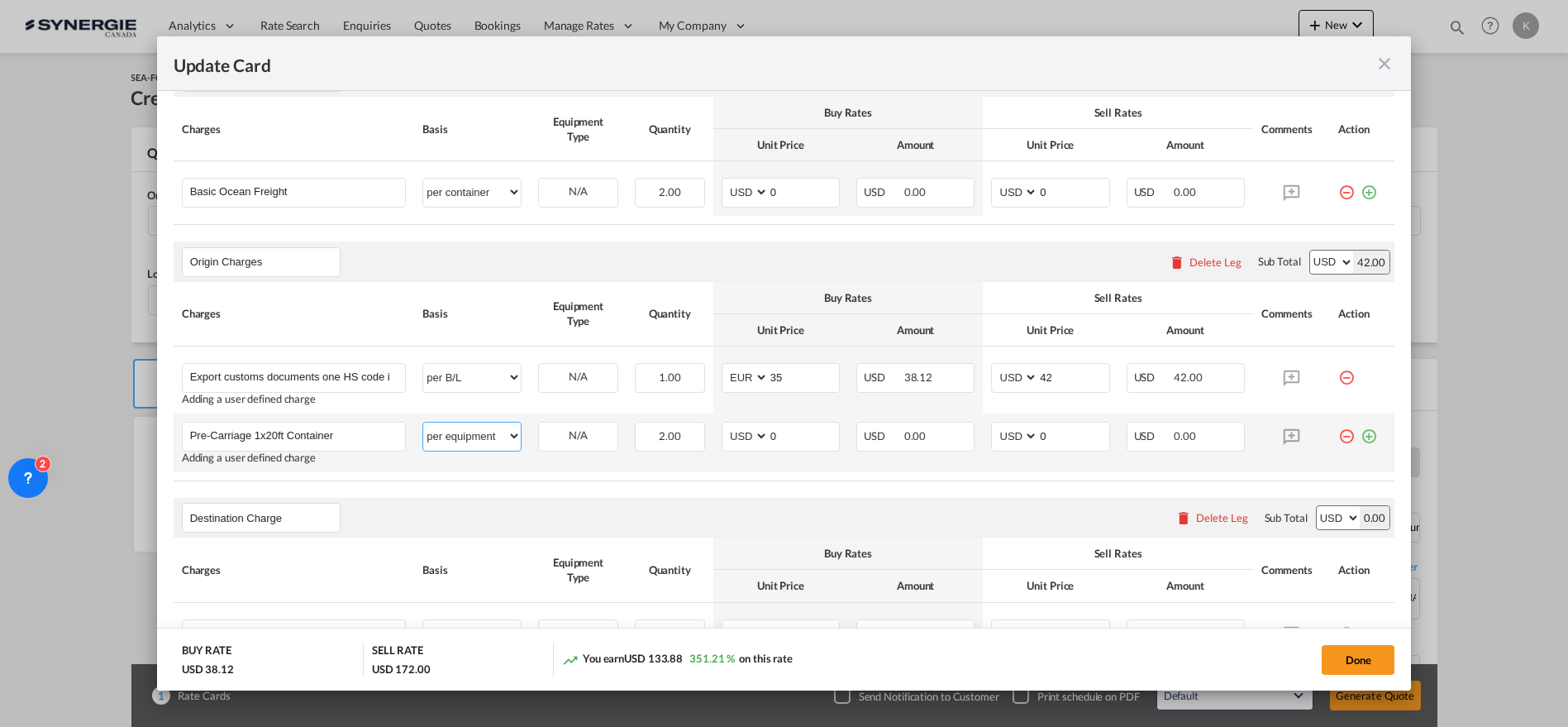 click on "per equipment
per container
per B/L
per shipping bill
per shipment
per pallet
per carton
per vehicle
per shift
per invoice
per package
per day
per revalidation
per teu
per kg
per ton
per hour
flat
per_hbl
per belt
% on freight total
per_declaration
per_document
per chasis split
per clearance" at bounding box center (472, 436) 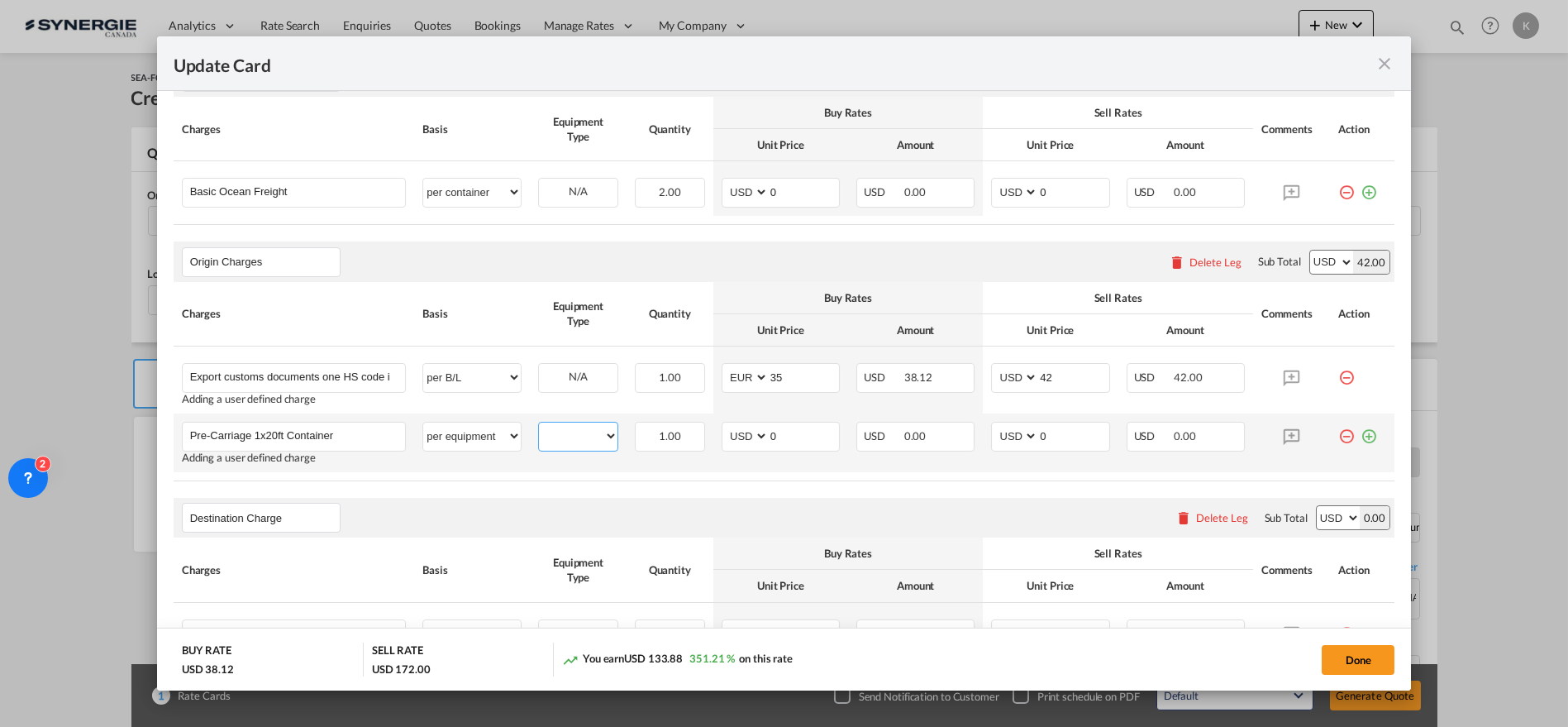 click on "20GP 40HC" at bounding box center [578, 436] 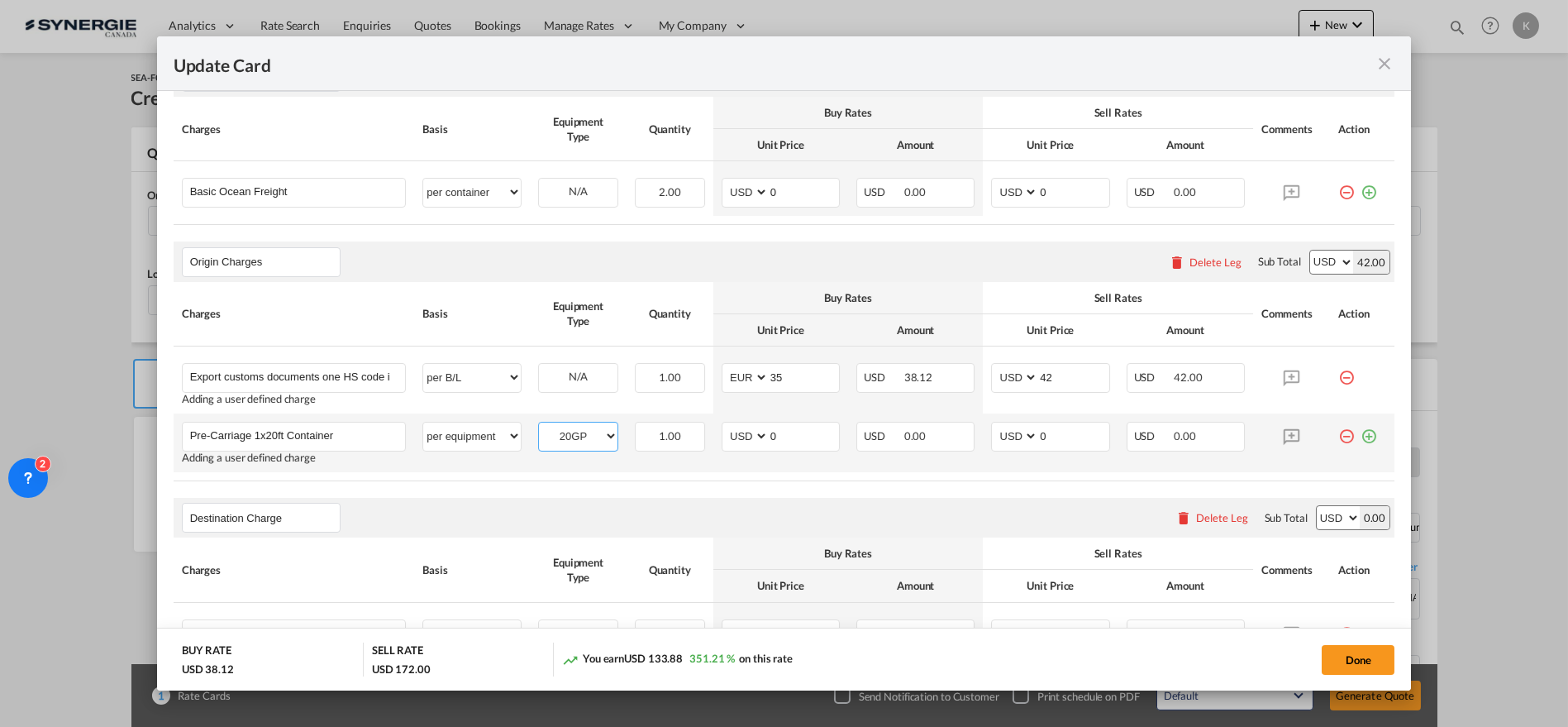 click on "20GP 40HC" at bounding box center (578, 436) 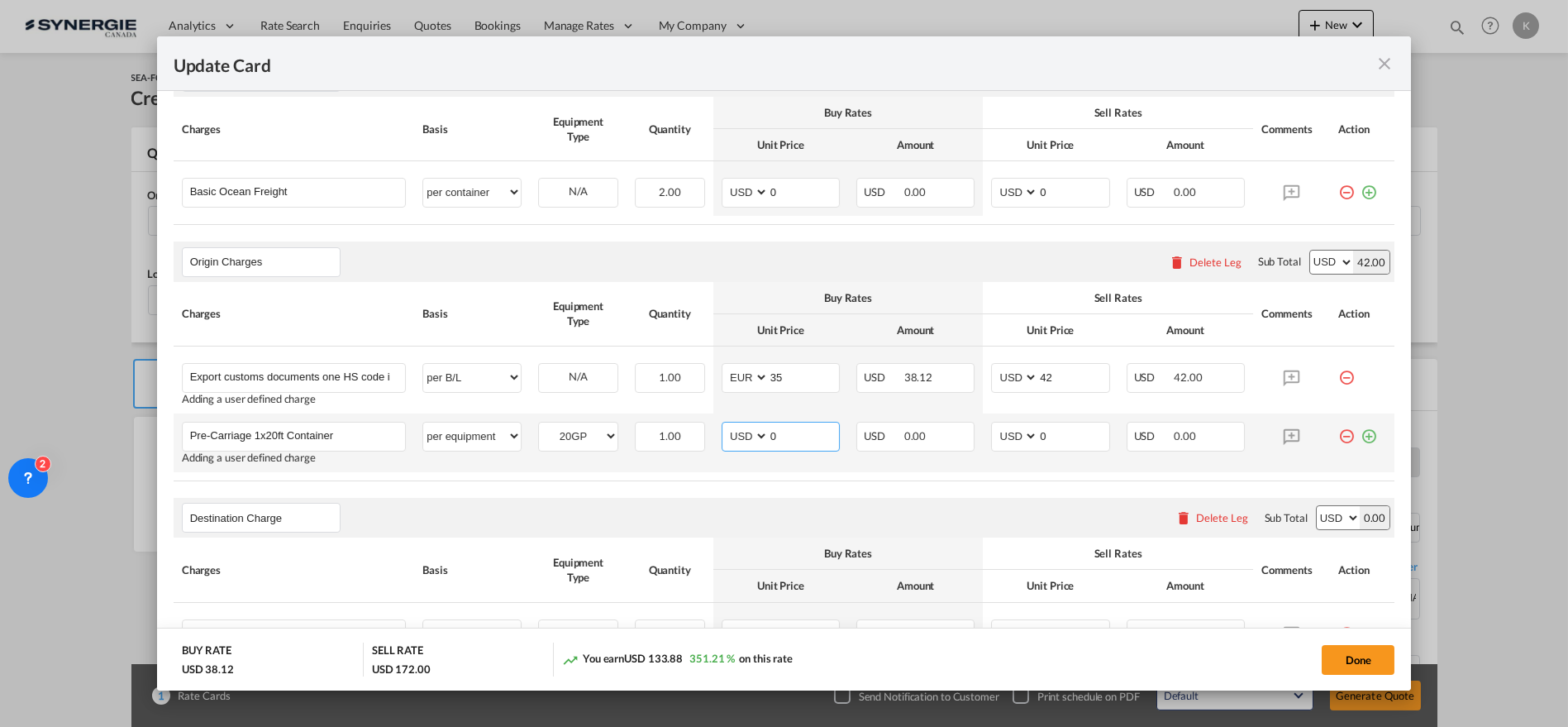 click on "AED AFN ALL AMD ANG AOA ARS AUD AWG AZN BAM BBD BDT BGN BHD BIF BMD BND BOB BRL BSD BTN BWP BYN BZD CAD CDF CHF CLP CNY COP CRC CUC CUP CVE CZK DJF DKK DOP DZD EGP ERN ETB EUR FJD FKP FOK GBP GEL GGP GHS GIP GMD GNF GTQ GYD HKD HNL HRK HTG HUF IDR ILS IMP INR IQD IRR ISK JMD JOD JPY KES KGS KHR KID KMF KRW KWD KYD KZT LAK LBP LKR LRD LSL LYD MAD MDL MGA MKD MMK MNT MOP MRU MUR MVR MWK MXN MYR MZN NAD NGN NIO NOK NPR NZD OMR PAB PEN PGK PHP PKR PLN PYG QAR RON RSD RUB RWF SAR SBD SCR SDG SEK SGD SHP SLL SOS SRD SSP STN SYP SZL THB TJS TMT TND TOP TRY TTD TVD TWD TZS UAH UGX USD UYU UZS VES VND VUV WST XAF XCD XDR XOF XPF YER ZAR ZMW" at bounding box center (746, 436) 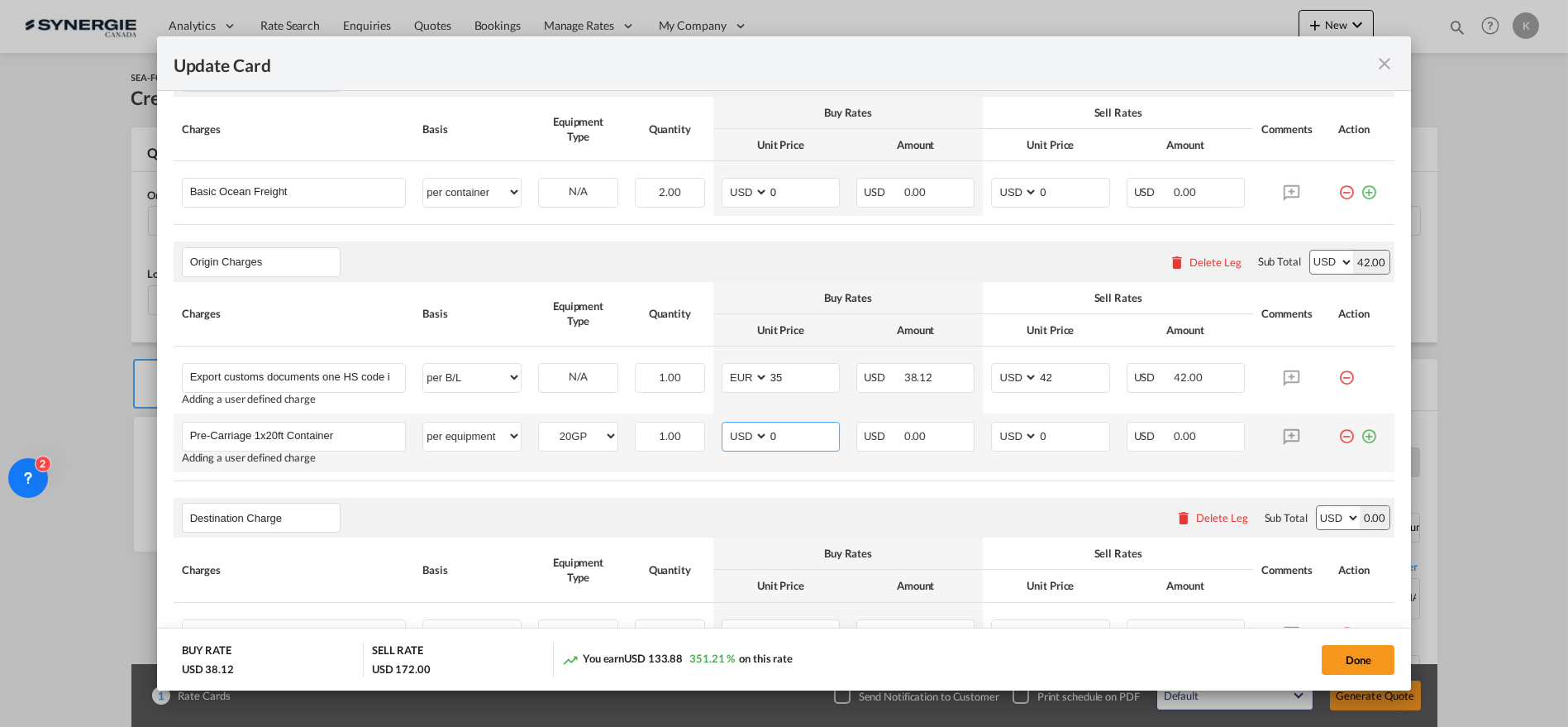select on "string:EUR" 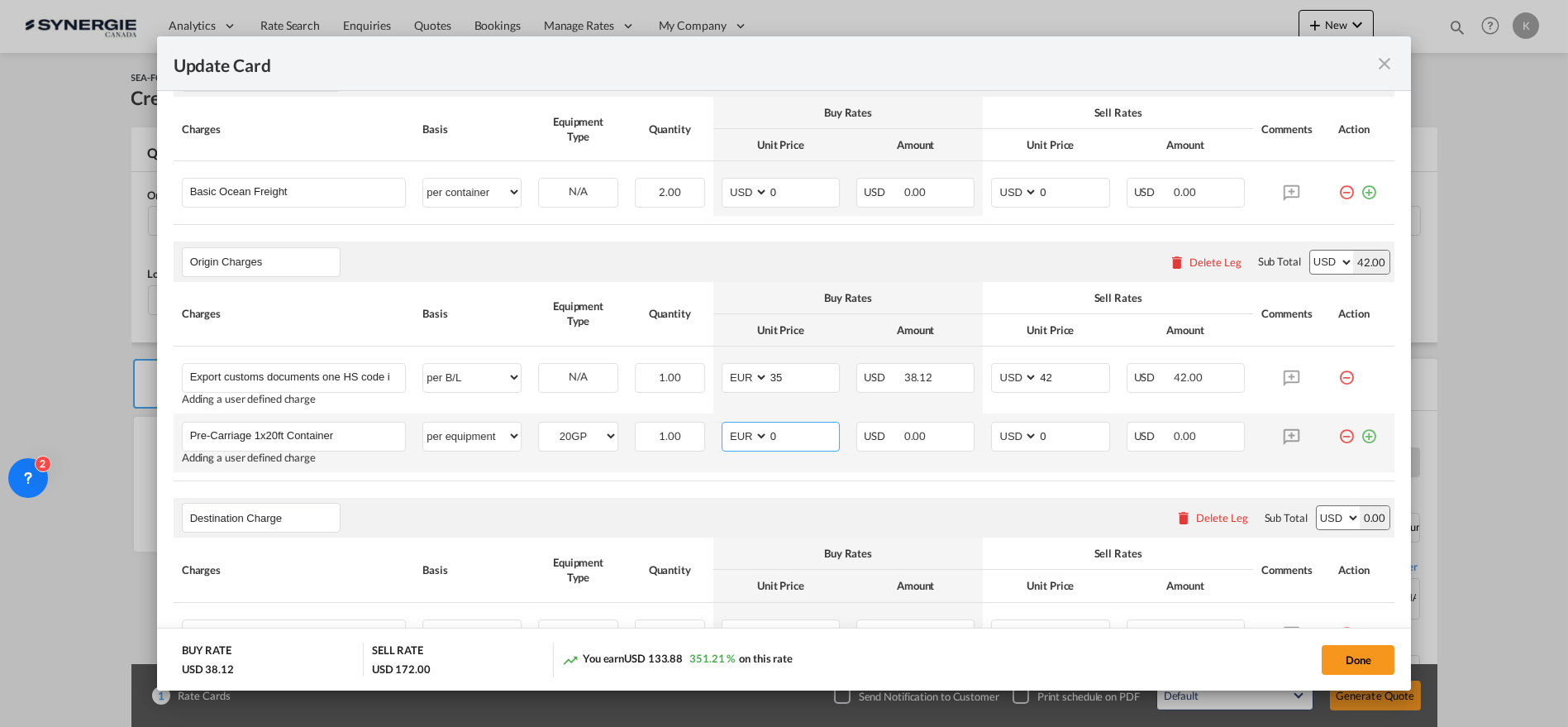 click on "AED AFN ALL AMD ANG AOA ARS AUD AWG AZN BAM BBD BDT BGN BHD BIF BMD BND BOB BRL BSD BTN BWP BYN BZD CAD CDF CHF CLP CNY COP CRC CUC CUP CVE CZK DJF DKK DOP DZD EGP ERN ETB EUR FJD FKP FOK GBP GEL GGP GHS GIP GMD GNF GTQ GYD HKD HNL HRK HTG HUF IDR ILS IMP INR IQD IRR ISK JMD JOD JPY KES KGS KHR KID KMF KRW KWD KYD KZT LAK LBP LKR LRD LSL LYD MAD MDL MGA MKD MMK MNT MOP MRU MUR MVR MWK MXN MYR MZN NAD NGN NIO NOK NPR NZD OMR PAB PEN PGK PHP PKR PLN PYG QAR RON RSD RUB RWF SAR SBD SCR SDG SEK SGD SHP SLL SOS SRD SSP STN SYP SZL THB TJS TMT TND TOP TRY TTD TVD TWD TZS UAH UGX USD UYU UZS VES VND VUV WST XAF XCD XDR XOF XPF YER ZAR ZMW" at bounding box center [746, 436] 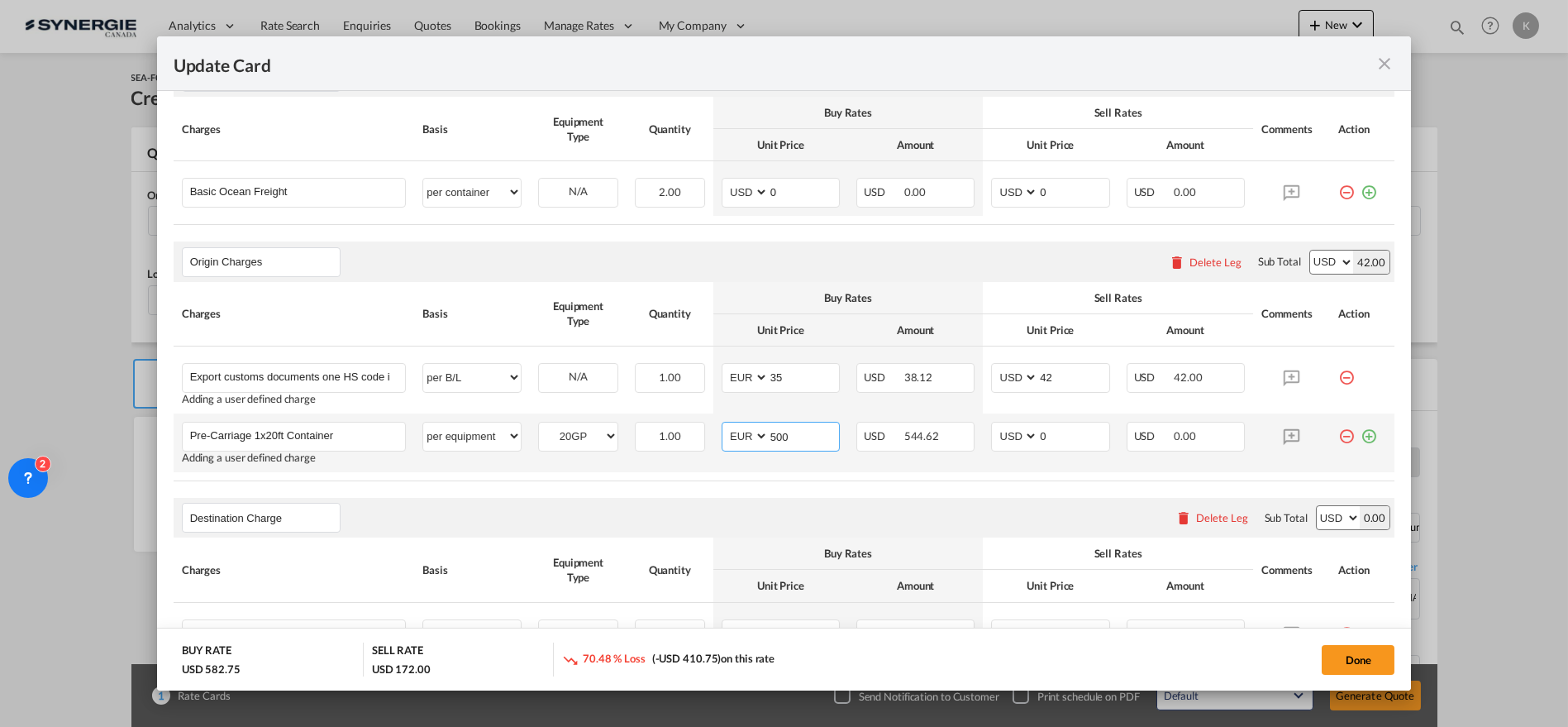 type on "500" 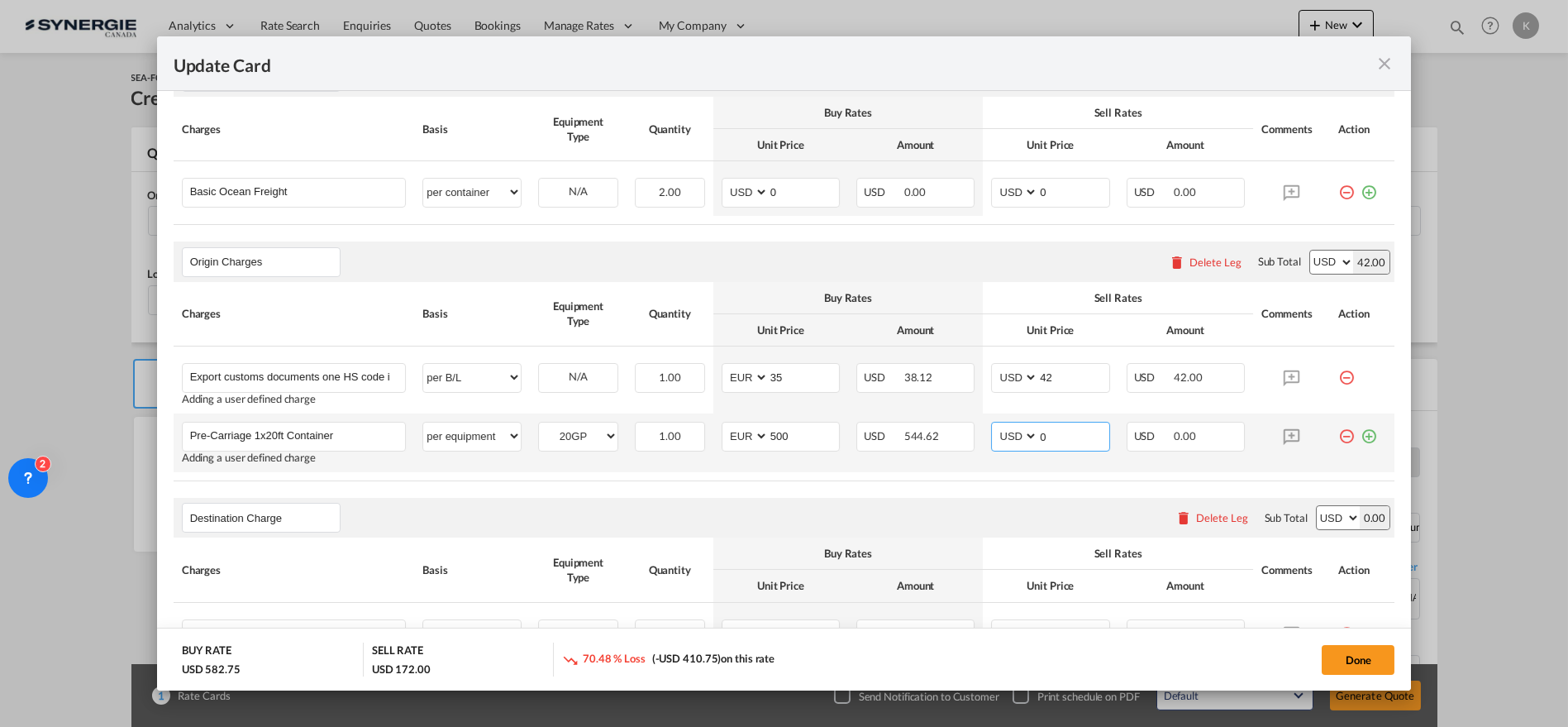 drag, startPoint x: 1043, startPoint y: 443, endPoint x: 1014, endPoint y: 442, distance: 29.017236 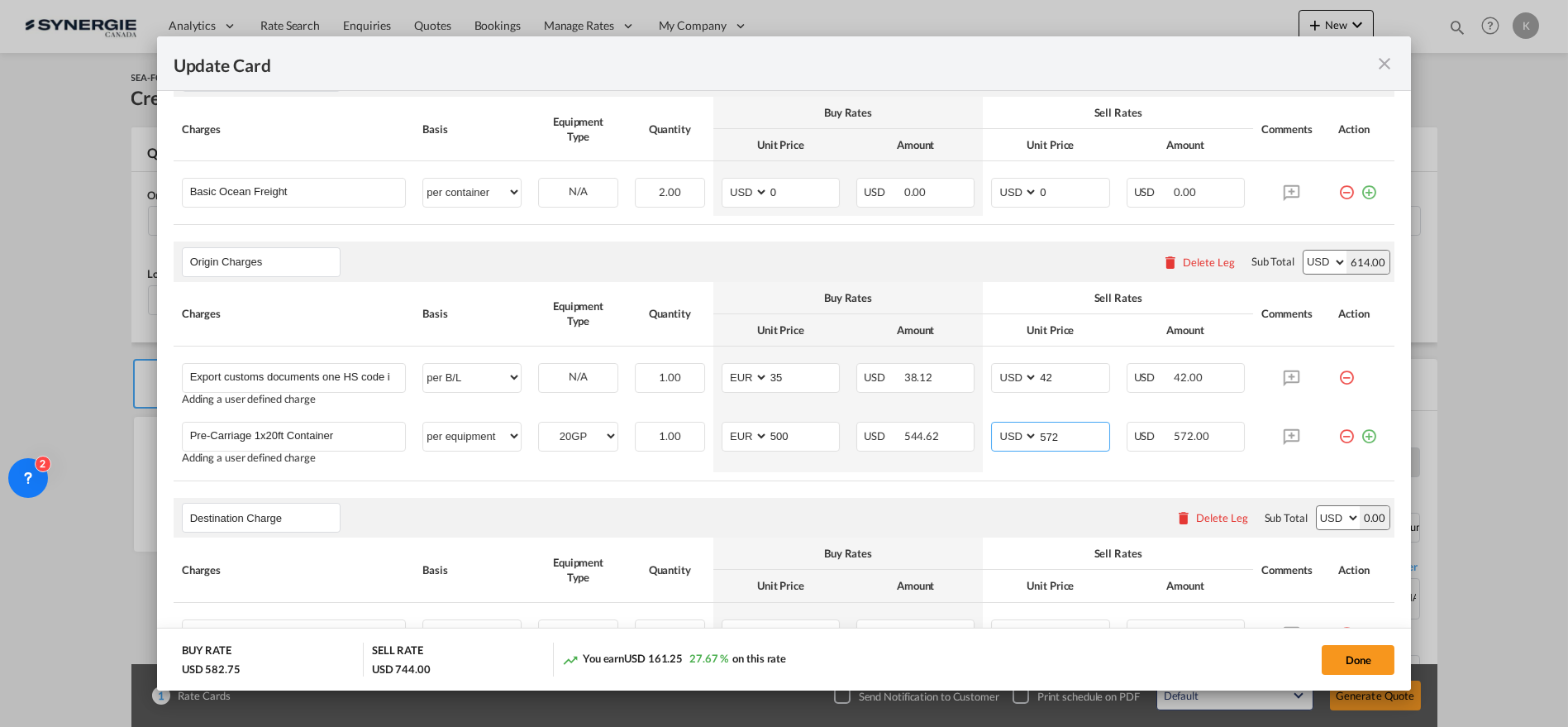 type on "572" 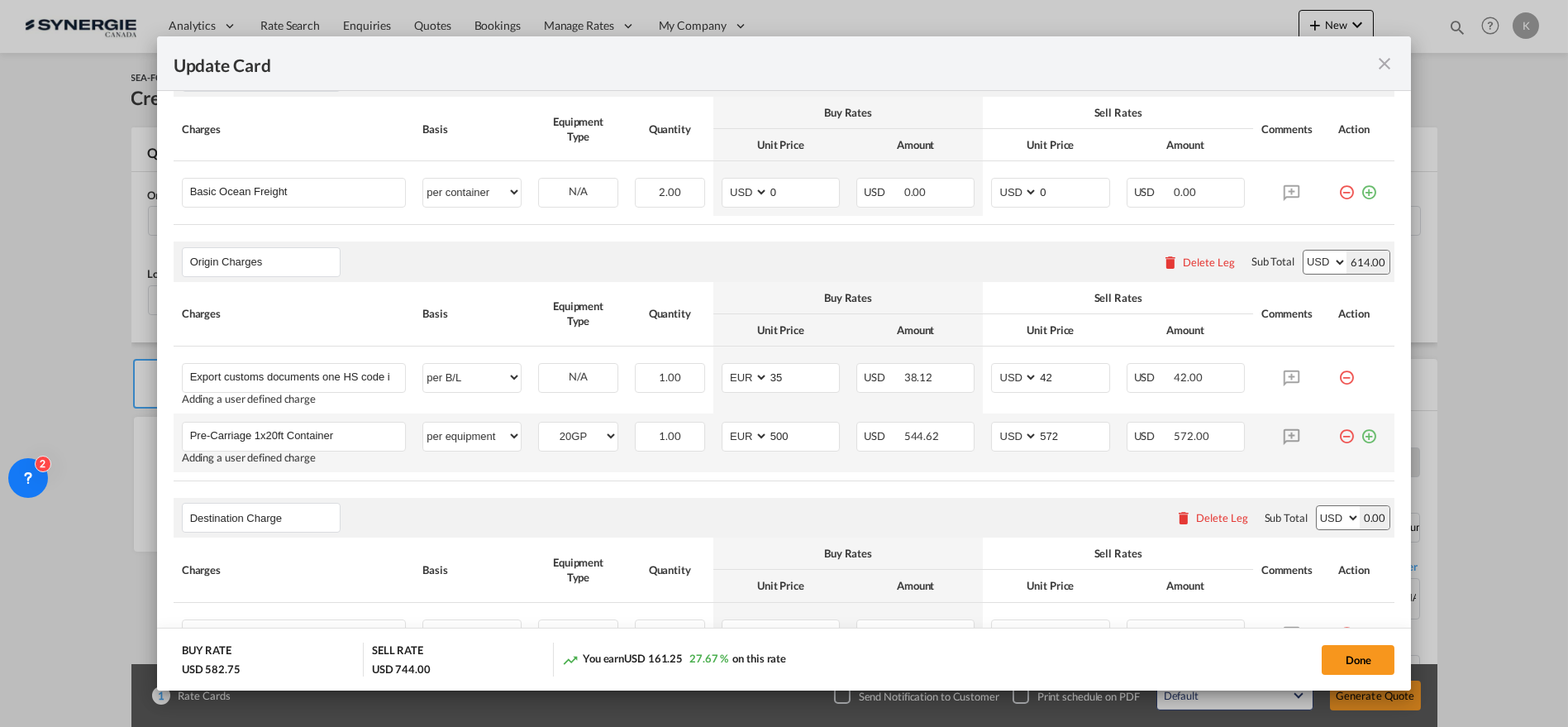 click at bounding box center [1369, 430] 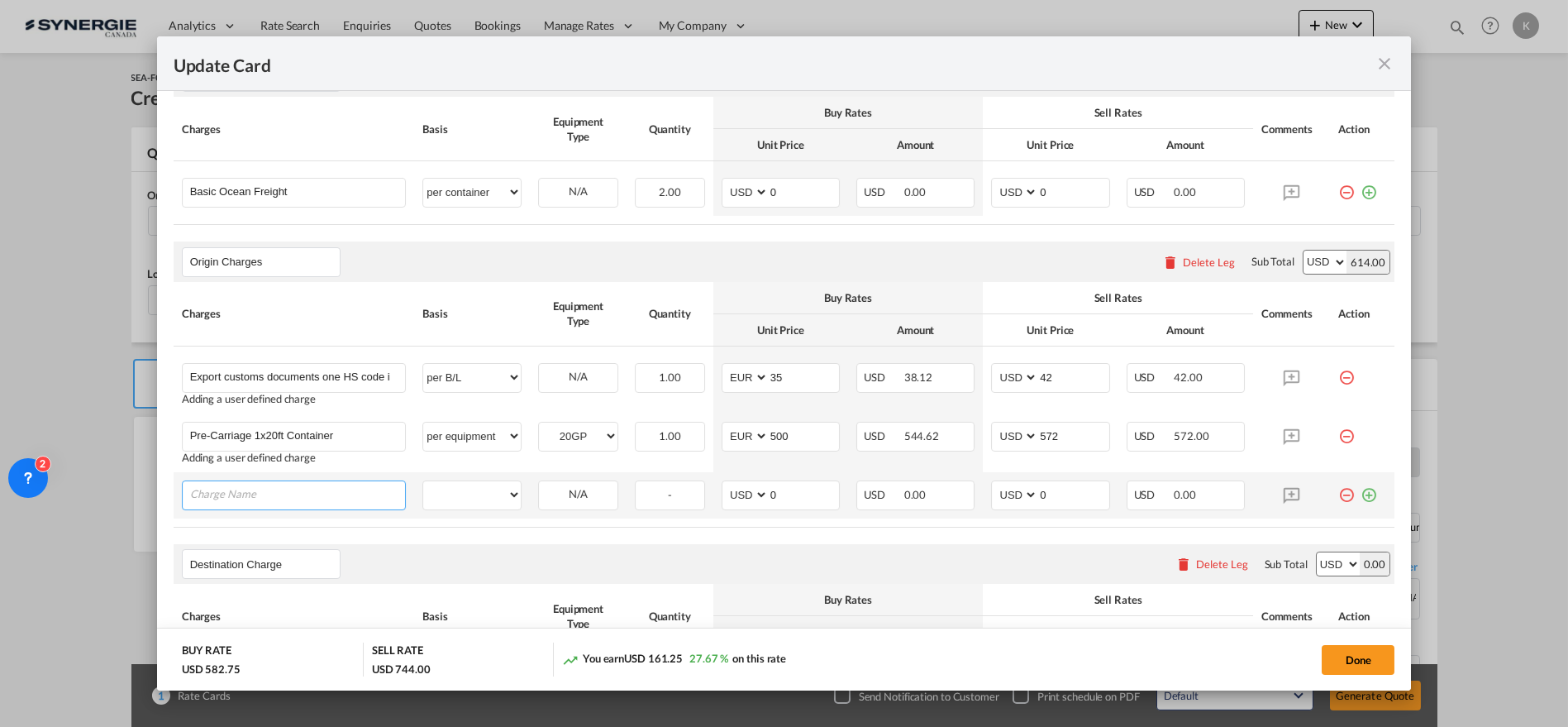 click at bounding box center [298, 494] 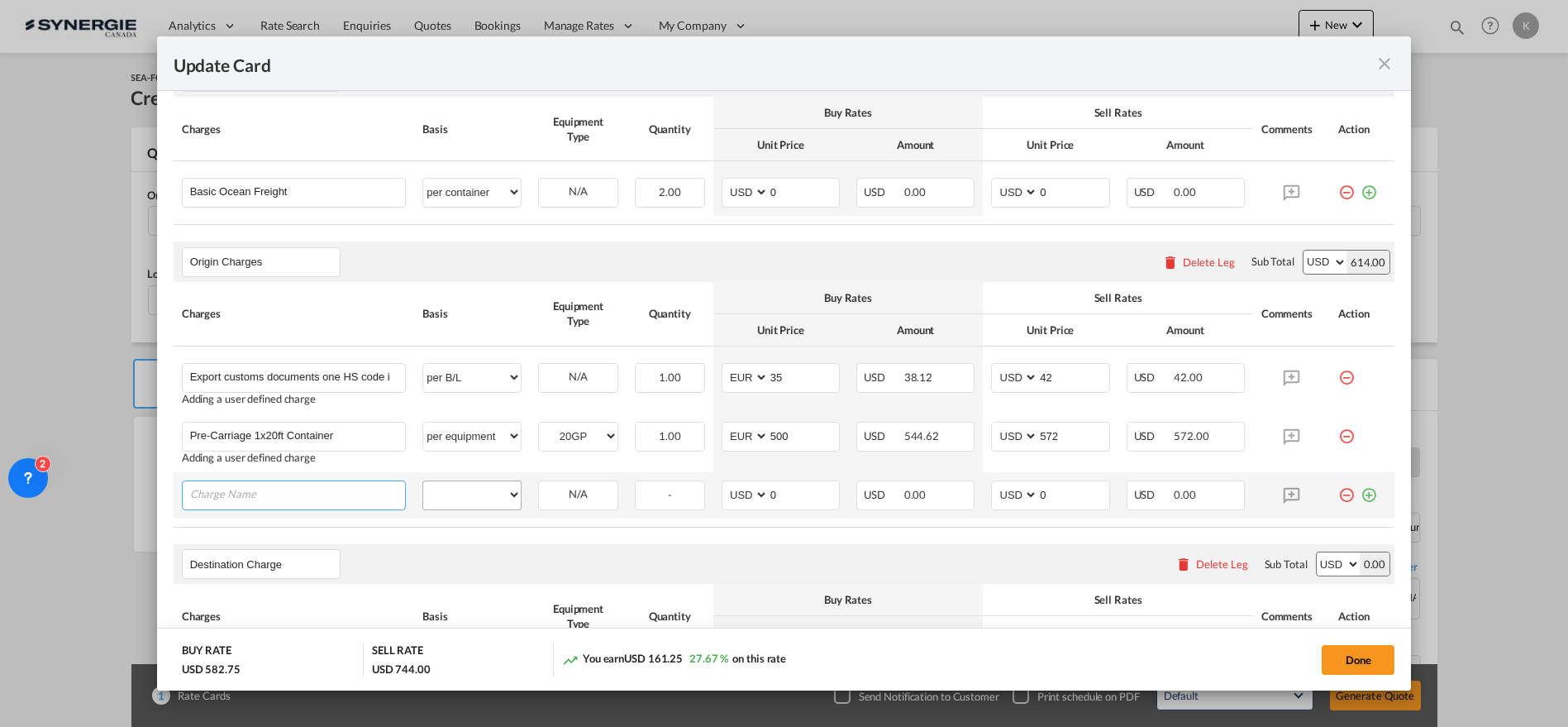 paste on "Issuance Customs Declaration / 1 Position included" 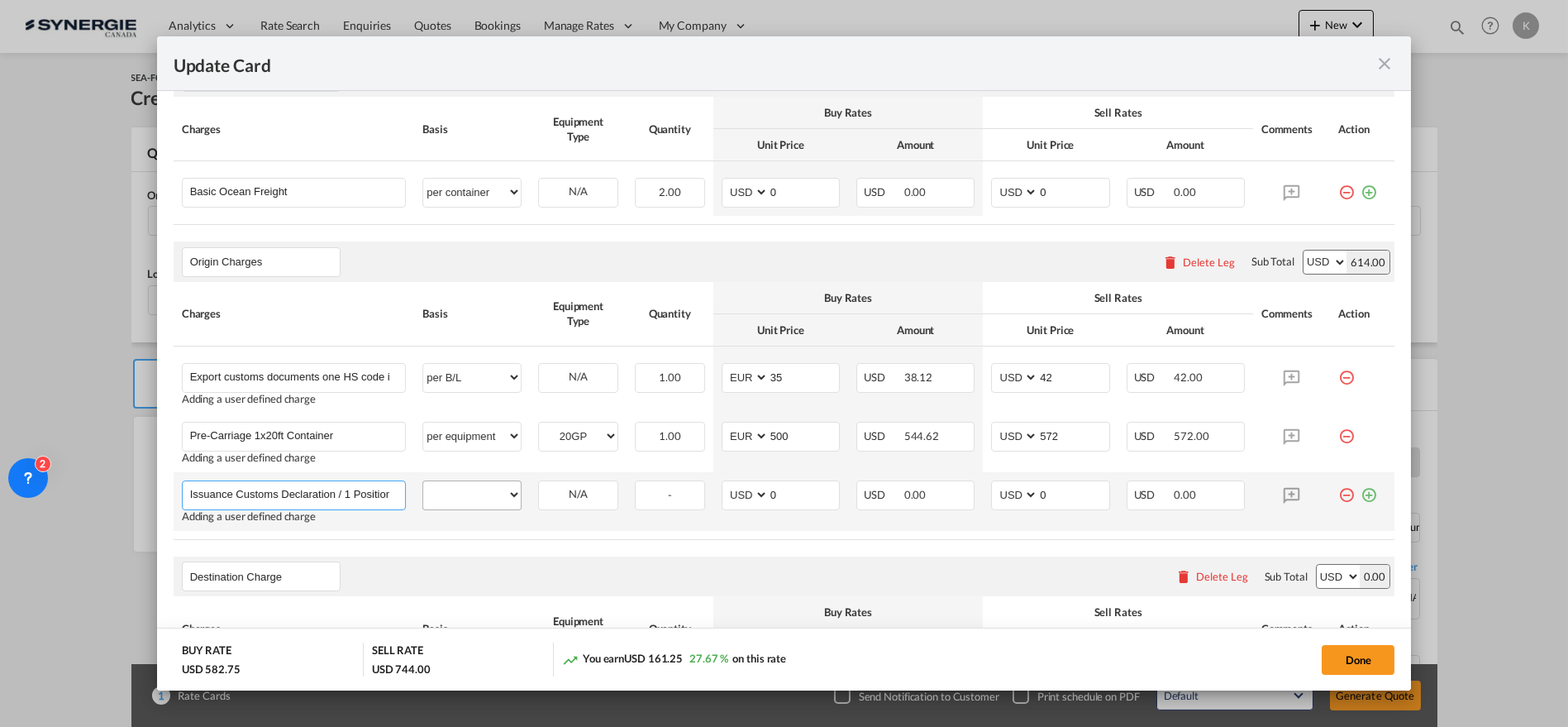 scroll, scrollTop: 0, scrollLeft: 47, axis: horizontal 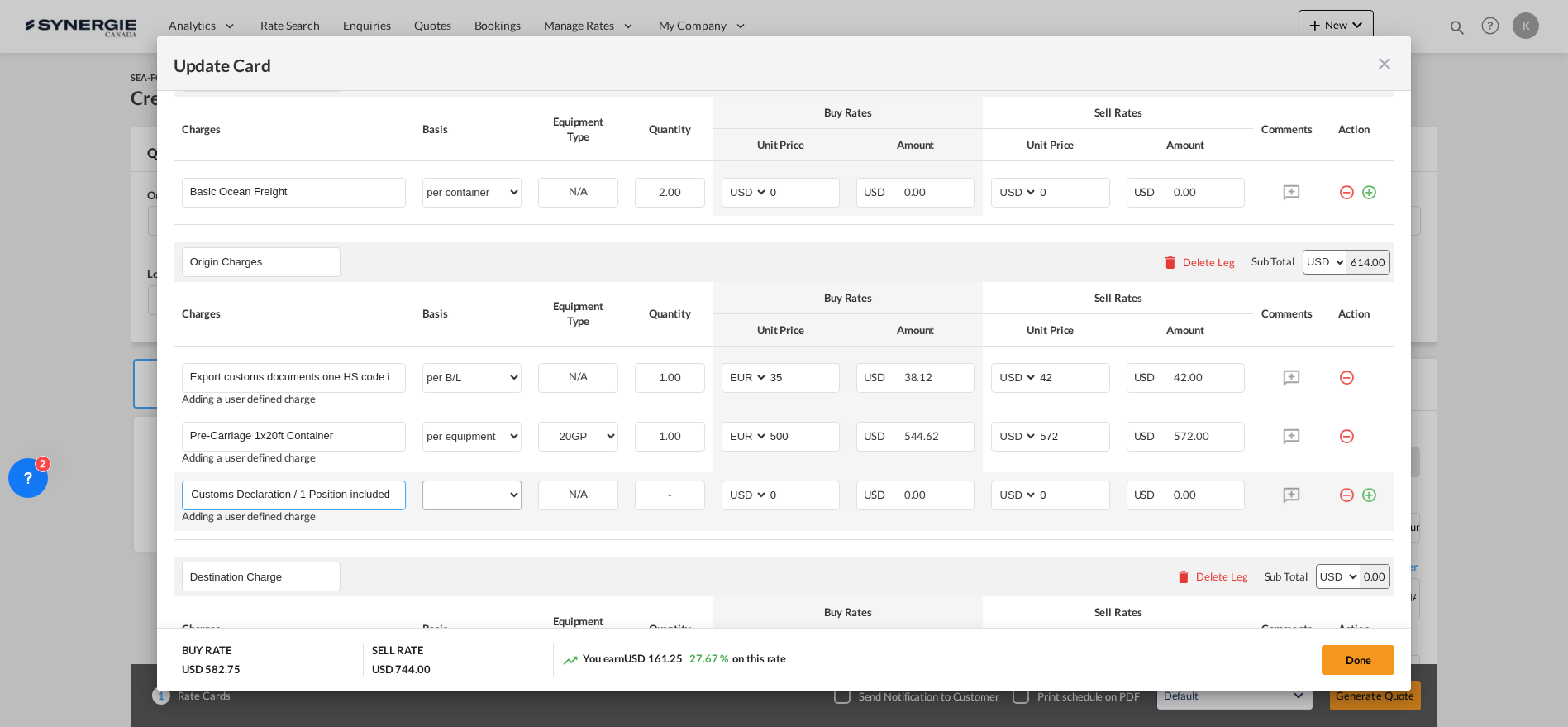type on "Issuance Customs Declaration / 1 Position included" 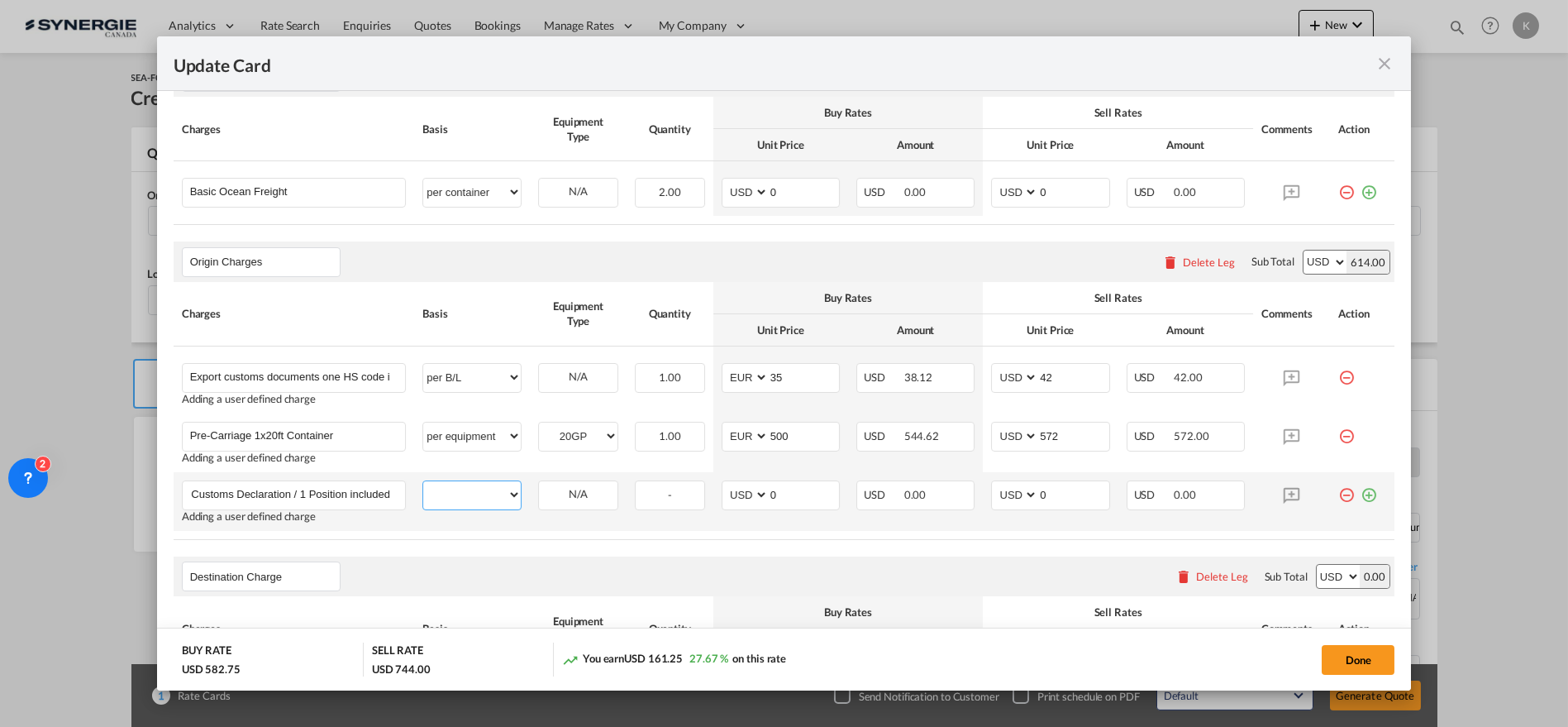 click on "per equipment
per container
per B/L
per shipping bill
per shipment
per pallet
per carton
per vehicle
per shift
per invoice
per package
per day
per revalidation
per teu
per kg
per ton
per hour
flat
per_hbl
per belt
% on freight total
per_declaration
per_document
per chasis split
per clearance" at bounding box center [472, 495] 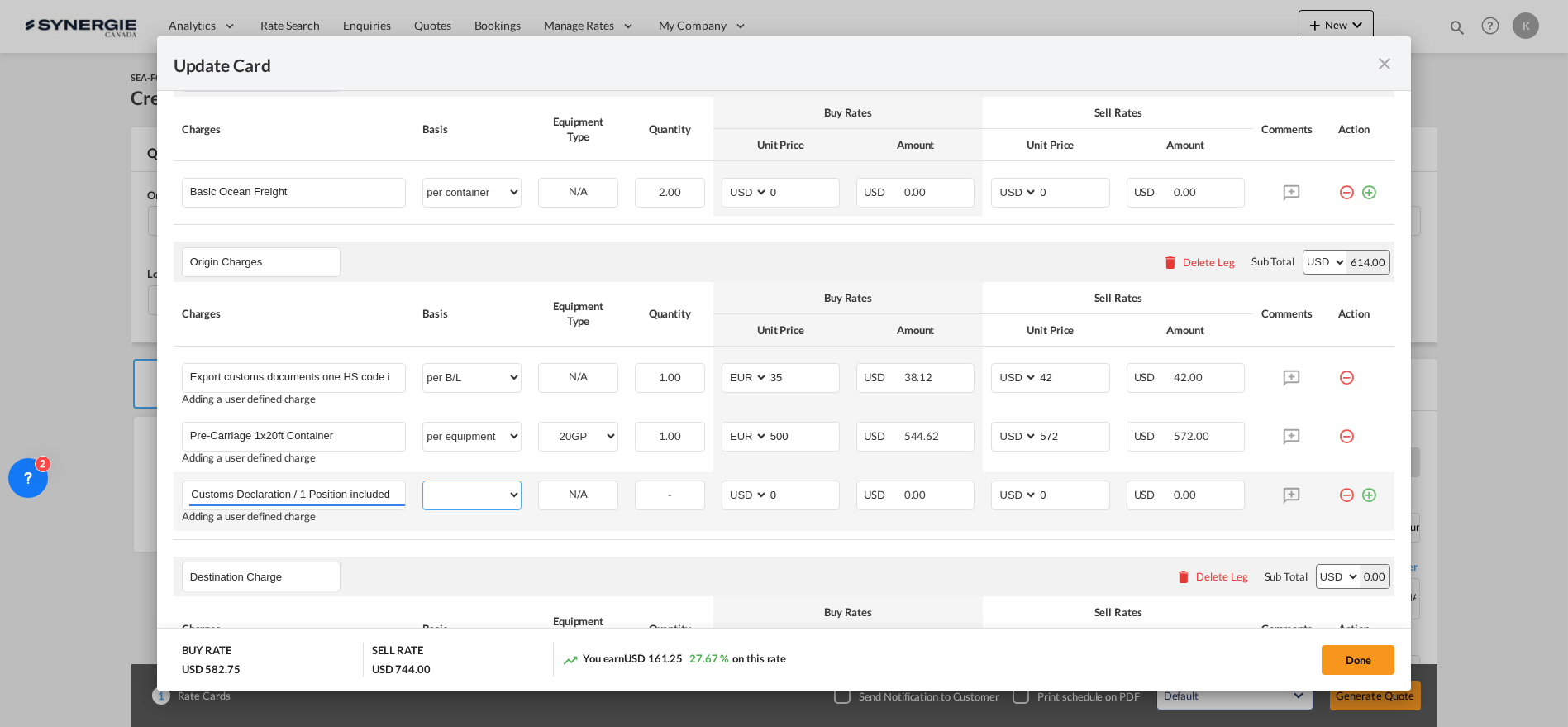 scroll, scrollTop: 0, scrollLeft: 0, axis: both 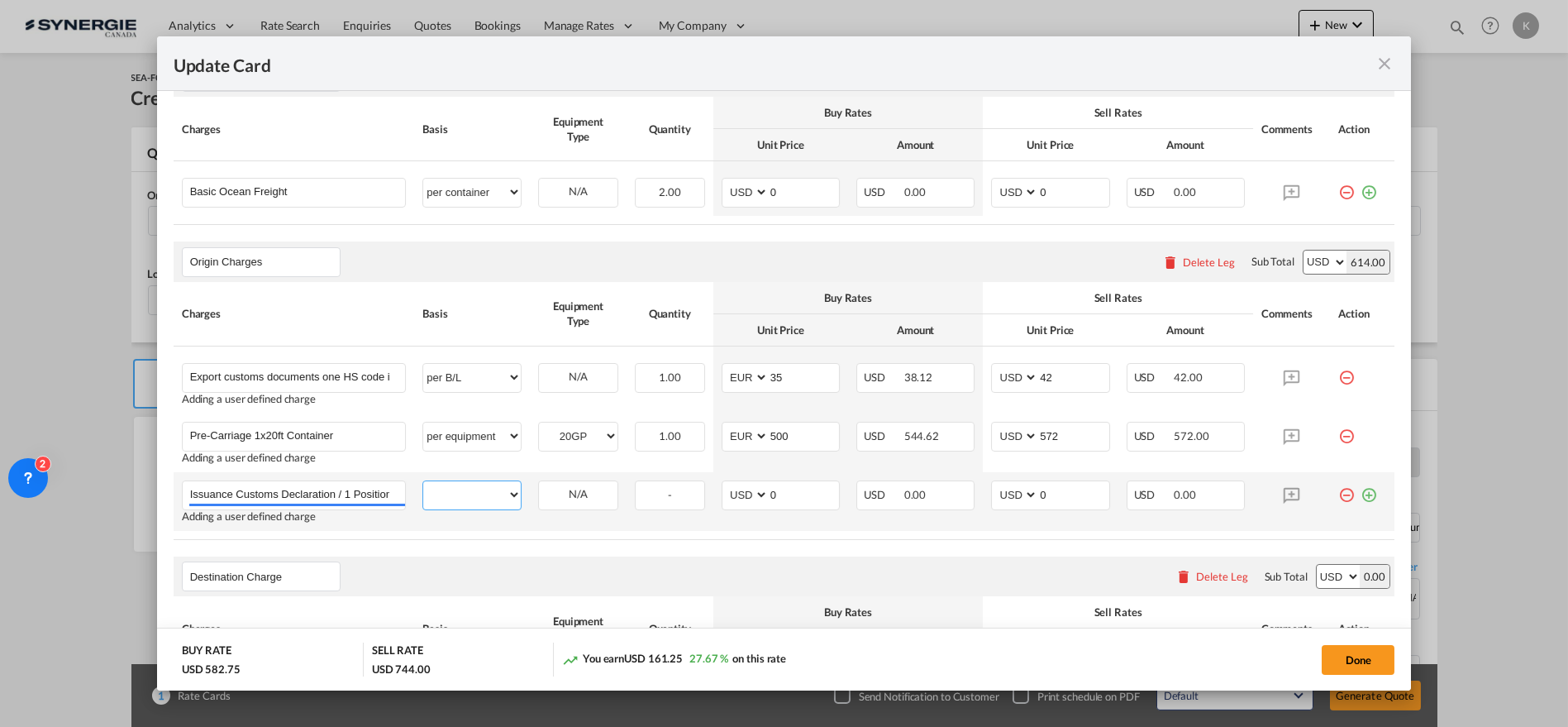 select on "per B/L" 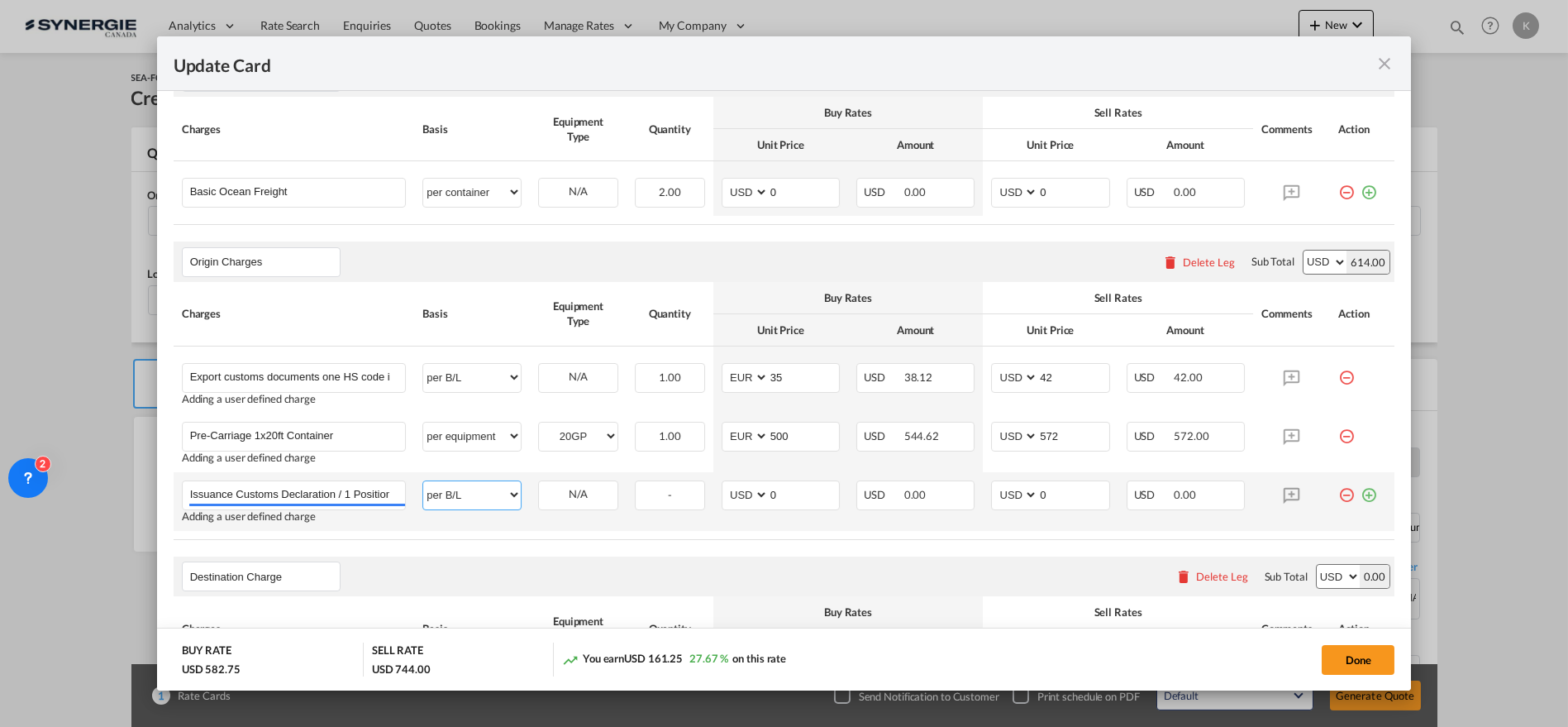 click on "per equipment
per container
per B/L
per shipping bill
per shipment
per pallet
per carton
per vehicle
per shift
per invoice
per package
per day
per revalidation
per teu
per kg
per ton
per hour
flat
per_hbl
per belt
% on freight total
per_declaration
per_document
per chasis split
per clearance" at bounding box center [472, 495] 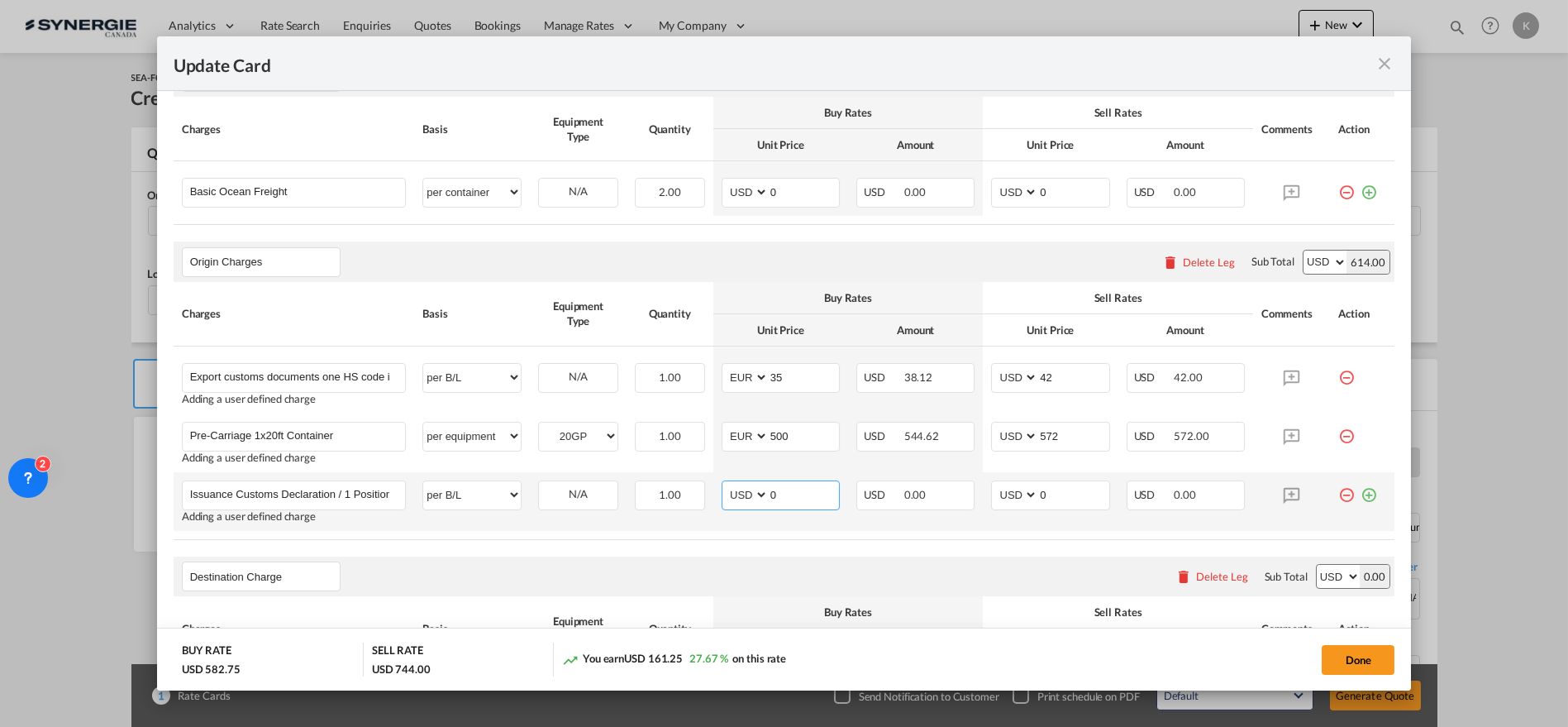 click on "AED AFN ALL AMD ANG AOA ARS AUD AWG AZN BAM BBD BDT BGN BHD BIF BMD BND BOB BRL BSD BTN BWP BYN BZD CAD CDF CHF CLP CNY COP CRC CUC CUP CVE CZK DJF DKK DOP DZD EGP ERN ETB EUR FJD FKP FOK GBP GEL GGP GHS GIP GMD GNF GTQ GYD HKD HNL HRK HTG HUF IDR ILS IMP INR IQD IRR ISK JMD JOD JPY KES KGS KHR KID KMF KRW KWD KYD KZT LAK LBP LKR LRD LSL LYD MAD MDL MGA MKD MMK MNT MOP MRU MUR MVR MWK MXN MYR MZN NAD NGN NIO NOK NPR NZD OMR PAB PEN PGK PHP PKR PLN PYG QAR RON RSD RUB RWF SAR SBD SCR SDG SEK SGD SHP SLL SOS SRD SSP STN SYP SZL THB TJS TMT TND TOP TRY TTD TVD TWD TZS UAH UGX USD UYU UZS VES VND VUV WST XAF XCD XDR XOF XPF YER ZAR ZMW" at bounding box center (746, 495) 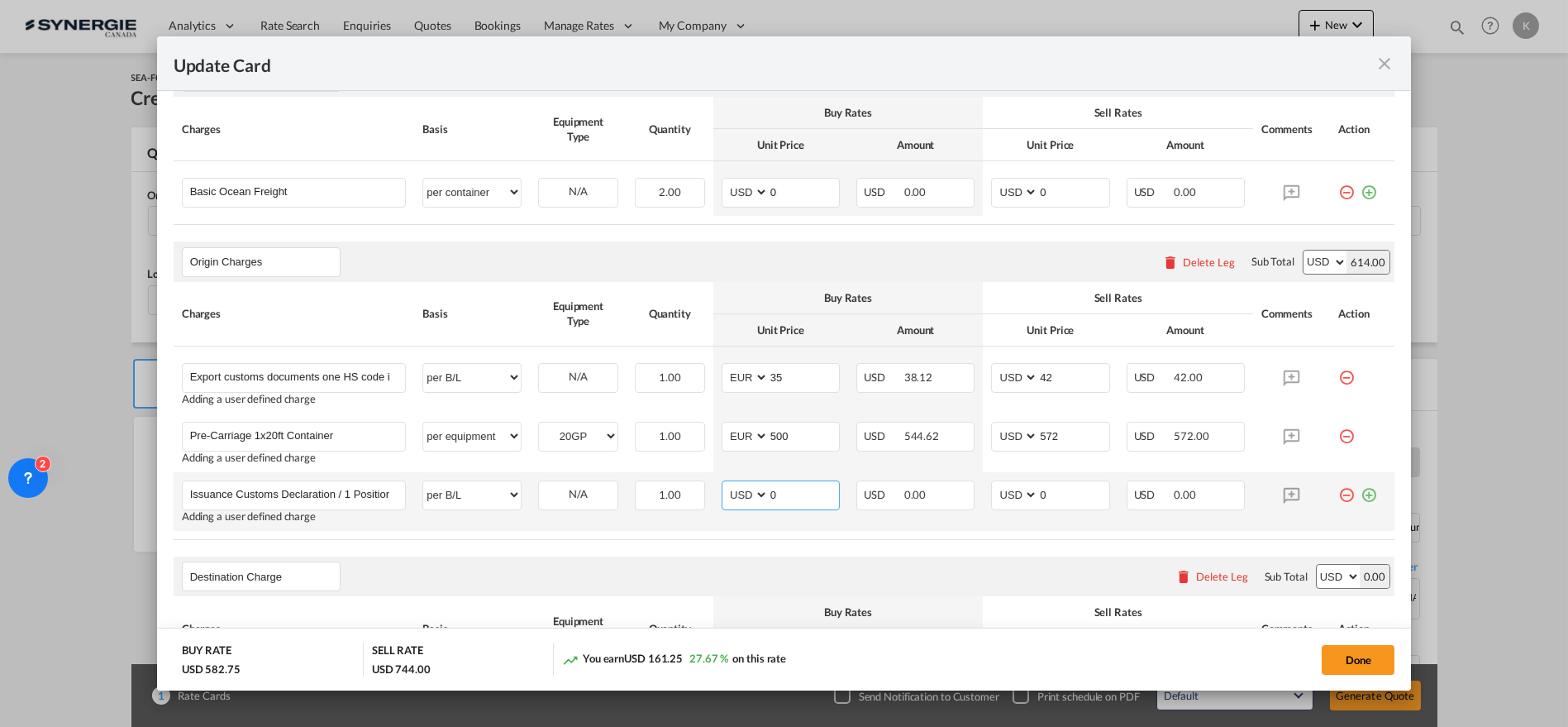 select on "string:EUR" 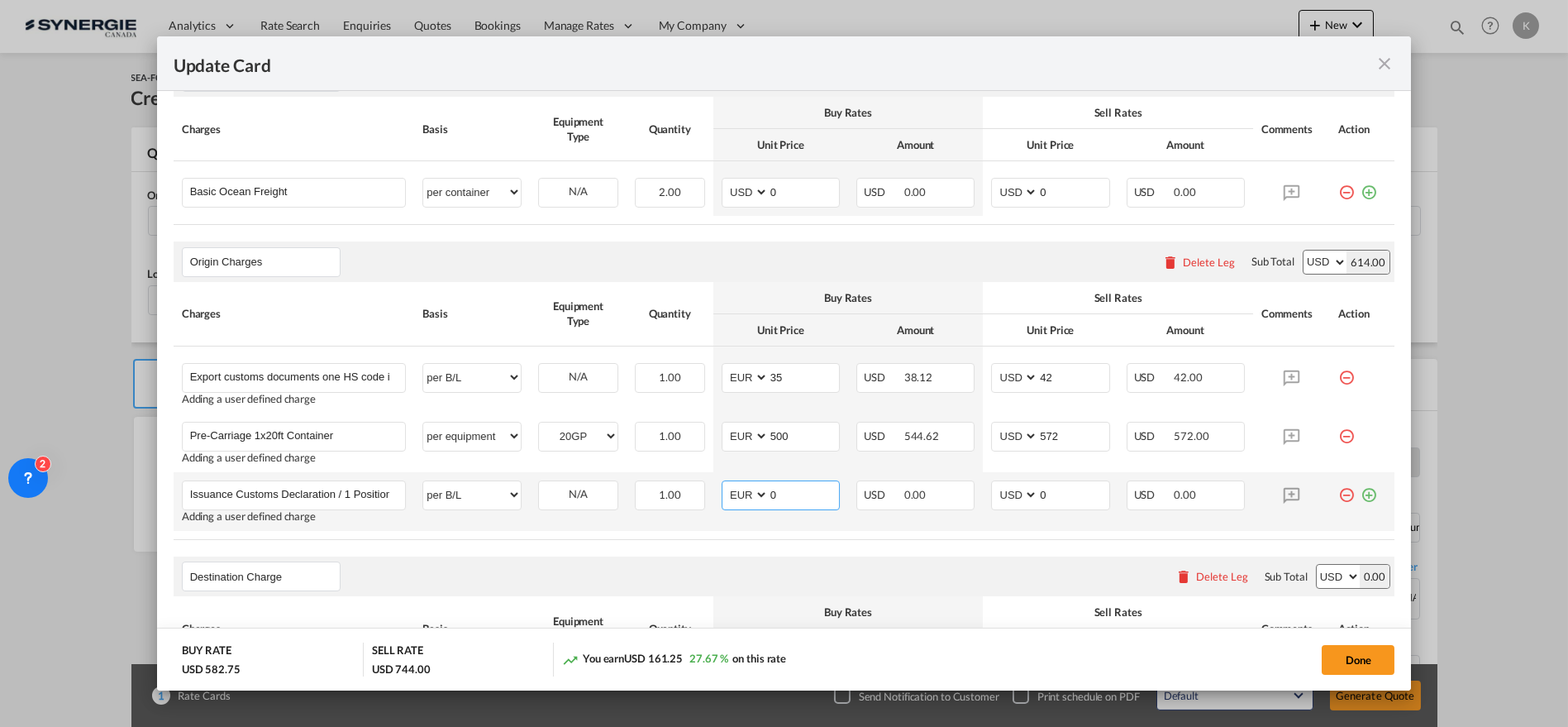click on "AED AFN ALL AMD ANG AOA ARS AUD AWG AZN BAM BBD BDT BGN BHD BIF BMD BND BOB BRL BSD BTN BWP BYN BZD CAD CDF CHF CLP CNY COP CRC CUC CUP CVE CZK DJF DKK DOP DZD EGP ERN ETB EUR FJD FKP FOK GBP GEL GGP GHS GIP GMD GNF GTQ GYD HKD HNL HRK HTG HUF IDR ILS IMP INR IQD IRR ISK JMD JOD JPY KES KGS KHR KID KMF KRW KWD KYD KZT LAK LBP LKR LRD LSL LYD MAD MDL MGA MKD MMK MNT MOP MRU MUR MVR MWK MXN MYR MZN NAD NGN NIO NOK NPR NZD OMR PAB PEN PGK PHP PKR PLN PYG QAR RON RSD RUB RWF SAR SBD SCR SDG SEK SGD SHP SLL SOS SRD SSP STN SYP SZL THB TJS TMT TND TOP TRY TTD TVD TWD TZS UAH UGX USD UYU UZS VES VND VUV WST XAF XCD XDR XOF XPF YER ZAR ZMW" at bounding box center [746, 495] 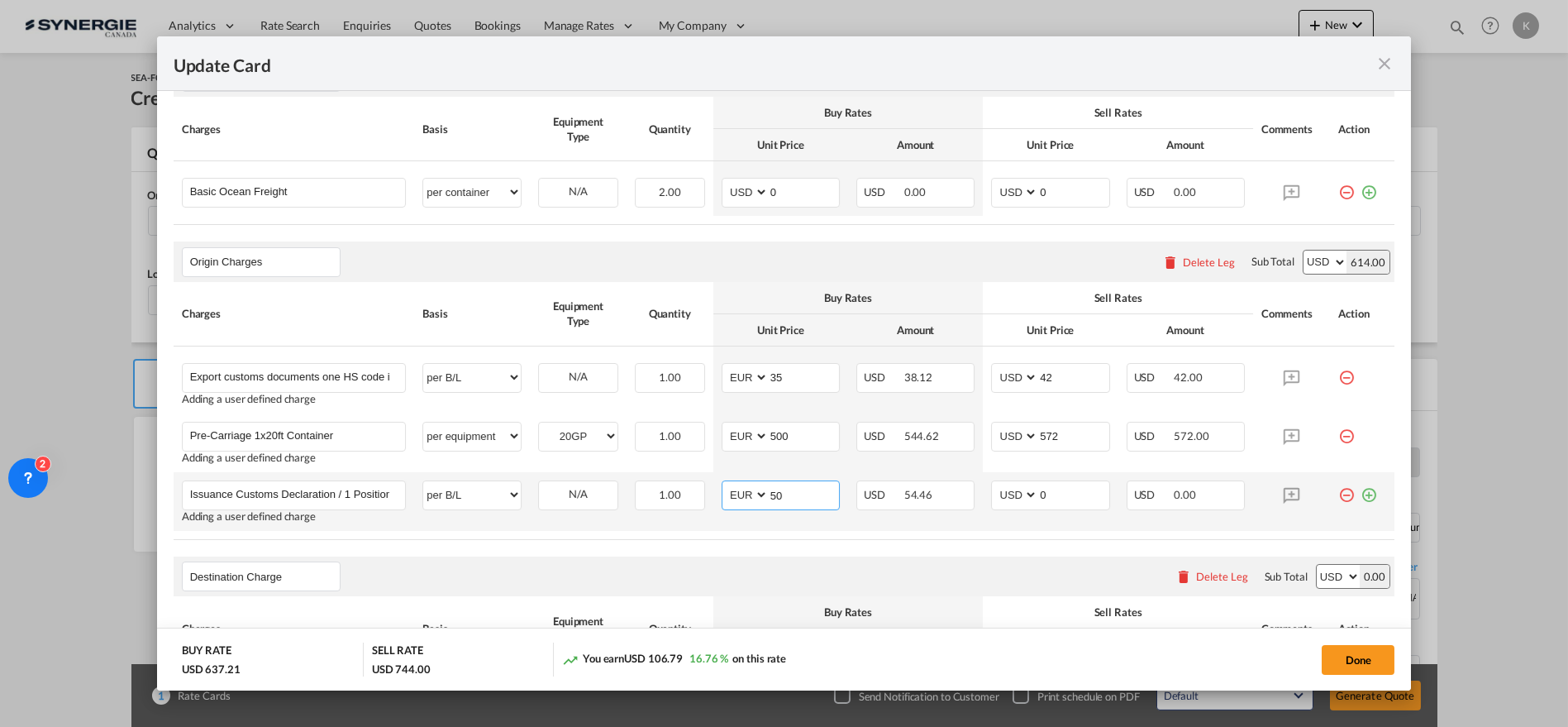 type on "50" 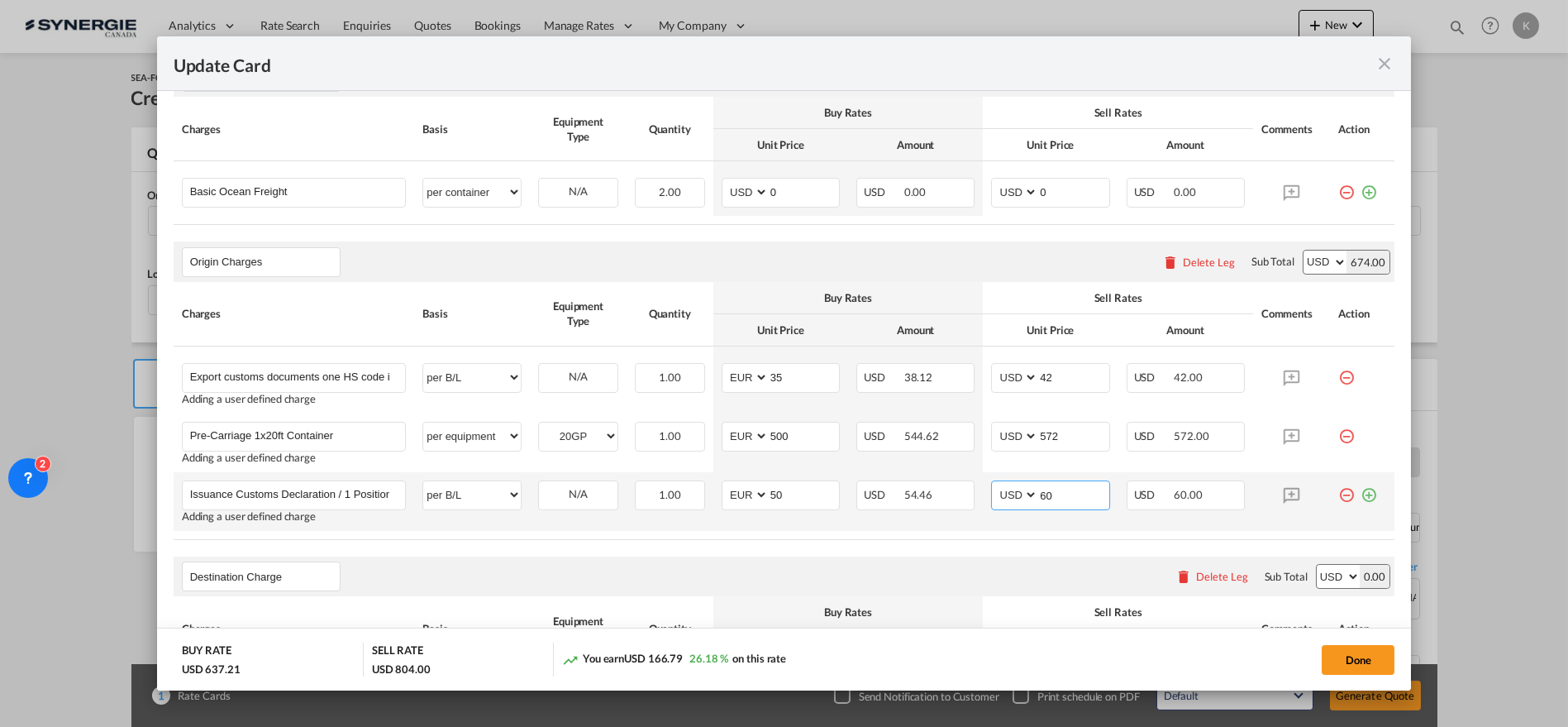 type on "60" 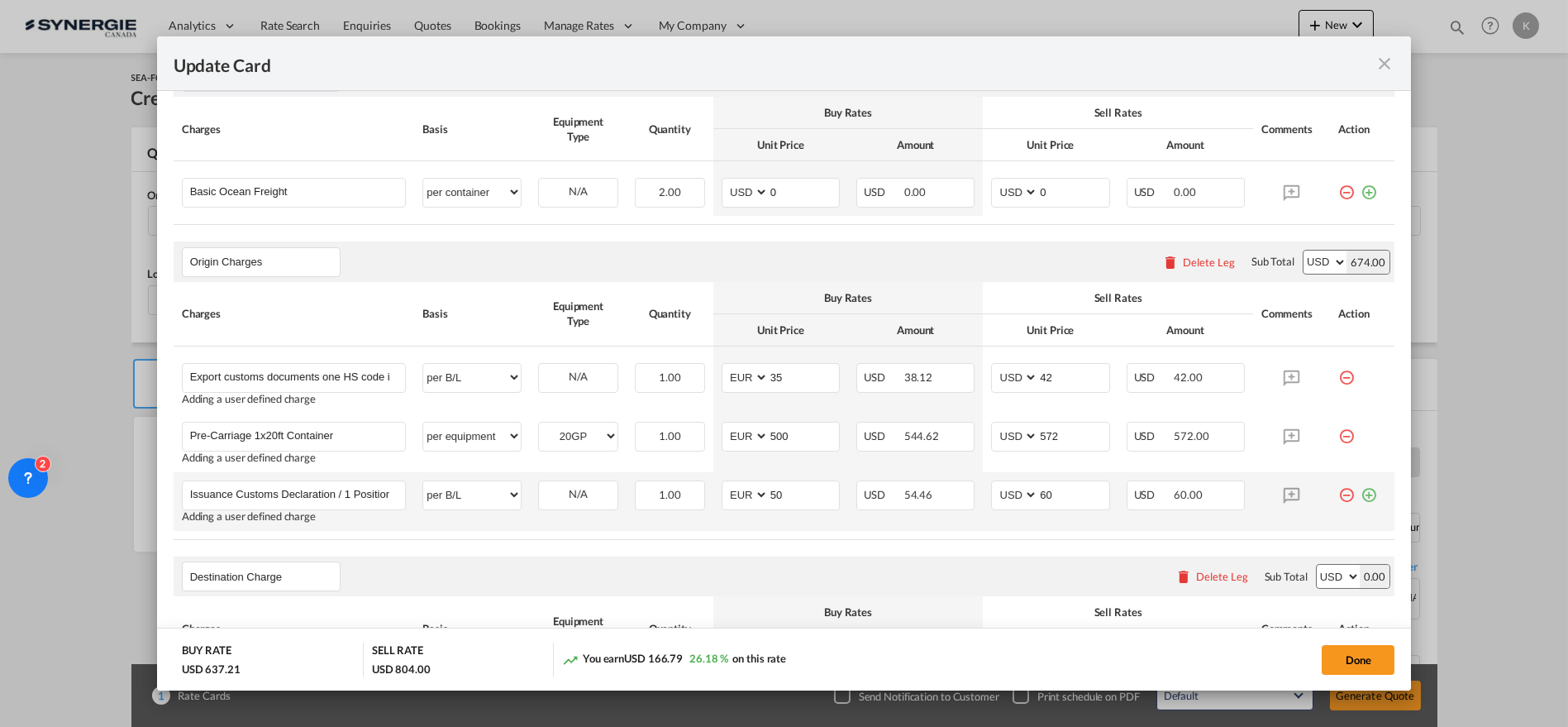 click at bounding box center (1369, 489) 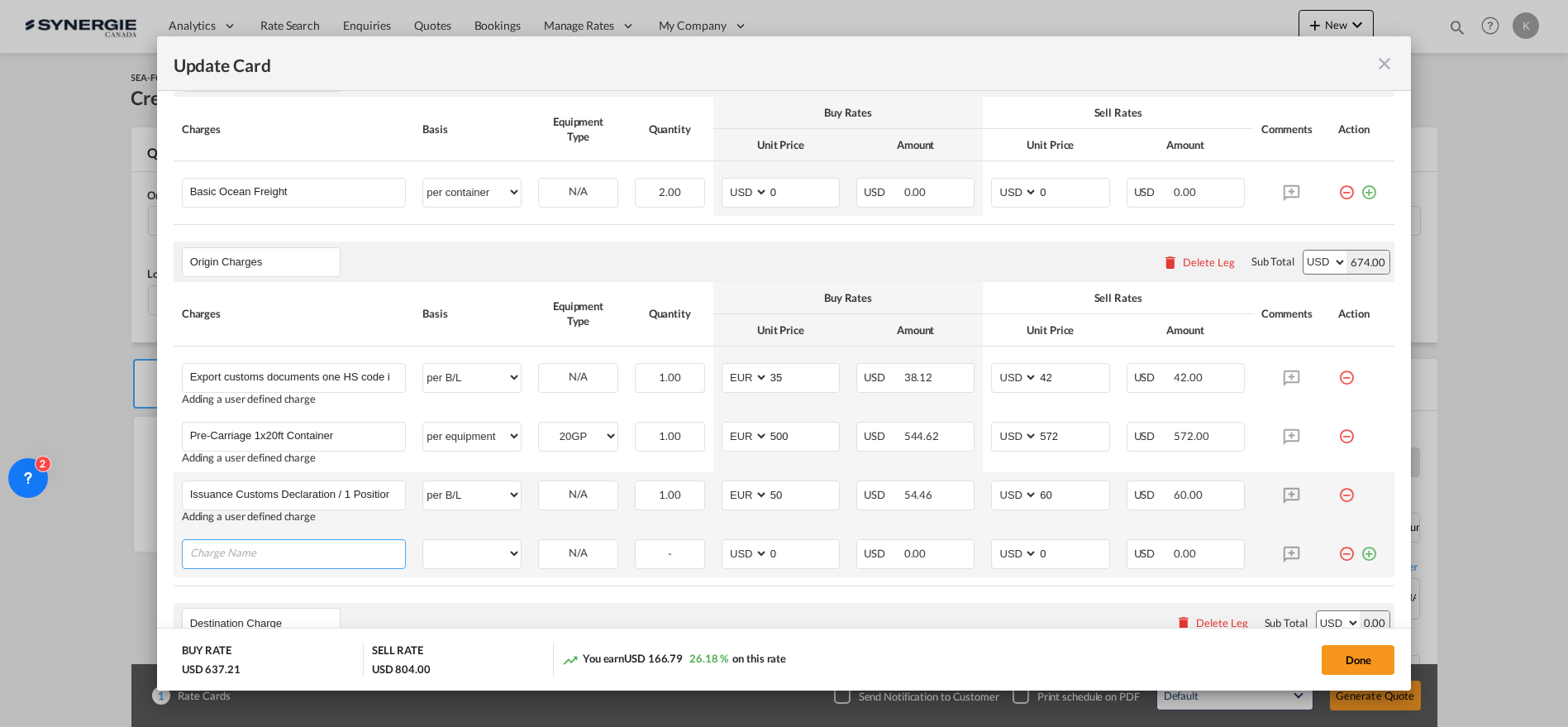 click at bounding box center [298, 552] 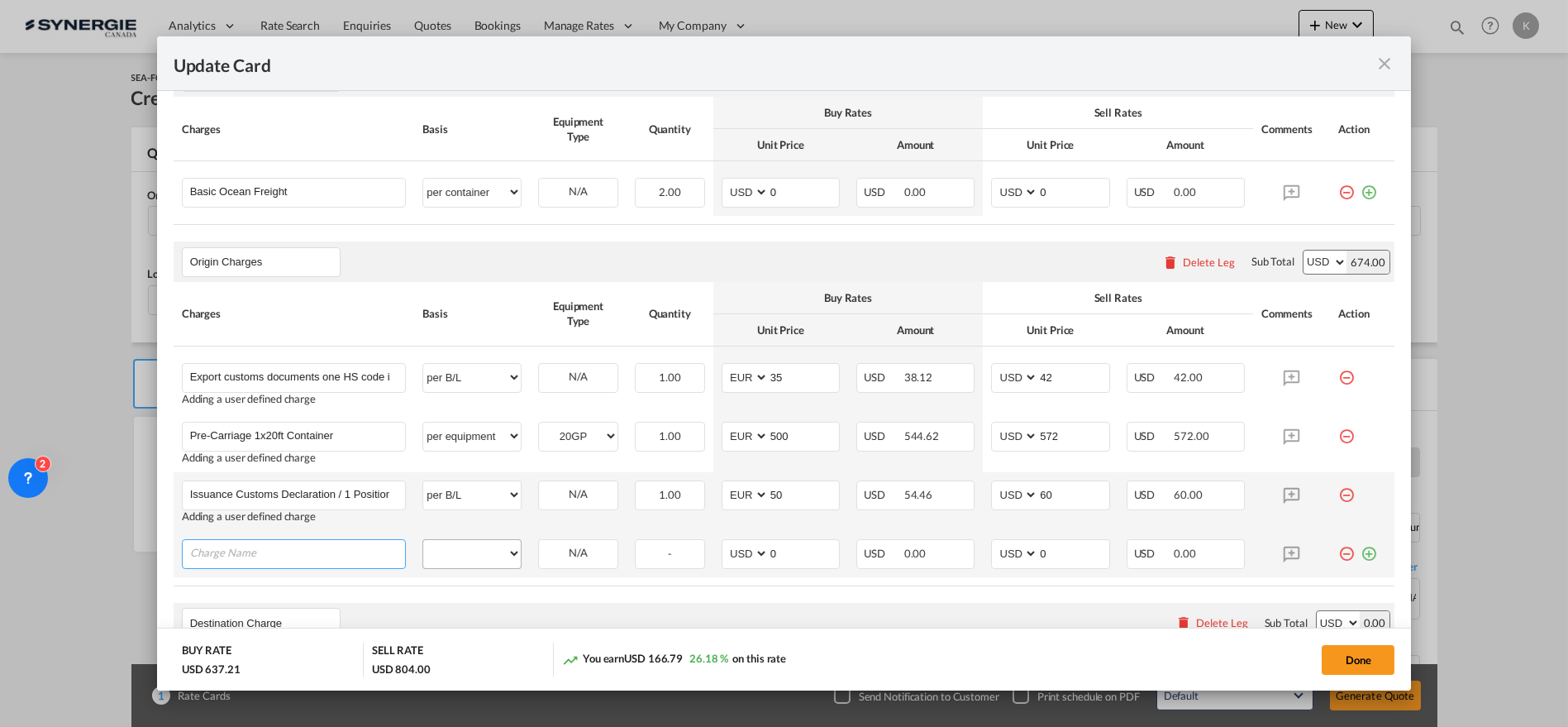 paste on "Documentation / Compliance Fee per BL" 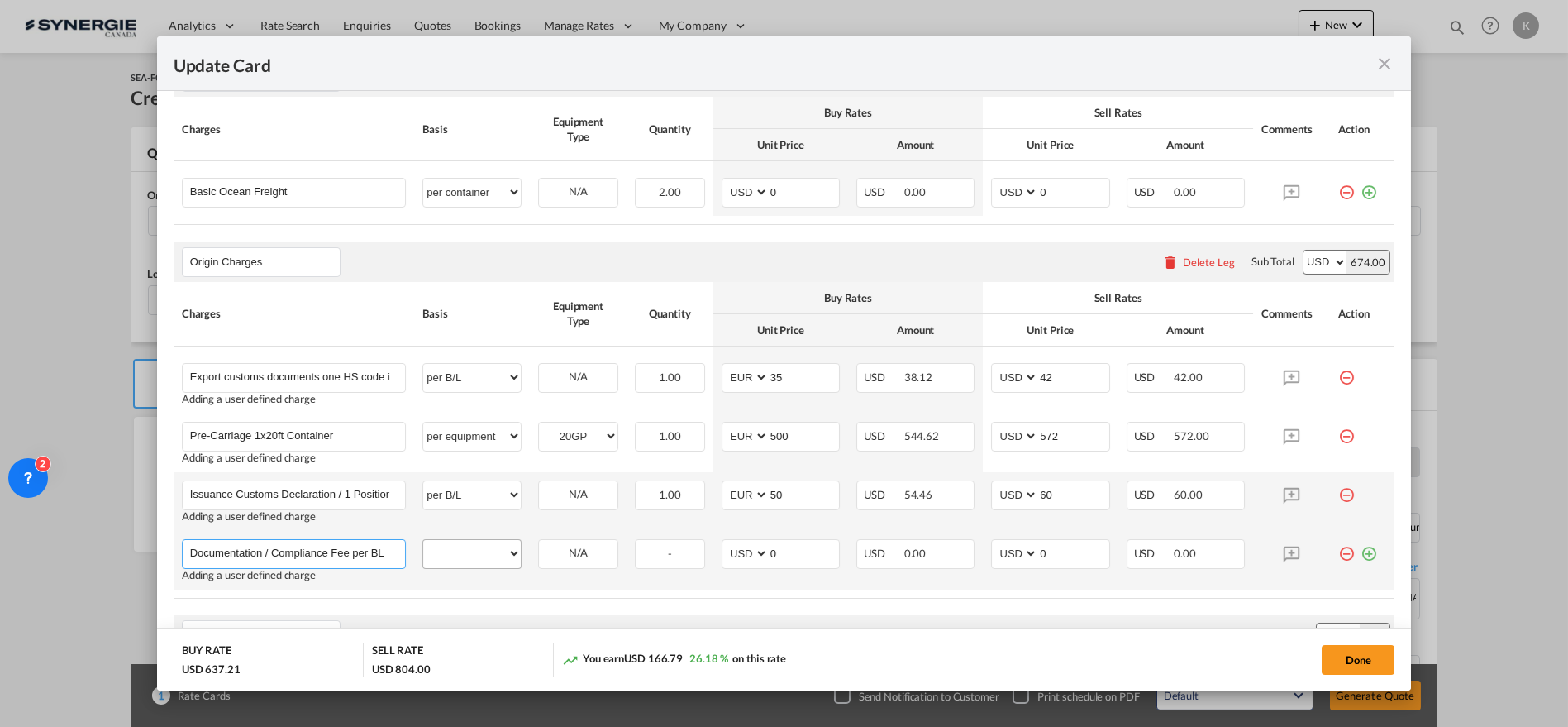 type on "Documentation / Compliance Fee per BL" 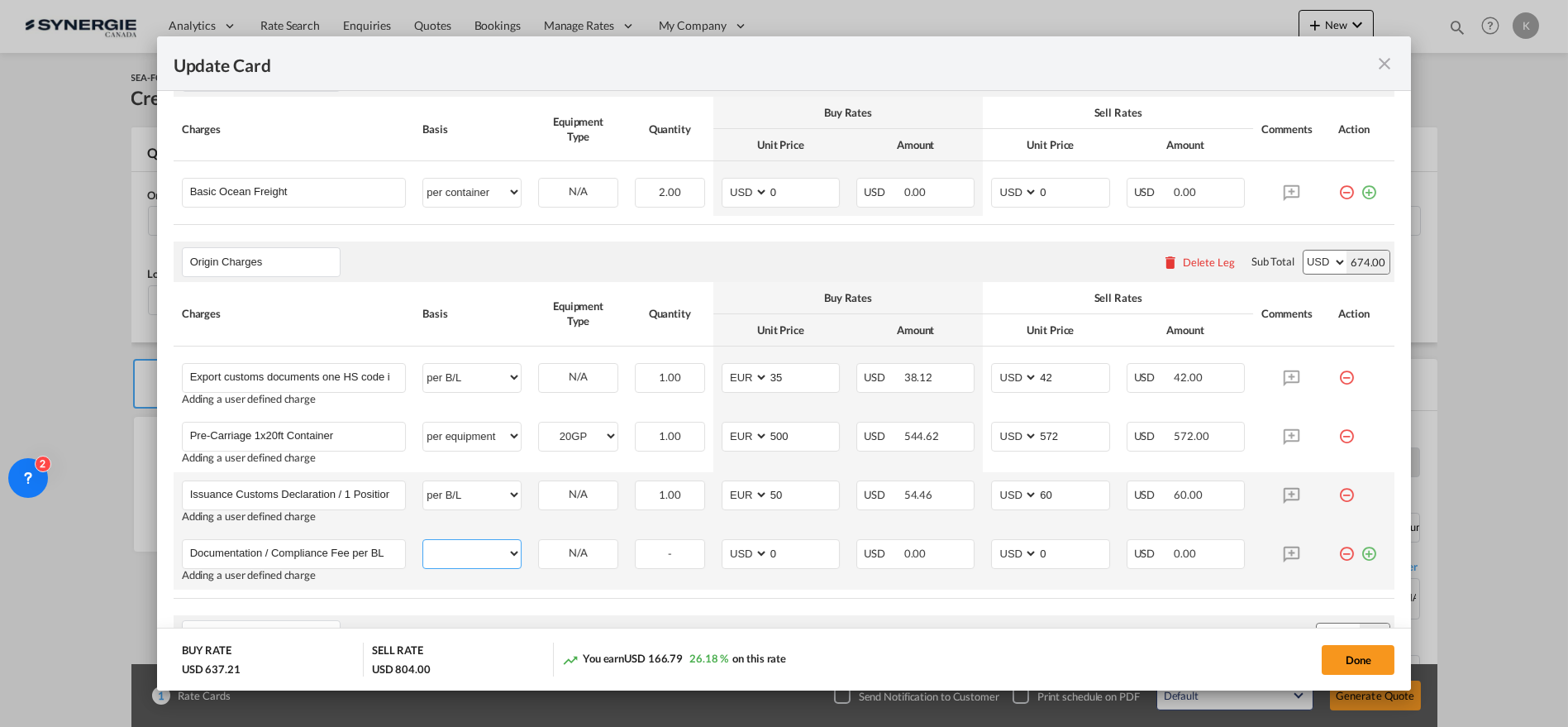 click on "per equipment
per container
per B/L
per shipping bill
per shipment
per pallet
per carton
per vehicle
per shift
per invoice
per package
per day
per revalidation
per teu
per kg
per ton
per hour
flat
per_hbl
per belt
% on freight total
per_declaration
per_document
per chasis split
per clearance" at bounding box center (472, 553) 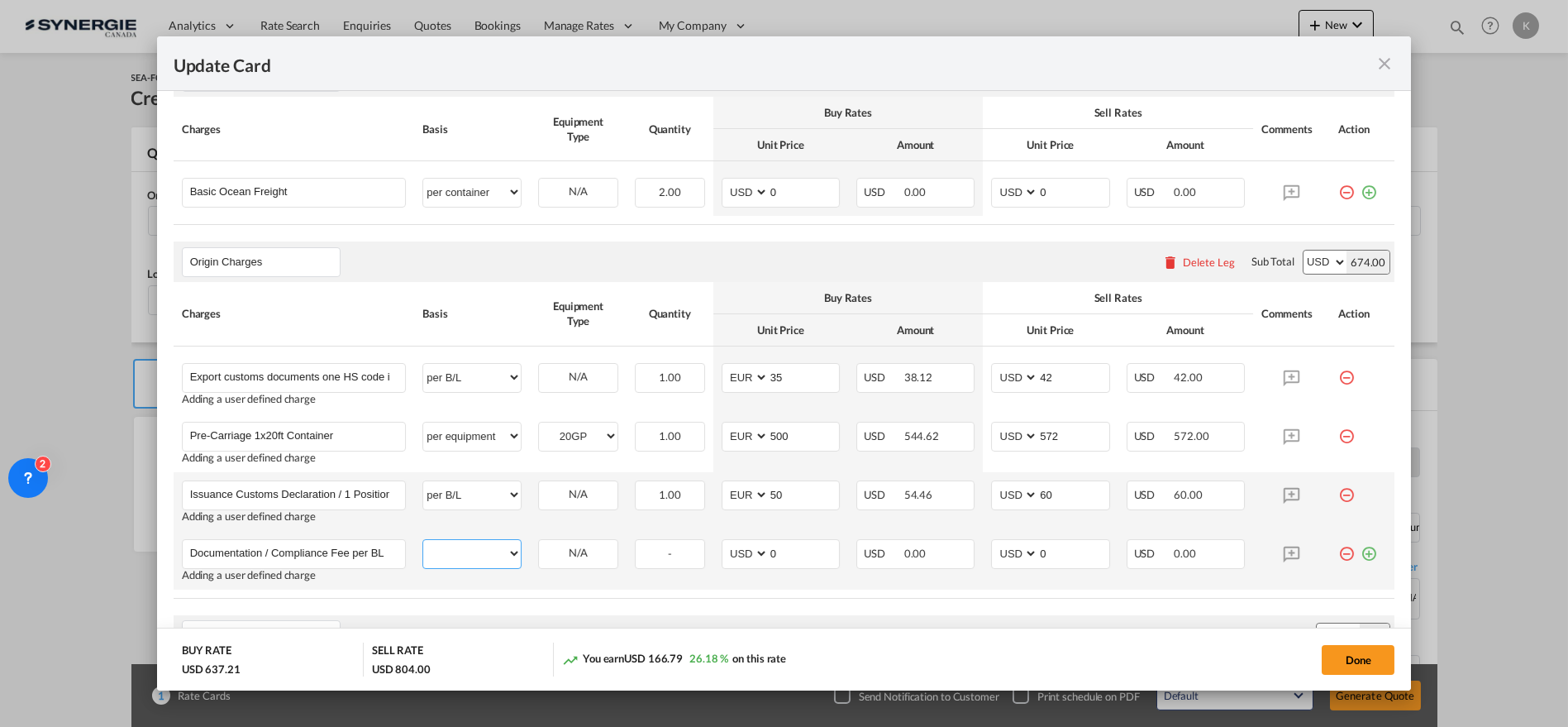 select on "per B/L" 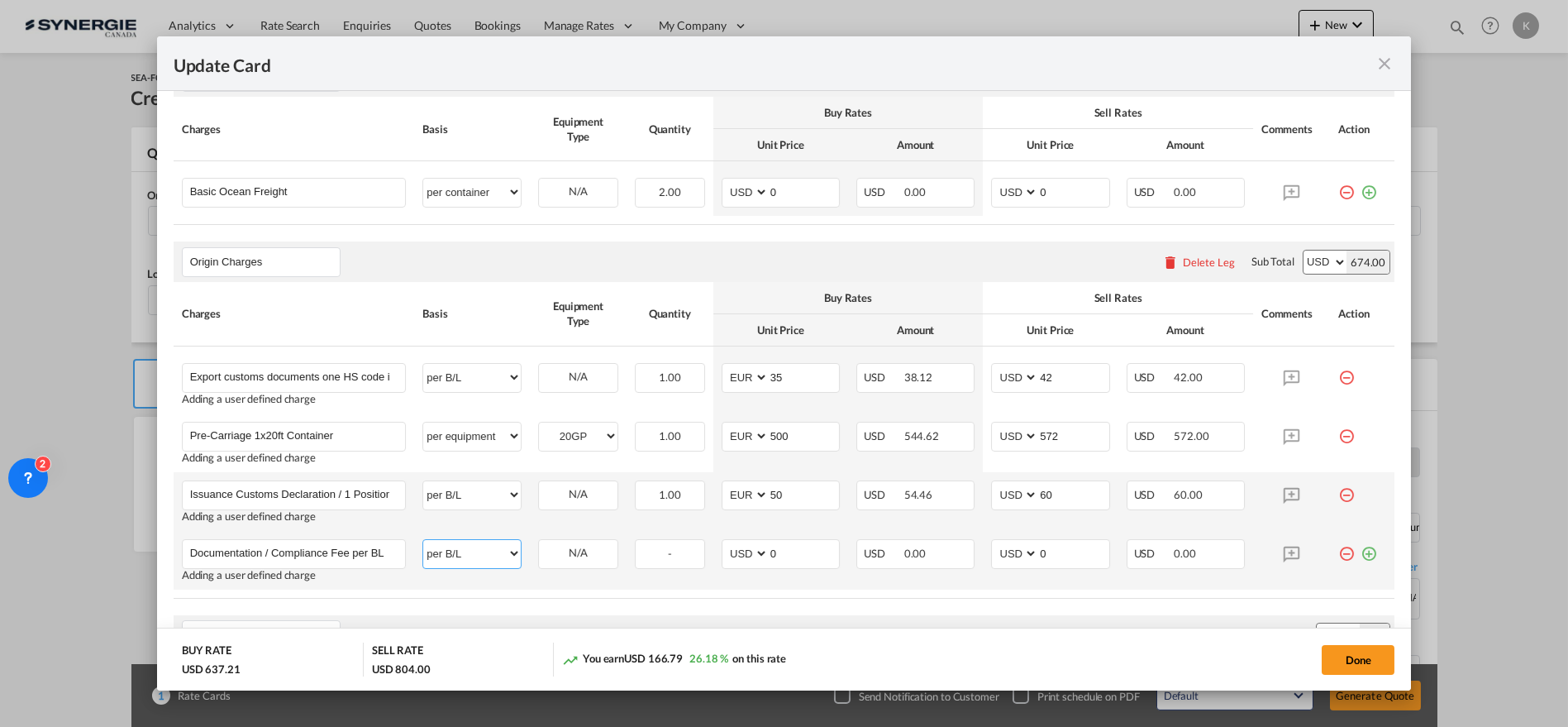 click on "per equipment
per container
per B/L
per shipping bill
per shipment
per pallet
per carton
per vehicle
per shift
per invoice
per package
per day
per revalidation
per teu
per kg
per ton
per hour
flat
per_hbl
per belt
% on freight total
per_declaration
per_document
per chasis split
per clearance" at bounding box center [472, 553] 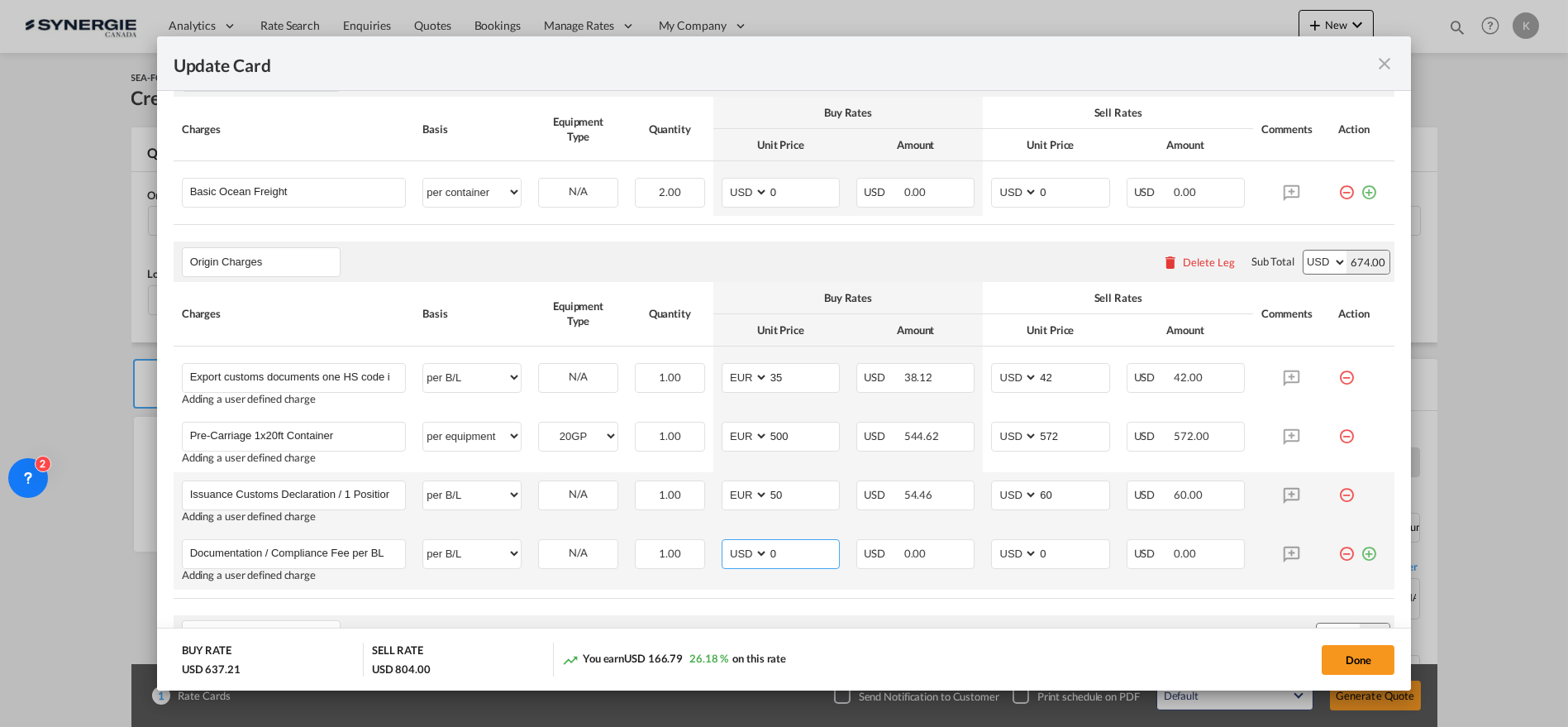 click on "AED AFN ALL AMD ANG AOA ARS AUD AWG AZN BAM BBD BDT BGN BHD BIF BMD BND BOB BRL BSD BTN BWP BYN BZD CAD CDF CHF CLP CNY COP CRC CUC CUP CVE CZK DJF DKK DOP DZD EGP ERN ETB EUR FJD FKP FOK GBP GEL GGP GHS GIP GMD GNF GTQ GYD HKD HNL HRK HTG HUF IDR ILS IMP INR IQD IRR ISK JMD JOD JPY KES KGS KHR KID KMF KRW KWD KYD KZT LAK LBP LKR LRD LSL LYD MAD MDL MGA MKD MMK MNT MOP MRU MUR MVR MWK MXN MYR MZN NAD NGN NIO NOK NPR NZD OMR PAB PEN PGK PHP PKR PLN PYG QAR RON RSD RUB RWF SAR SBD SCR SDG SEK SGD SHP SLL SOS SRD SSP STN SYP SZL THB TJS TMT TND TOP TRY TTD TVD TWD TZS UAH UGX USD UYU UZS VES VND VUV WST XAF XCD XDR XOF XPF YER ZAR ZMW" at bounding box center [746, 553] 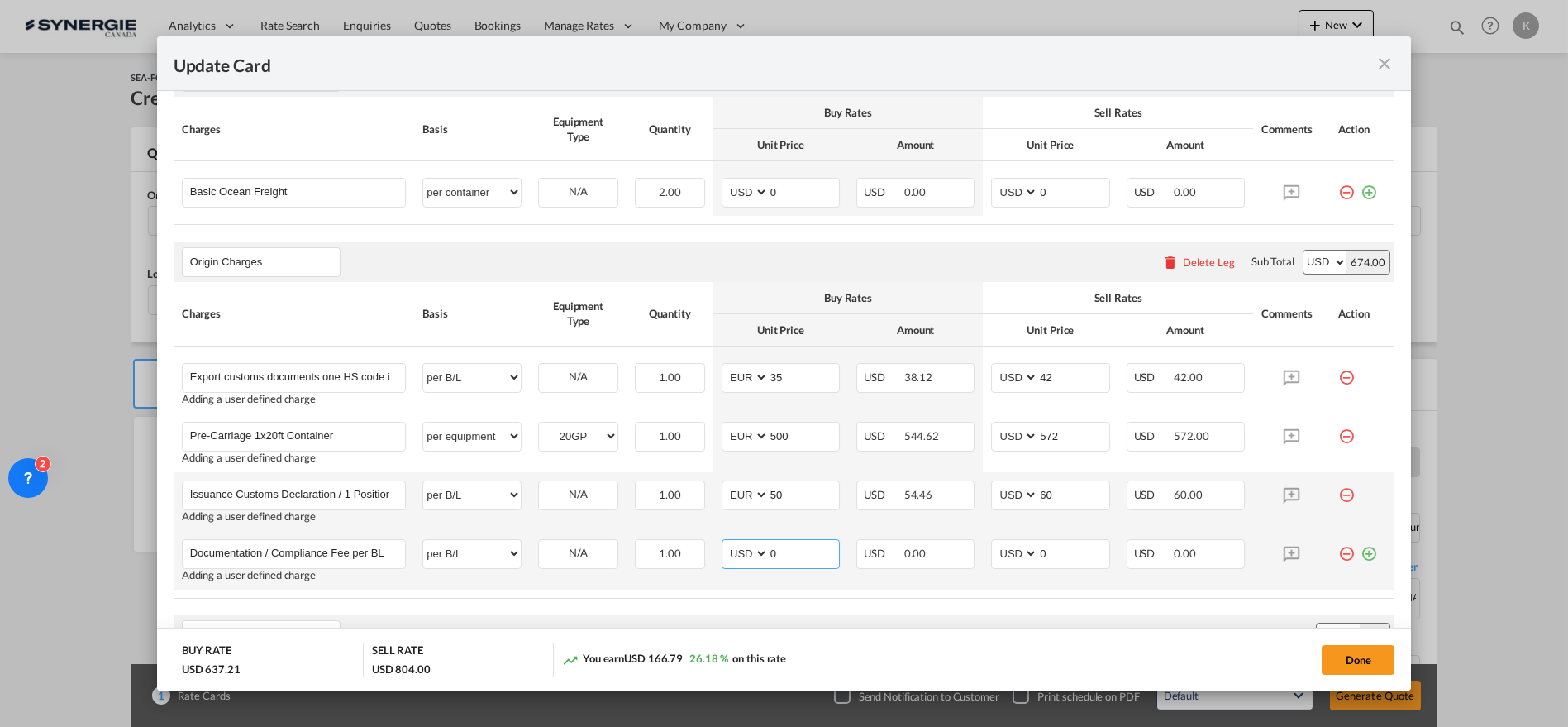 select on "string:EUR" 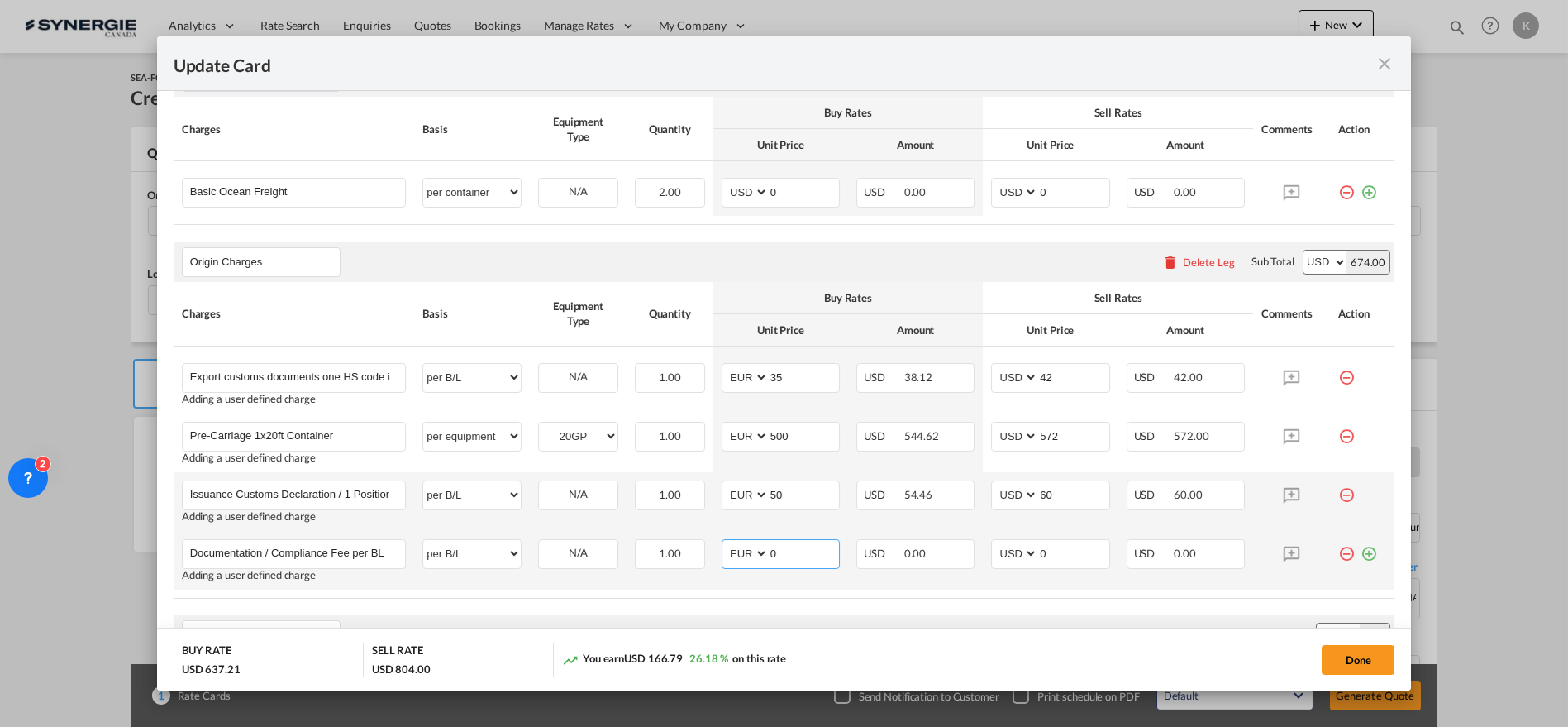 click on "AED AFN ALL AMD ANG AOA ARS AUD AWG AZN BAM BBD BDT BGN BHD BIF BMD BND BOB BRL BSD BTN BWP BYN BZD CAD CDF CHF CLP CNY COP CRC CUC CUP CVE CZK DJF DKK DOP DZD EGP ERN ETB EUR FJD FKP FOK GBP GEL GGP GHS GIP GMD GNF GTQ GYD HKD HNL HRK HTG HUF IDR ILS IMP INR IQD IRR ISK JMD JOD JPY KES KGS KHR KID KMF KRW KWD KYD KZT LAK LBP LKR LRD LSL LYD MAD MDL MGA MKD MMK MNT MOP MRU MUR MVR MWK MXN MYR MZN NAD NGN NIO NOK NPR NZD OMR PAB PEN PGK PHP PKR PLN PYG QAR RON RSD RUB RWF SAR SBD SCR SDG SEK SGD SHP SLL SOS SRD SSP STN SYP SZL THB TJS TMT TND TOP TRY TTD TVD TWD TZS UAH UGX USD UYU UZS VES VND VUV WST XAF XCD XDR XOF XPF YER ZAR ZMW" at bounding box center [746, 553] 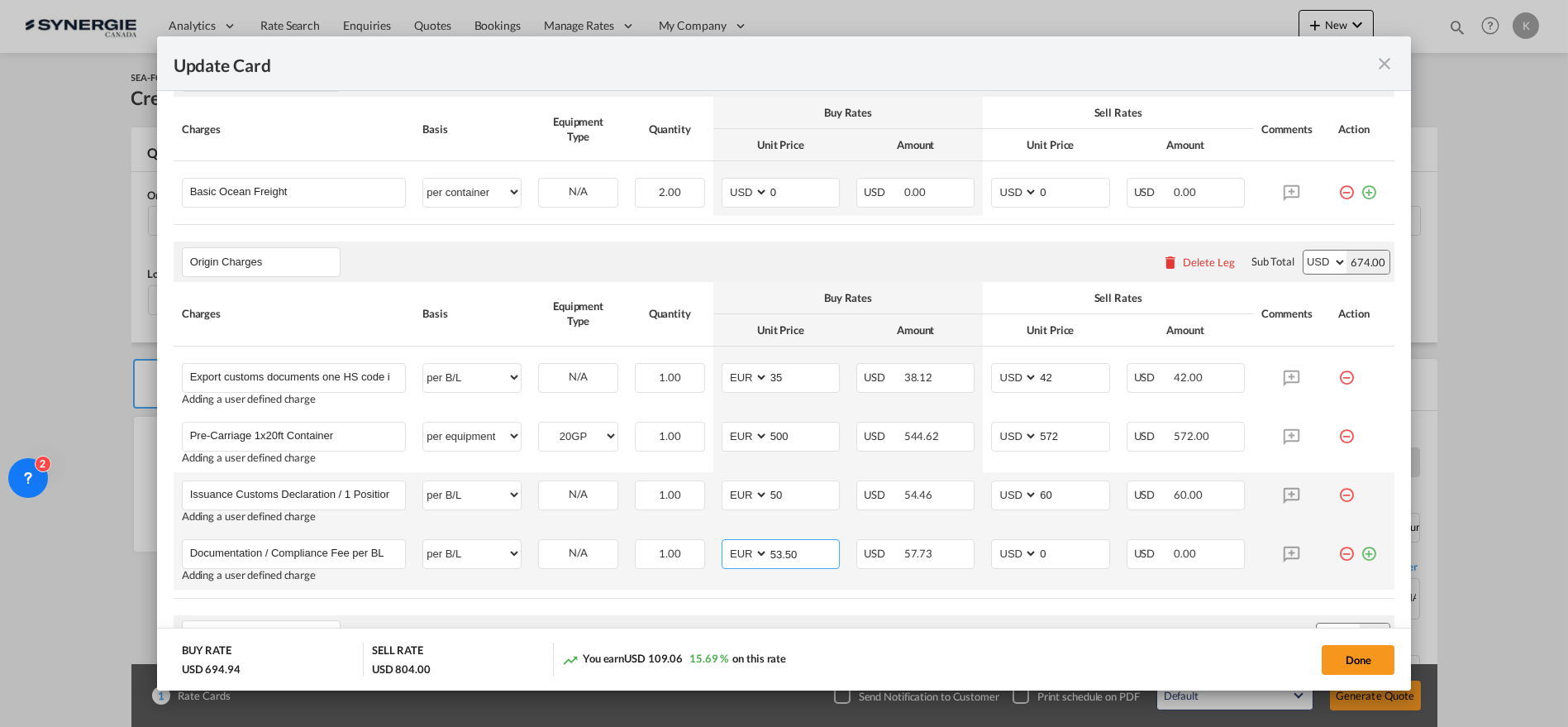 type on "53.50" 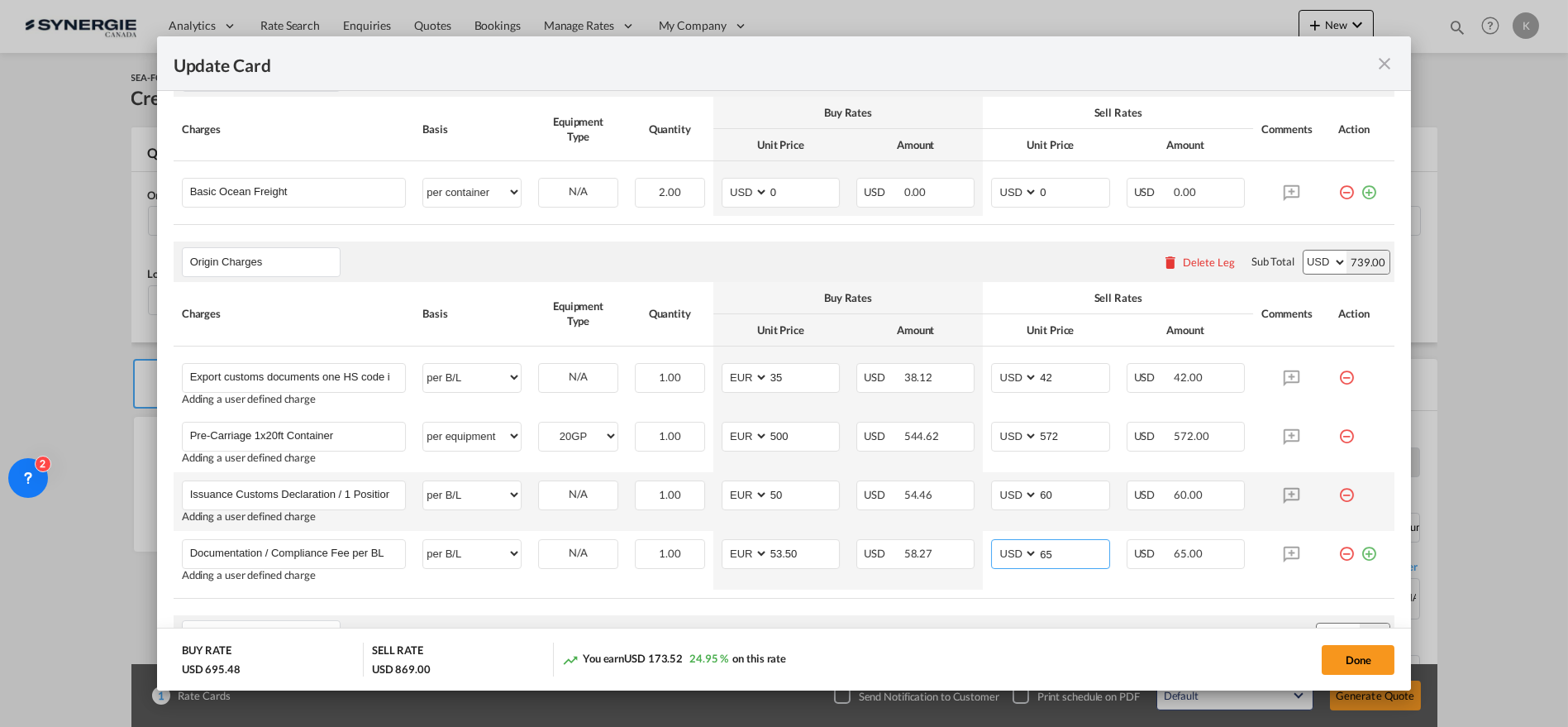 type on "65" 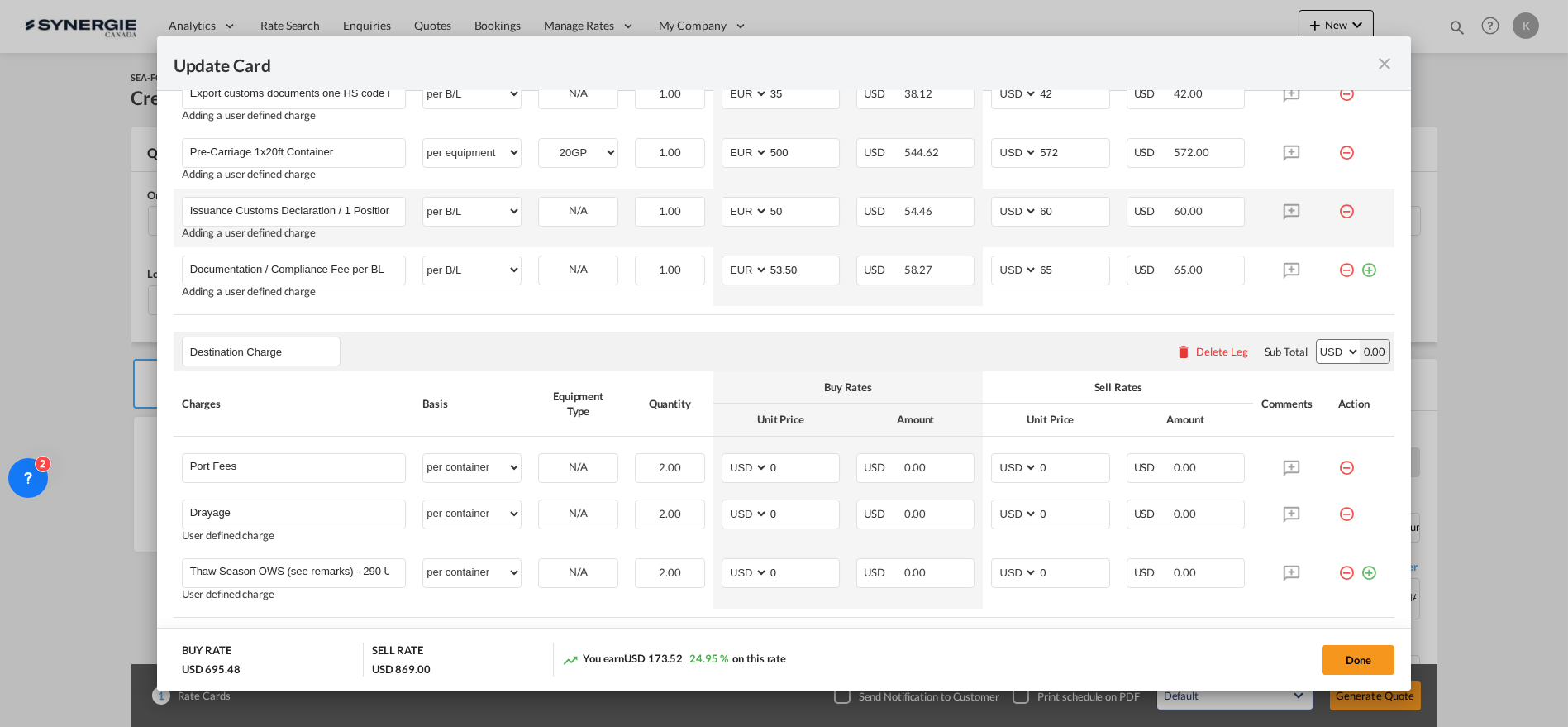 scroll, scrollTop: 919, scrollLeft: 0, axis: vertical 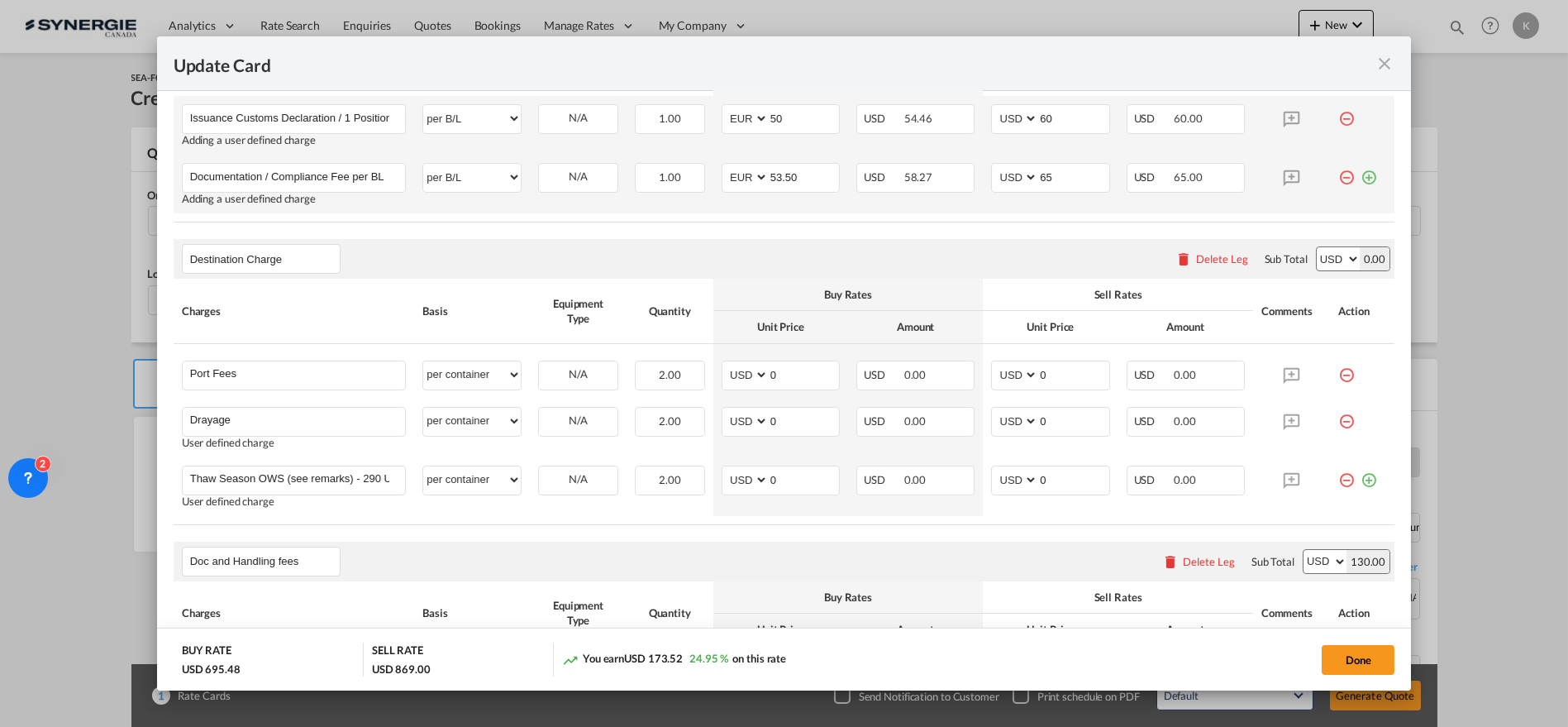 click at bounding box center [1369, 171] 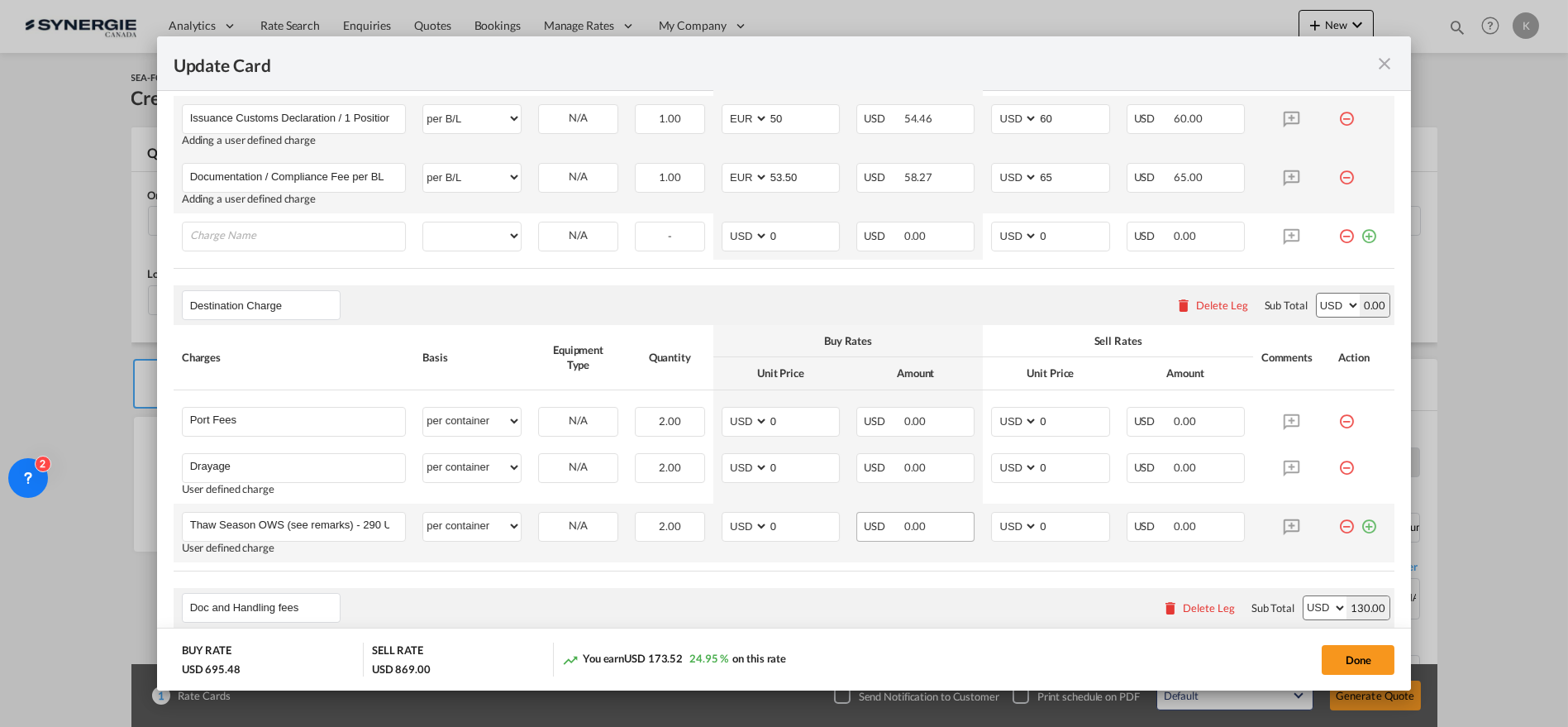 drag, startPoint x: 1352, startPoint y: 521, endPoint x: 959, endPoint y: 533, distance: 393.18316 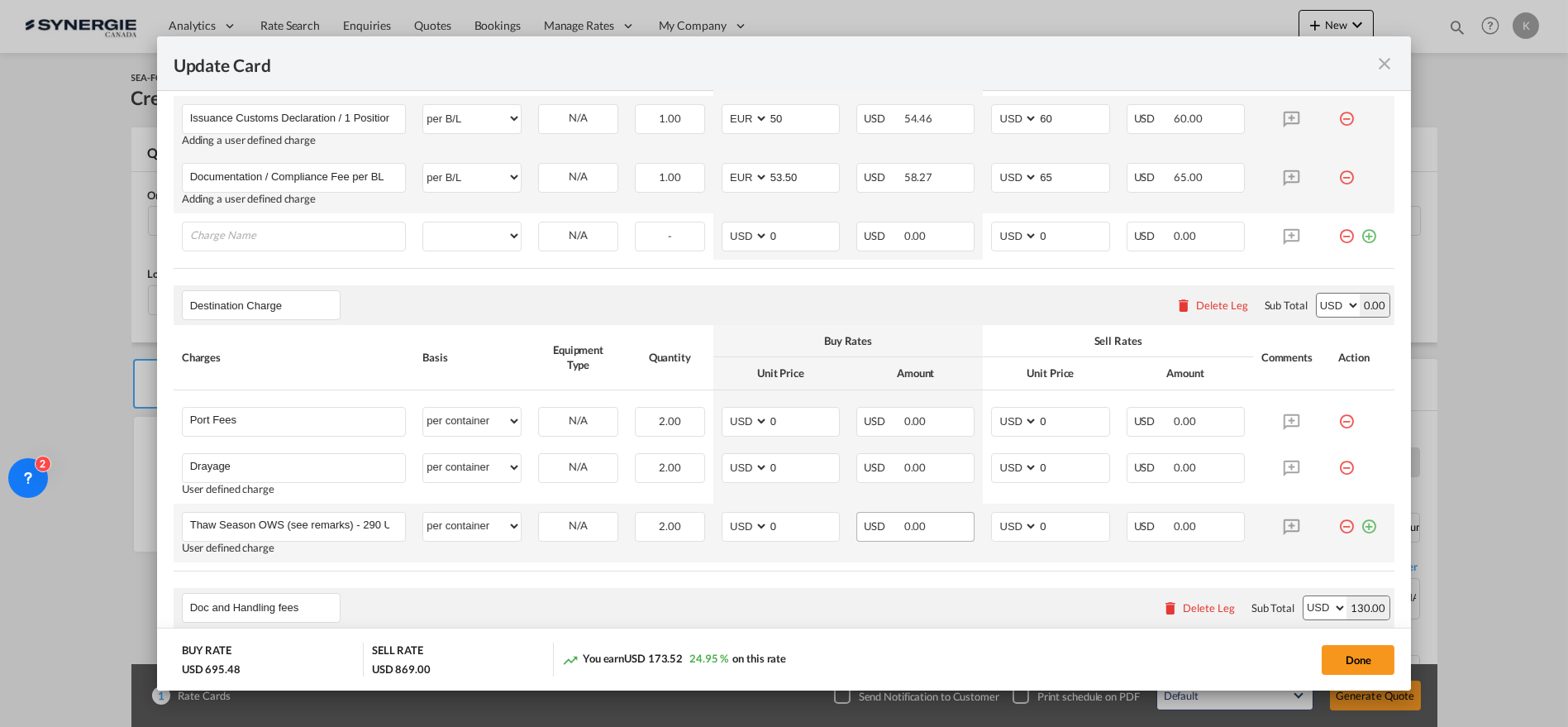 click at bounding box center [1369, 520] 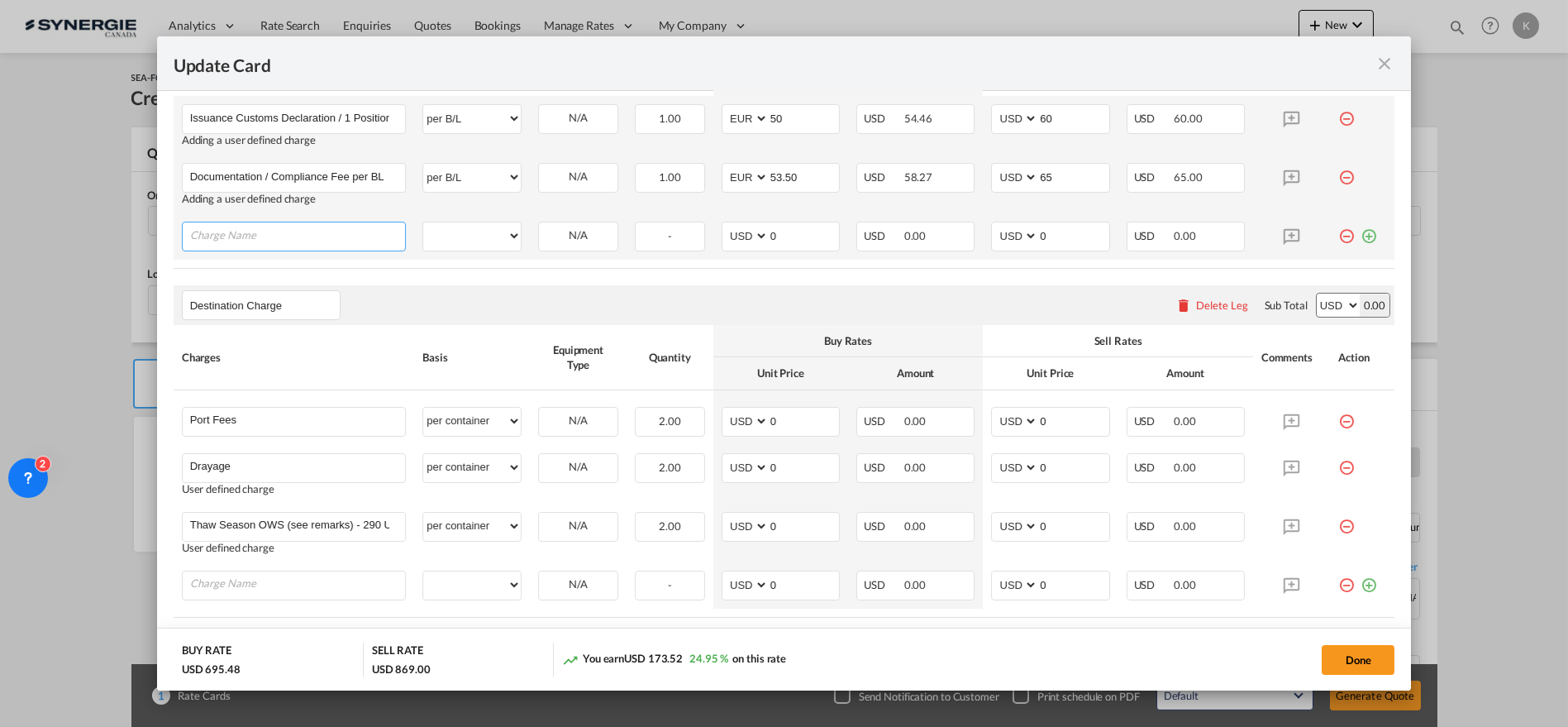 click at bounding box center (298, 235) 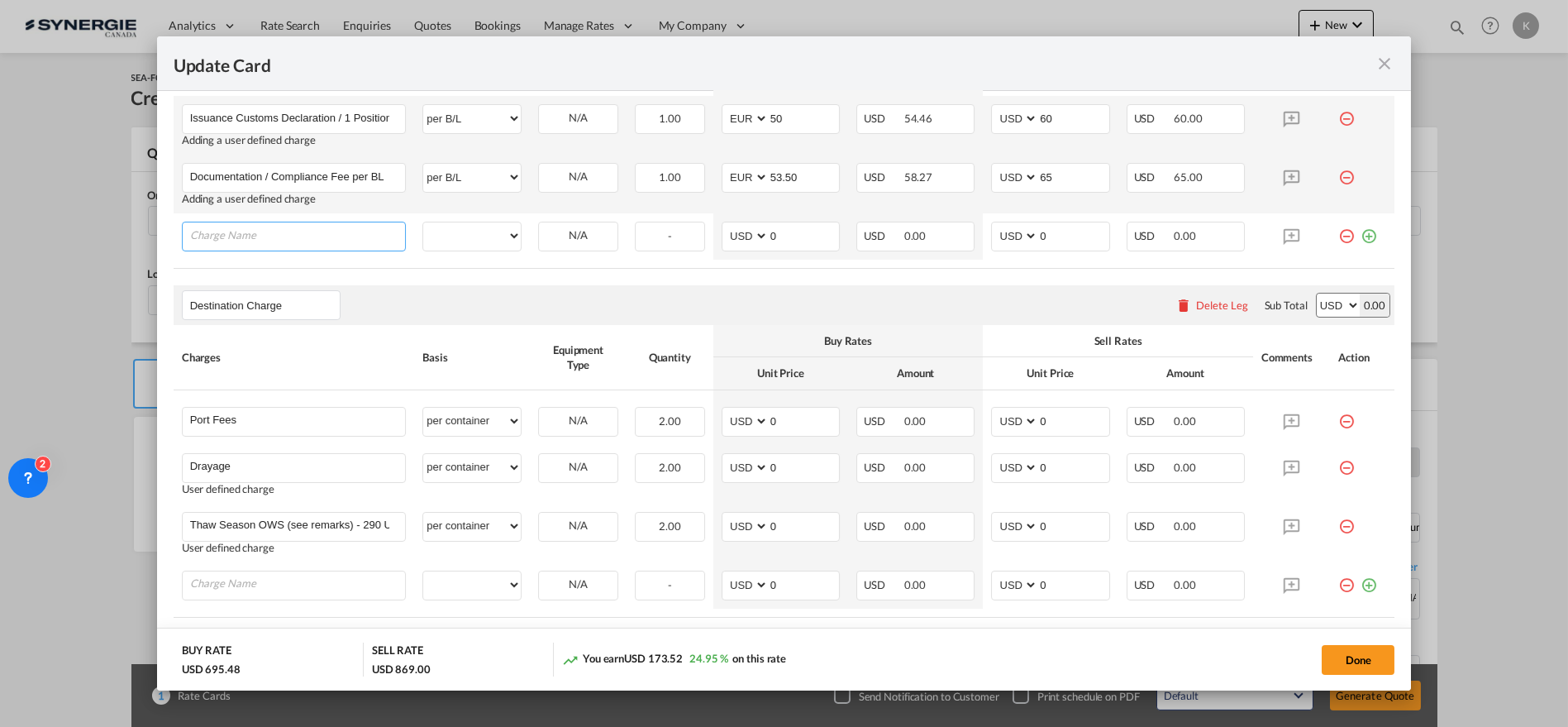 paste on "Terminal Handling Charges at Origin" 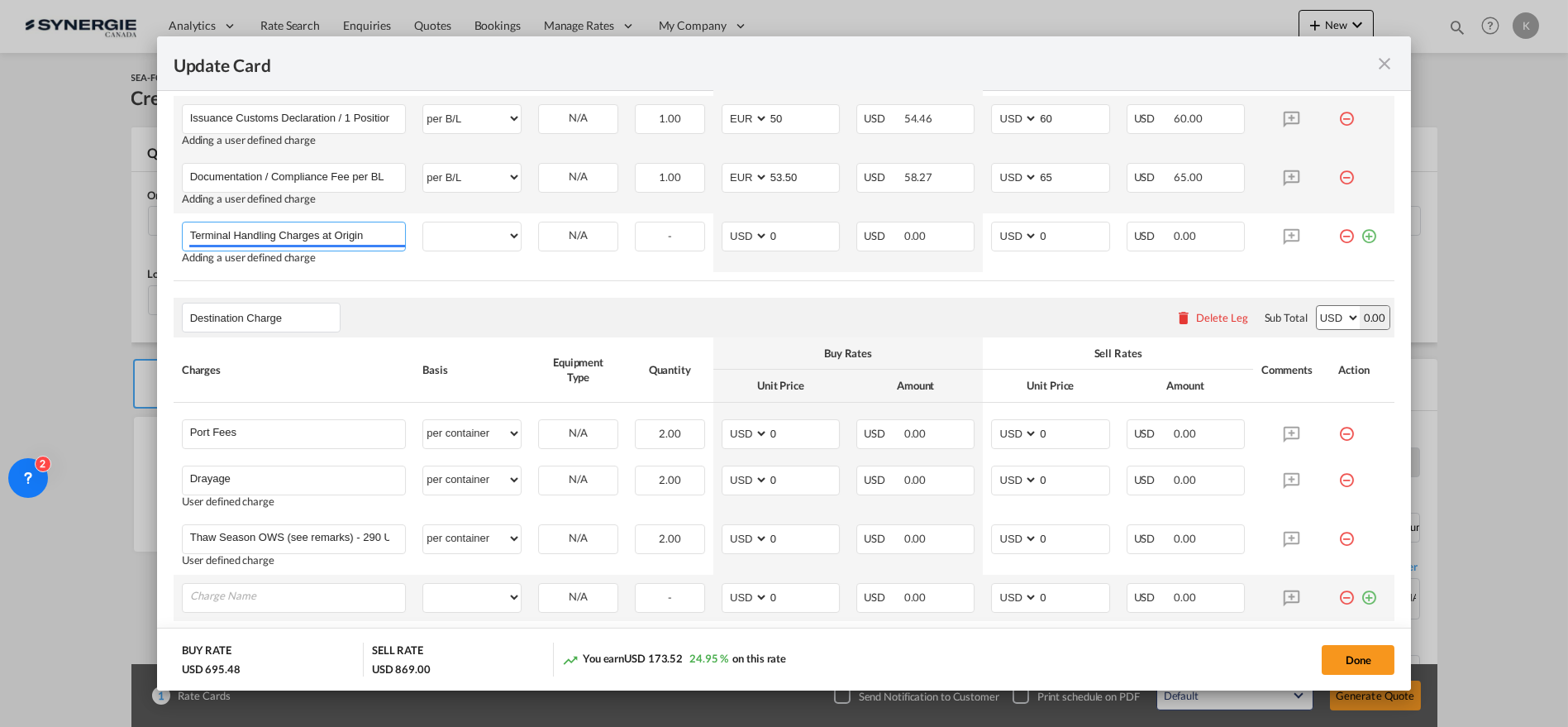 type on "Terminal Handling Charges at Origin" 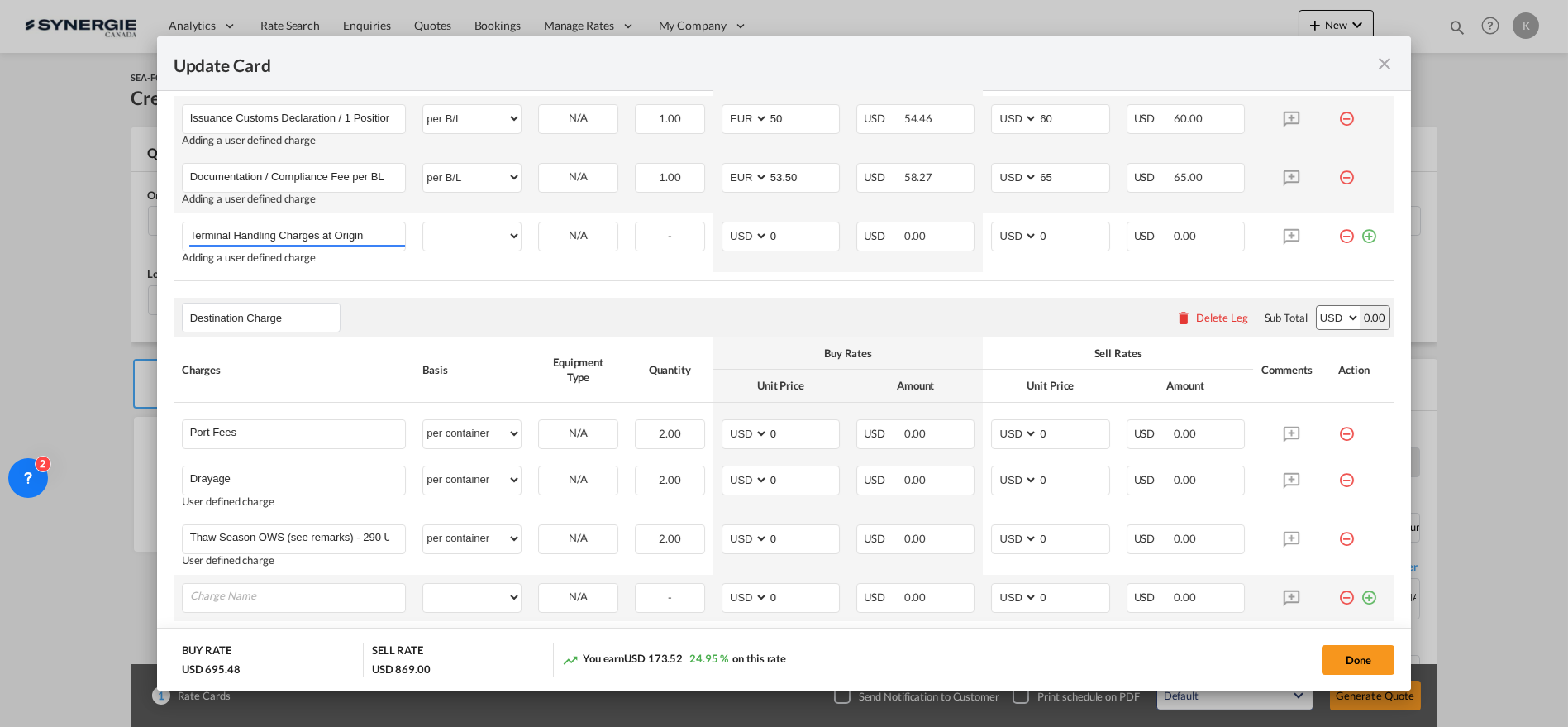 click at bounding box center [1346, 591] 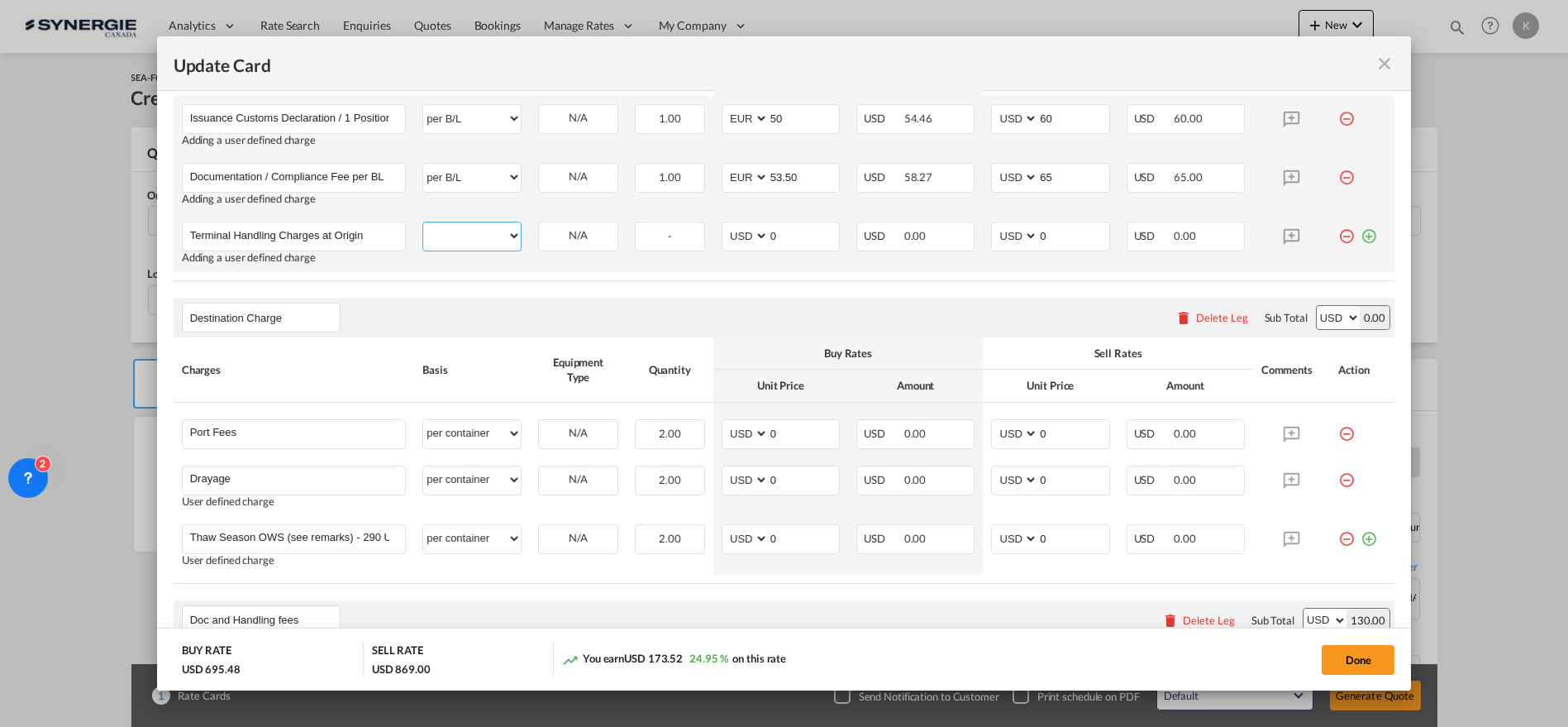 click on "per equipment
per container
per B/L
per shipping bill
per shipment
per pallet
per carton
per vehicle
per shift
per invoice
per package
per day
per revalidation
per teu
per kg
per ton
per hour
flat
per_hbl
per belt
% on freight total
per_declaration
per_document
per chasis split
per clearance" at bounding box center (472, 236) 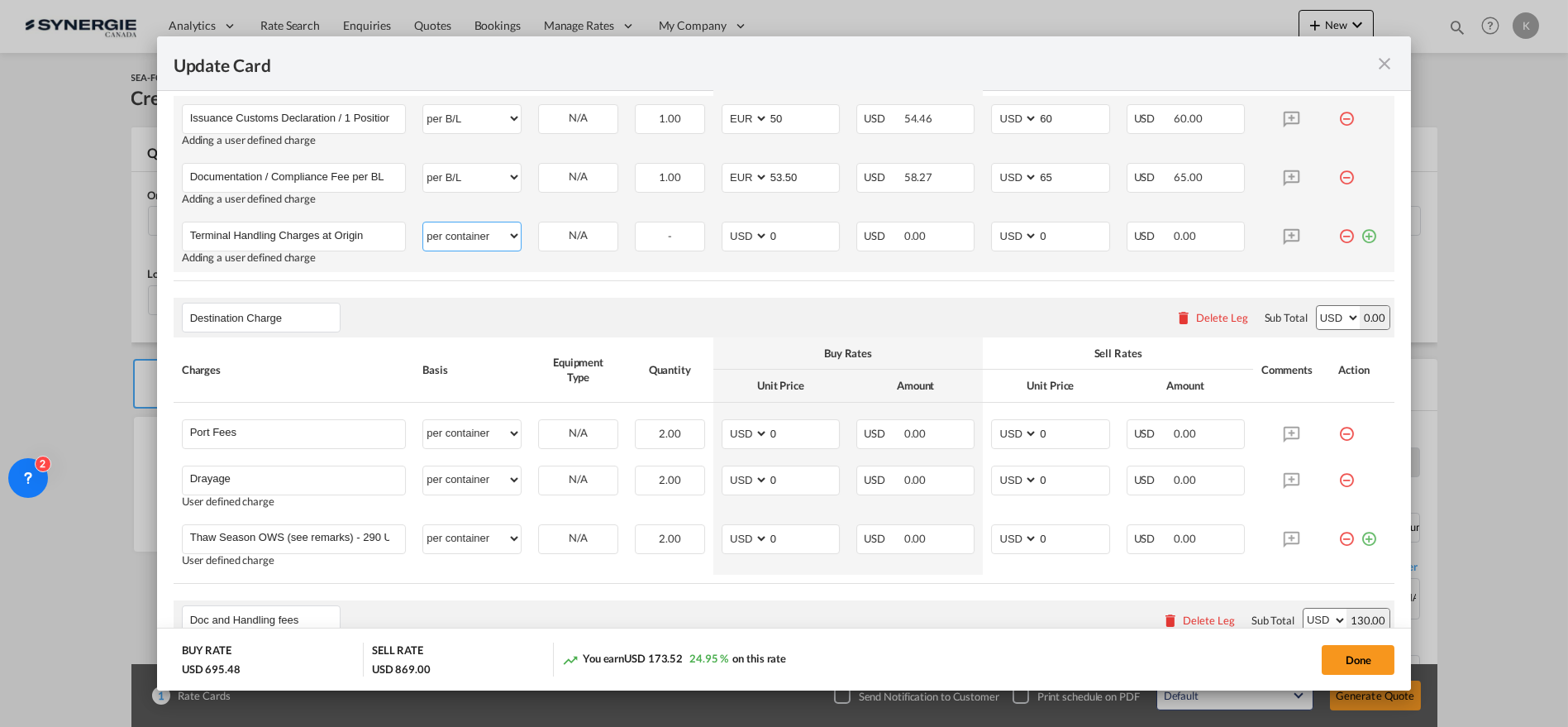 click on "per equipment
per container
per B/L
per shipping bill
per shipment
per pallet
per carton
per vehicle
per shift
per invoice
per package
per day
per revalidation
per teu
per kg
per ton
per hour
flat
per_hbl
per belt
% on freight total
per_declaration
per_document
per chasis split
per clearance" at bounding box center [472, 236] 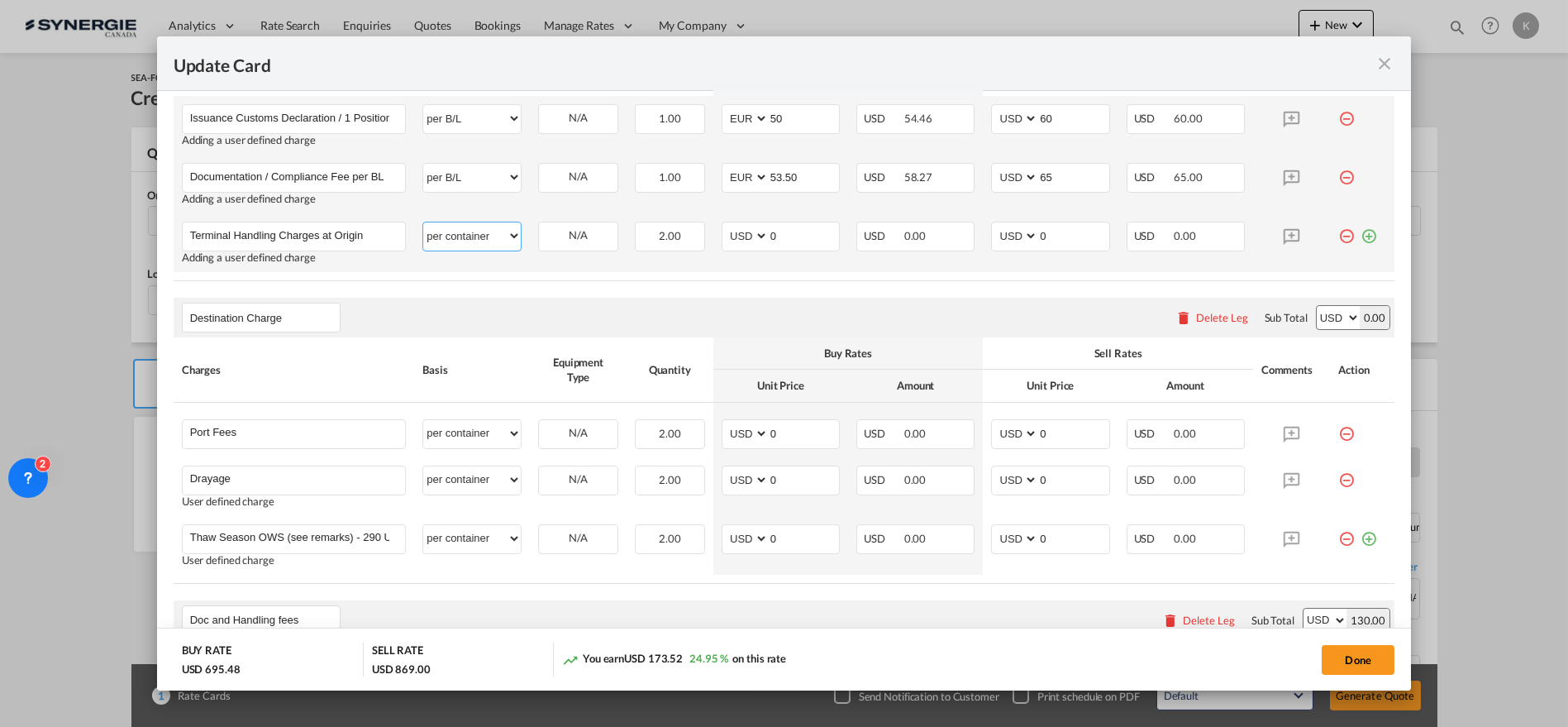 click on "per equipment
per container
per B/L
per shipping bill
per shipment
per pallet
per carton
per vehicle
per shift
per invoice
per package
per day
per revalidation
per teu
per kg
per ton
per hour
flat
per_hbl
per belt
% on freight total
per_declaration
per_document
per chasis split
per clearance" at bounding box center [472, 236] 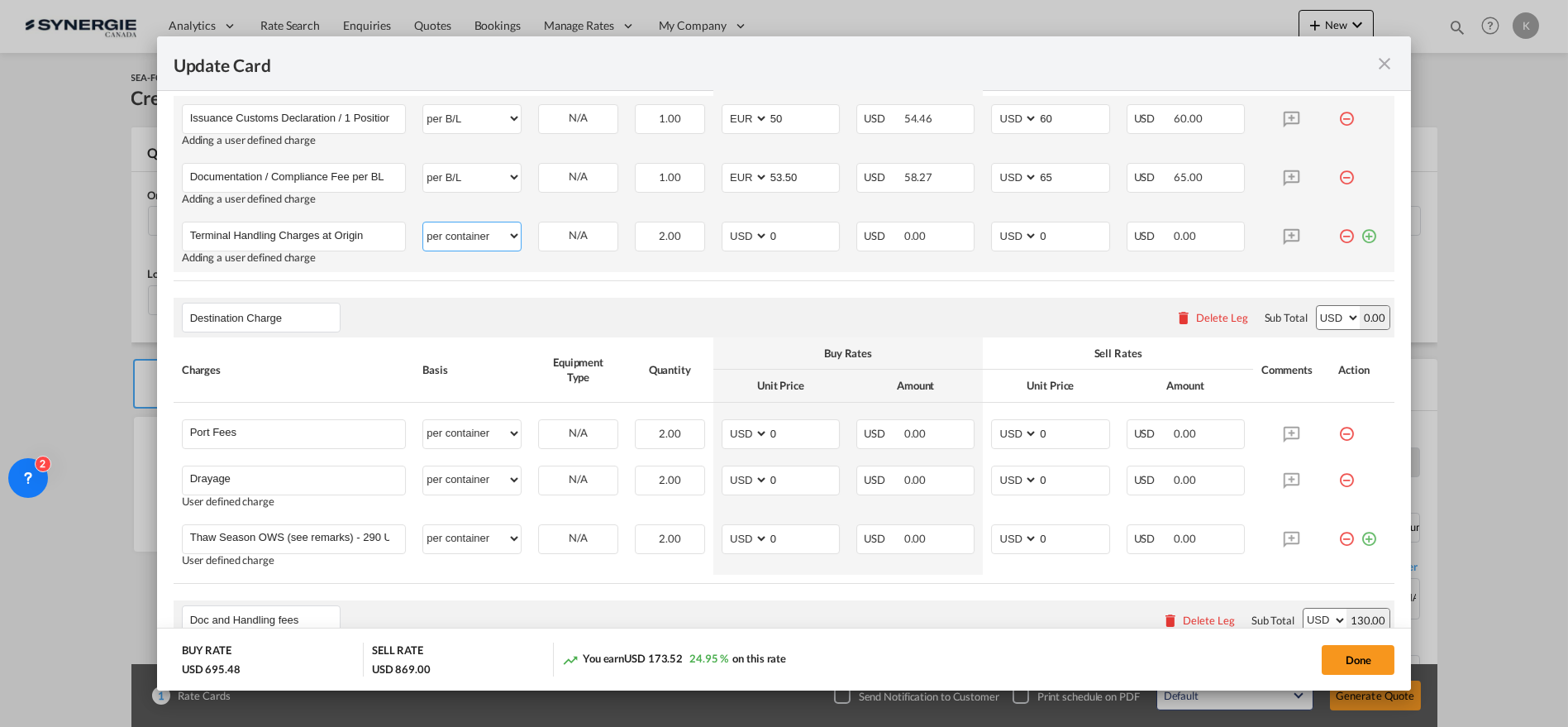 select on "per equipment" 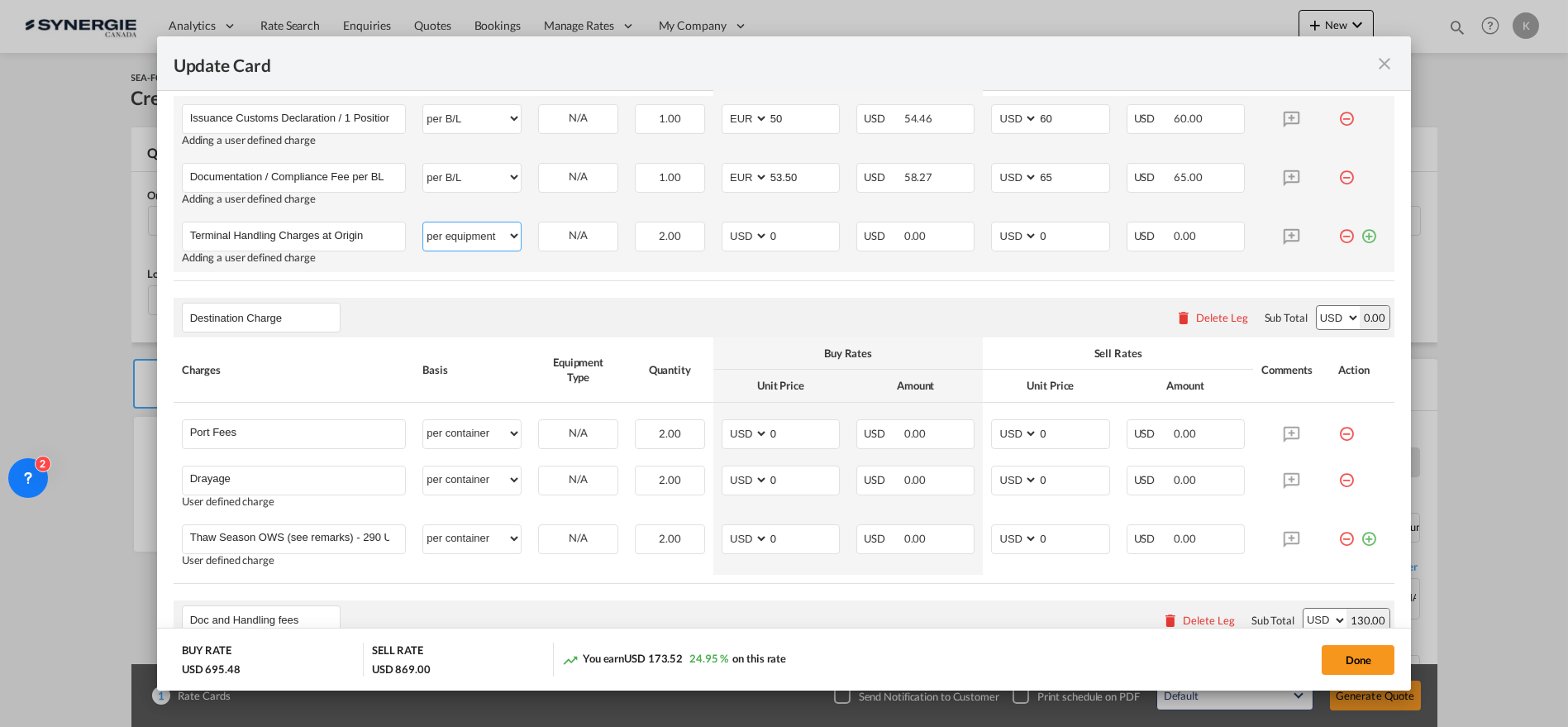 click on "per equipment
per container
per B/L
per shipping bill
per shipment
per pallet
per carton
per vehicle
per shift
per invoice
per package
per day
per revalidation
per teu
per kg
per ton
per hour
flat
per_hbl
per belt
% on freight total
per_declaration
per_document
per chasis split
per clearance" at bounding box center (472, 236) 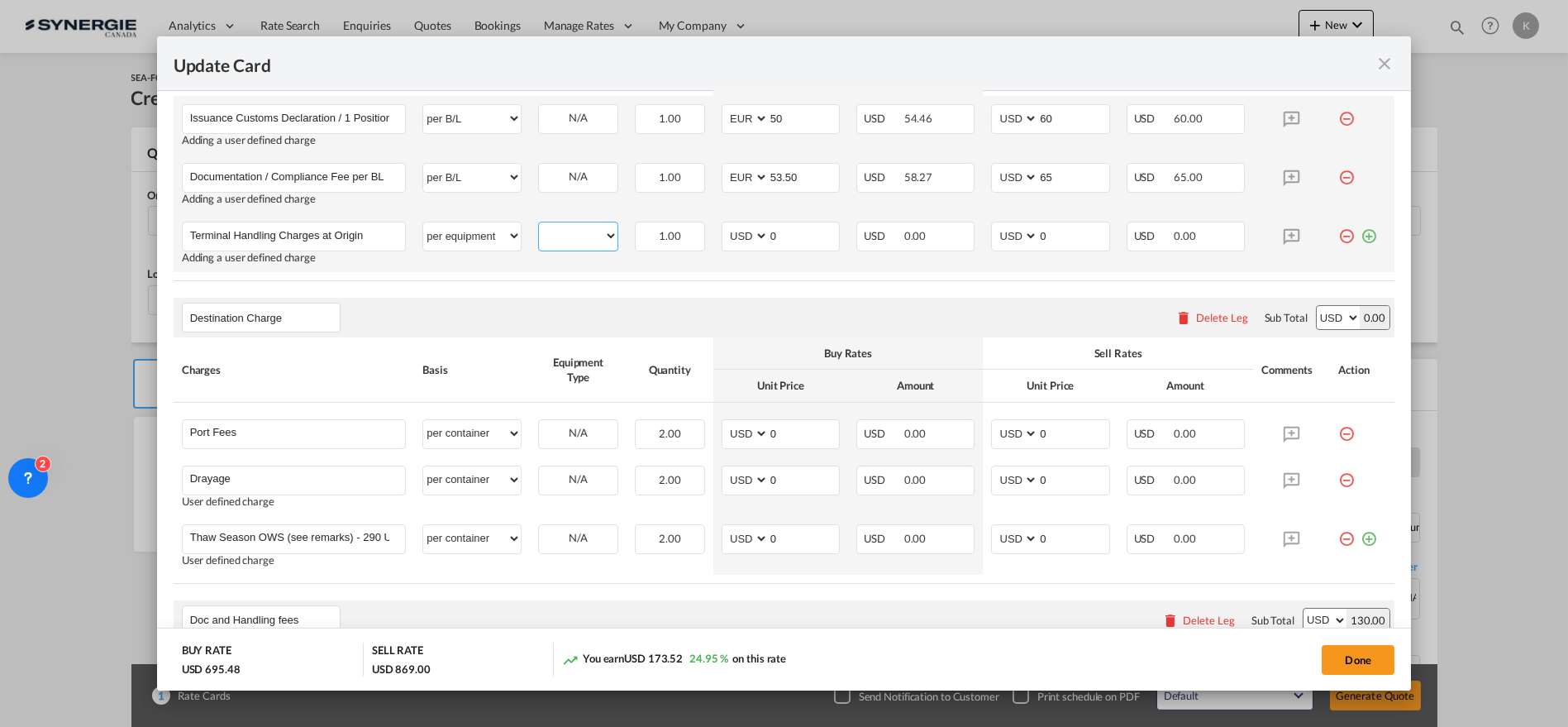 click on "20GP 40HC" at bounding box center [578, 236] 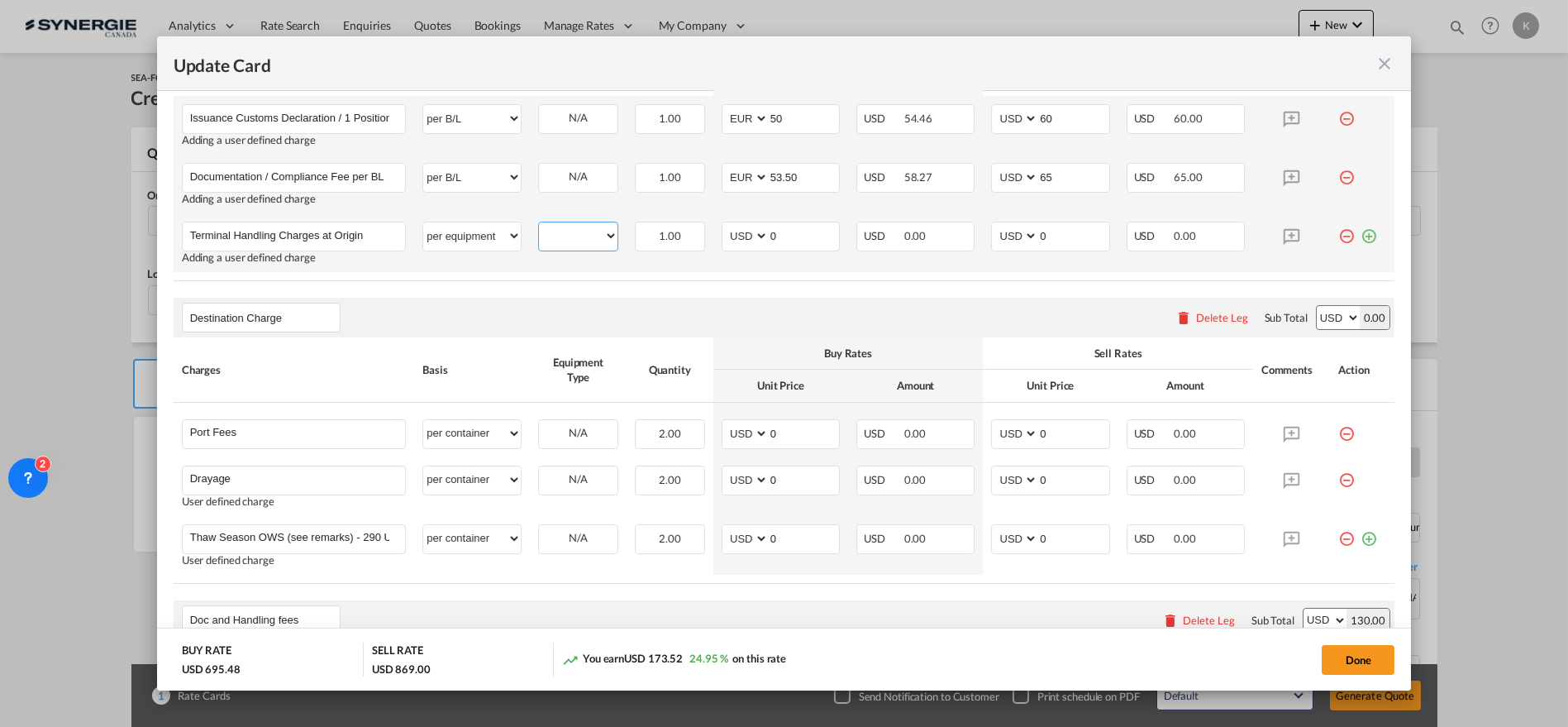 select on "20GP" 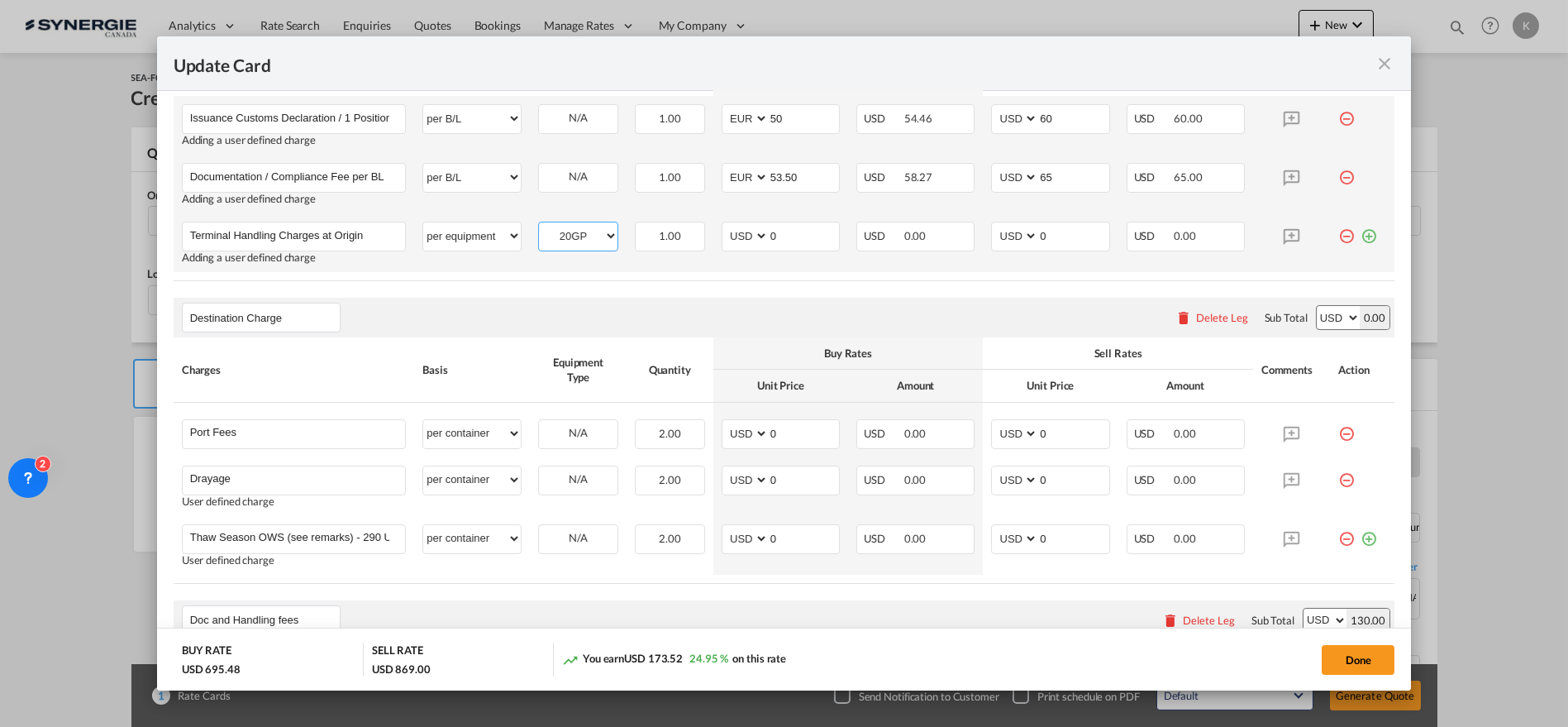 click on "20GP 40HC" at bounding box center [578, 236] 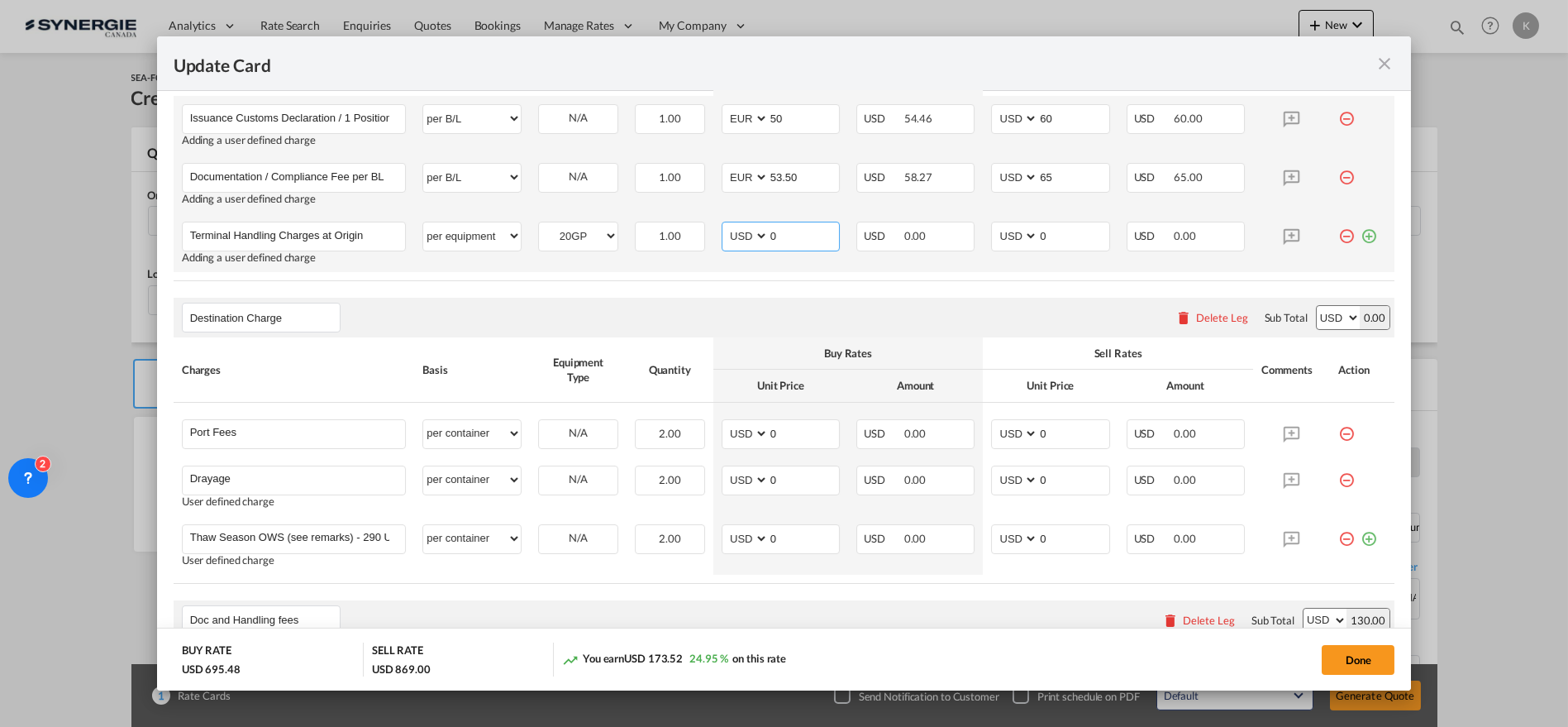 click on "AED AFN ALL AMD ANG AOA ARS AUD AWG AZN BAM BBD BDT BGN BHD BIF BMD BND BOB BRL BSD BTN BWP BYN BZD CAD CDF CHF CLP CNY COP CRC CUC CUP CVE CZK DJF DKK DOP DZD EGP ERN ETB EUR FJD FKP FOK GBP GEL GGP GHS GIP GMD GNF GTQ GYD HKD HNL HRK HTG HUF IDR ILS IMP INR IQD IRR ISK JMD JOD JPY KES KGS KHR KID KMF KRW KWD KYD KZT LAK LBP LKR LRD LSL LYD MAD MDL MGA MKD MMK MNT MOP MRU MUR MVR MWK MXN MYR MZN NAD NGN NIO NOK NPR NZD OMR PAB PEN PGK PHP PKR PLN PYG QAR RON RSD RUB RWF SAR SBD SCR SDG SEK SGD SHP SLL SOS SRD SSP STN SYP SZL THB TJS TMT TND TOP TRY TTD TVD TWD TZS UAH UGX USD UYU UZS VES VND VUV WST XAF XCD XDR XOF XPF YER ZAR ZMW" at bounding box center (746, 236) 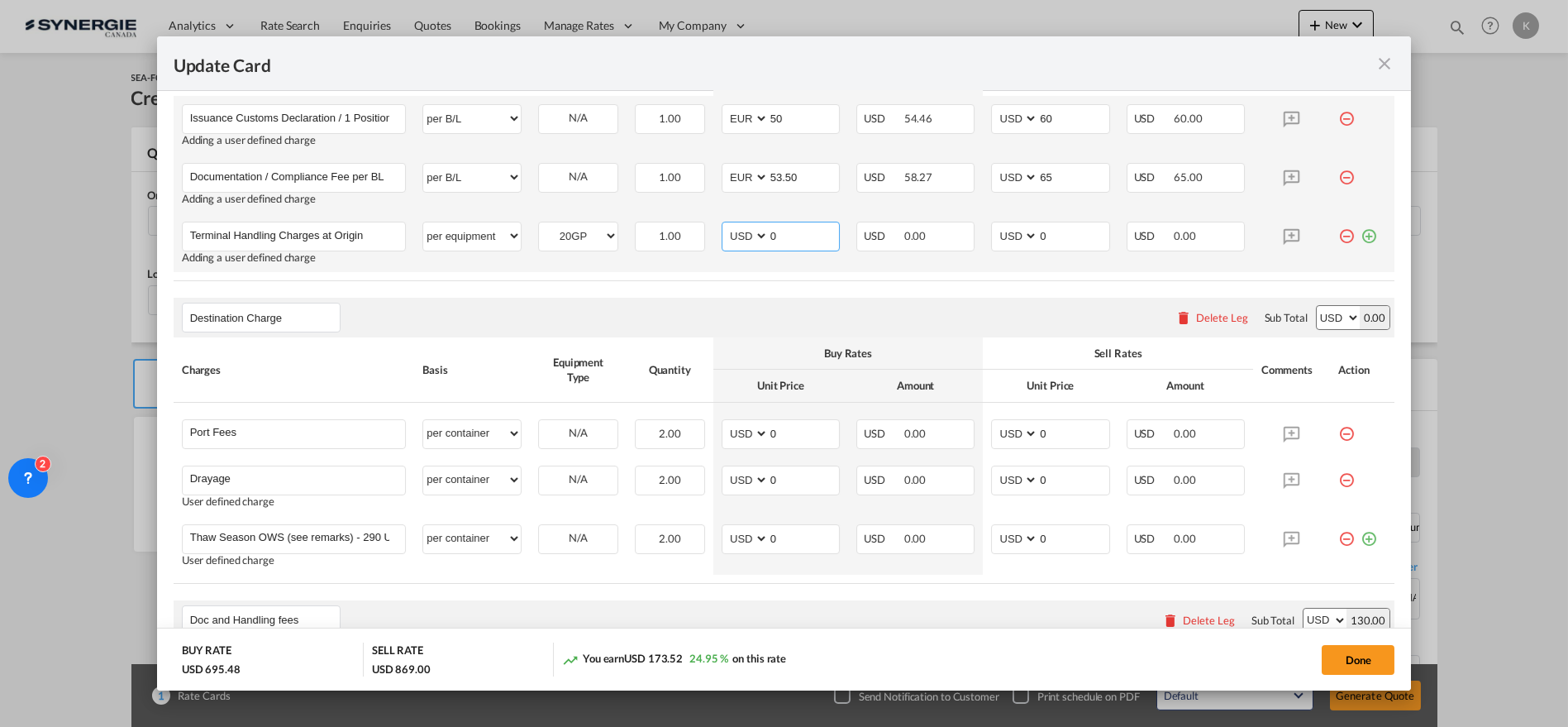 select on "string:EUR" 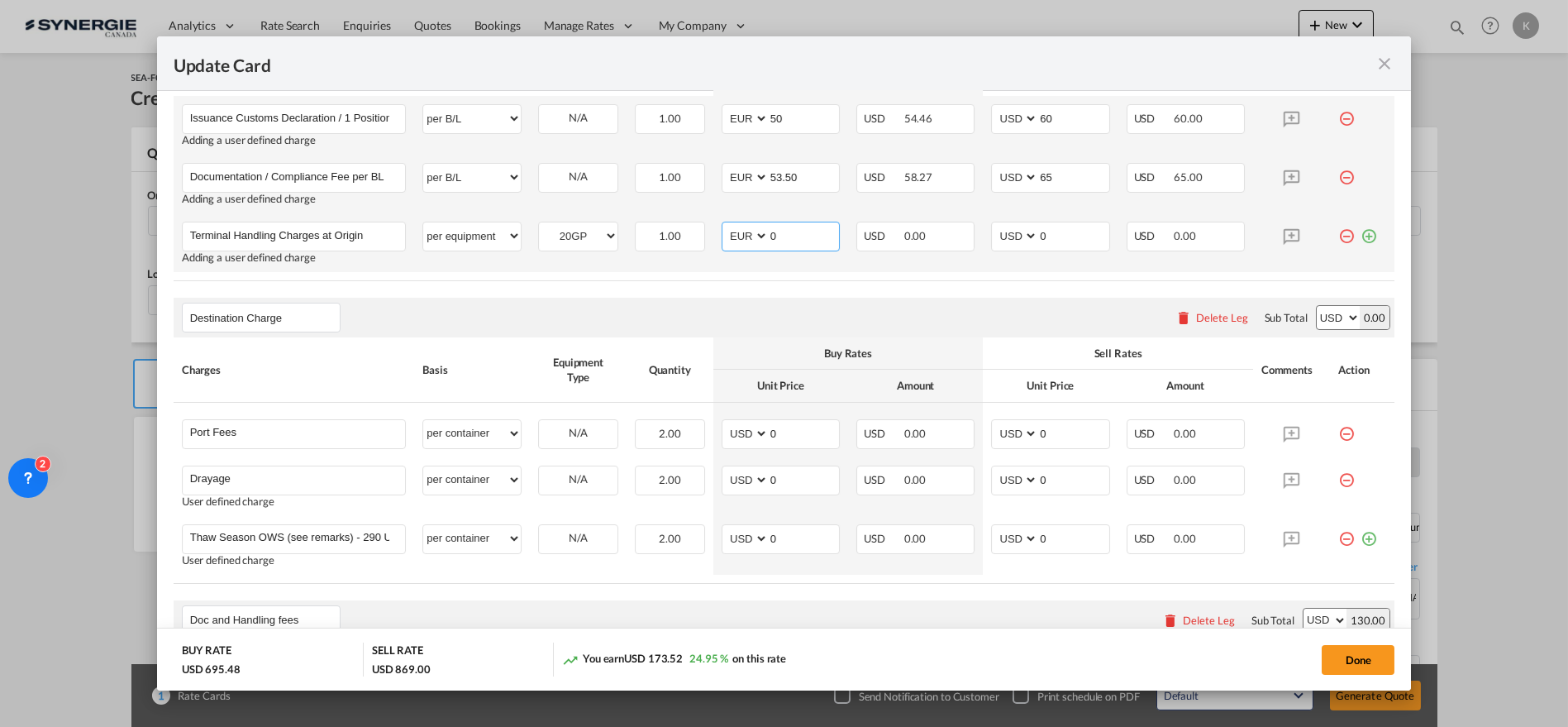 click on "AED AFN ALL AMD ANG AOA ARS AUD AWG AZN BAM BBD BDT BGN BHD BIF BMD BND BOB BRL BSD BTN BWP BYN BZD CAD CDF CHF CLP CNY COP CRC CUC CUP CVE CZK DJF DKK DOP DZD EGP ERN ETB EUR FJD FKP FOK GBP GEL GGP GHS GIP GMD GNF GTQ GYD HKD HNL HRK HTG HUF IDR ILS IMP INR IQD IRR ISK JMD JOD JPY KES KGS KHR KID KMF KRW KWD KYD KZT LAK LBP LKR LRD LSL LYD MAD MDL MGA MKD MMK MNT MOP MRU MUR MVR MWK MXN MYR MZN NAD NGN NIO NOK NPR NZD OMR PAB PEN PGK PHP PKR PLN PYG QAR RON RSD RUB RWF SAR SBD SCR SDG SEK SGD SHP SLL SOS SRD SSP STN SYP SZL THB TJS TMT TND TOP TRY TTD TVD TWD TZS UAH UGX USD UYU UZS VES VND VUV WST XAF XCD XDR XOF XPF YER ZAR ZMW" at bounding box center (746, 236) 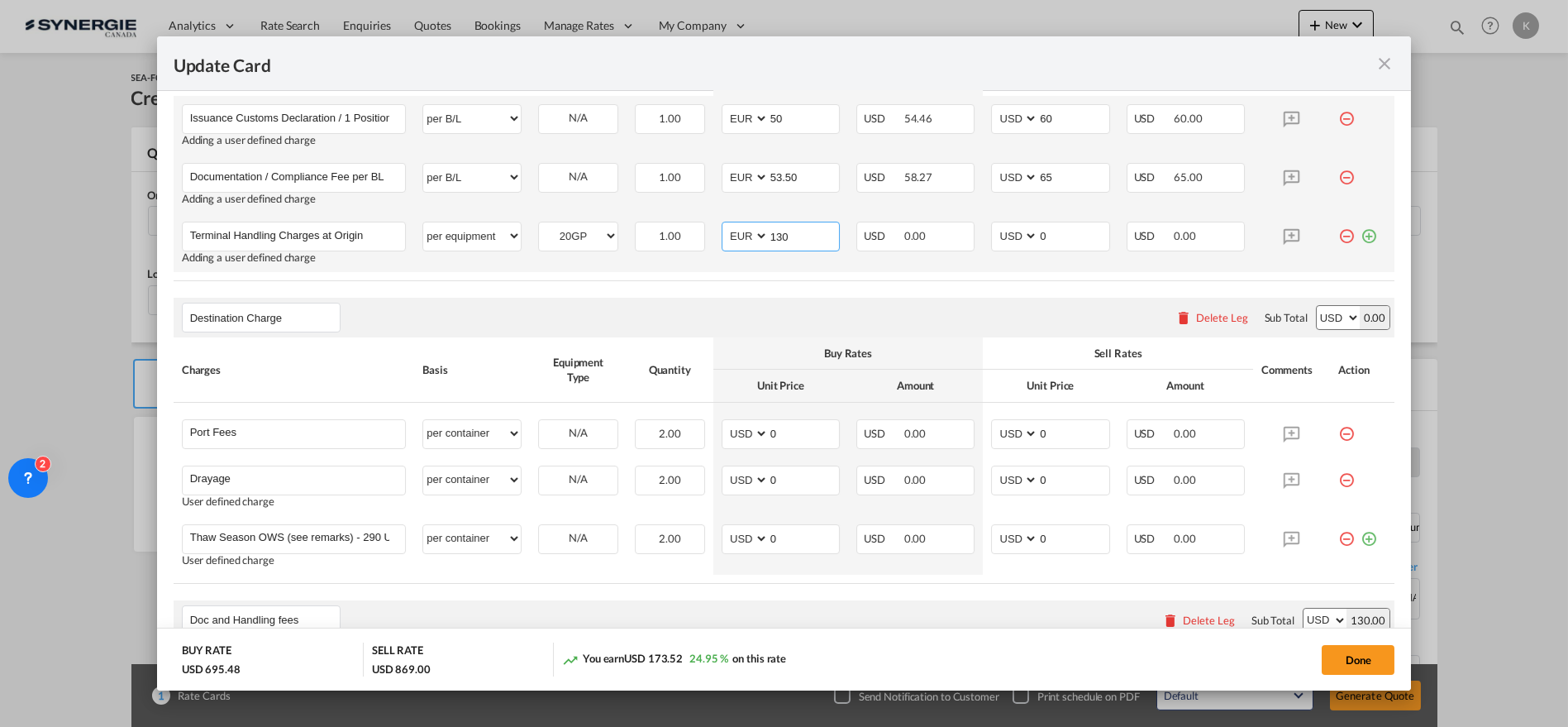 type on "130" 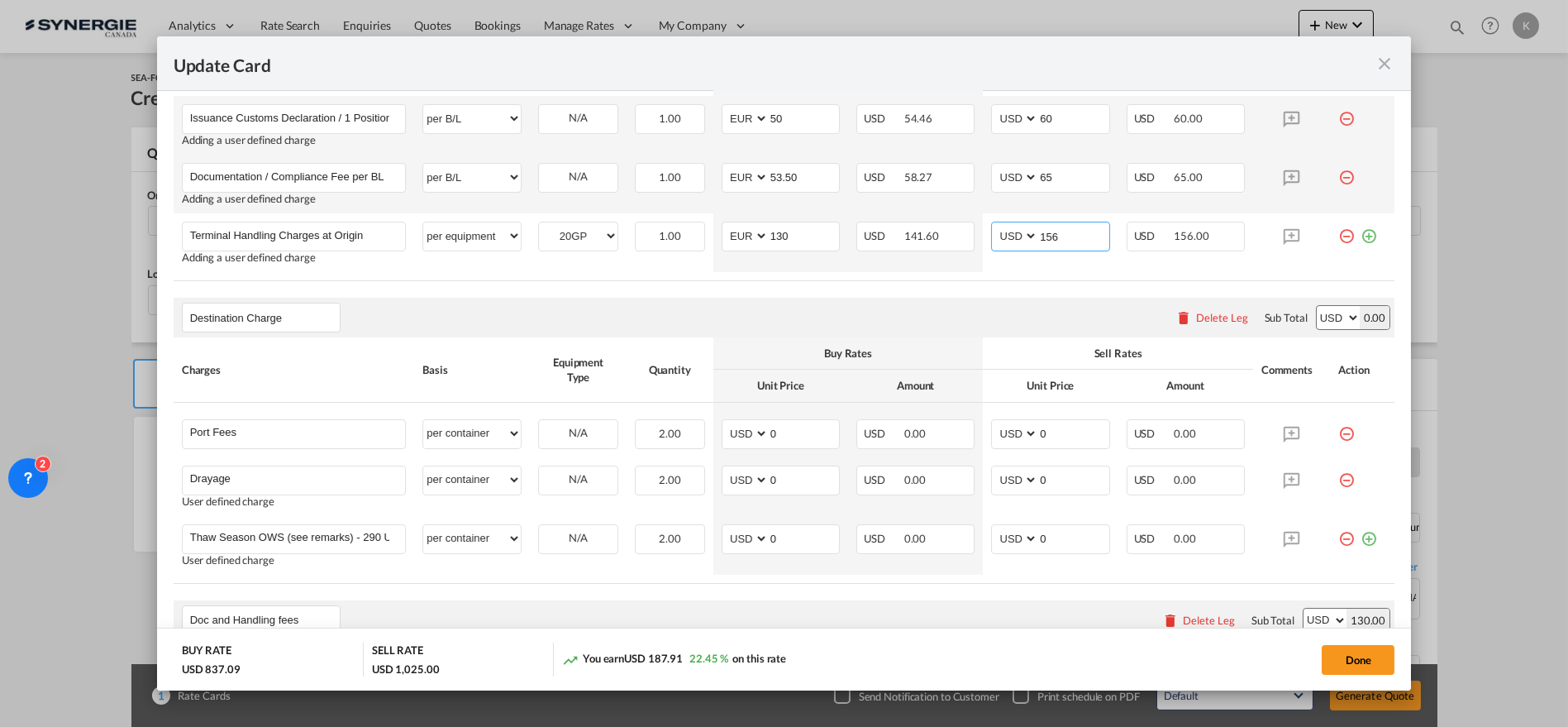 type on "156" 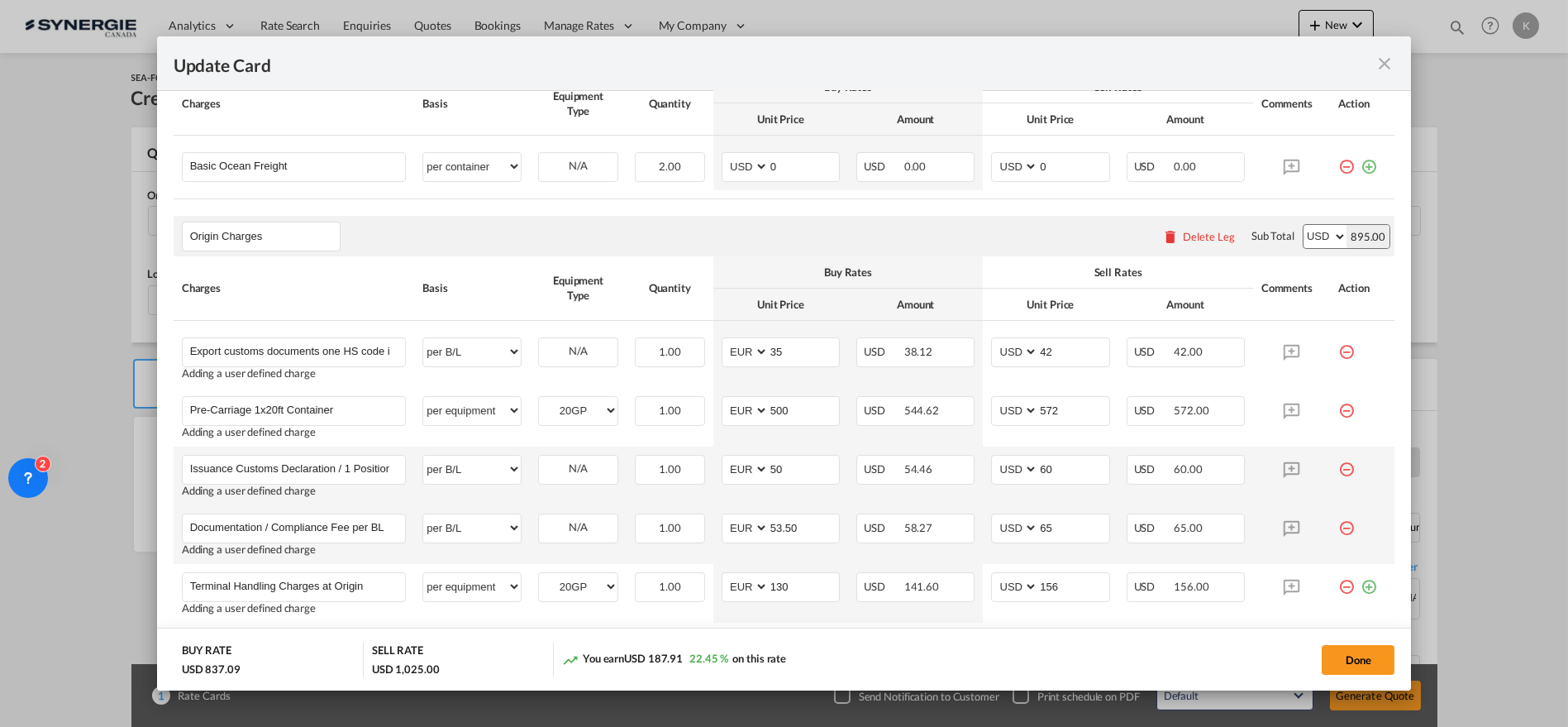 scroll, scrollTop: 460, scrollLeft: 0, axis: vertical 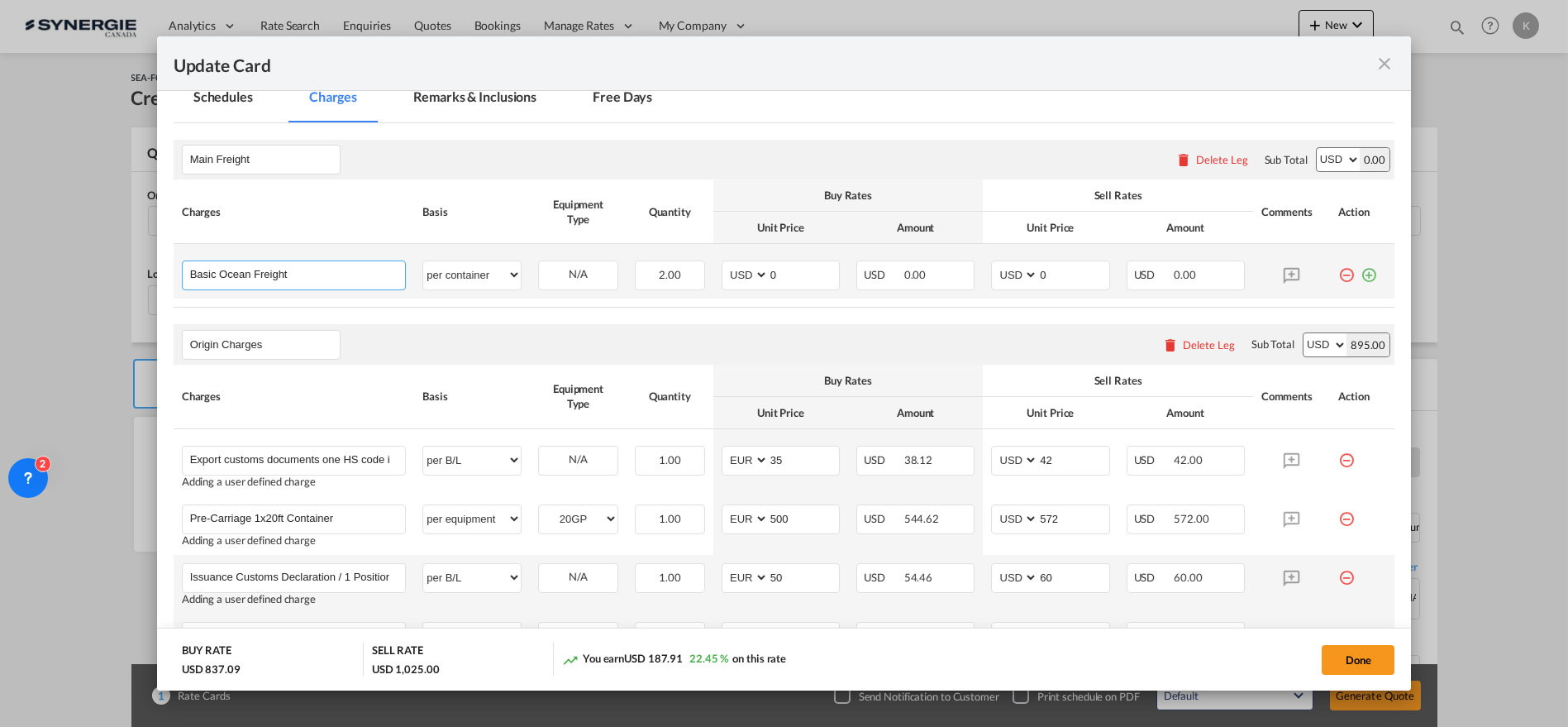 click on "Basic Ocean Freight" at bounding box center [298, 274] 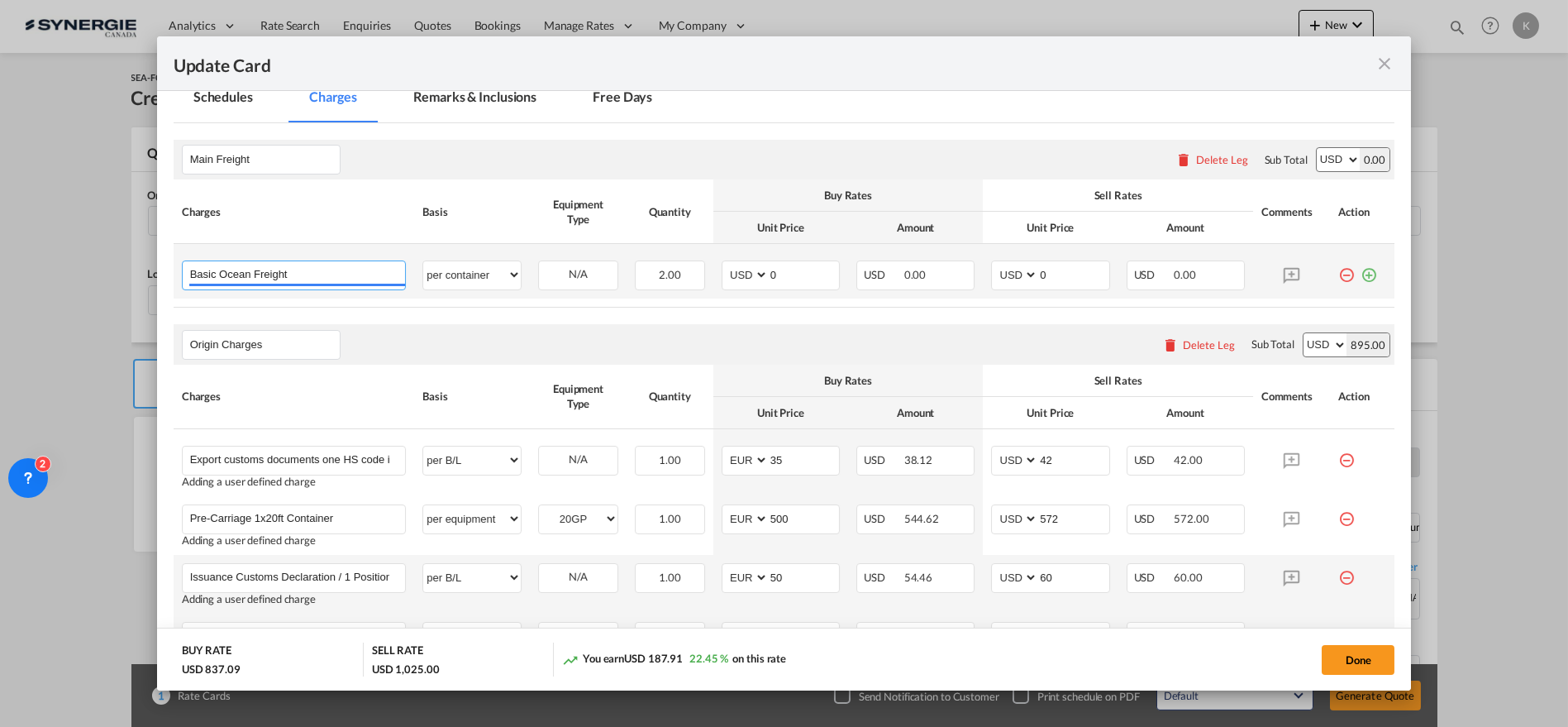 click on "Basic Ocean Freight" at bounding box center [298, 274] 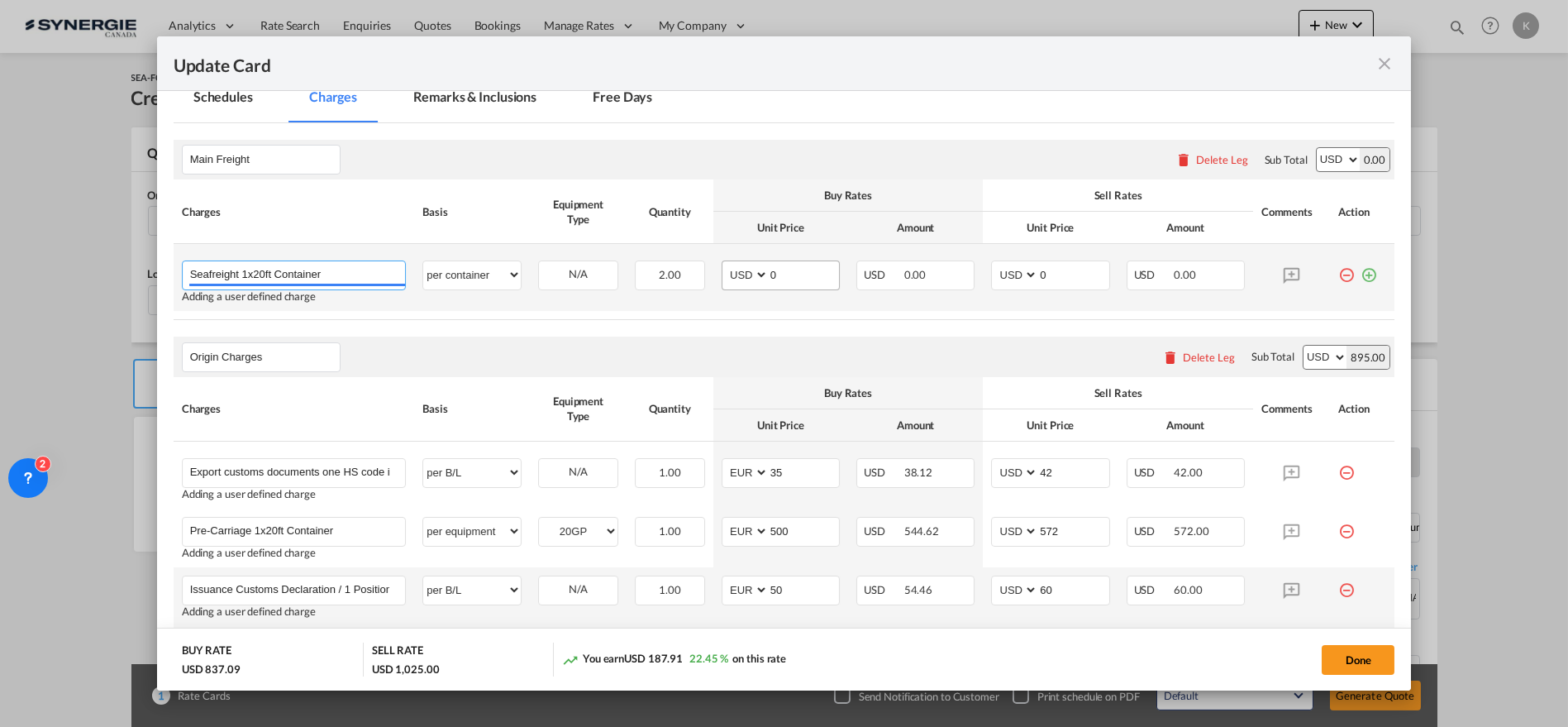 type on "Seafreight 1x20ft Container" 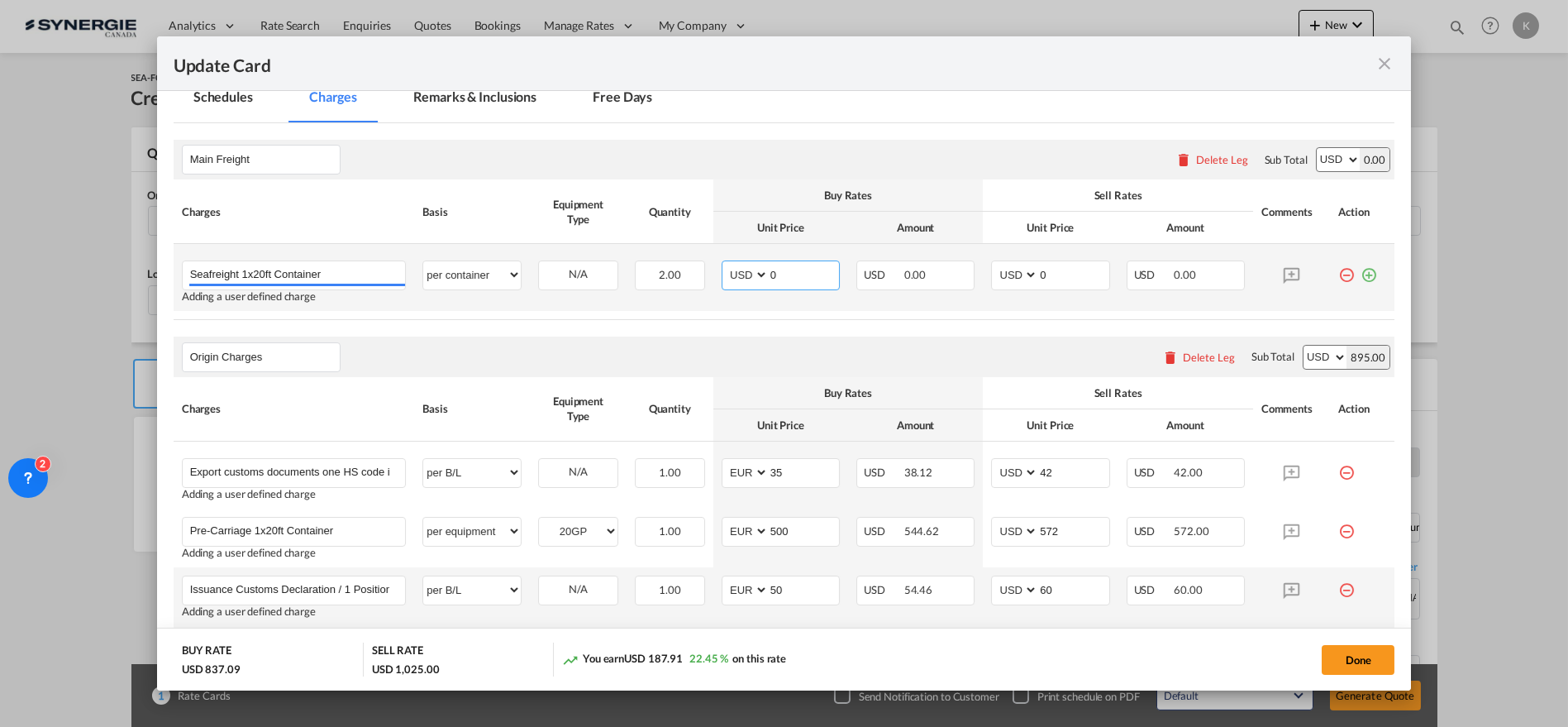 click on "AED AFN ALL AMD ANG AOA ARS AUD AWG AZN BAM BBD BDT BGN BHD BIF BMD BND BOB BRL BSD BTN BWP BYN BZD CAD CDF CHF CLP CNY COP CRC CUC CUP CVE CZK DJF DKK DOP DZD EGP ERN ETB EUR FJD FKP FOK GBP GEL GGP GHS GIP GMD GNF GTQ GYD HKD HNL HRK HTG HUF IDR ILS IMP INR IQD IRR ISK JMD JOD JPY KES KGS KHR KID KMF KRW KWD KYD KZT LAK LBP LKR LRD LSL LYD MAD MDL MGA MKD MMK MNT MOP MRU MUR MVR MWK MXN MYR MZN NAD NGN NIO NOK NPR NZD OMR PAB PEN PGK PHP PKR PLN PYG QAR RON RSD RUB RWF SAR SBD SCR SDG SEK SGD SHP SLL SOS SRD SSP STN SYP SZL THB TJS TMT TND TOP TRY TTD TVD TWD TZS UAH UGX USD UYU UZS VES VND VUV WST XAF XCD XDR XOF XPF YER ZAR ZMW" at bounding box center [746, 275] 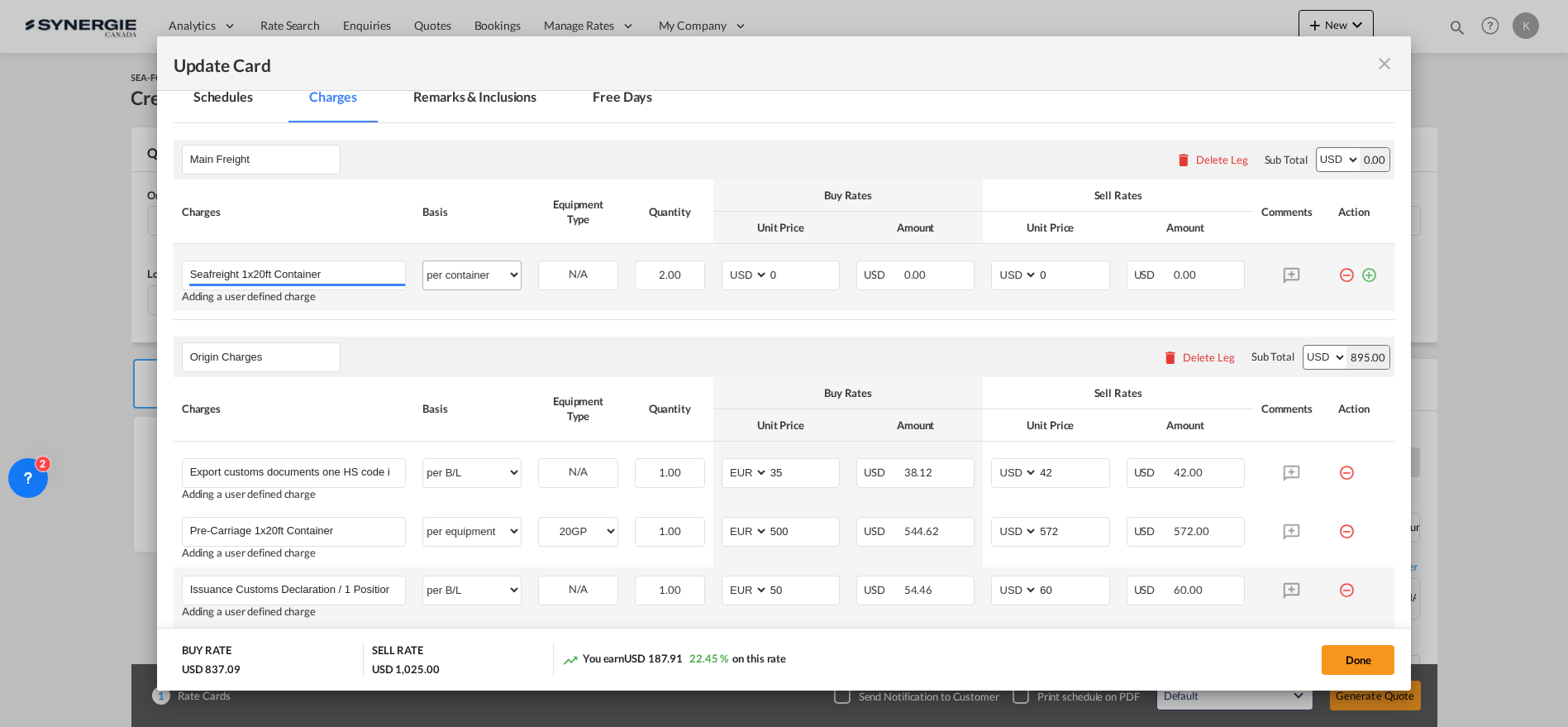click on "per equipment
per container
per B/L
per shipping bill
per shipment
% on freight
per pallet
per carton
per vehicle
per shift
per invoice
per package
per day
per revalidation
per teu
per kg
per ton
per hour
flat
per_hbl
per belt
per_declaration
per_document
per chasis split
per clearance" at bounding box center (472, 275) 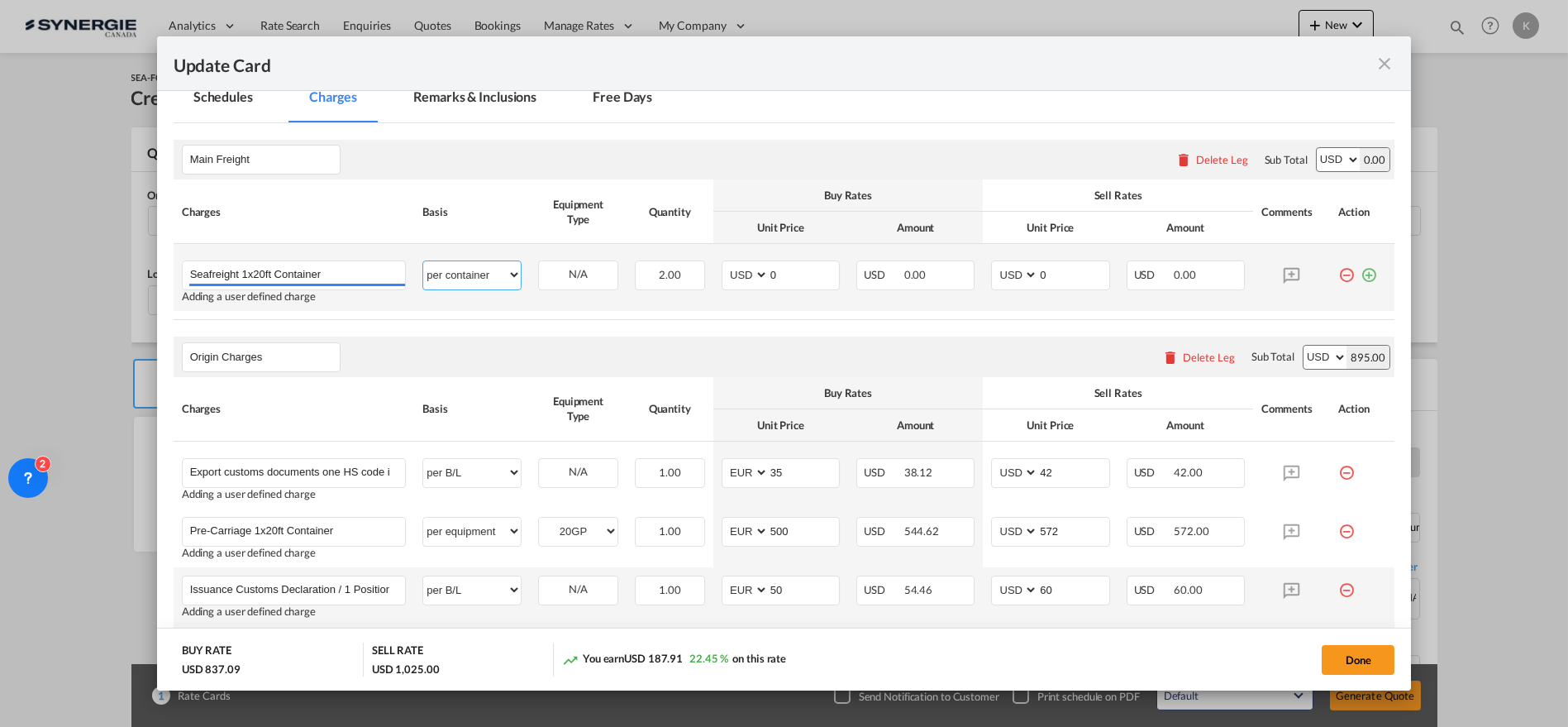click on "per equipment
per container
per B/L
per shipping bill
per shipment
% on freight
per pallet
per carton
per vehicle
per shift
per invoice
per package
per day
per revalidation
per teu
per kg
per ton
per hour
flat
per_hbl
per belt
per_declaration
per_document
per chasis split
per clearance" at bounding box center [472, 275] 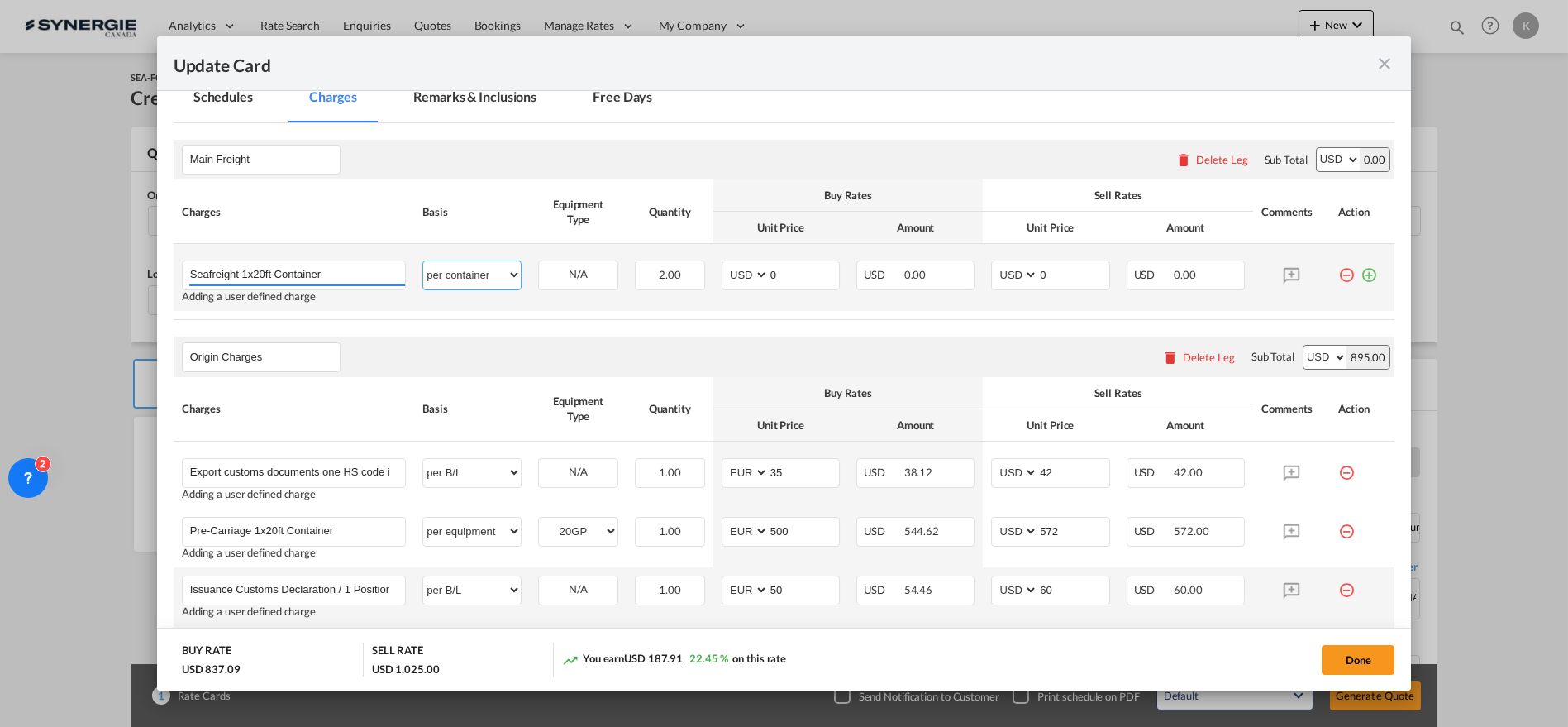select on "per equipment" 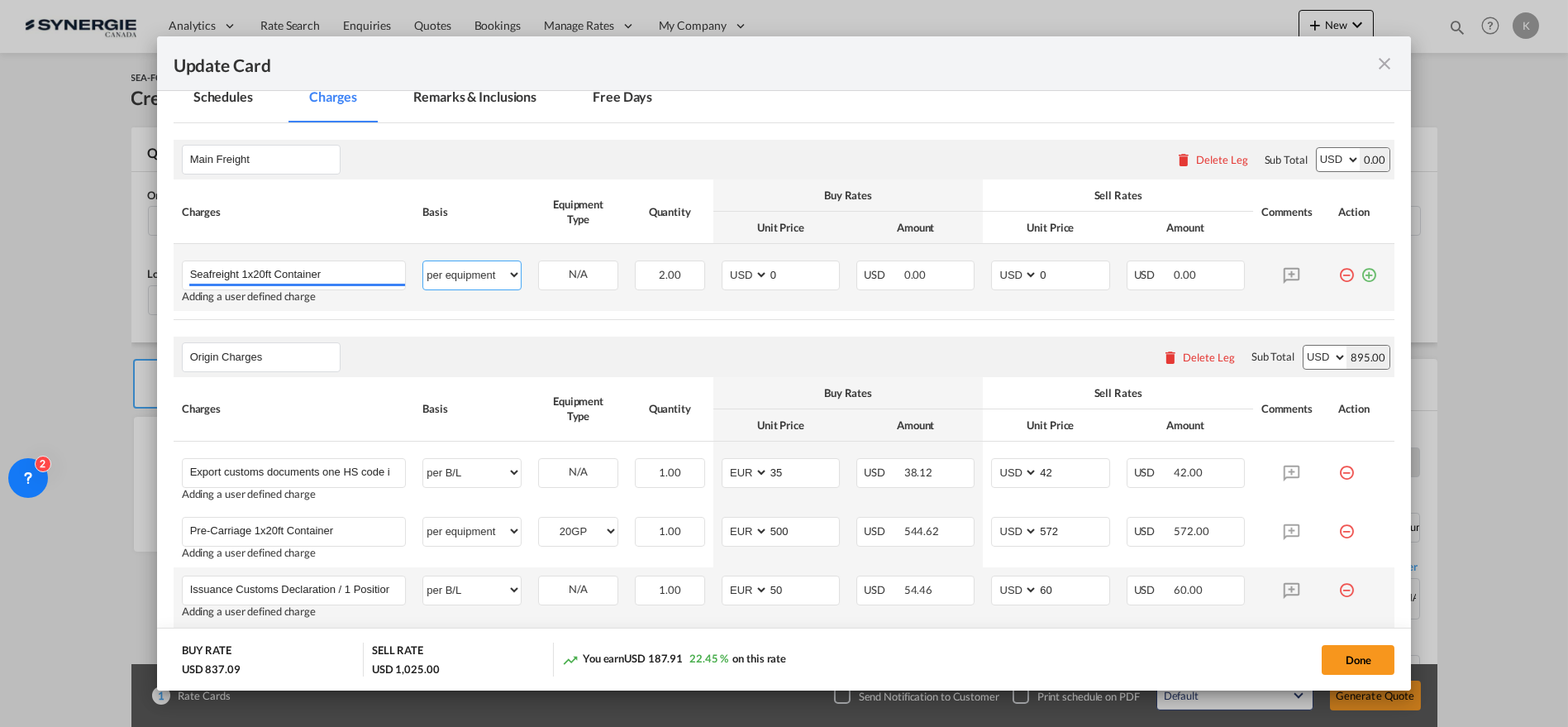 click on "per equipment
per container
per B/L
per shipping bill
per shipment
% on freight
per pallet
per carton
per vehicle
per shift
per invoice
per package
per day
per revalidation
per teu
per kg
per ton
per hour
flat
per_hbl
per belt
per_declaration
per_document
per chasis split
per clearance" at bounding box center (472, 275) 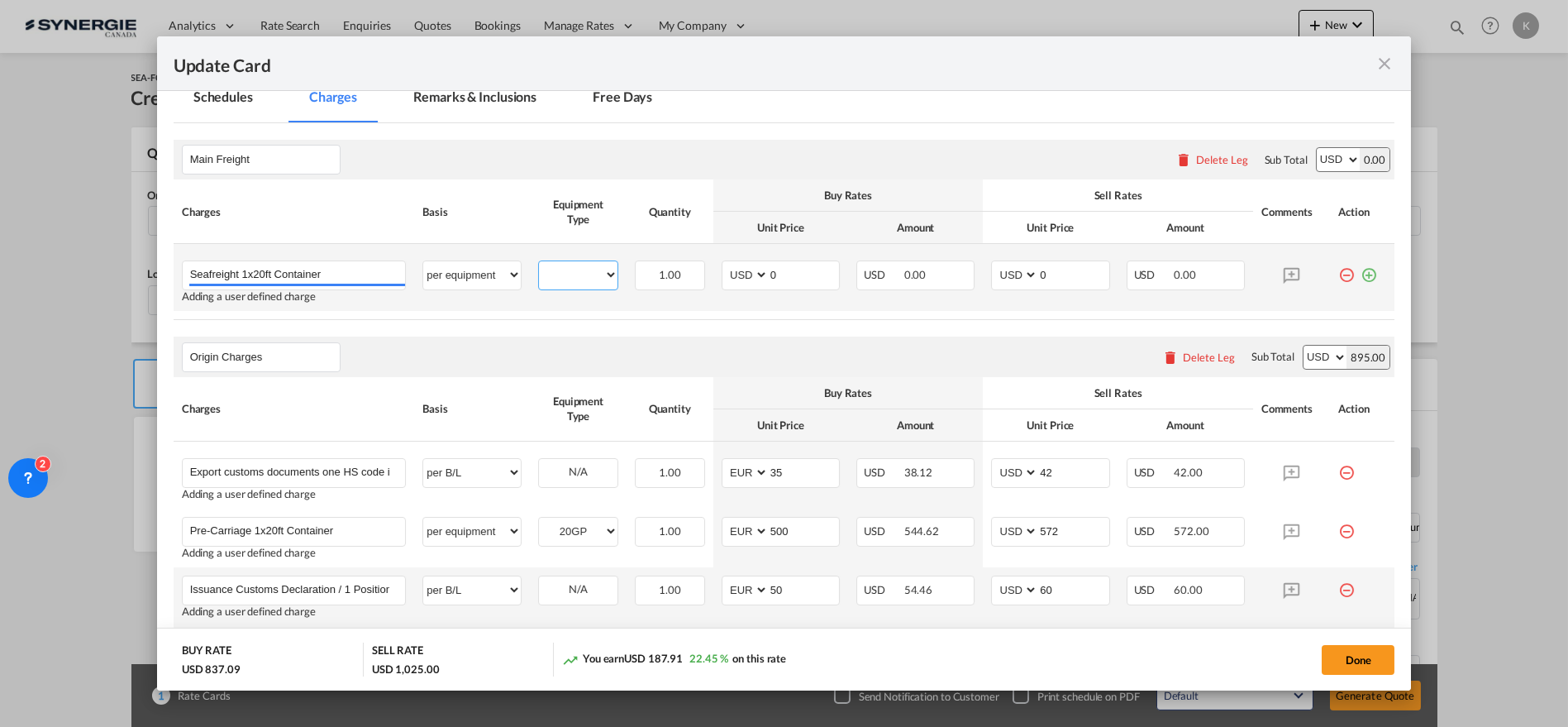 drag, startPoint x: 485, startPoint y: 285, endPoint x: 583, endPoint y: 273, distance: 98.73196 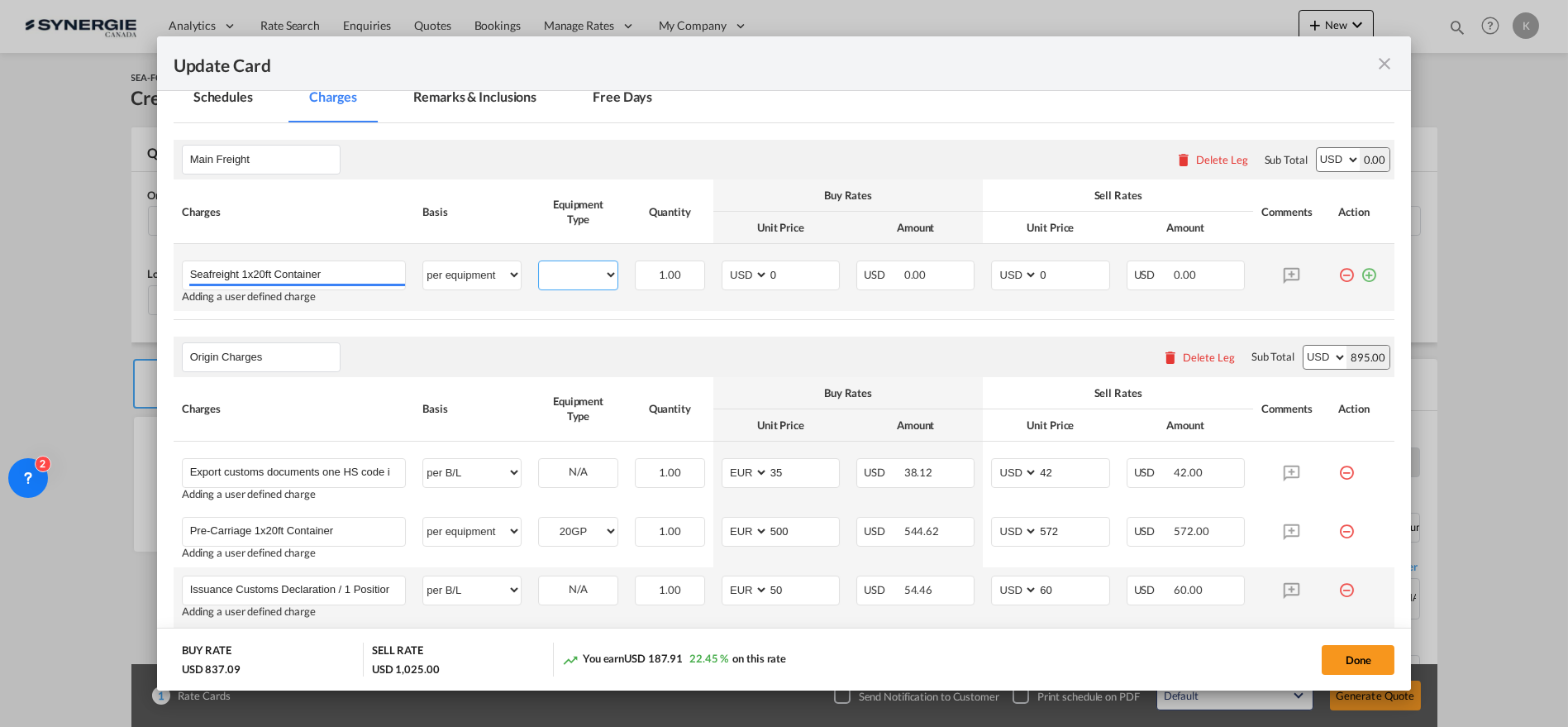 select on "20GP" 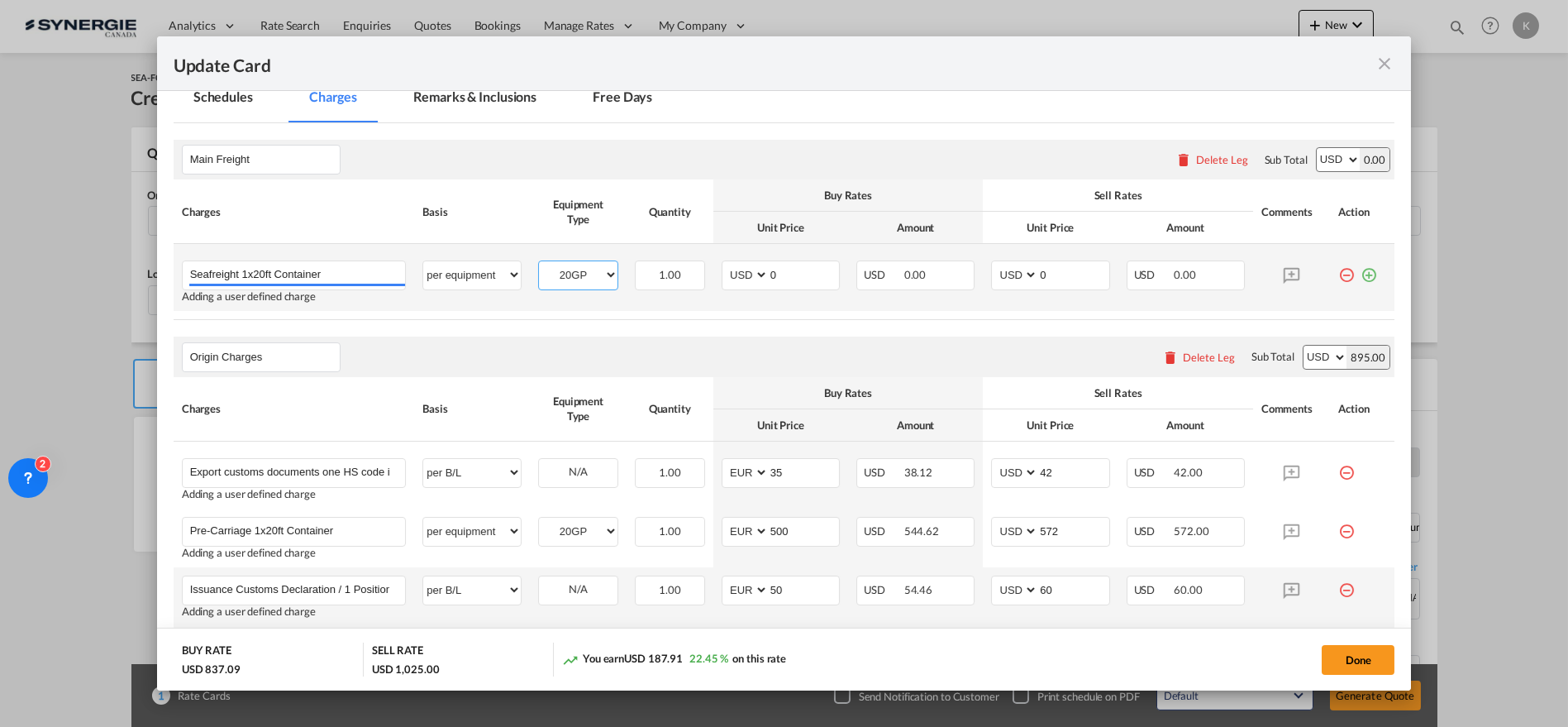 click on "20GP 40HC" at bounding box center [578, 275] 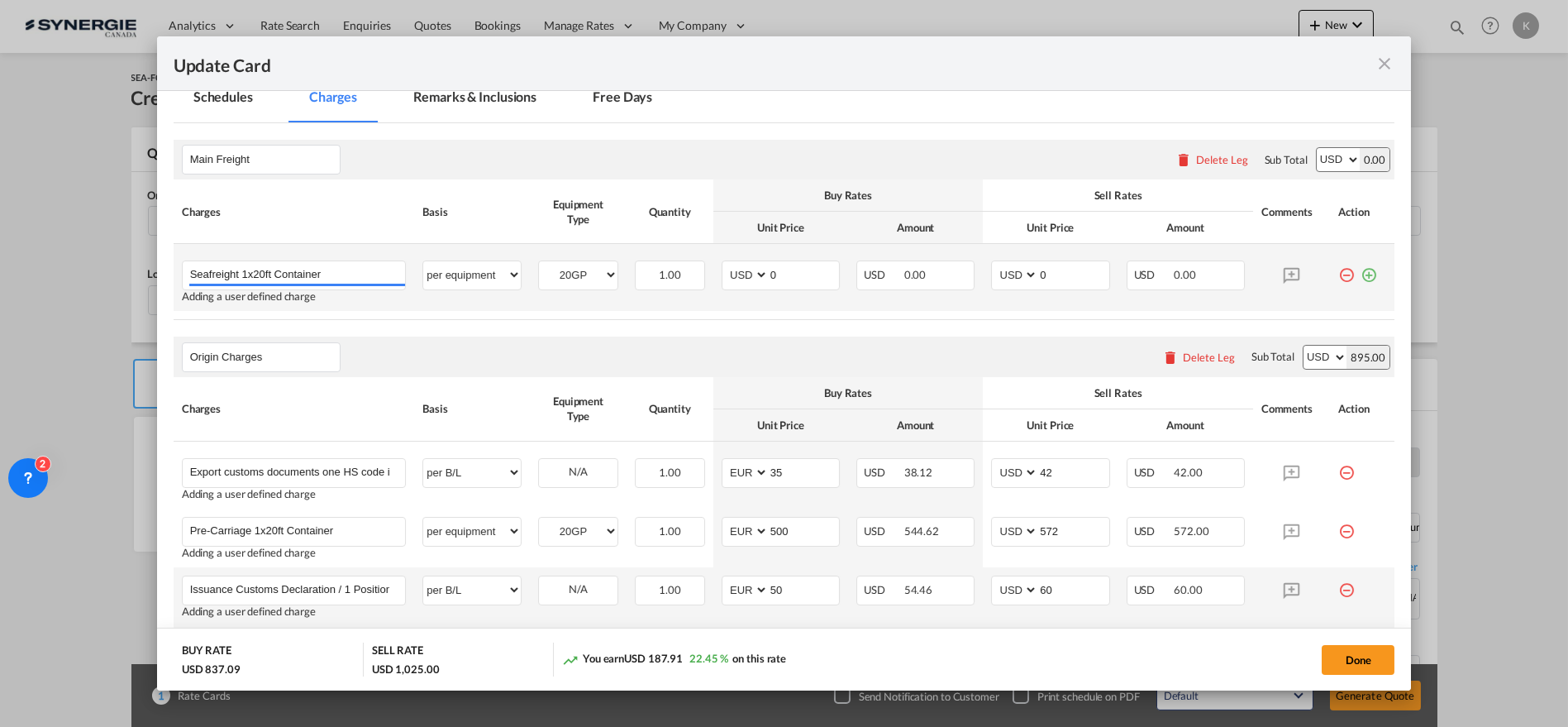 click on "AED AFN ALL AMD ANG AOA ARS AUD AWG AZN BAM BBD BDT BGN BHD BIF BMD BND BOB BRL BSD BTN BWP BYN BZD CAD CDF CHF CLP CNY COP CRC CUC CUP CVE CZK DJF DKK DOP DZD EGP ERN ETB EUR FJD FKP FOK GBP GEL GGP GHS GIP GMD GNF GTQ GYD HKD HNL HRK HTG HUF IDR ILS IMP INR IQD IRR ISK JMD JOD JPY KES KGS KHR KID KMF KRW KWD KYD KZT LAK LBP LKR LRD LSL LYD MAD MDL MGA MKD MMK MNT MOP MRU MUR MVR MWK MXN MYR MZN NAD NGN NIO NOK NPR NZD OMR PAB PEN PGK PHP PKR PLN PYG QAR RON RSD RUB RWF SAR SBD SCR SDG SEK SGD SHP SLL SOS SRD SSP STN SYP SZL THB TJS TMT TND TOP TRY TTD TVD TWD TZS UAH UGX USD UYU UZS VES VND VUV WST XAF XCD XDR XOF XPF YER ZAR ZMW 0
Please Enter   Invalid Input" at bounding box center [780, 277] 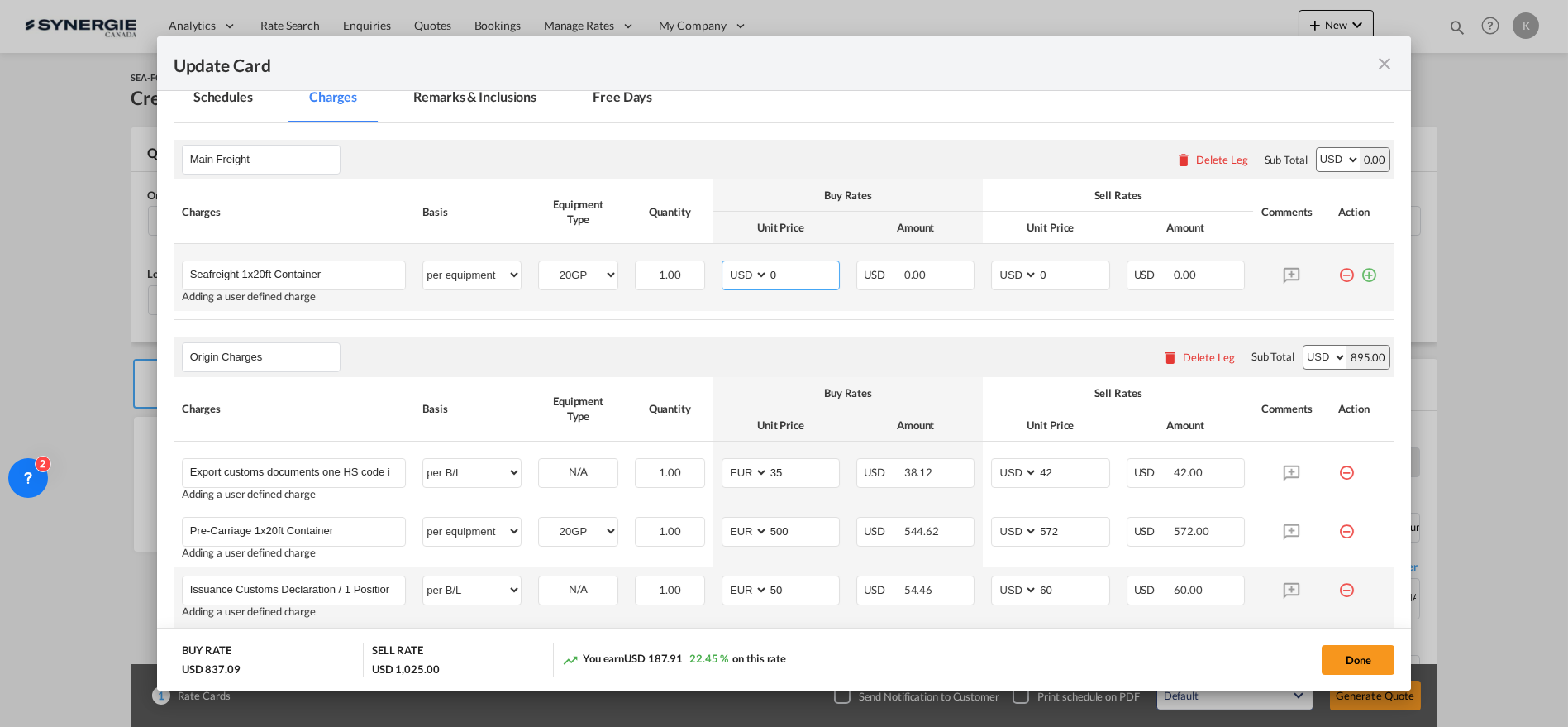 click on "AED AFN ALL AMD ANG AOA ARS AUD AWG AZN BAM BBD BDT BGN BHD BIF BMD BND BOB BRL BSD BTN BWP BYN BZD CAD CDF CHF CLP CNY COP CRC CUC CUP CVE CZK DJF DKK DOP DZD EGP ERN ETB EUR FJD FKP FOK GBP GEL GGP GHS GIP GMD GNF GTQ GYD HKD HNL HRK HTG HUF IDR ILS IMP INR IQD IRR ISK JMD JOD JPY KES KGS KHR KID KMF KRW KWD KYD KZT LAK LBP LKR LRD LSL LYD MAD MDL MGA MKD MMK MNT MOP MRU MUR MVR MWK MXN MYR MZN NAD NGN NIO NOK NPR NZD OMR PAB PEN PGK PHP PKR PLN PYG QAR RON RSD RUB RWF SAR SBD SCR SDG SEK SGD SHP SLL SOS SRD SSP STN SYP SZL THB TJS TMT TND TOP TRY TTD TVD TWD TZS UAH UGX USD UYU UZS VES VND VUV WST XAF XCD XDR XOF XPF YER ZAR ZMW" at bounding box center (746, 275) 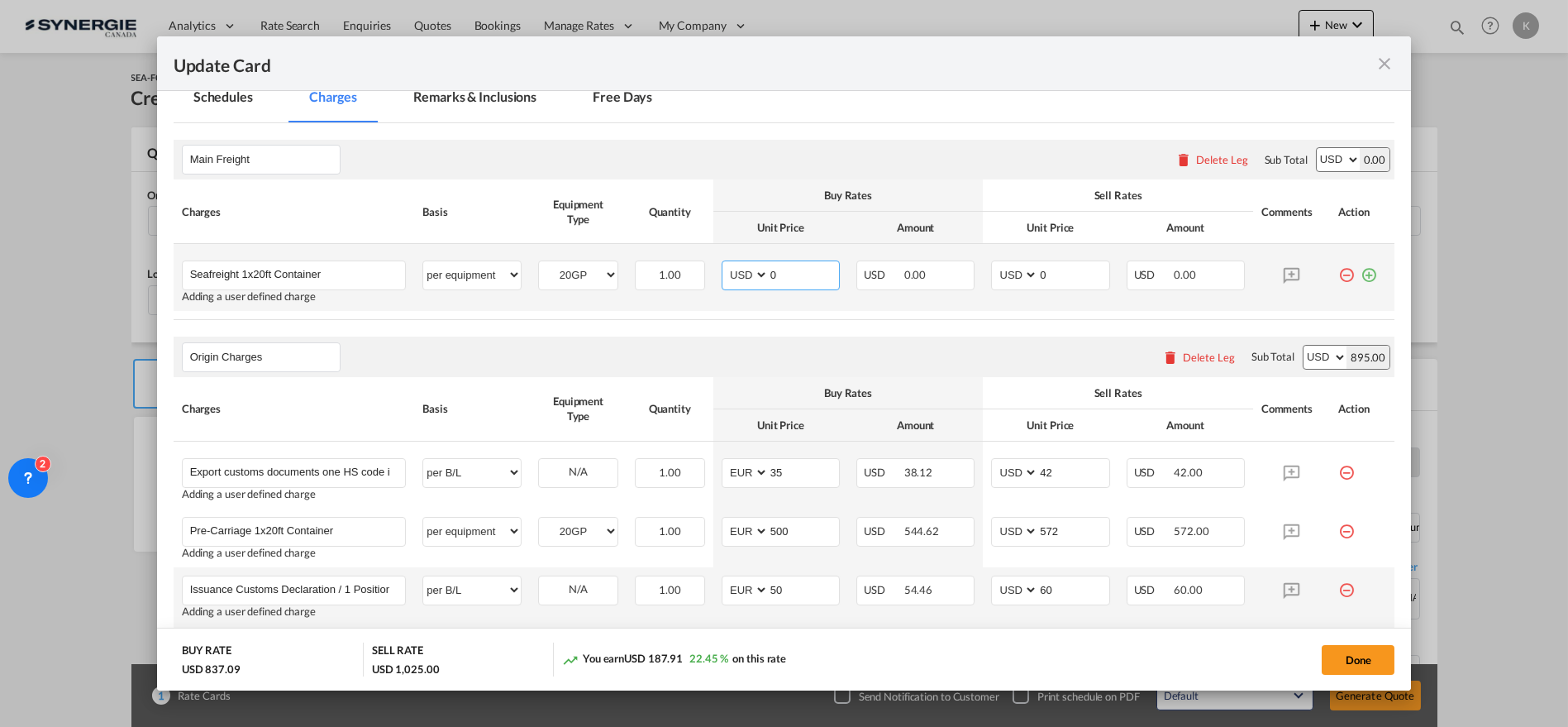 select on "string:EUR" 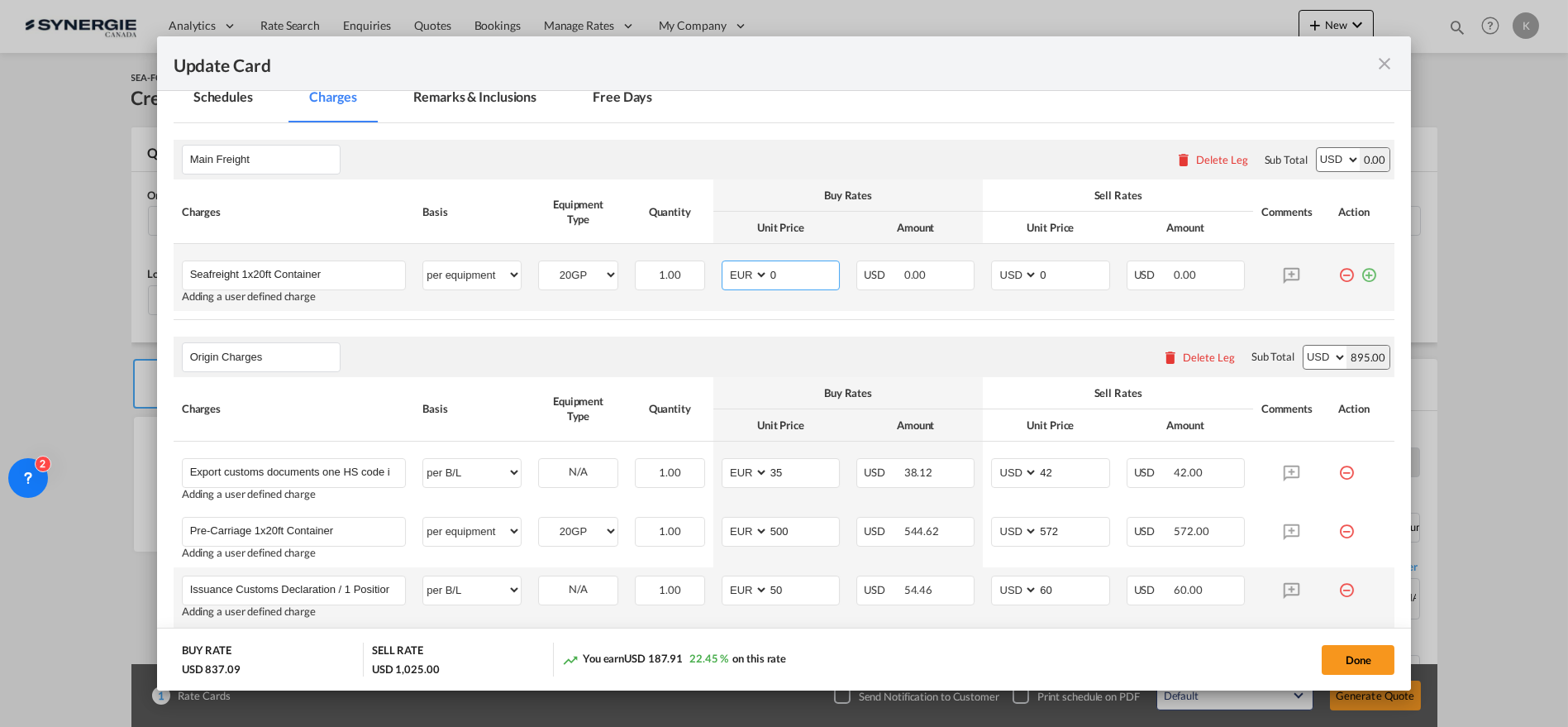 click on "AED AFN ALL AMD ANG AOA ARS AUD AWG AZN BAM BBD BDT BGN BHD BIF BMD BND BOB BRL BSD BTN BWP BYN BZD CAD CDF CHF CLP CNY COP CRC CUC CUP CVE CZK DJF DKK DOP DZD EGP ERN ETB EUR FJD FKP FOK GBP GEL GGP GHS GIP GMD GNF GTQ GYD HKD HNL HRK HTG HUF IDR ILS IMP INR IQD IRR ISK JMD JOD JPY KES KGS KHR KID KMF KRW KWD KYD KZT LAK LBP LKR LRD LSL LYD MAD MDL MGA MKD MMK MNT MOP MRU MUR MVR MWK MXN MYR MZN NAD NGN NIO NOK NPR NZD OMR PAB PEN PGK PHP PKR PLN PYG QAR RON RSD RUB RWF SAR SBD SCR SDG SEK SGD SHP SLL SOS SRD SSP STN SYP SZL THB TJS TMT TND TOP TRY TTD TVD TWD TZS UAH UGX USD UYU UZS VES VND VUV WST XAF XCD XDR XOF XPF YER ZAR ZMW" at bounding box center (746, 275) 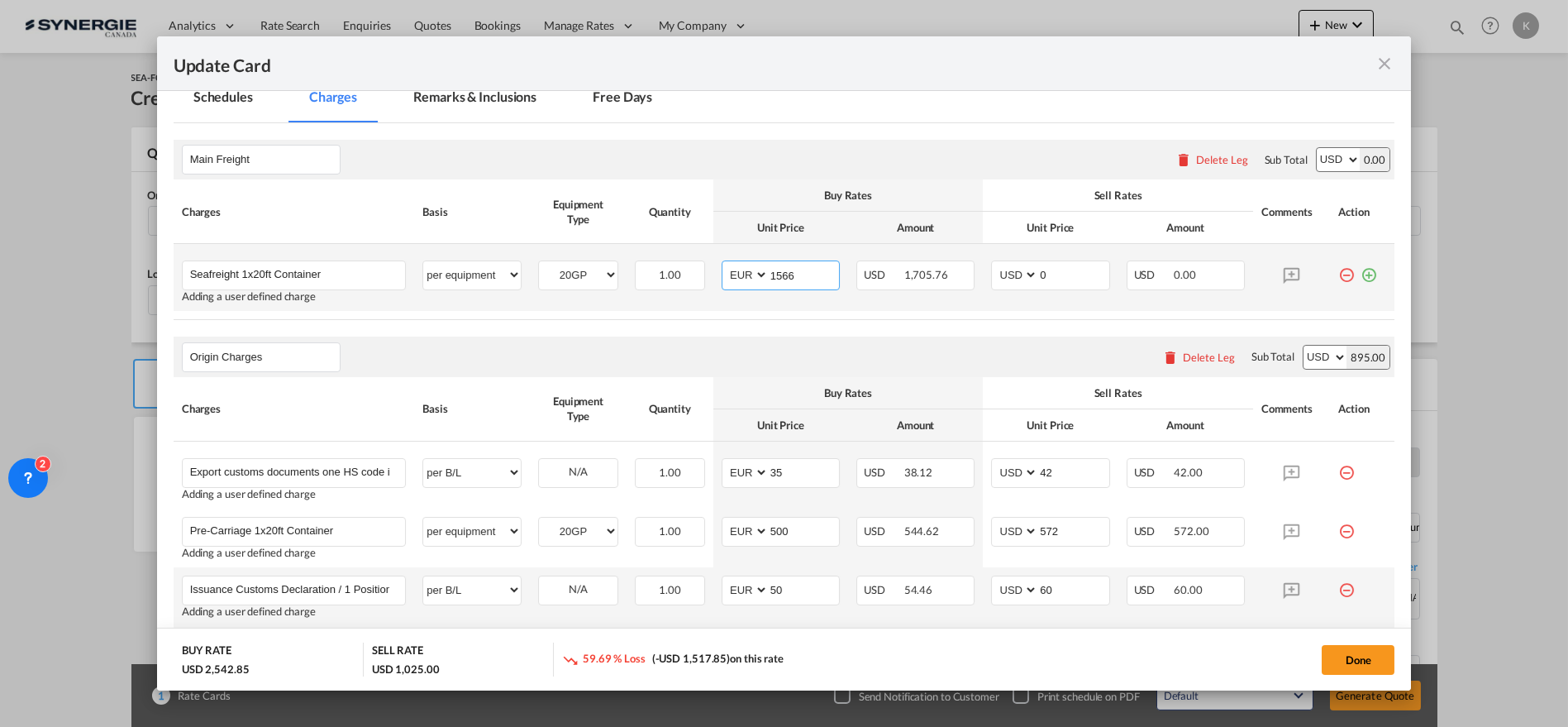 type on "1566" 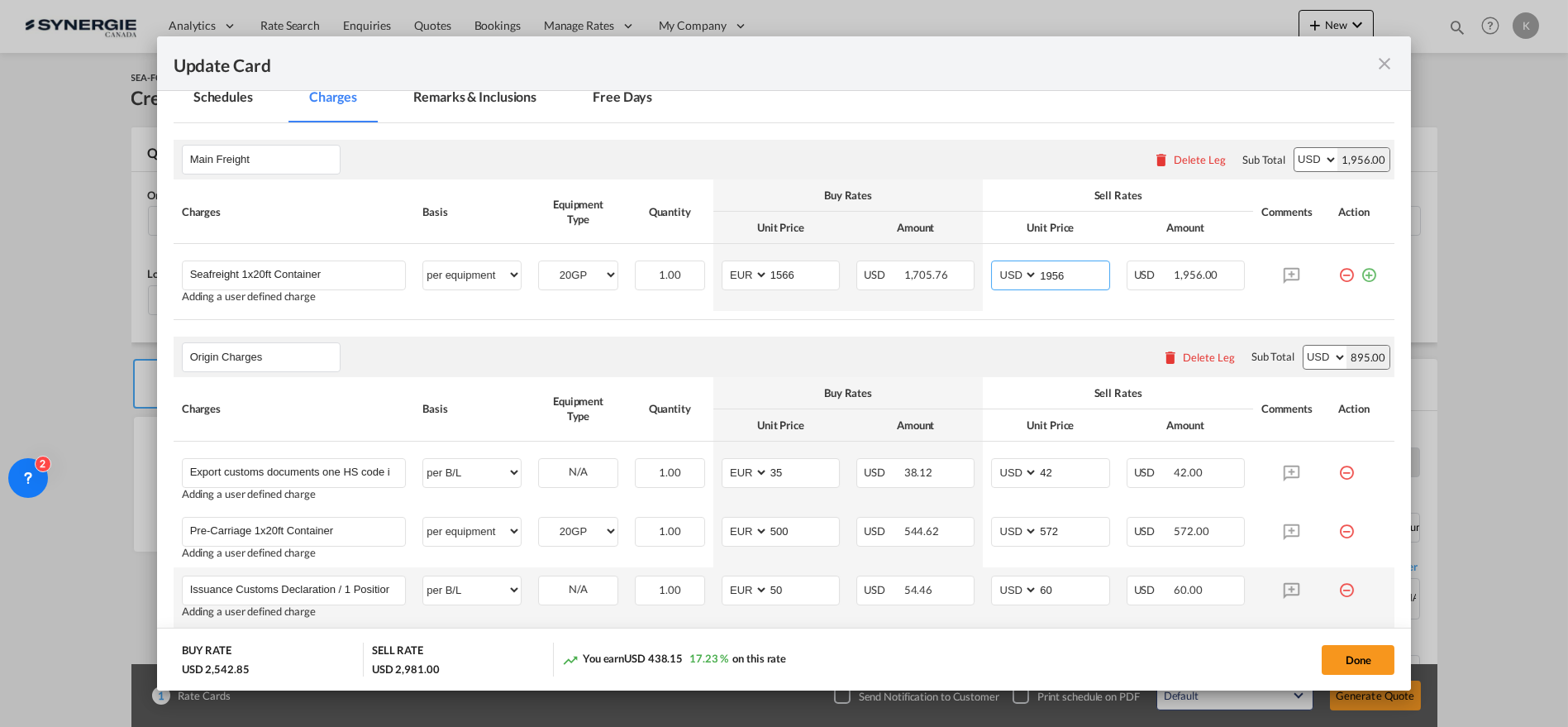 type on "1956" 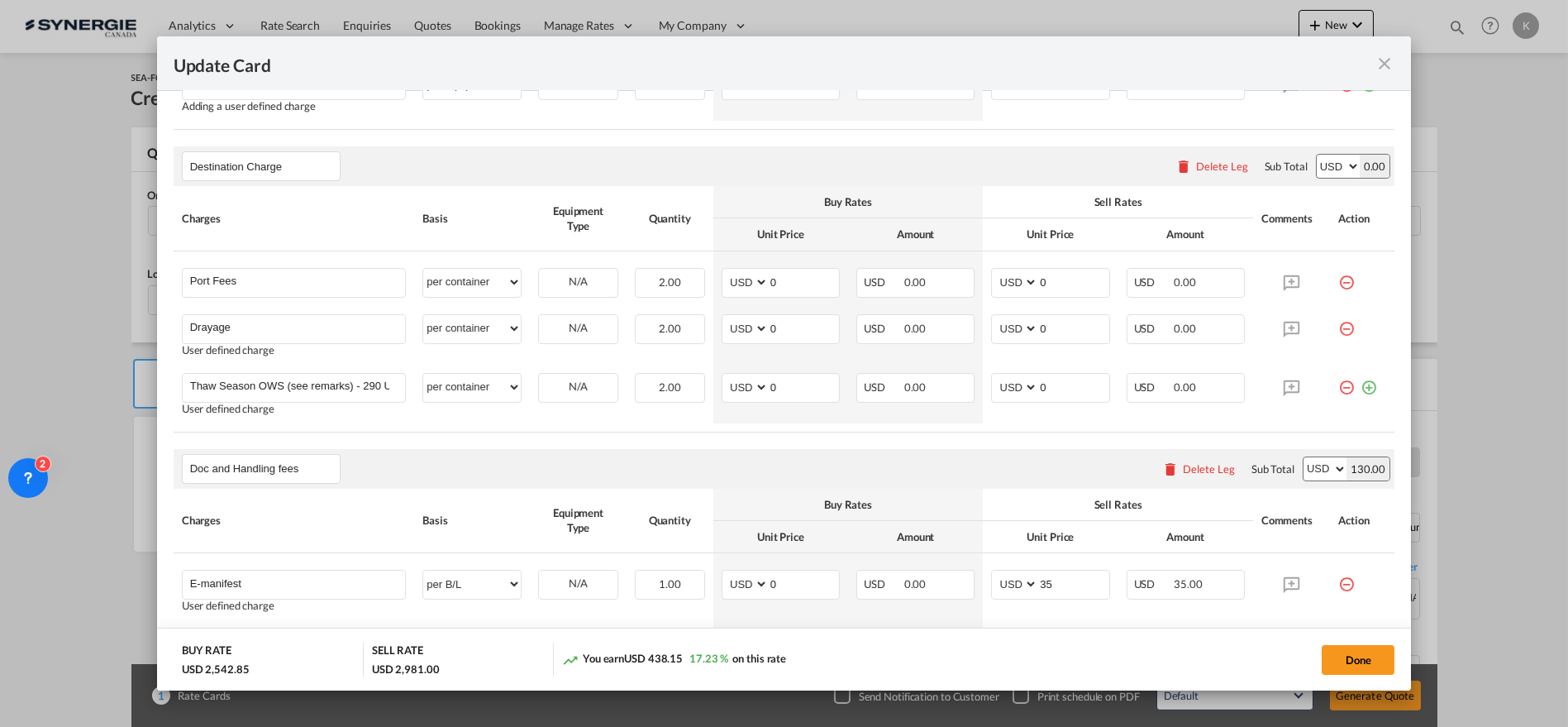 scroll, scrollTop: 1085, scrollLeft: 0, axis: vertical 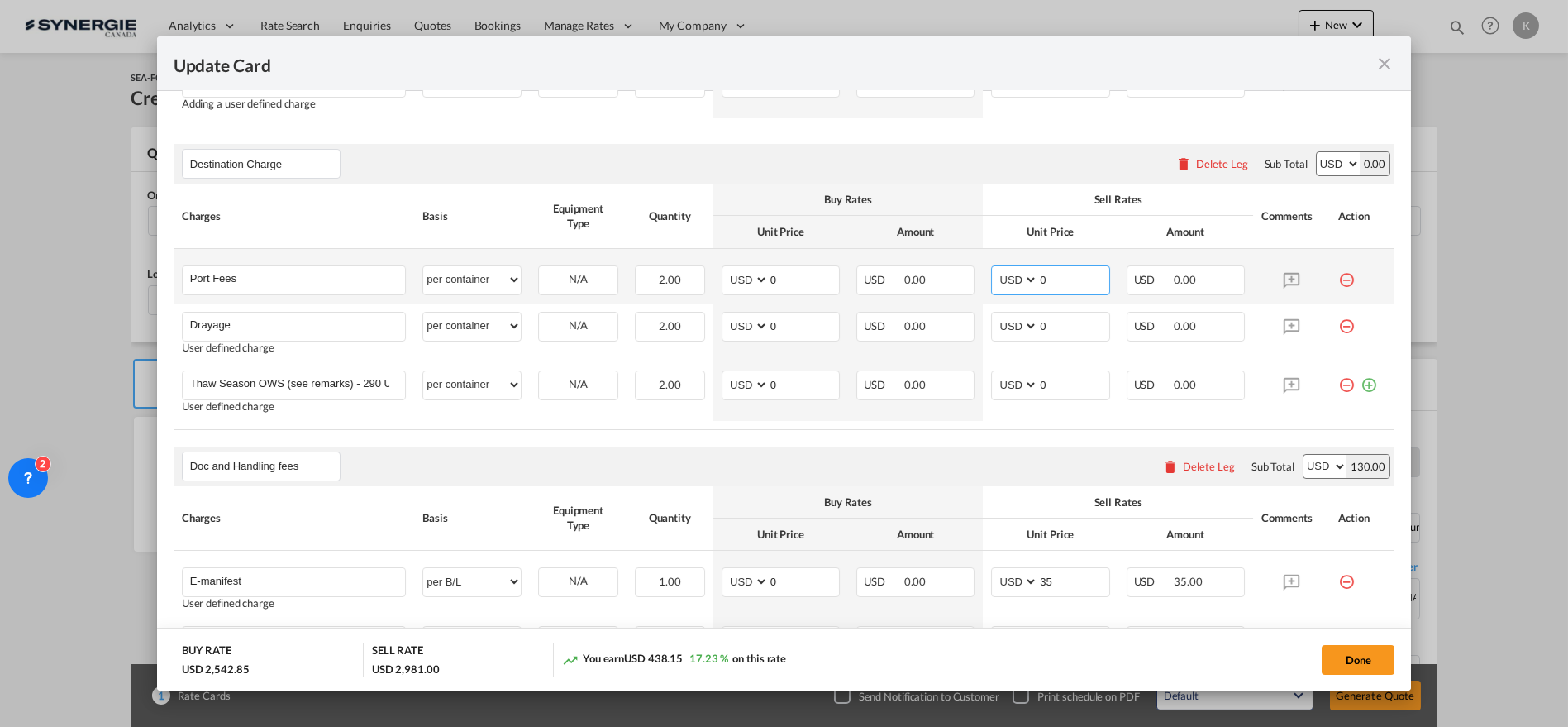 drag, startPoint x: 1043, startPoint y: 280, endPoint x: 1003, endPoint y: 277, distance: 40.112342 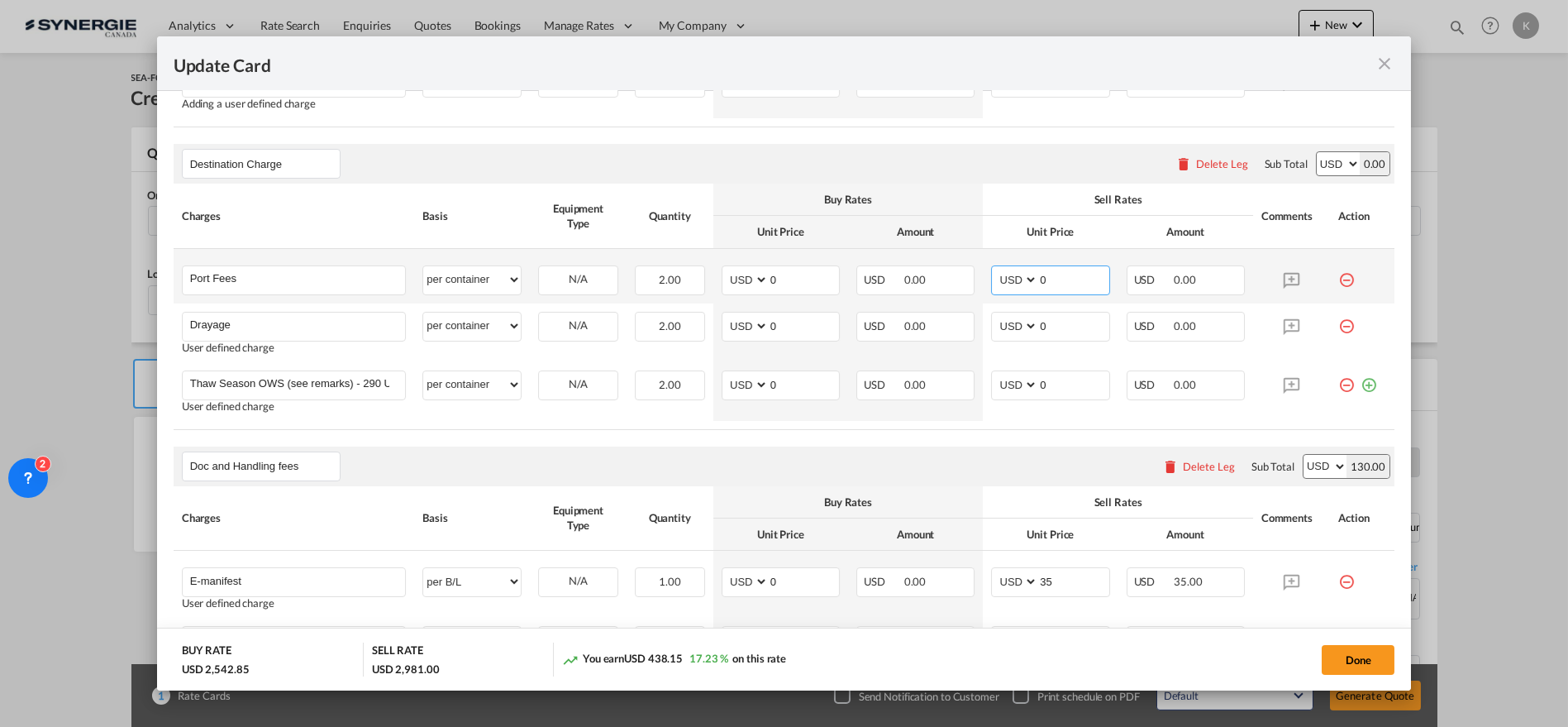 click on "AED AFN ALL AMD ANG AOA ARS AUD AWG AZN BAM BBD BDT BGN BHD BIF BMD BND BOB BRL BSD BTN BWP BYN BZD CAD CDF CHF CLP CNY COP CRC CUC CUP CVE CZK DJF DKK DOP DZD EGP ERN ETB EUR FJD FKP FOK GBP GEL GGP GHS GIP GMD GNF GTQ GYD HKD HNL HRK HTG HUF IDR ILS IMP INR IQD IRR ISK JMD JOD JPY KES KGS KHR KID KMF KRW KWD KYD KZT LAK LBP LKR LRD LSL LYD MAD MDL MGA MKD MMK MNT MOP MRU MUR MVR MWK MXN MYR MZN NAD NGN NIO NOK NPR NZD OMR PAB PEN PGK PHP PKR PLN PYG QAR RON RSD RUB RWF SAR SBD SCR SDG SEK SGD SHP SLL SOS SRD SSP STN SYP SZL THB TJS TMT TND TOP TRY TTD TVD TWD TZS UAH UGX USD UYU UZS VES VND VUV WST XAF XCD XDR XOF XPF YER ZAR ZMW 0" at bounding box center (1050, 280) 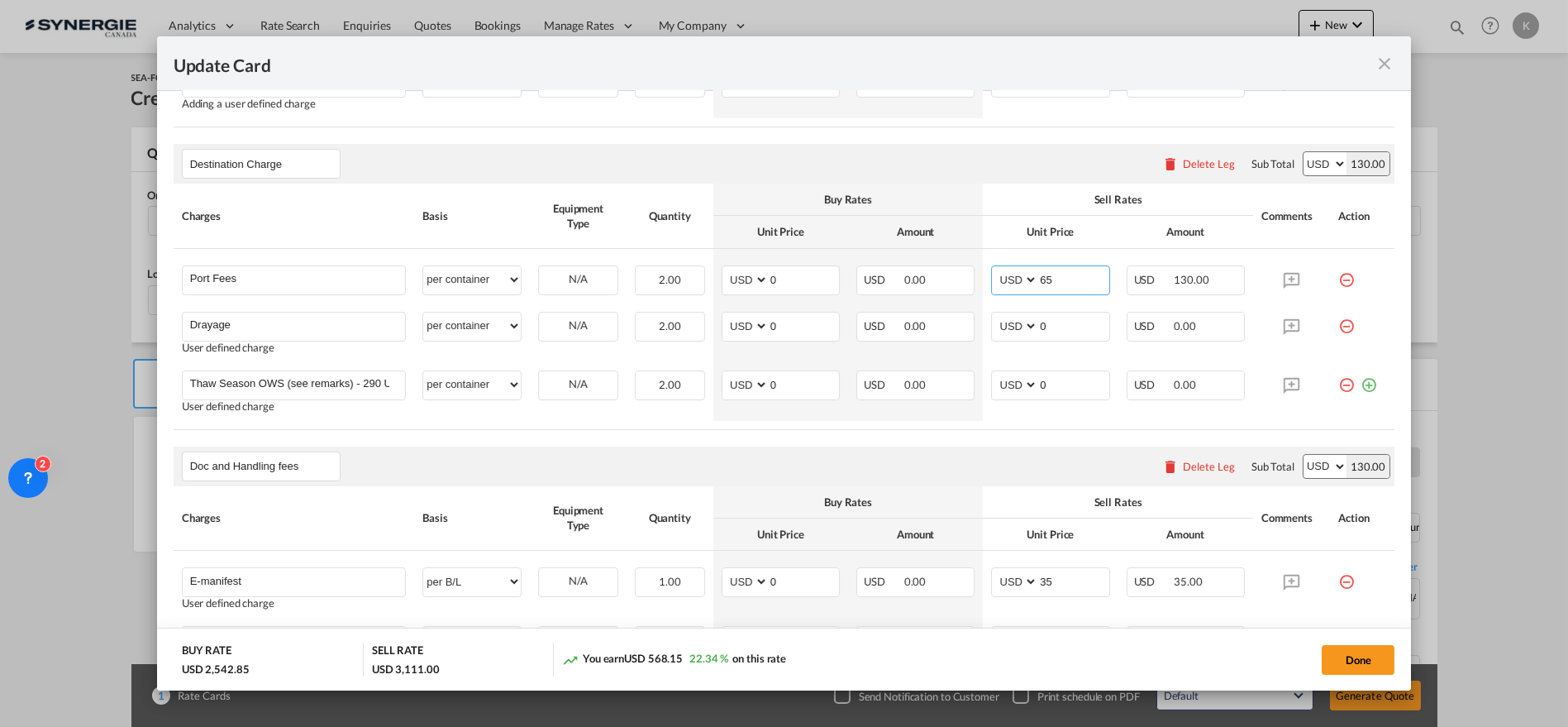 type on "65" 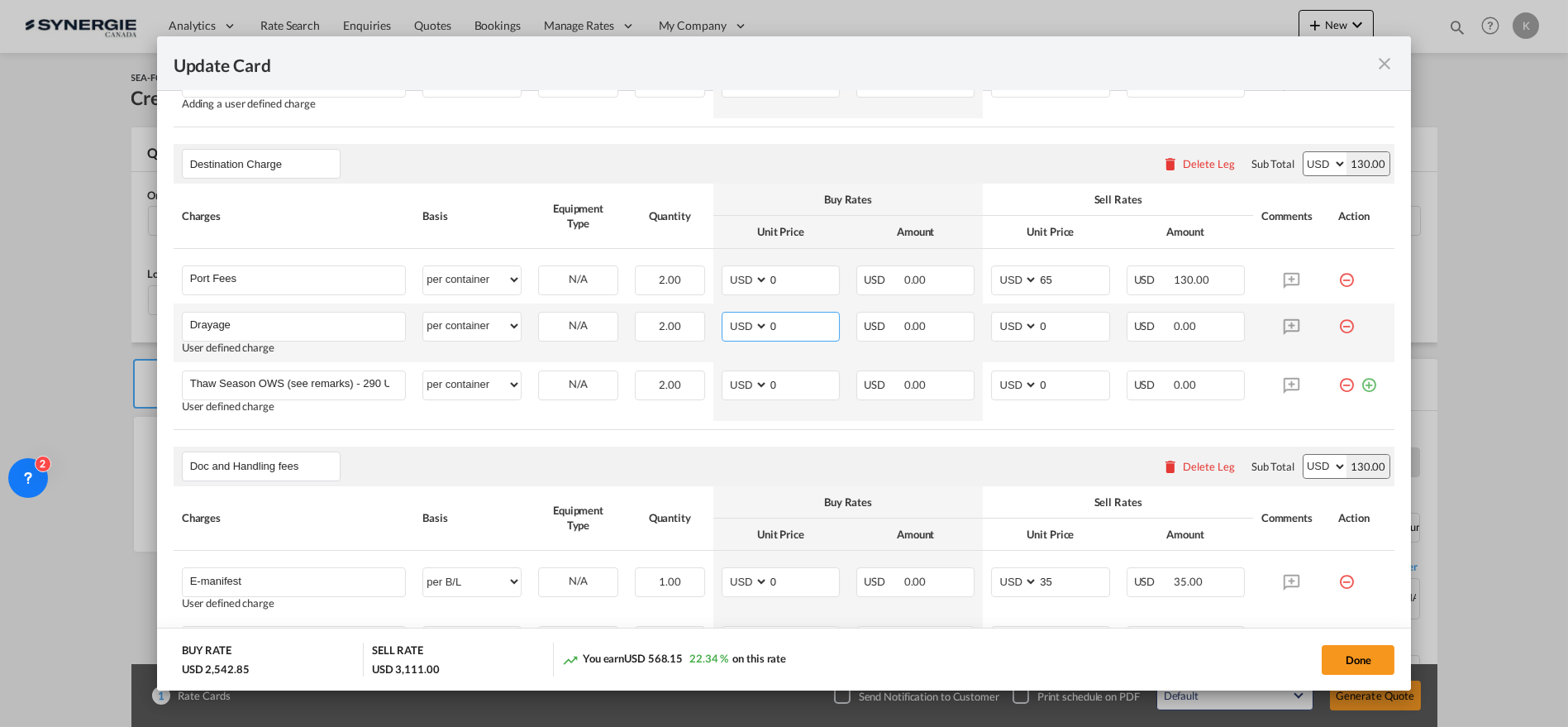 click on "AED AFN ALL AMD ANG AOA ARS AUD AWG AZN BAM BBD BDT BGN BHD BIF BMD BND BOB BRL BSD BTN BWP BYN BZD CAD CDF CHF CLP CNY COP CRC CUC CUP CVE CZK DJF DKK DOP DZD EGP ERN ETB EUR FJD FKP FOK GBP GEL GGP GHS GIP GMD GNF GTQ GYD HKD HNL HRK HTG HUF IDR ILS IMP INR IQD IRR ISK JMD JOD JPY KES KGS KHR KID KMF KRW KWD KYD KZT LAK LBP LKR LRD LSL LYD MAD MDL MGA MKD MMK MNT MOP MRU MUR MVR MWK MXN MYR MZN NAD NGN NIO NOK NPR NZD OMR PAB PEN PGK PHP PKR PLN PYG QAR RON RSD RUB RWF SAR SBD SCR SDG SEK SGD SHP SLL SOS SRD SSP STN SYP SZL THB TJS TMT TND TOP TRY TTD TVD TWD TZS UAH UGX USD UYU UZS VES VND VUV WST XAF XCD XDR XOF XPF YER ZAR ZMW" at bounding box center [746, 326] 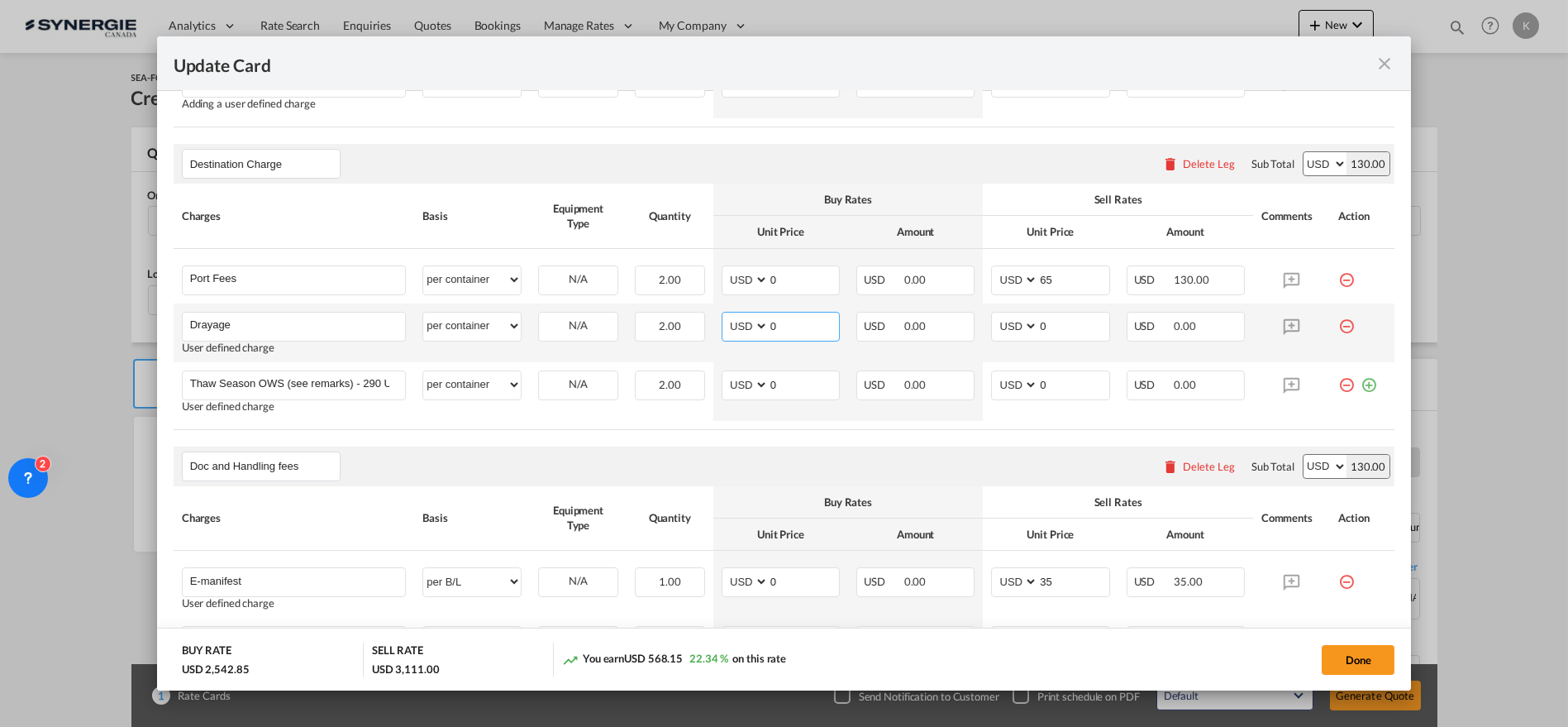 select on "string:CAD" 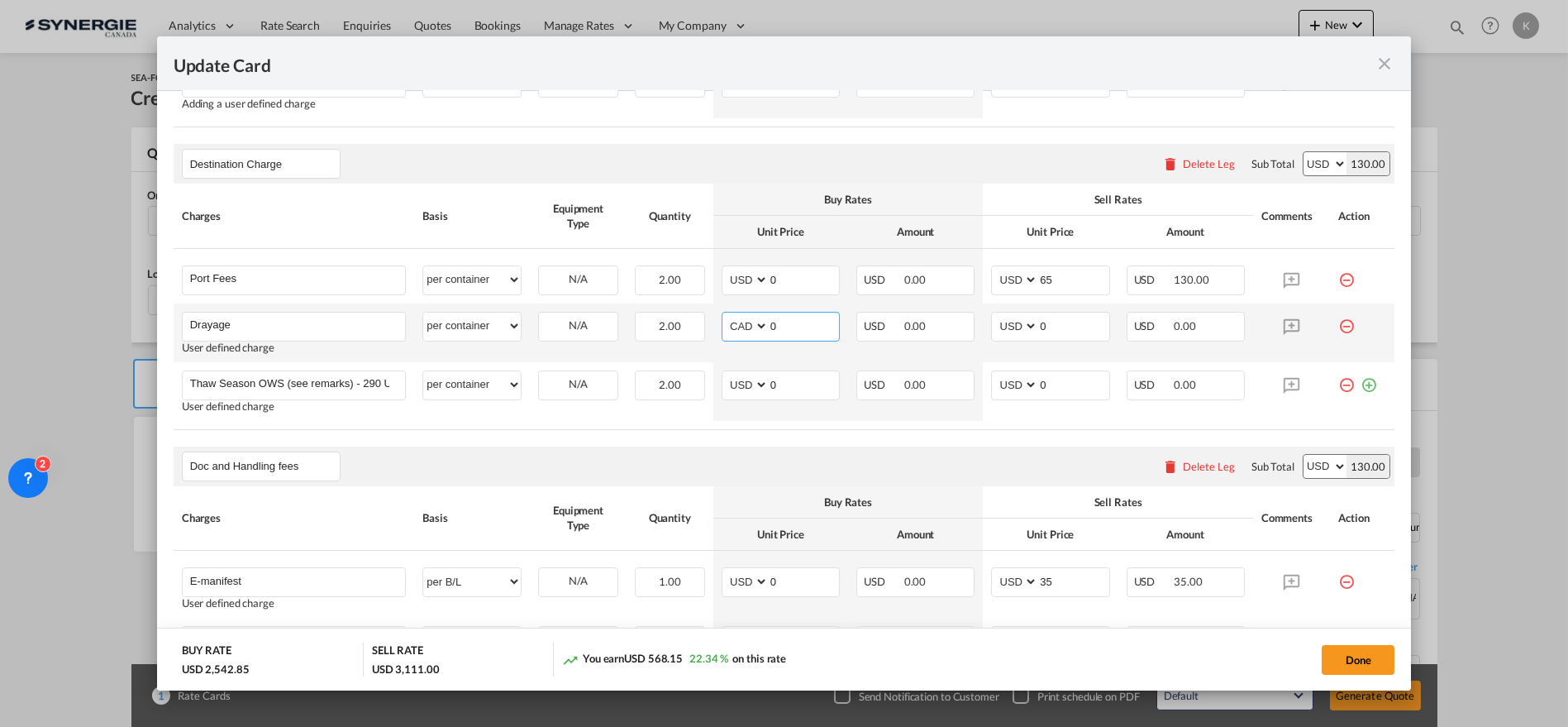 click on "AED AFN ALL AMD ANG AOA ARS AUD AWG AZN BAM BBD BDT BGN BHD BIF BMD BND BOB BRL BSD BTN BWP BYN BZD CAD CDF CHF CLP CNY COP CRC CUC CUP CVE CZK DJF DKK DOP DZD EGP ERN ETB EUR FJD FKP FOK GBP GEL GGP GHS GIP GMD GNF GTQ GYD HKD HNL HRK HTG HUF IDR ILS IMP INR IQD IRR ISK JMD JOD JPY KES KGS KHR KID KMF KRW KWD KYD KZT LAK LBP LKR LRD LSL LYD MAD MDL MGA MKD MMK MNT MOP MRU MUR MVR MWK MXN MYR MZN NAD NGN NIO NOK NPR NZD OMR PAB PEN PGK PHP PKR PLN PYG QAR RON RSD RUB RWF SAR SBD SCR SDG SEK SGD SHP SLL SOS SRD SSP STN SYP SZL THB TJS TMT TND TOP TRY TTD TVD TWD TZS UAH UGX USD UYU UZS VES VND VUV WST XAF XCD XDR XOF XPF YER ZAR ZMW" at bounding box center [746, 326] 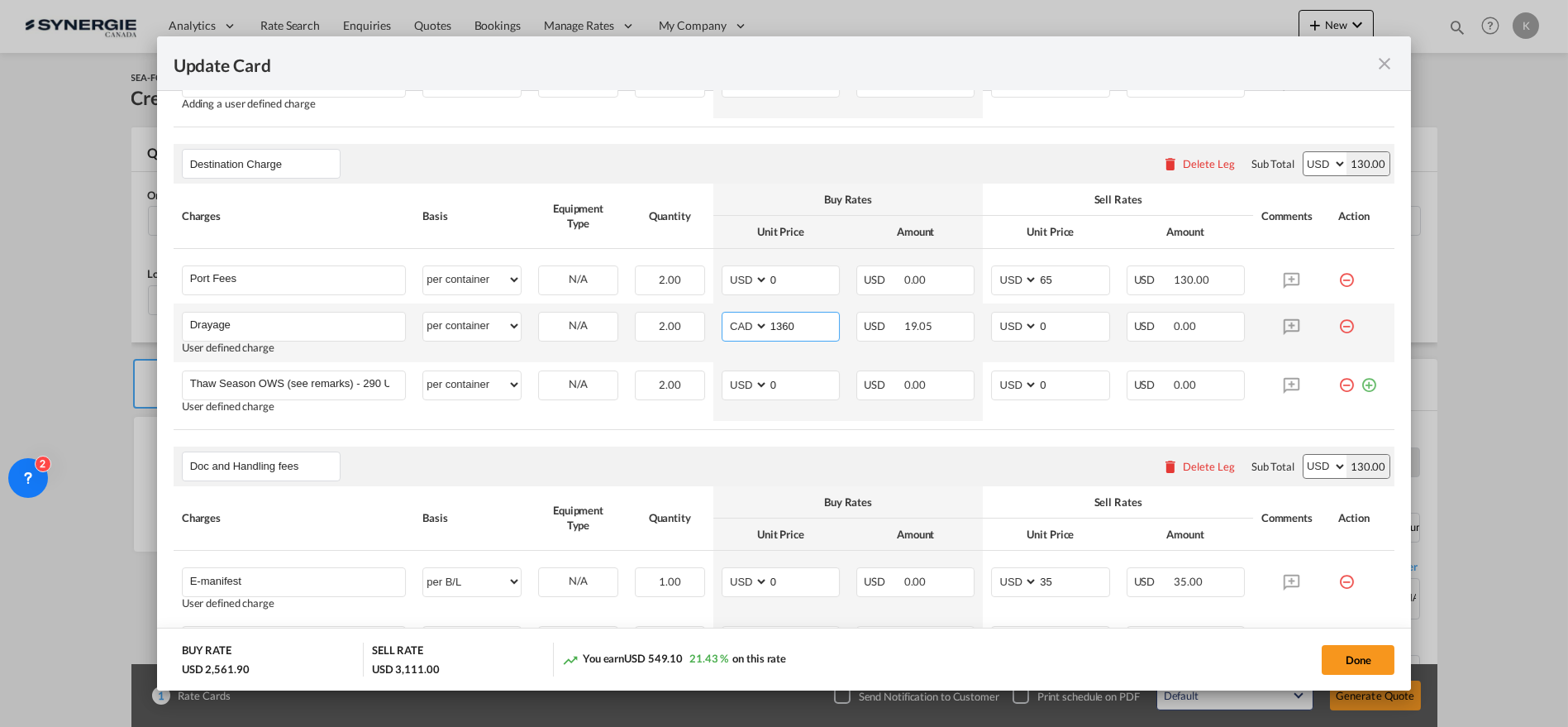 type on "1360" 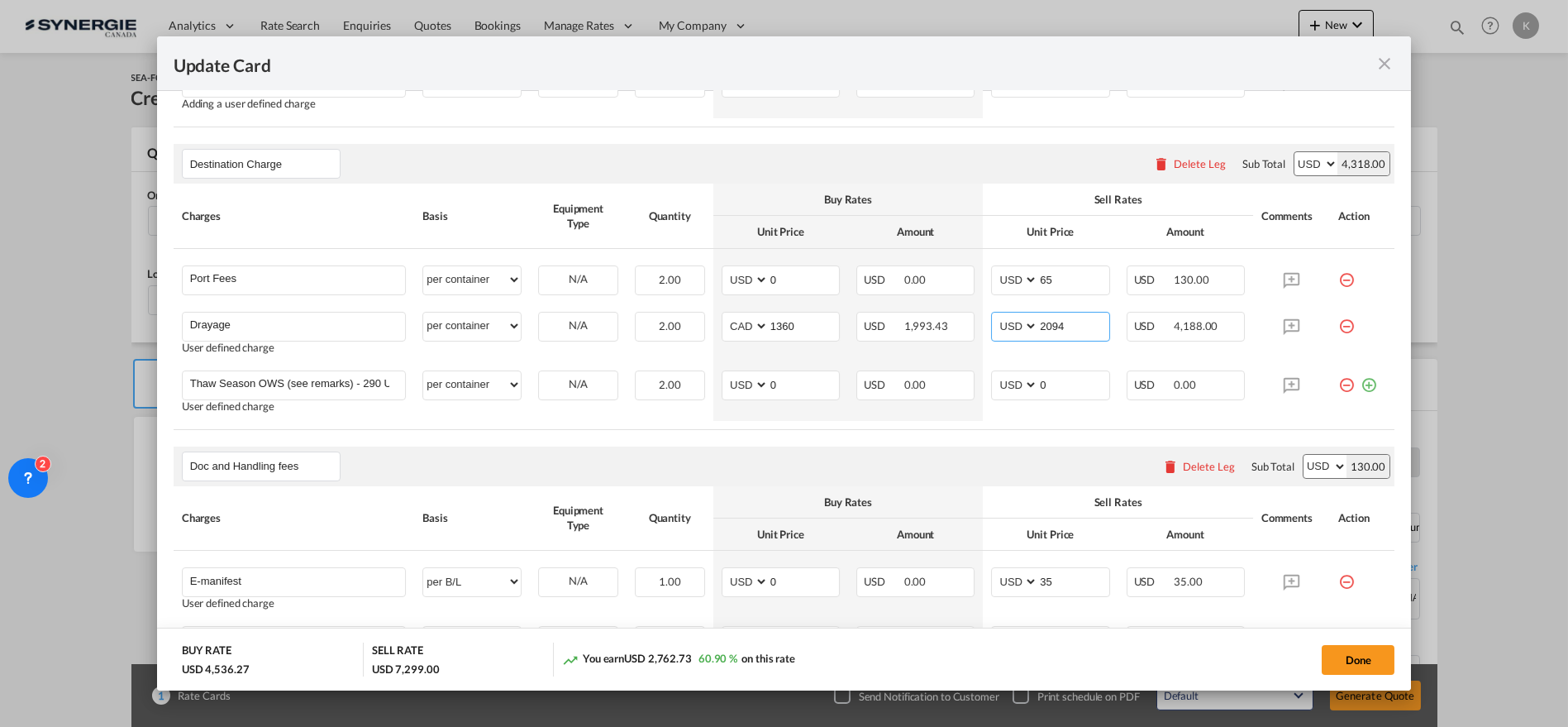 type on "2094" 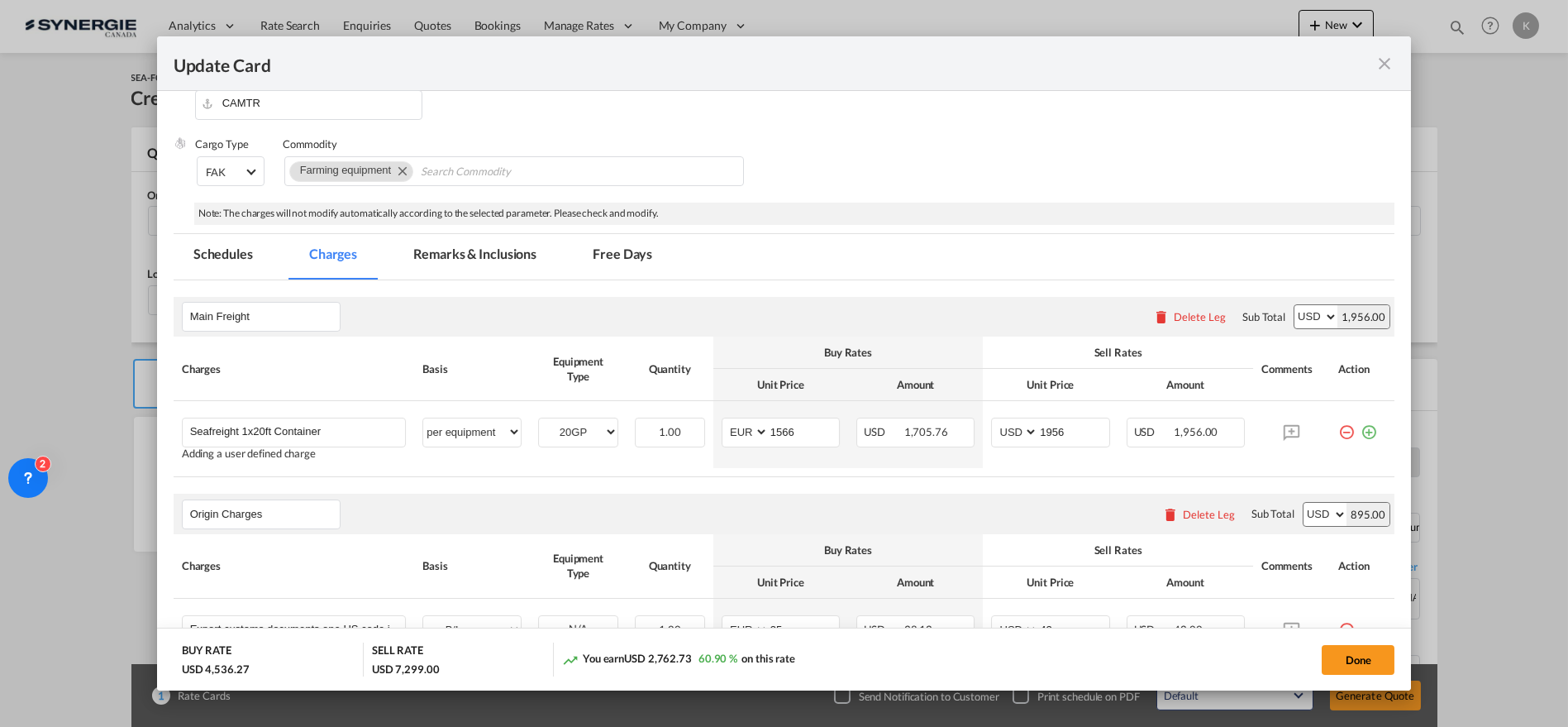 scroll, scrollTop: 268, scrollLeft: 0, axis: vertical 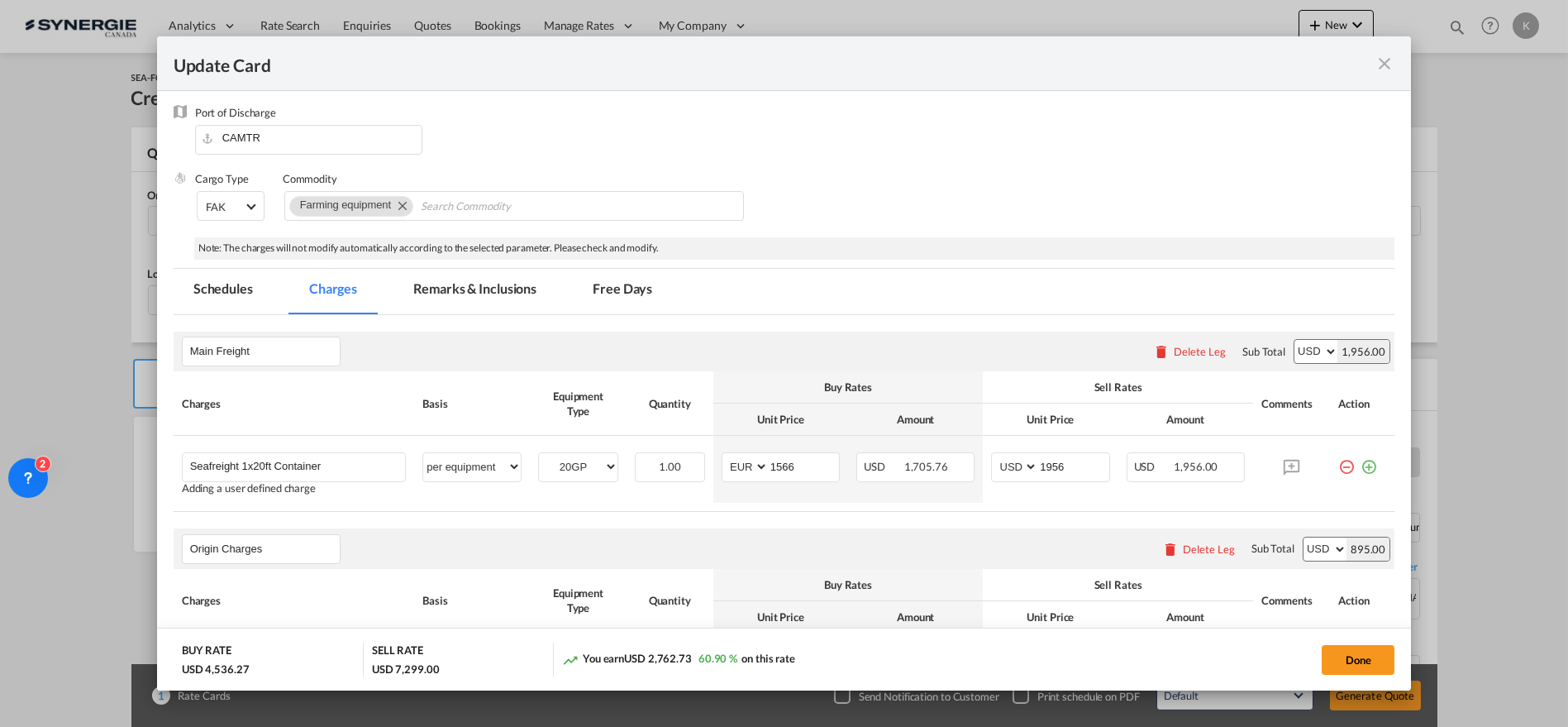 click on "Remarks & Inclusions" at bounding box center (474, 291) 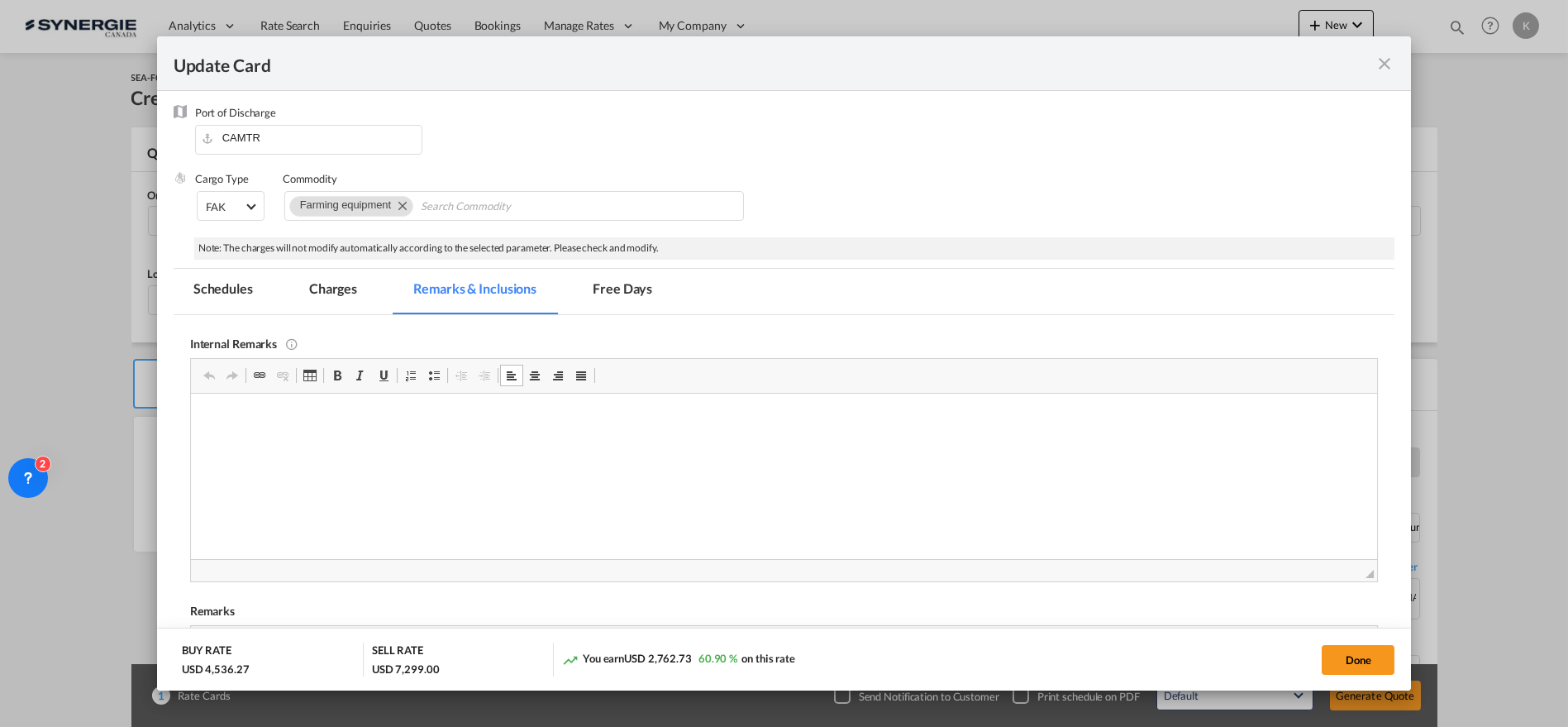 scroll, scrollTop: 0, scrollLeft: 0, axis: both 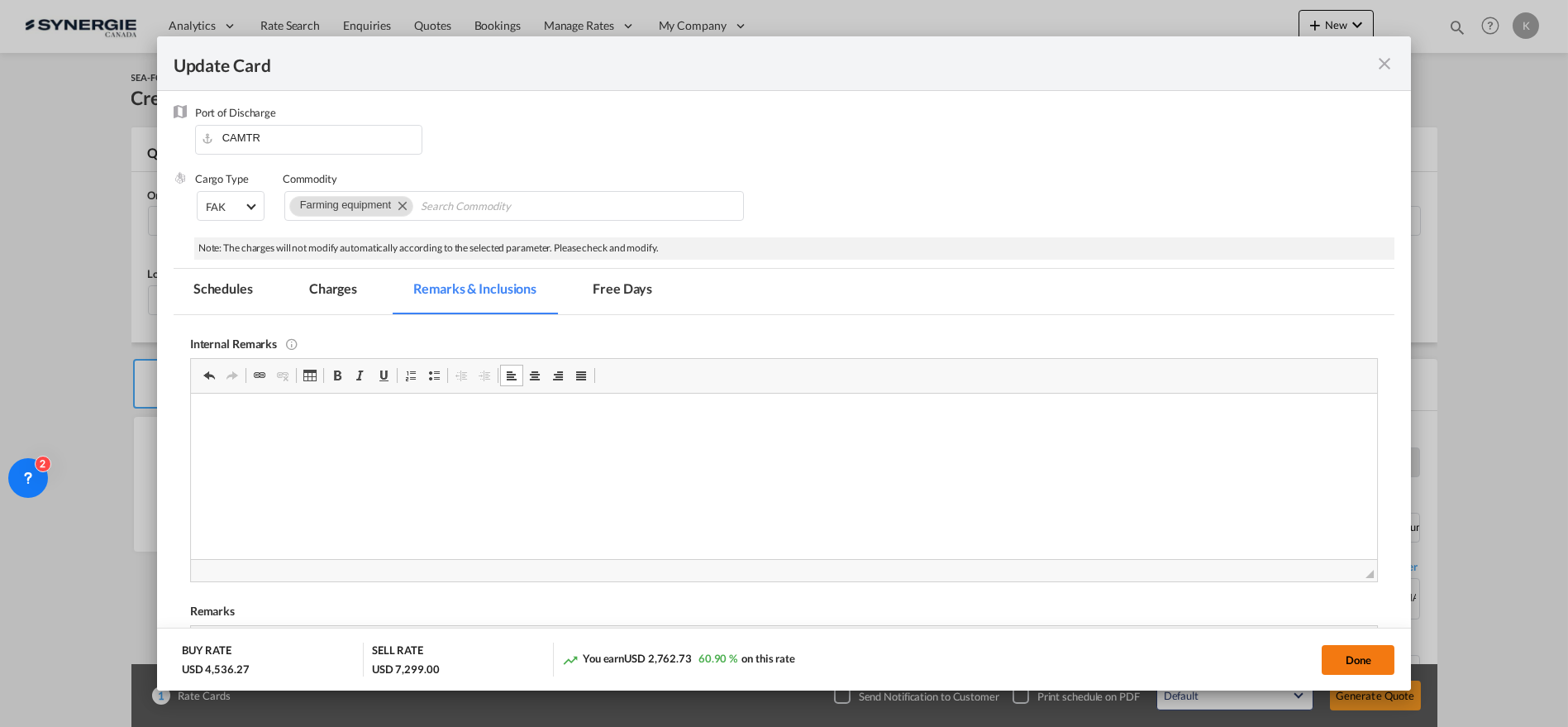 click on "Done" 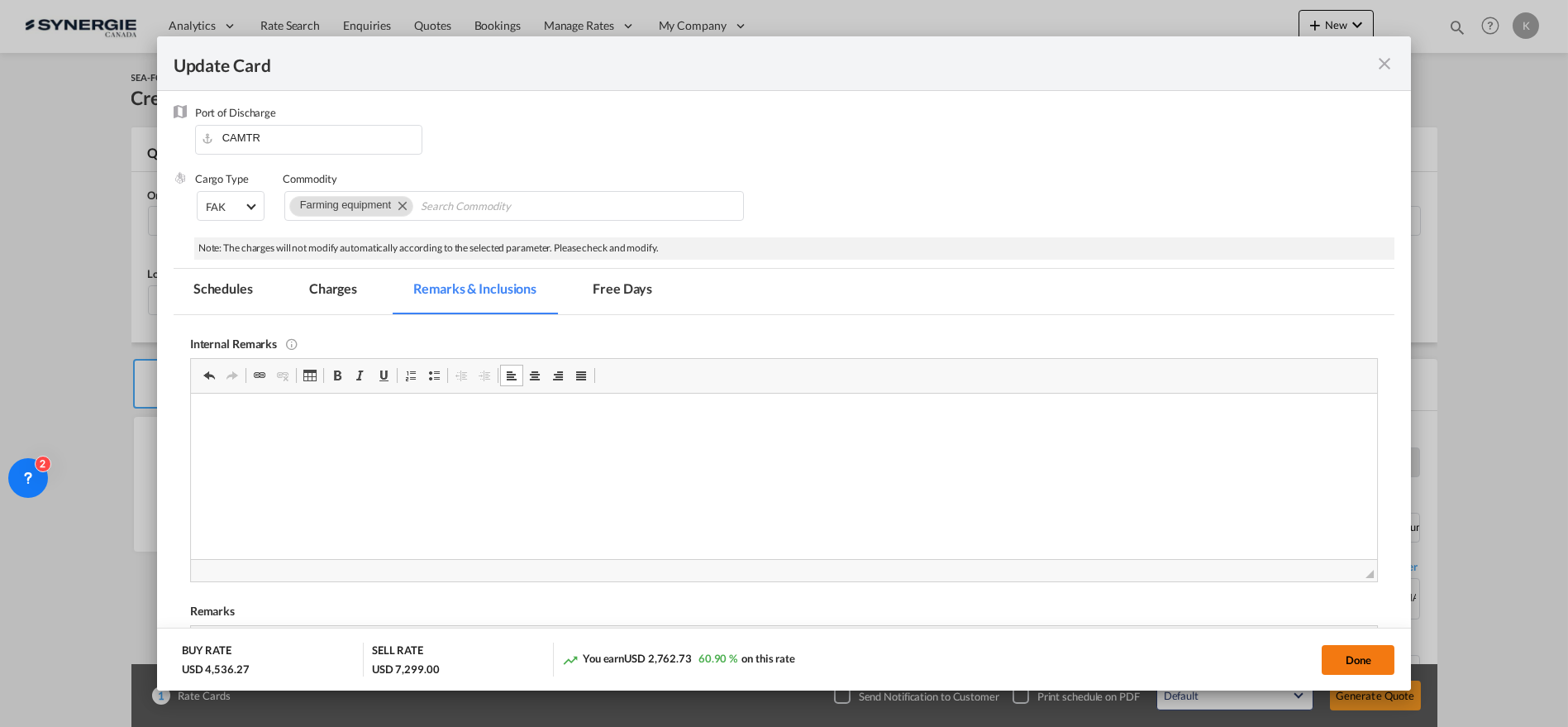 type on "[DATE]" 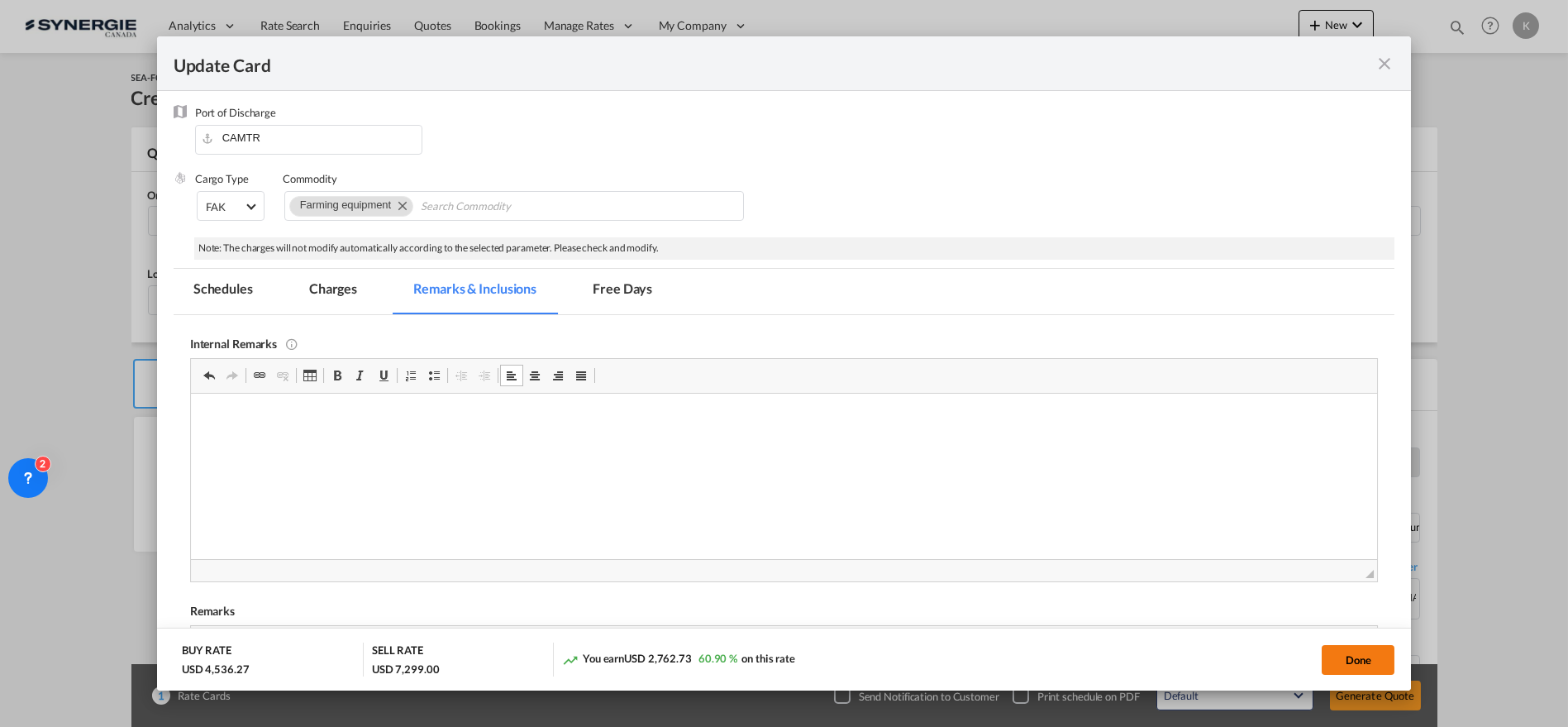 type on "53.5" 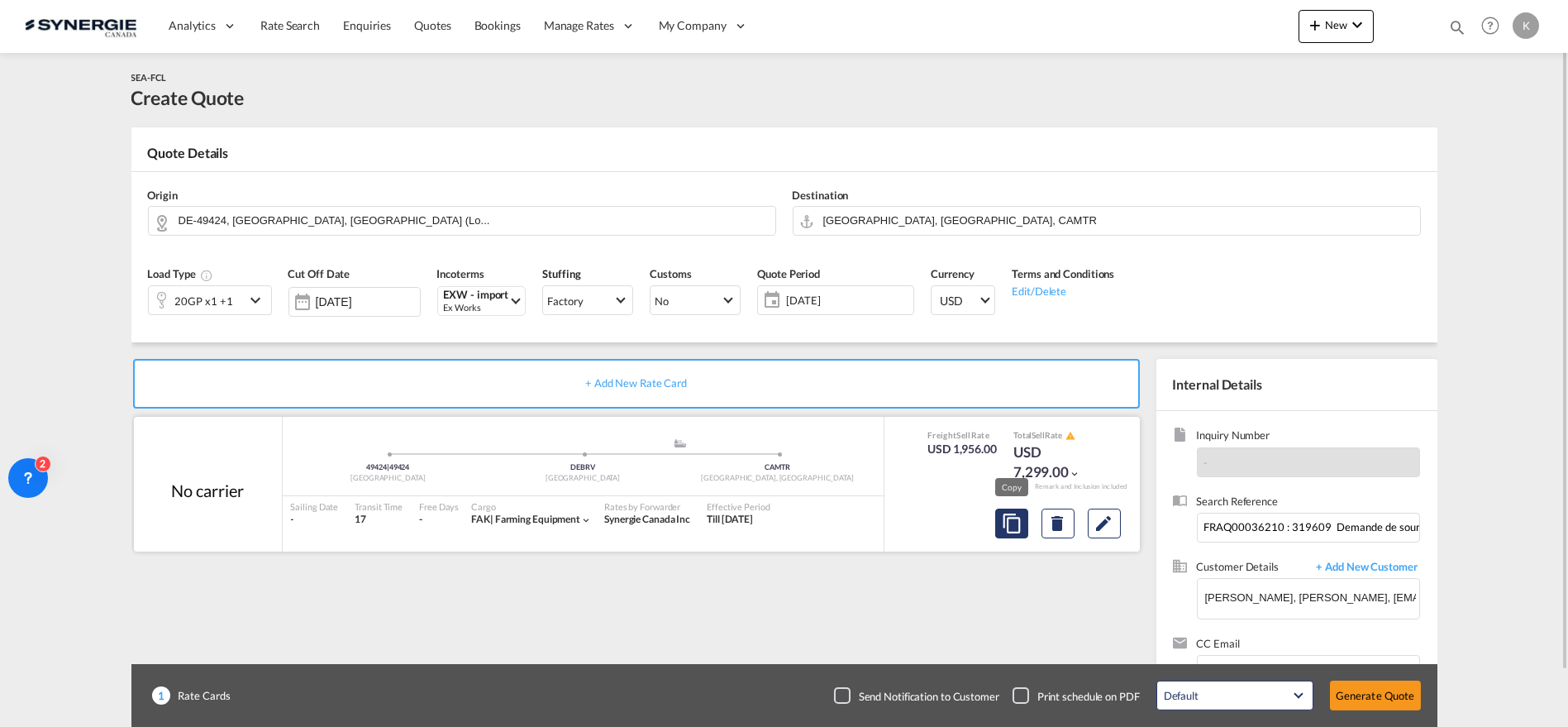 click at bounding box center (1012, 524) 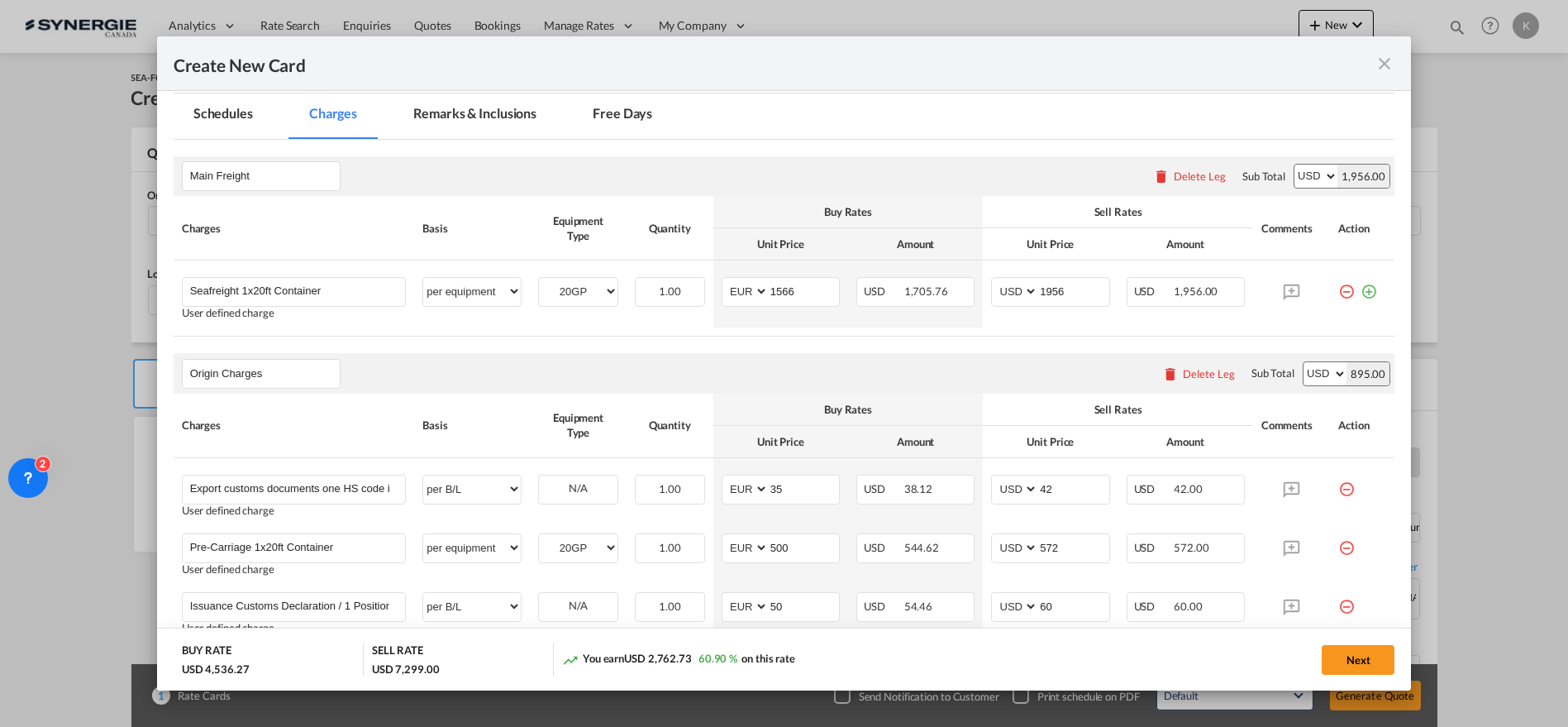 scroll, scrollTop: 445, scrollLeft: 0, axis: vertical 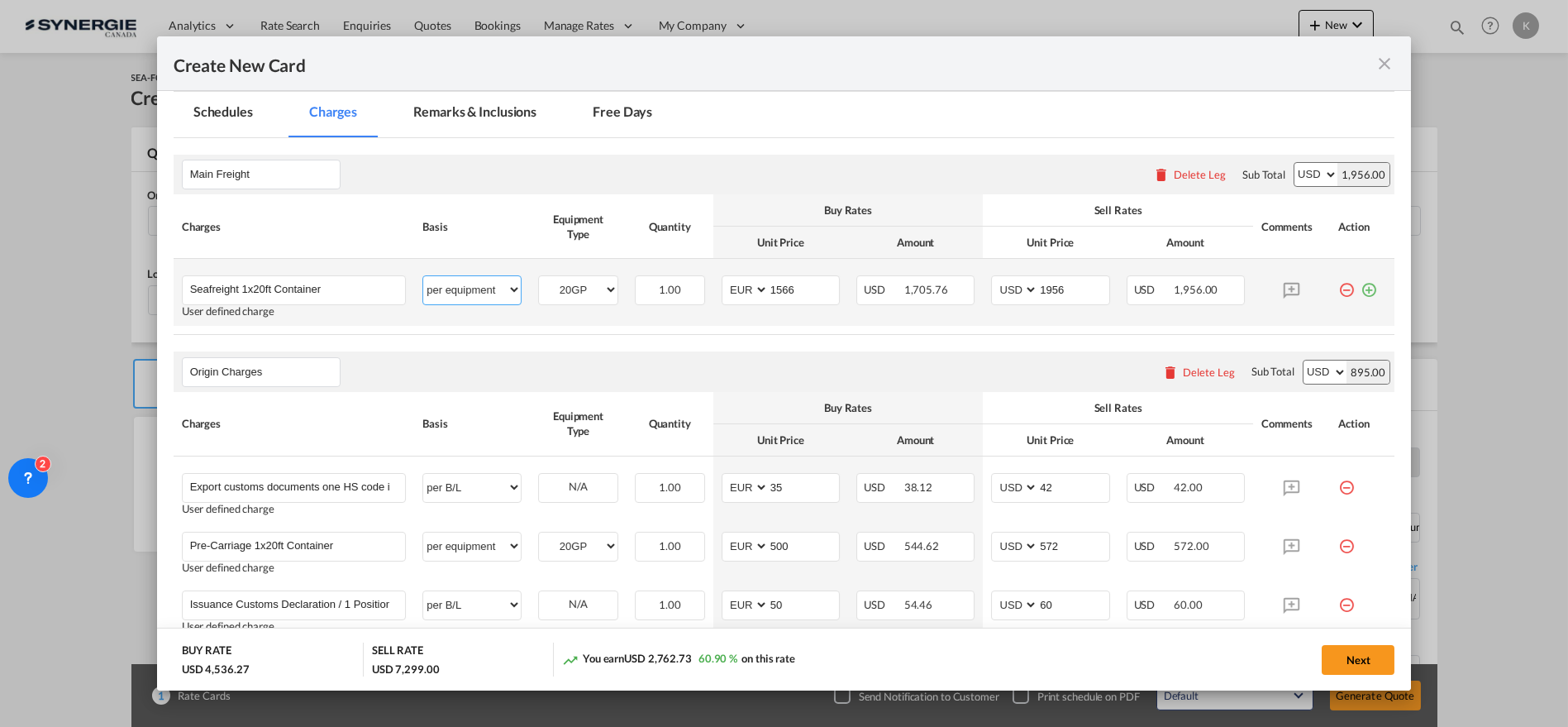 click on "per equipment
per container
per B/L
per shipping bill
per shipment
% on freight
per pallet
per carton
per vehicle
per shift
per invoice
per package
per day
per revalidation
per teu
per kg
per ton
per hour
flat
per_hbl
per belt
per_declaration
per_document
per chasis split
per clearance" at bounding box center (472, 289) 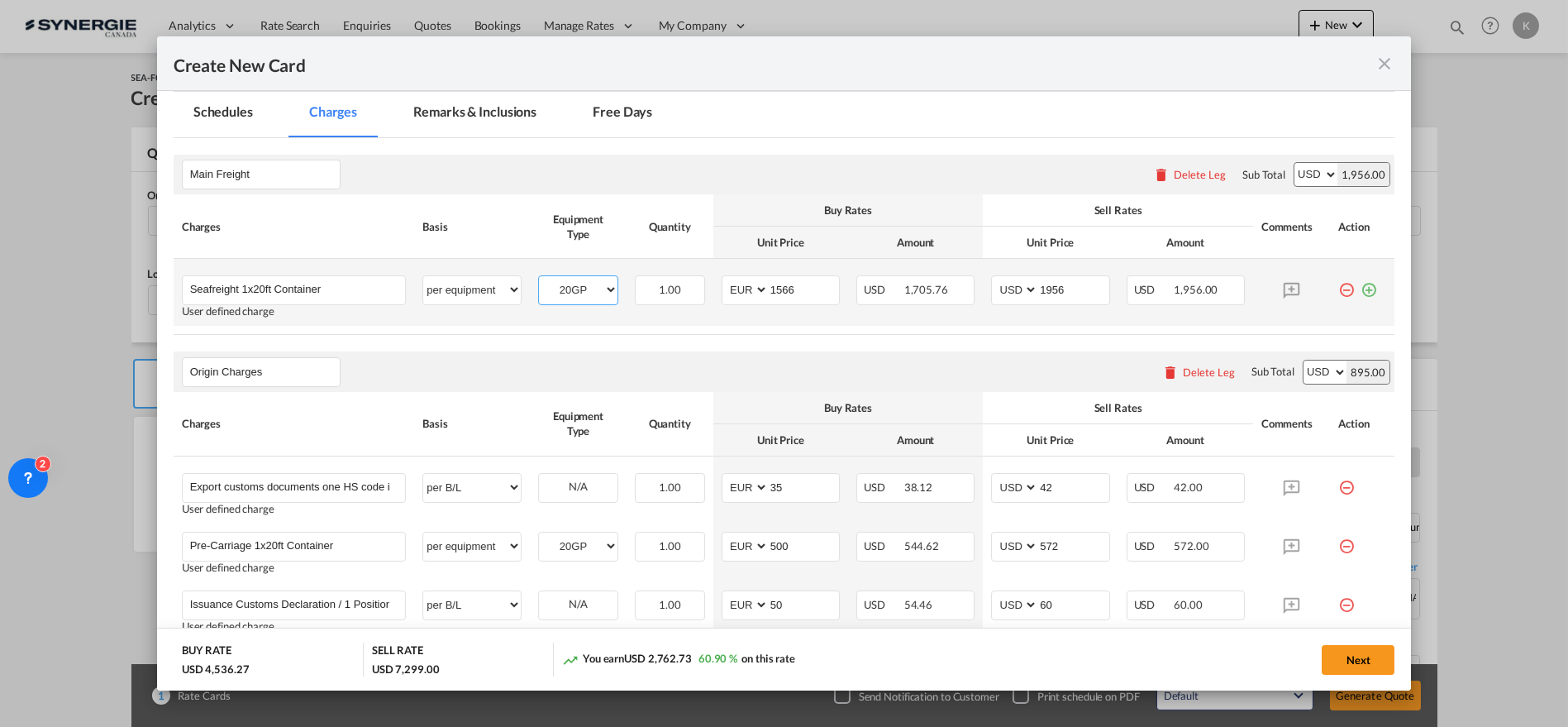 click on "20GP 40HC" at bounding box center (578, 289) 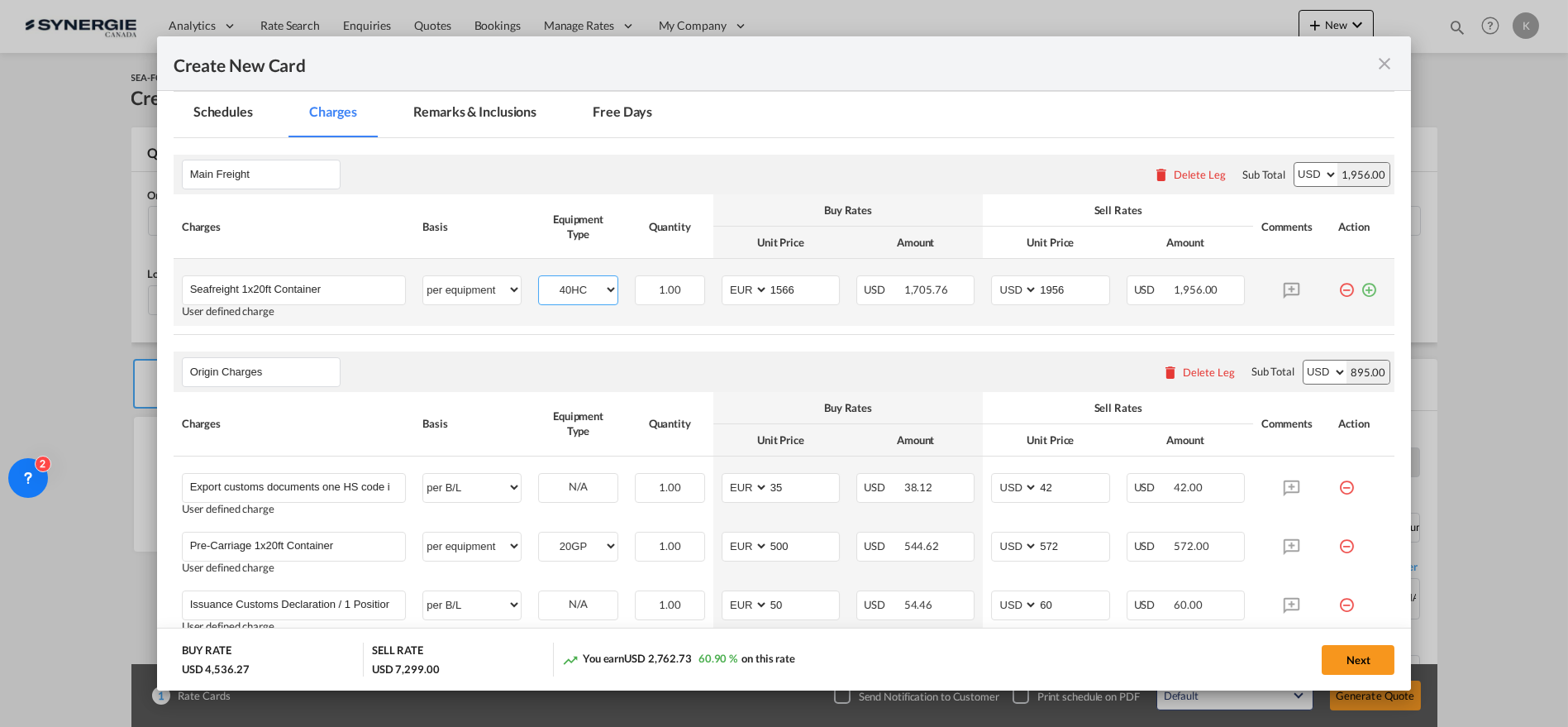 click on "20GP 40HC" at bounding box center (578, 289) 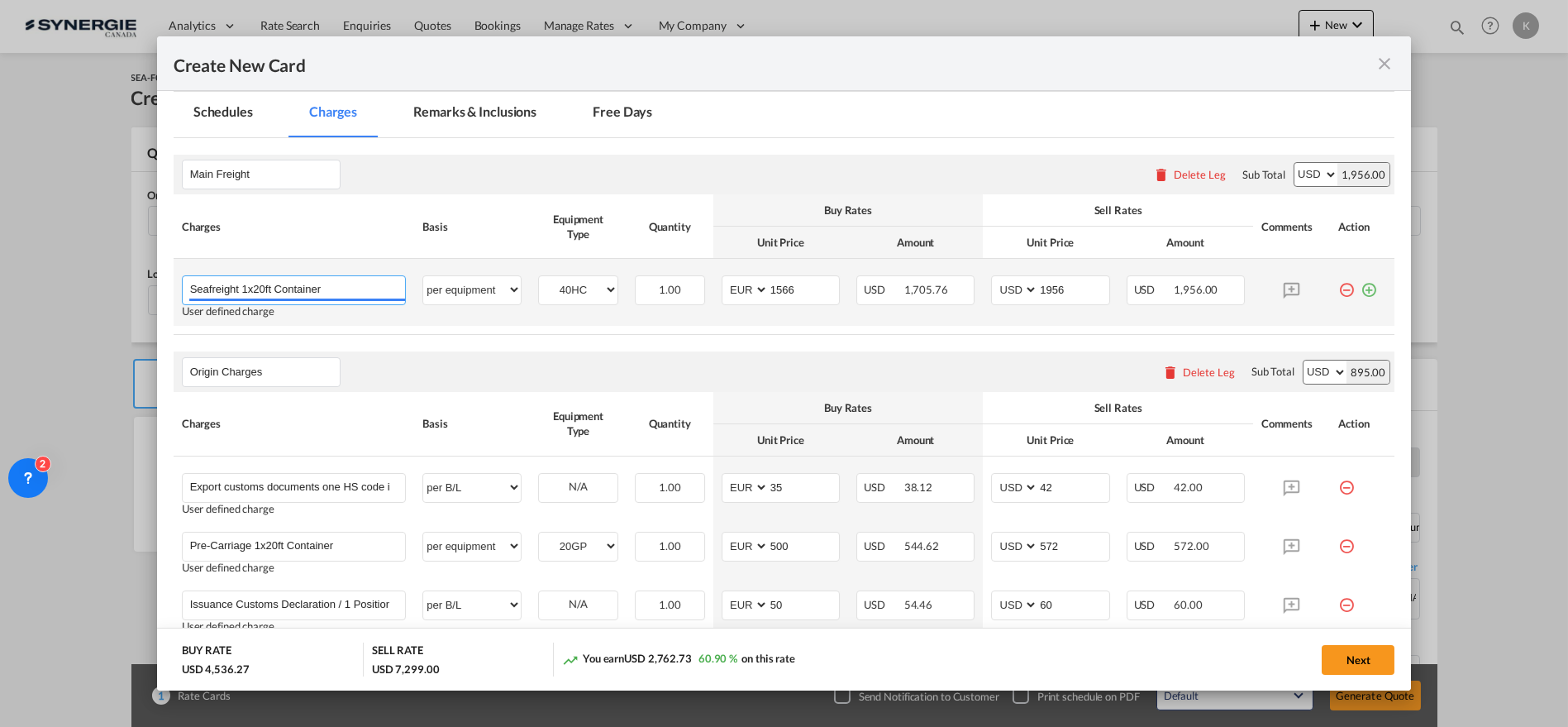 click on "Seafreight 1x20ft Container" at bounding box center (298, 289) 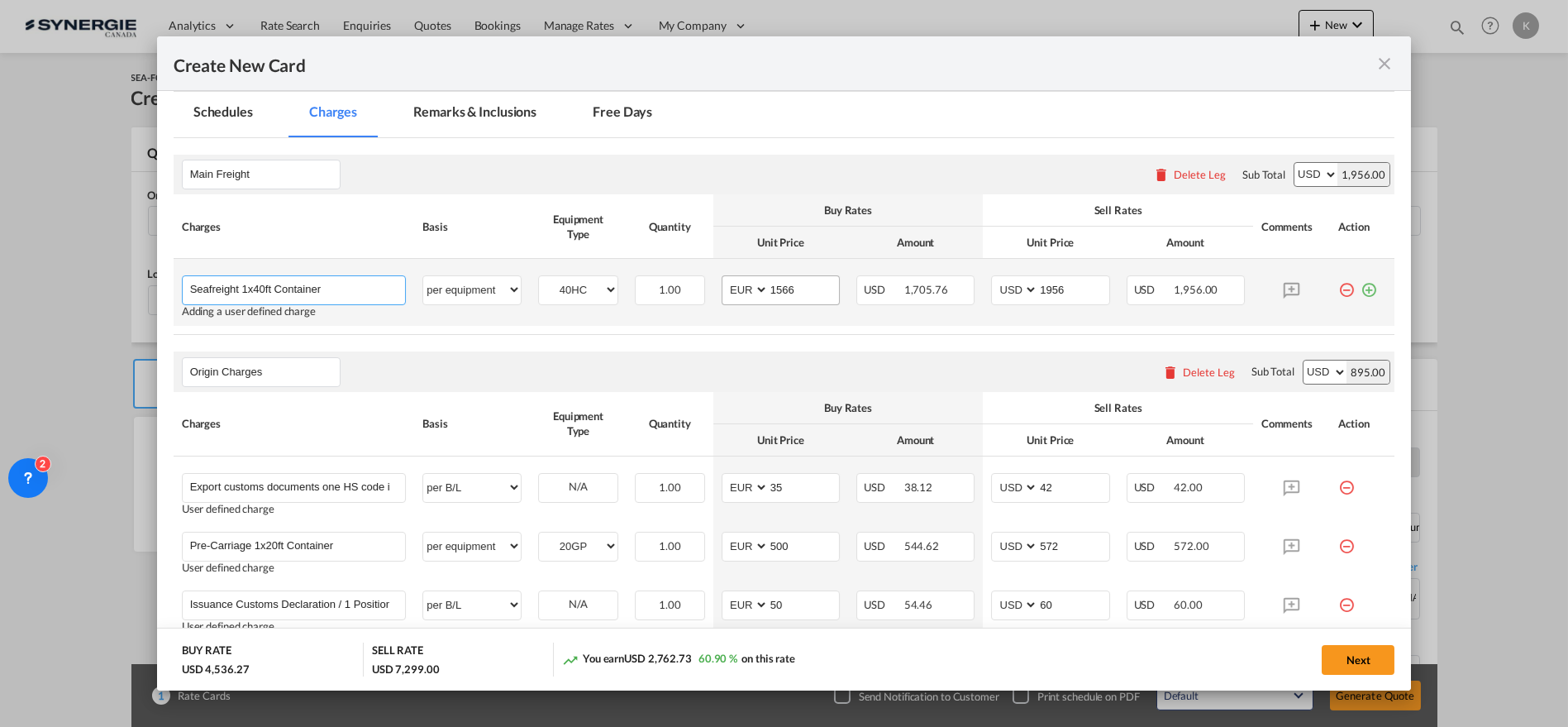 type on "Seafreight 1x40ft Container" 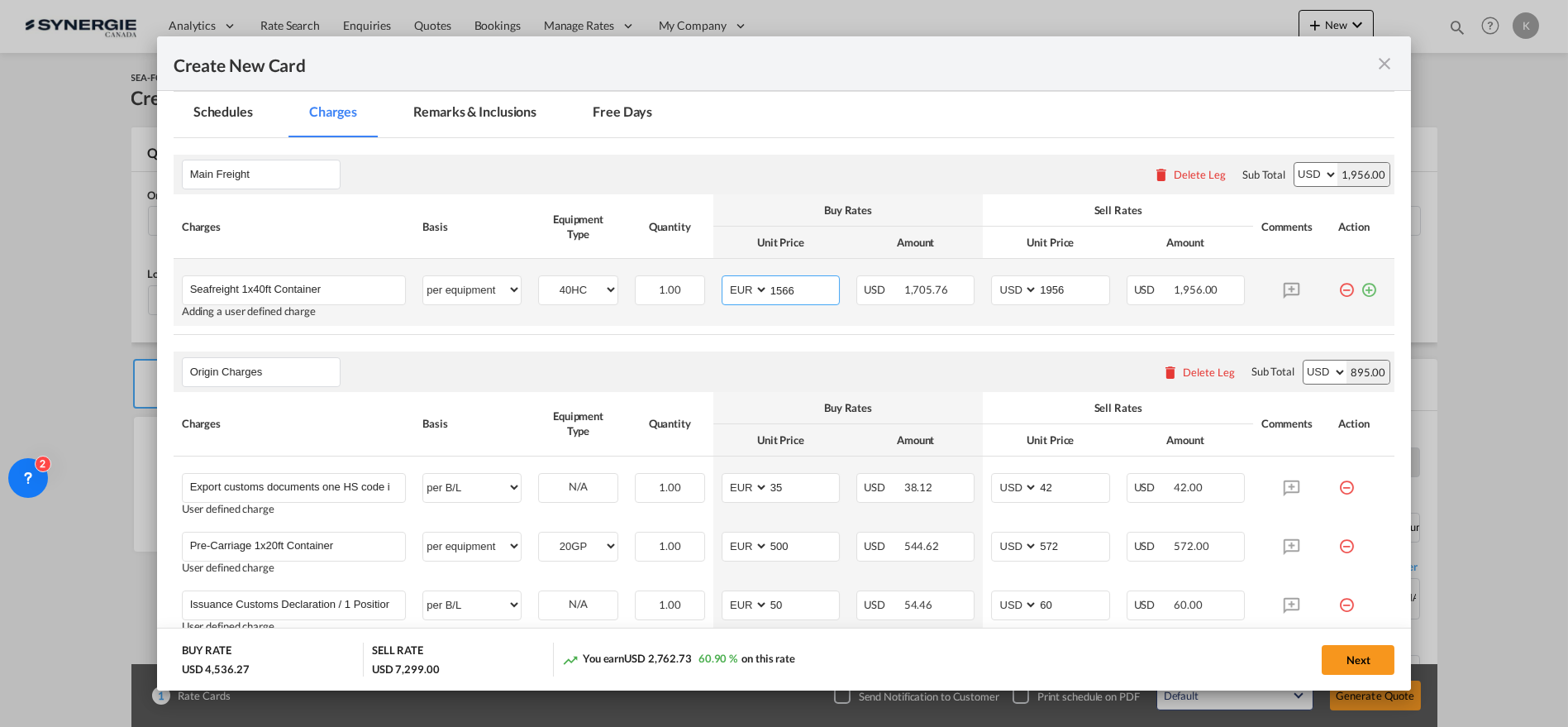 drag, startPoint x: 793, startPoint y: 288, endPoint x: 750, endPoint y: 294, distance: 43.41659 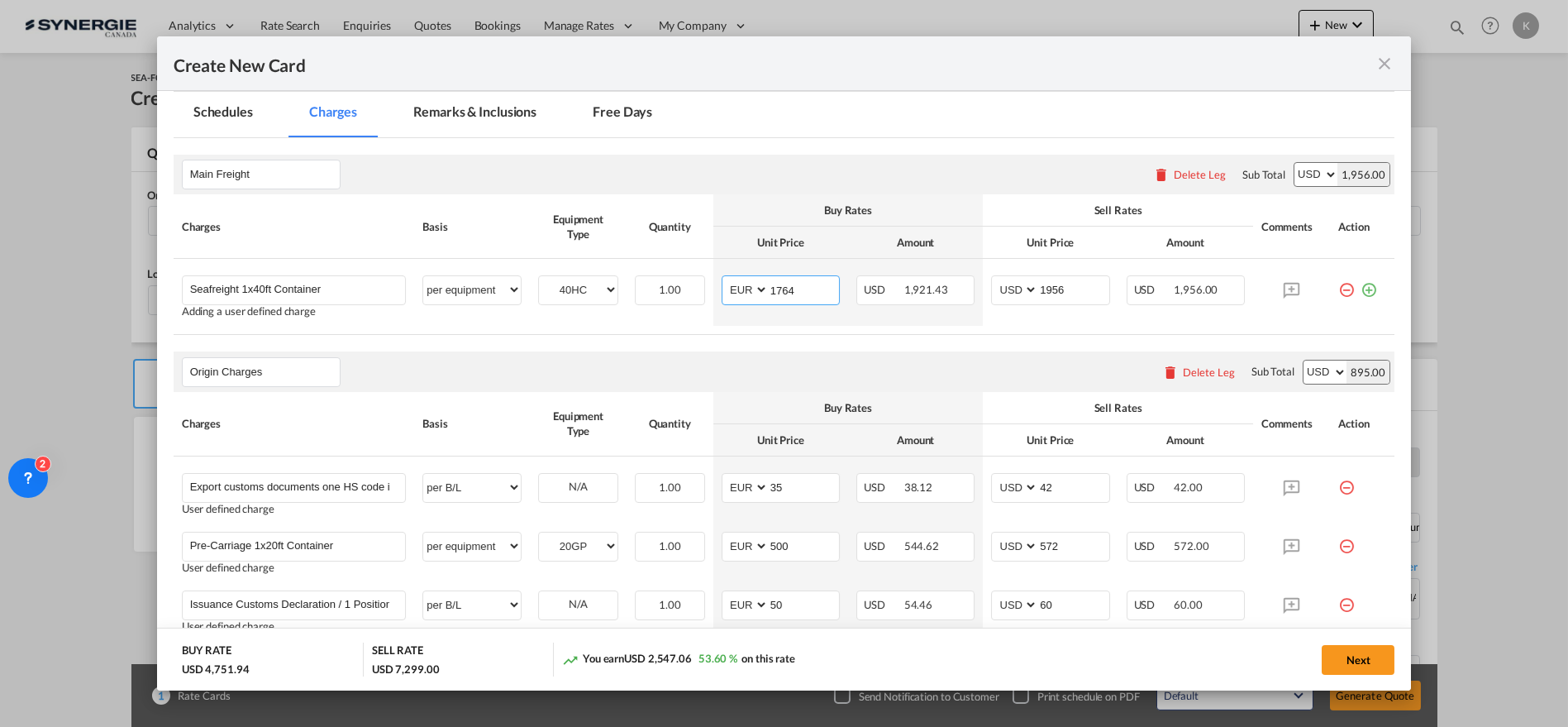 type on "1764" 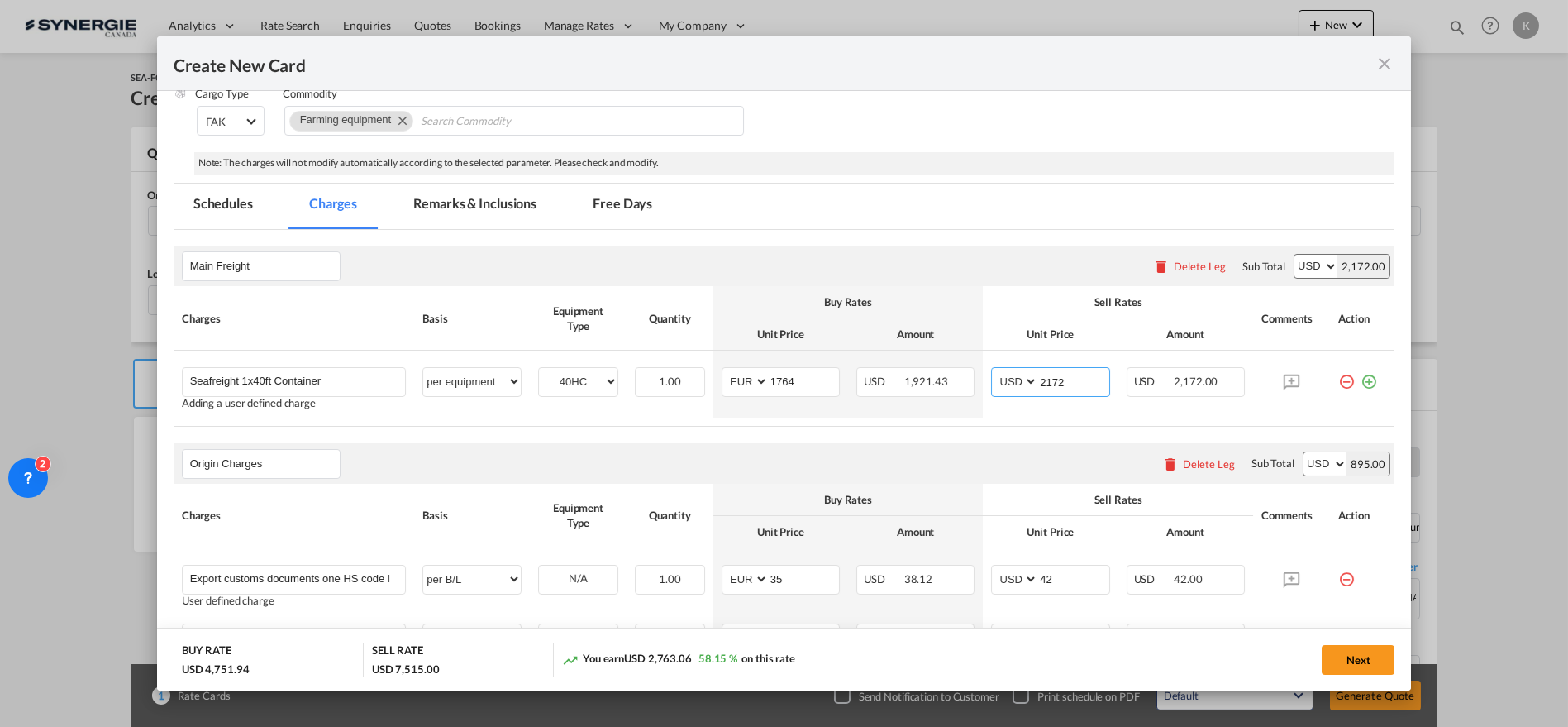 type on "2172" 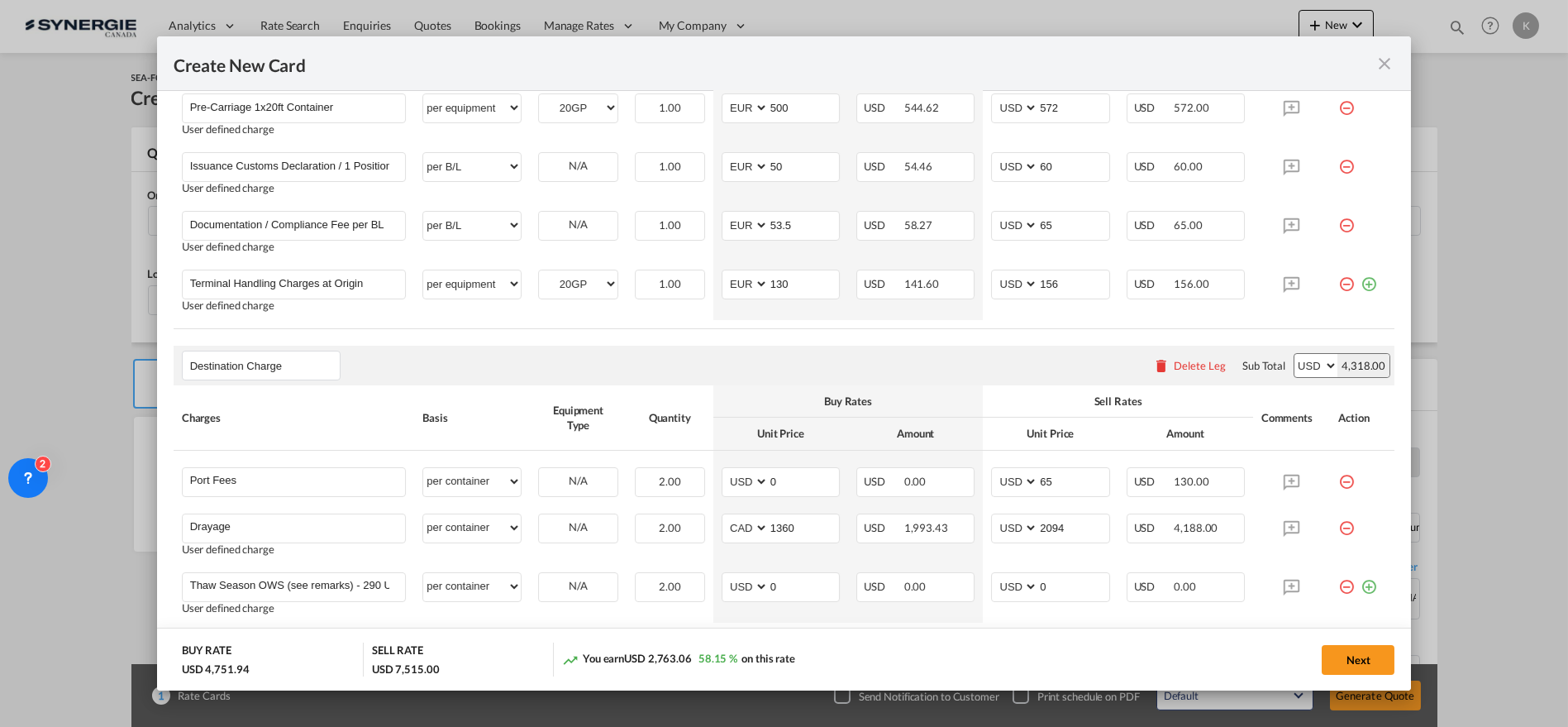scroll, scrollTop: 893, scrollLeft: 0, axis: vertical 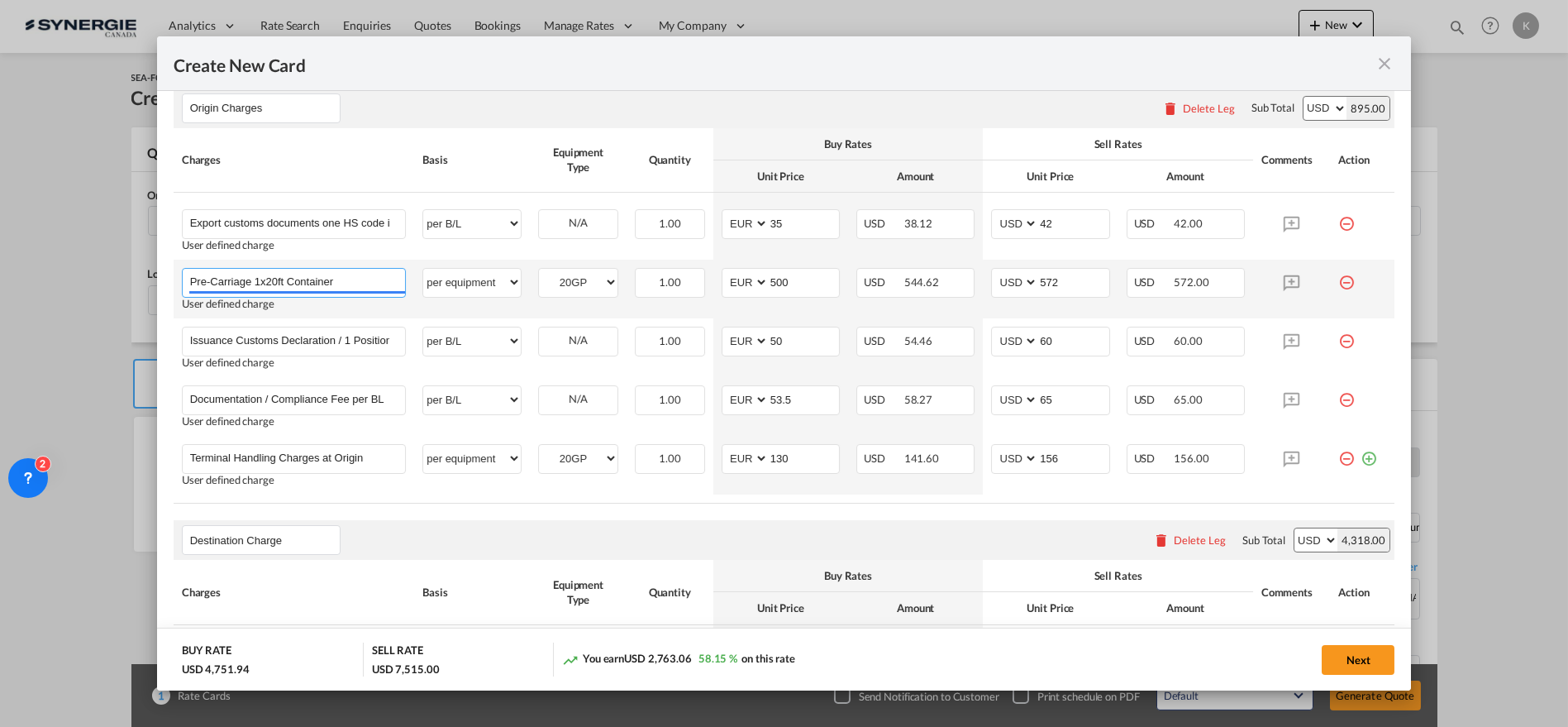 click on "Pre-Carriage 1x20ft Container" at bounding box center [298, 281] 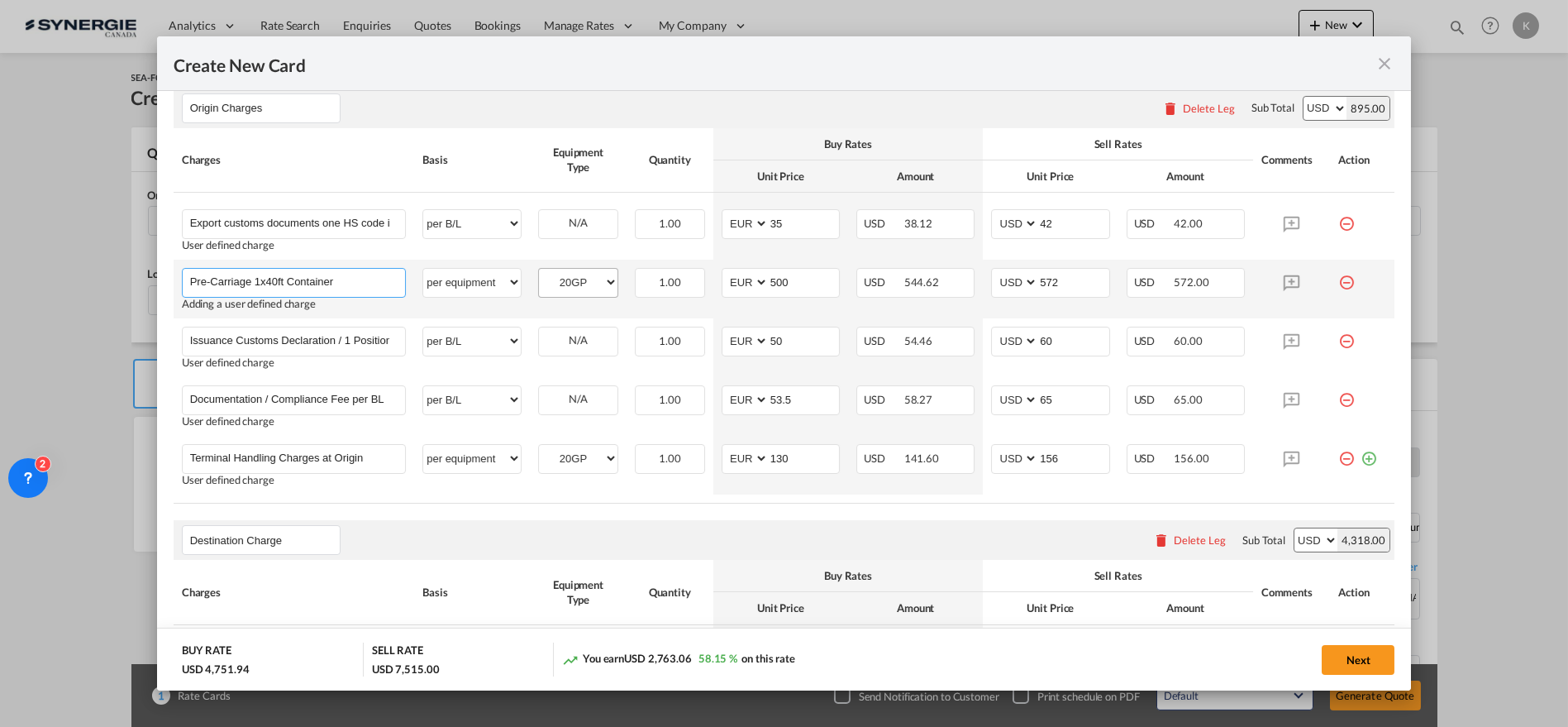 type on "Pre-Carriage 1x40ft Container" 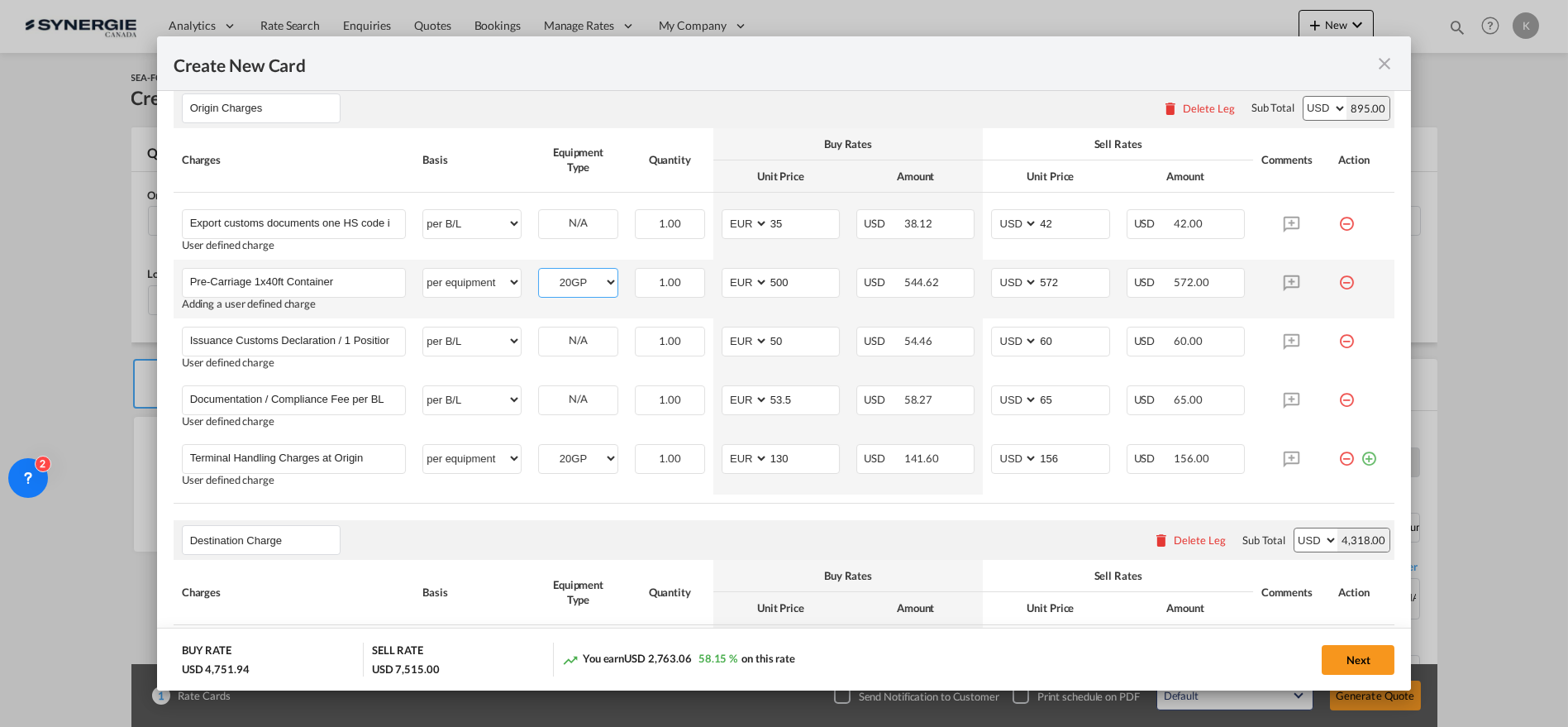 click on "20GP 40HC" at bounding box center (578, 282) 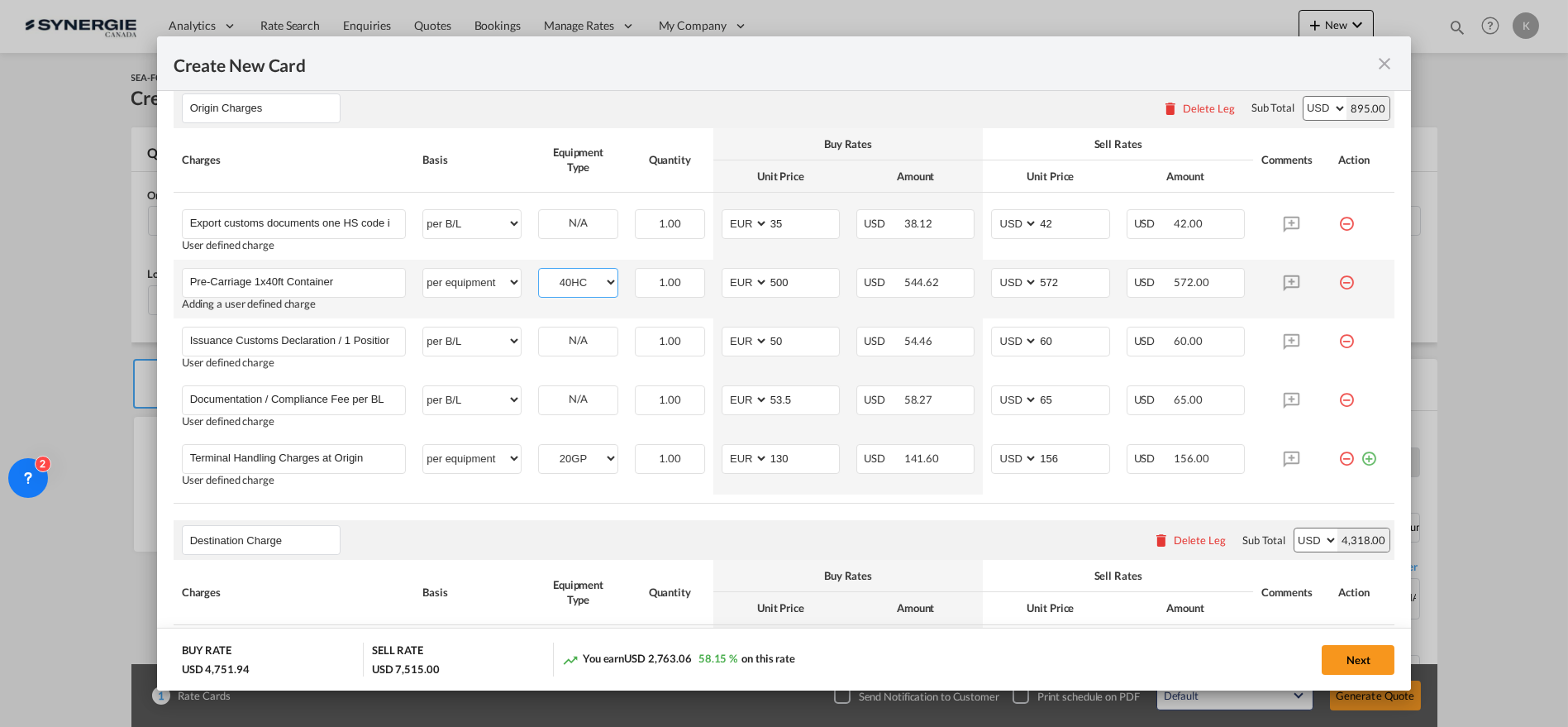 click on "20GP 40HC" at bounding box center [578, 282] 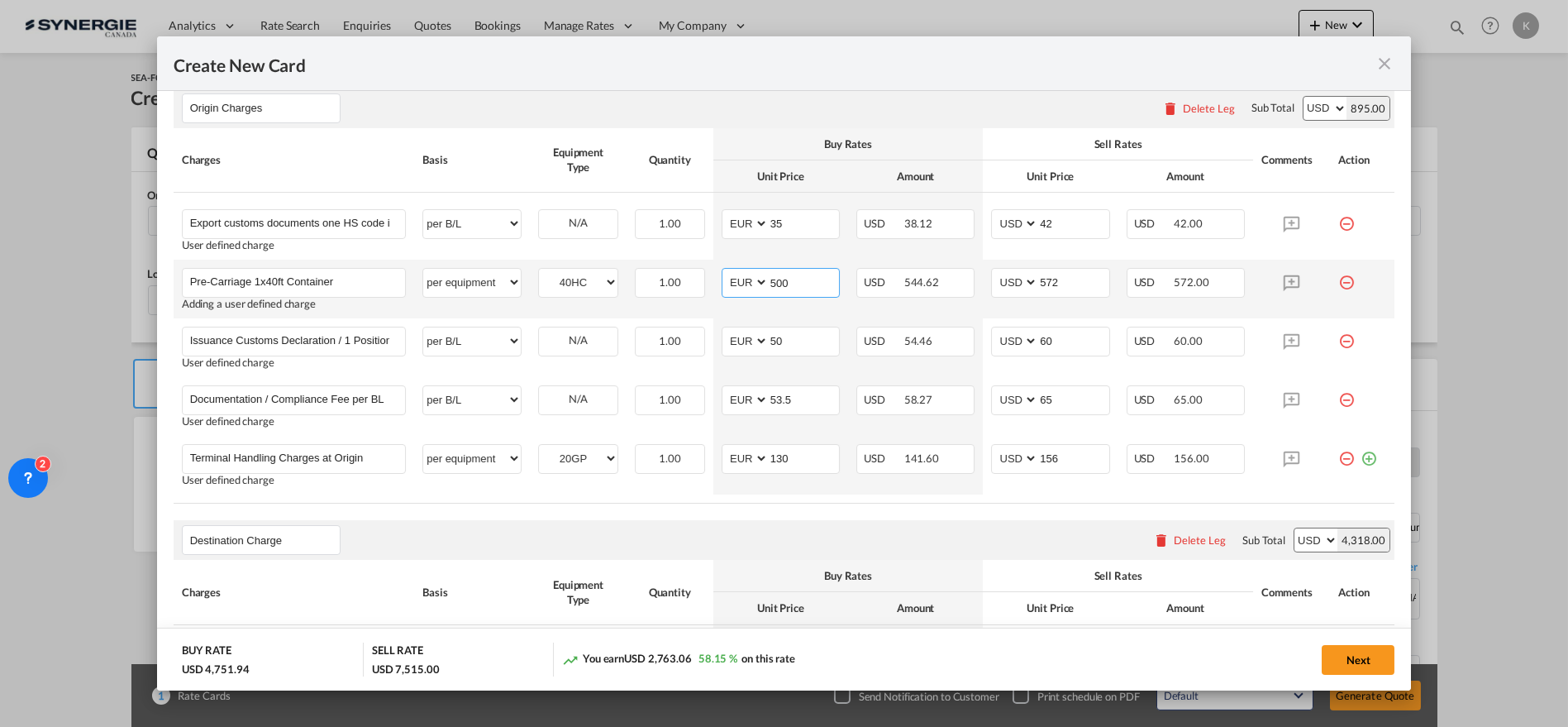 drag, startPoint x: 795, startPoint y: 278, endPoint x: 740, endPoint y: 285, distance: 55.44367 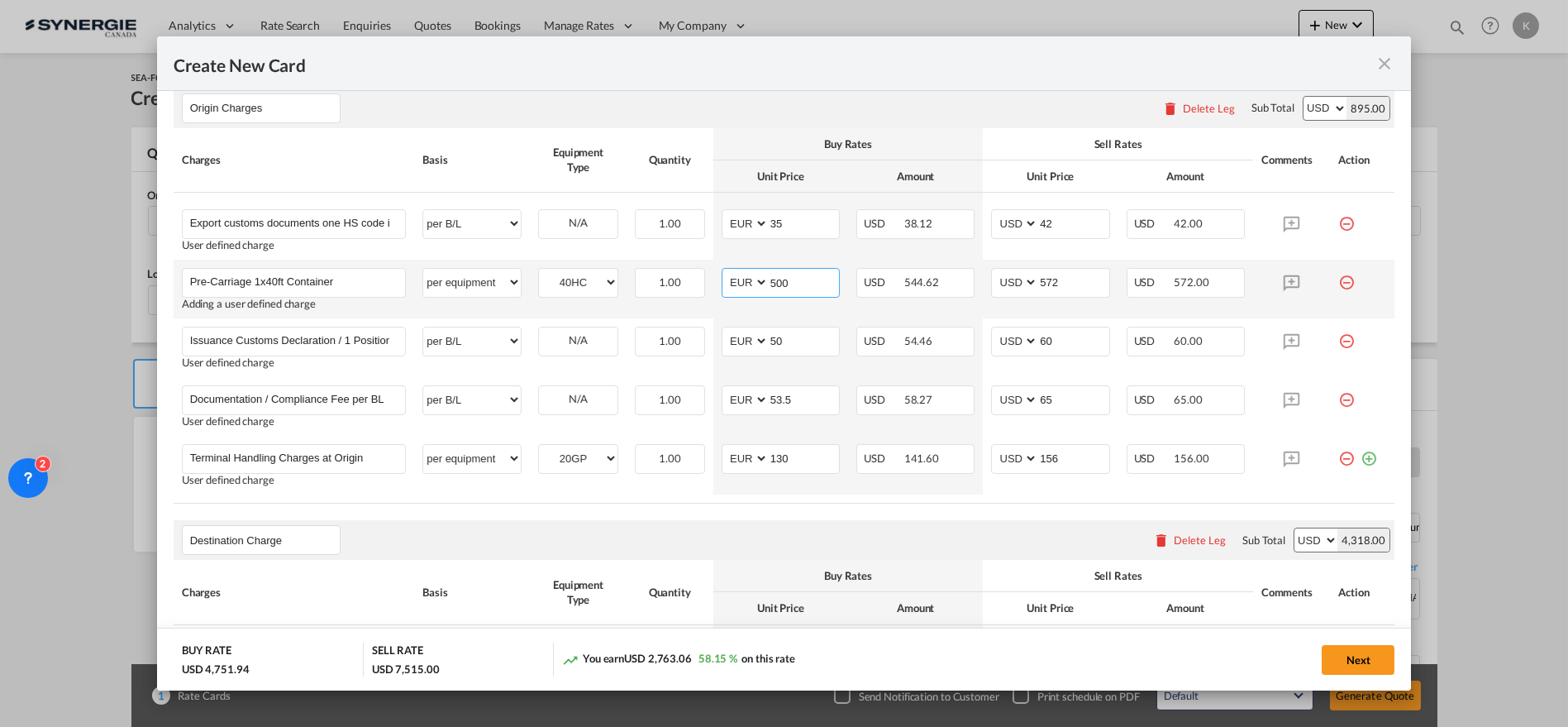 click on "AED AFN ALL AMD ANG AOA ARS AUD AWG AZN BAM BBD BDT BGN BHD BIF BMD BND [PERSON_NAME] BRL BSD BTN BWP BYN BZD CAD CDF CHF CLP CNY COP CRC CUC CUP CVE CZK DJF DKK DOP DZD EGP ERN ETB EUR FJD FKP FOK GBP GEL GGP GHS GIP GMD GNF GTQ GYD HKD HNL HRK HTG HUF IDR ILS IMP INR IQD IRR ISK JMD JOD JPY KES KGS KHR KID KMF KRW KWD KYD KZT LAK LBP LKR LRD LSL LYD MAD MDL MGA MKD MMK MNT MOP MRU MUR MVR MWK MXN MYR MZN NAD NGN NIO NOK NPR NZD OMR PAB PEN PGK PHP PKR PLN PYG QAR [PERSON_NAME] RSD RUB RWF SAR SBD SCR SDG SEK SGD SHP SLL SOS SRD SSP STN SYP SZL THB TJS TMT TND TOP TRY TTD TVD TWD TZS UAH UGX USD UYU UZS VES VND VUV WST XAF XCD XDR XOF XPF YER ZAR ZMW 500" at bounding box center (780, 283) 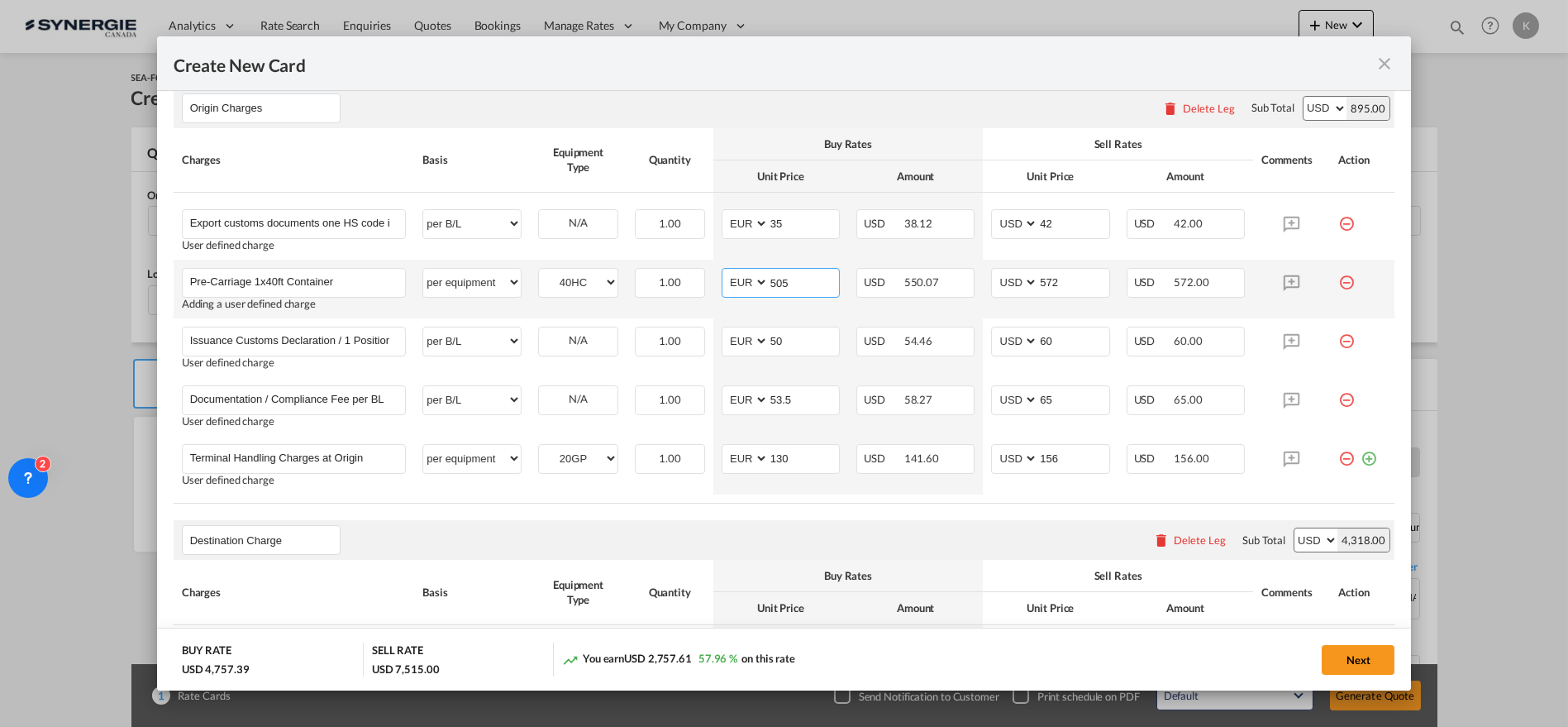 type on "505" 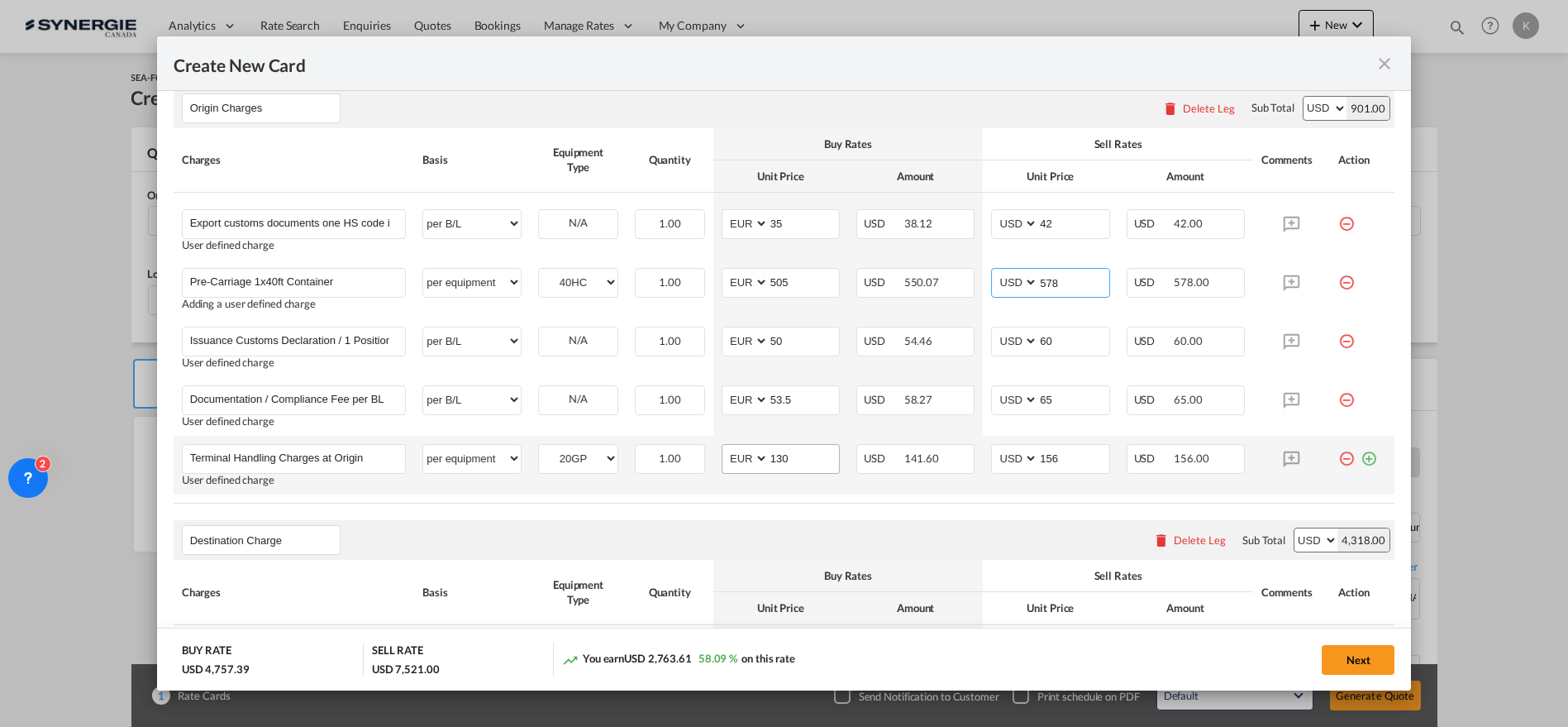 type on "578" 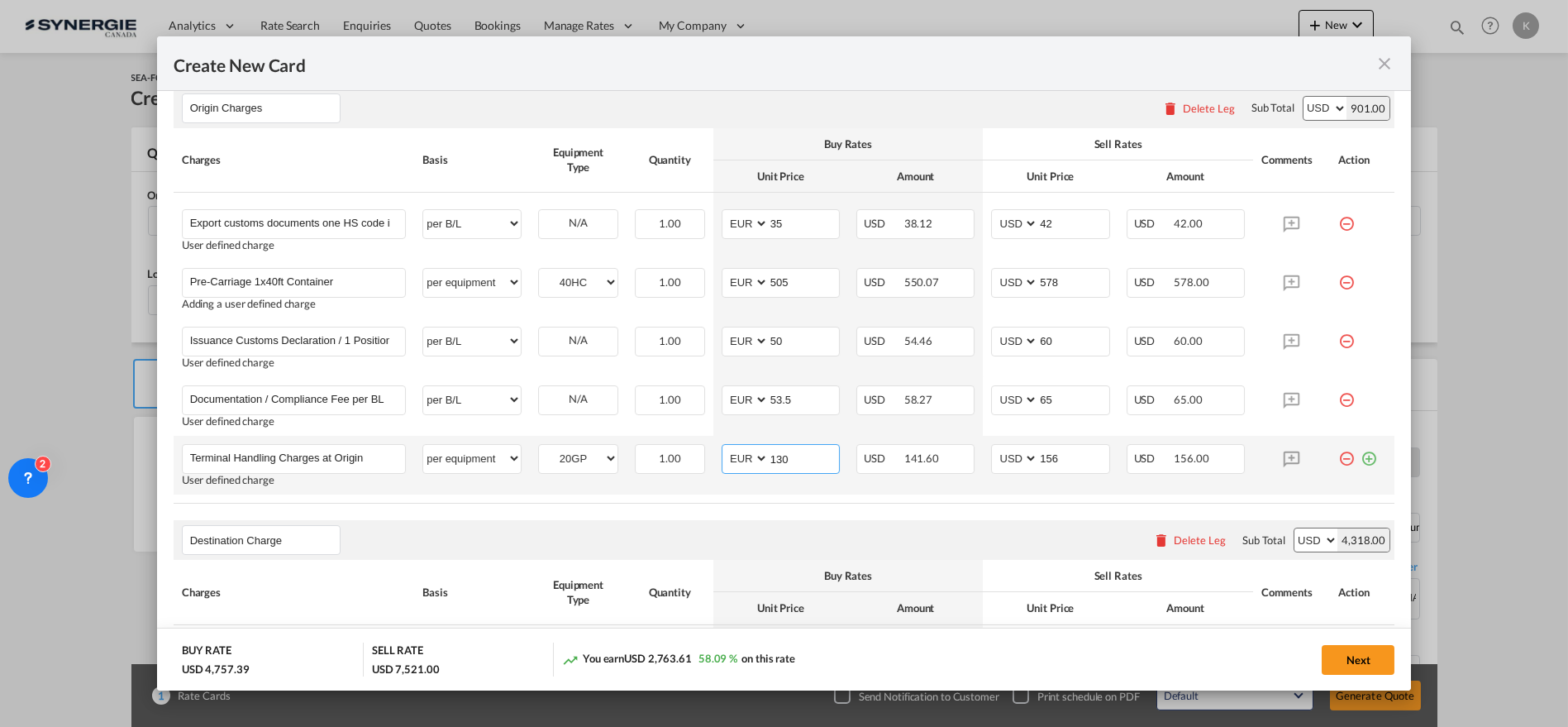drag, startPoint x: 793, startPoint y: 455, endPoint x: 755, endPoint y: 454, distance: 38.01316 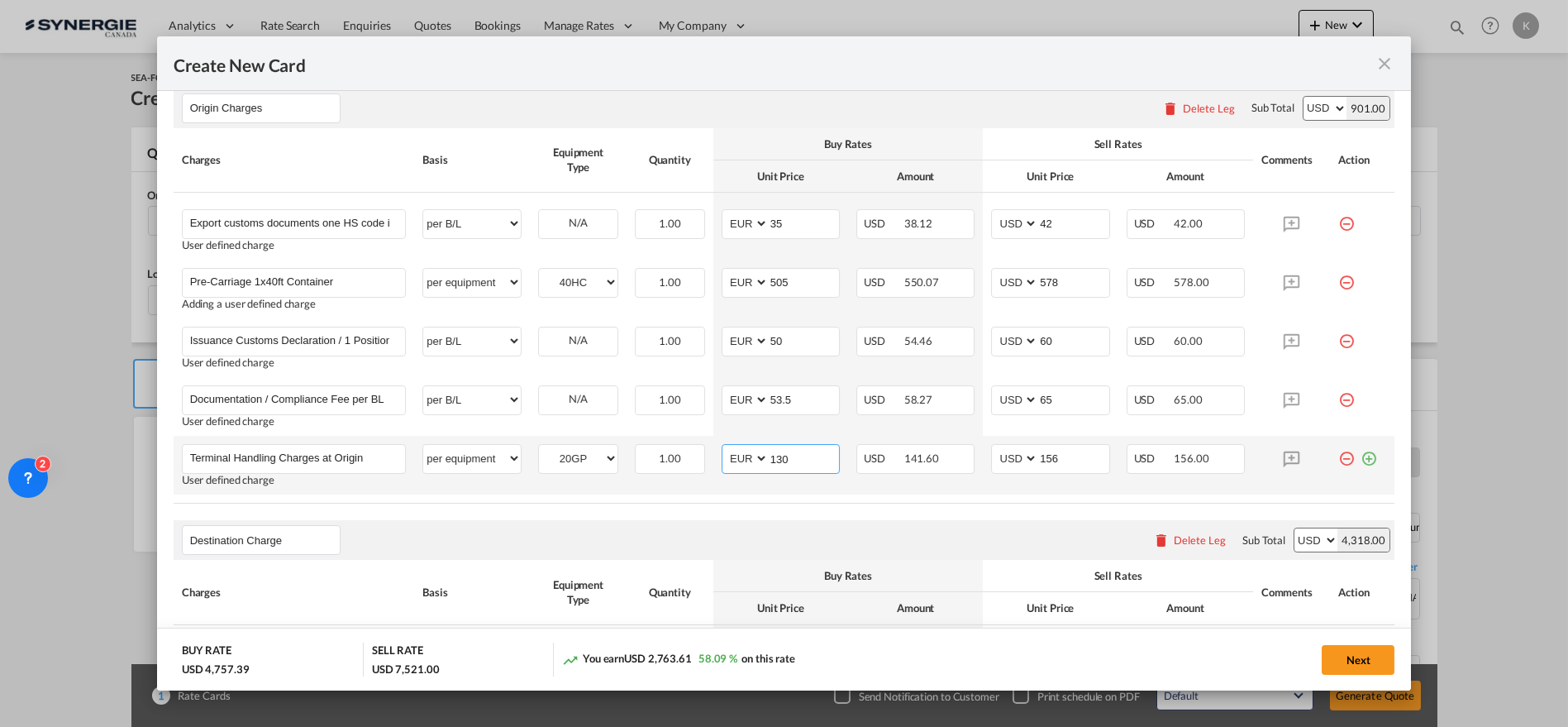 click on "AED AFN ALL AMD ANG AOA ARS AUD AWG AZN BAM BBD BDT BGN BHD BIF BMD BND [PERSON_NAME] BRL BSD BTN BWP BYN BZD CAD CDF CHF CLP CNY COP CRC CUC CUP CVE CZK DJF DKK DOP DZD EGP ERN ETB EUR FJD FKP FOK GBP GEL GGP GHS GIP GMD GNF GTQ GYD HKD HNL HRK HTG HUF IDR ILS IMP INR IQD IRR ISK JMD JOD JPY KES KGS KHR KID KMF KRW KWD KYD KZT LAK LBP LKR LRD LSL LYD MAD MDL MGA MKD MMK MNT MOP MRU MUR MVR MWK MXN MYR MZN NAD NGN NIO NOK NPR NZD OMR PAB PEN PGK PHP PKR PLN PYG QAR [PERSON_NAME] RSD RUB RWF SAR SBD SCR SDG SEK SGD SHP SLL SOS SRD SSP STN SYP SZL THB TJS TMT TND TOP TRY TTD TVD TWD TZS UAH UGX USD UYU UZS VES VND VUV WST XAF XCD XDR XOF XPF YER ZAR ZMW 130" at bounding box center [780, 459] 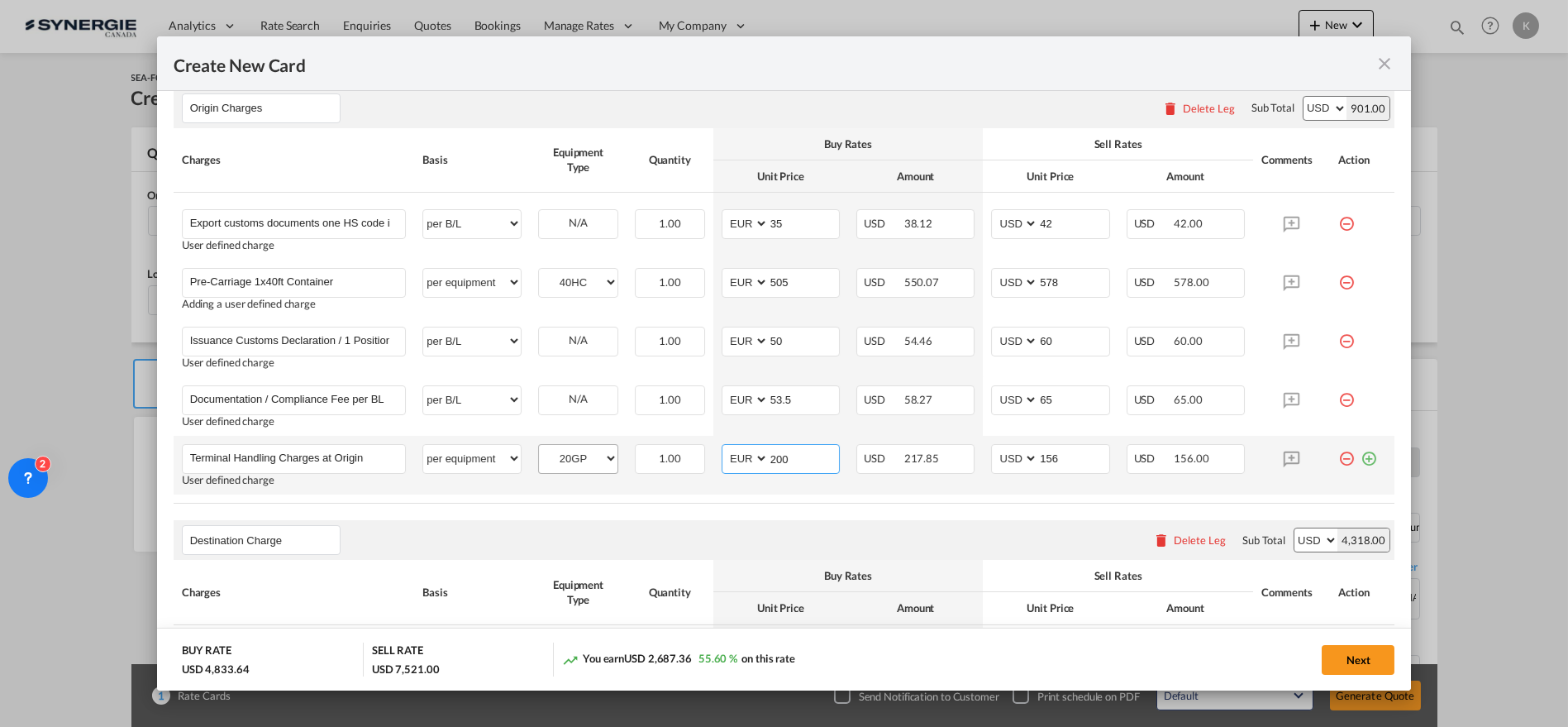 type on "200" 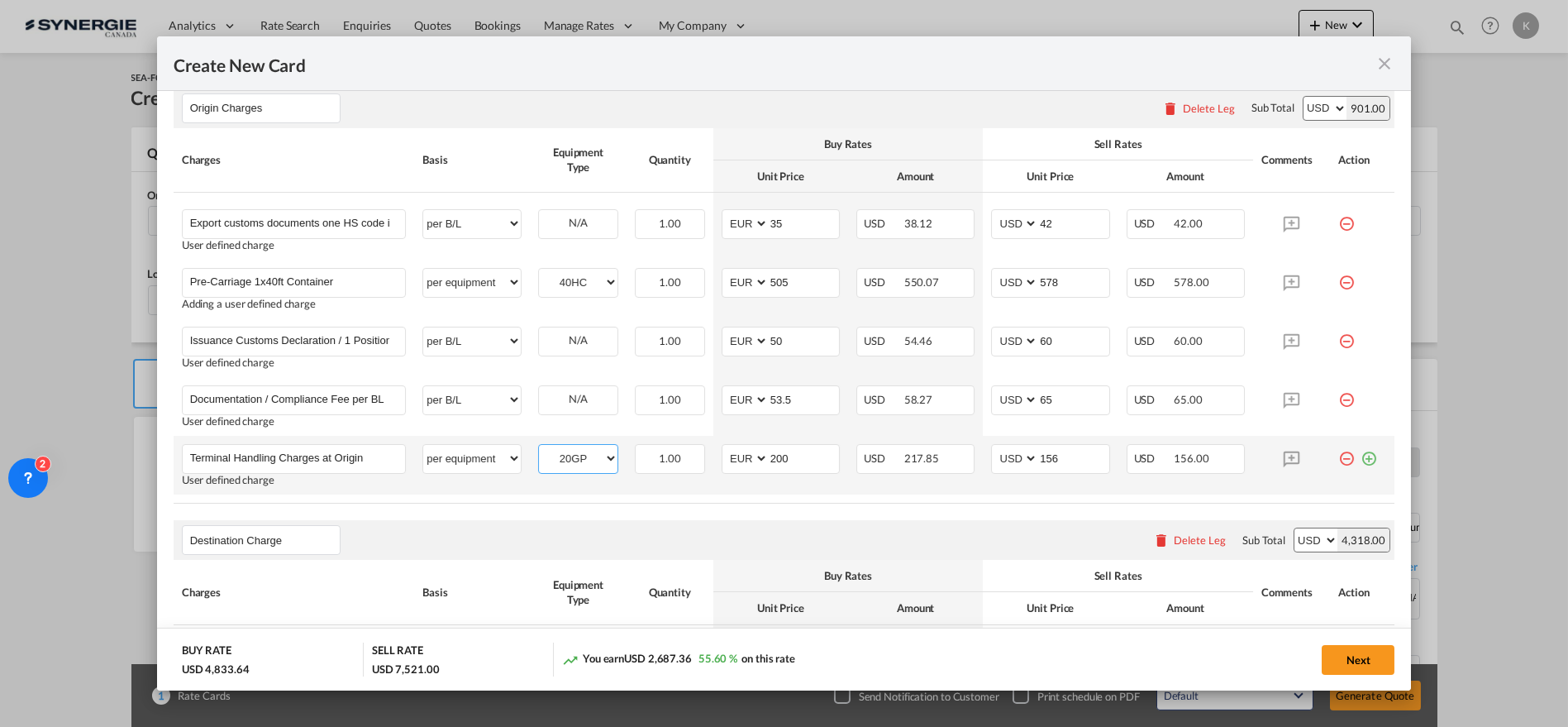 click on "20GP 40HC" at bounding box center (578, 458) 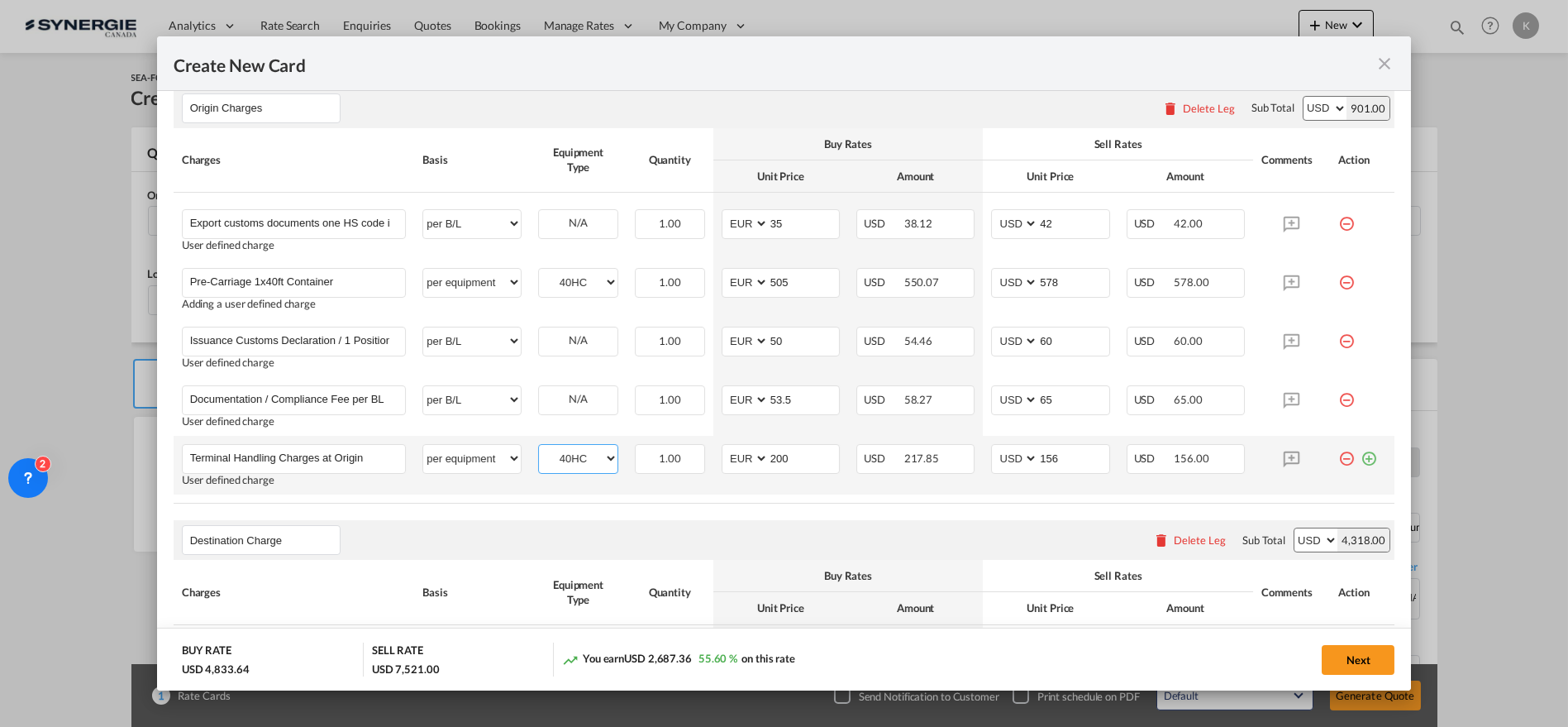 click on "20GP 40HC" at bounding box center (578, 458) 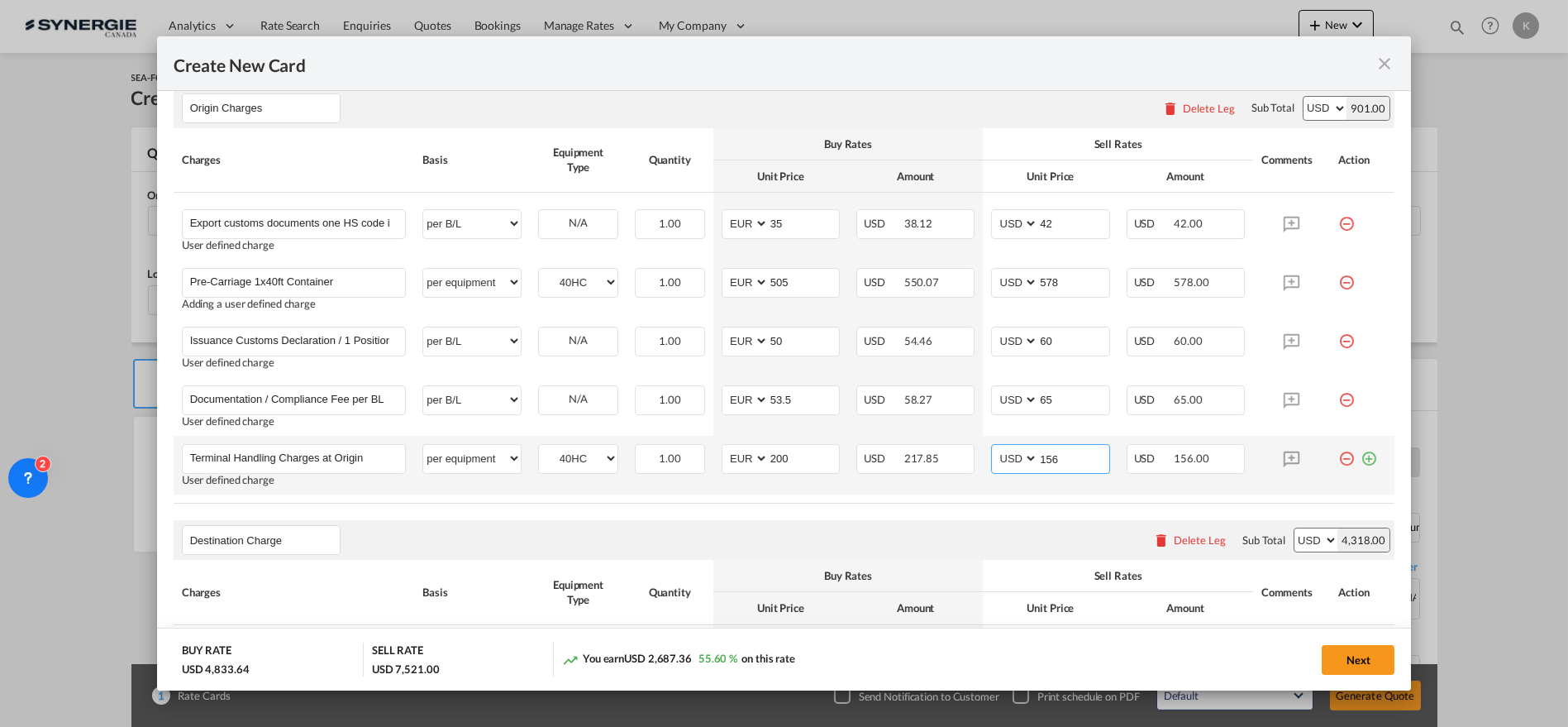 click on "156" at bounding box center (1073, 457) 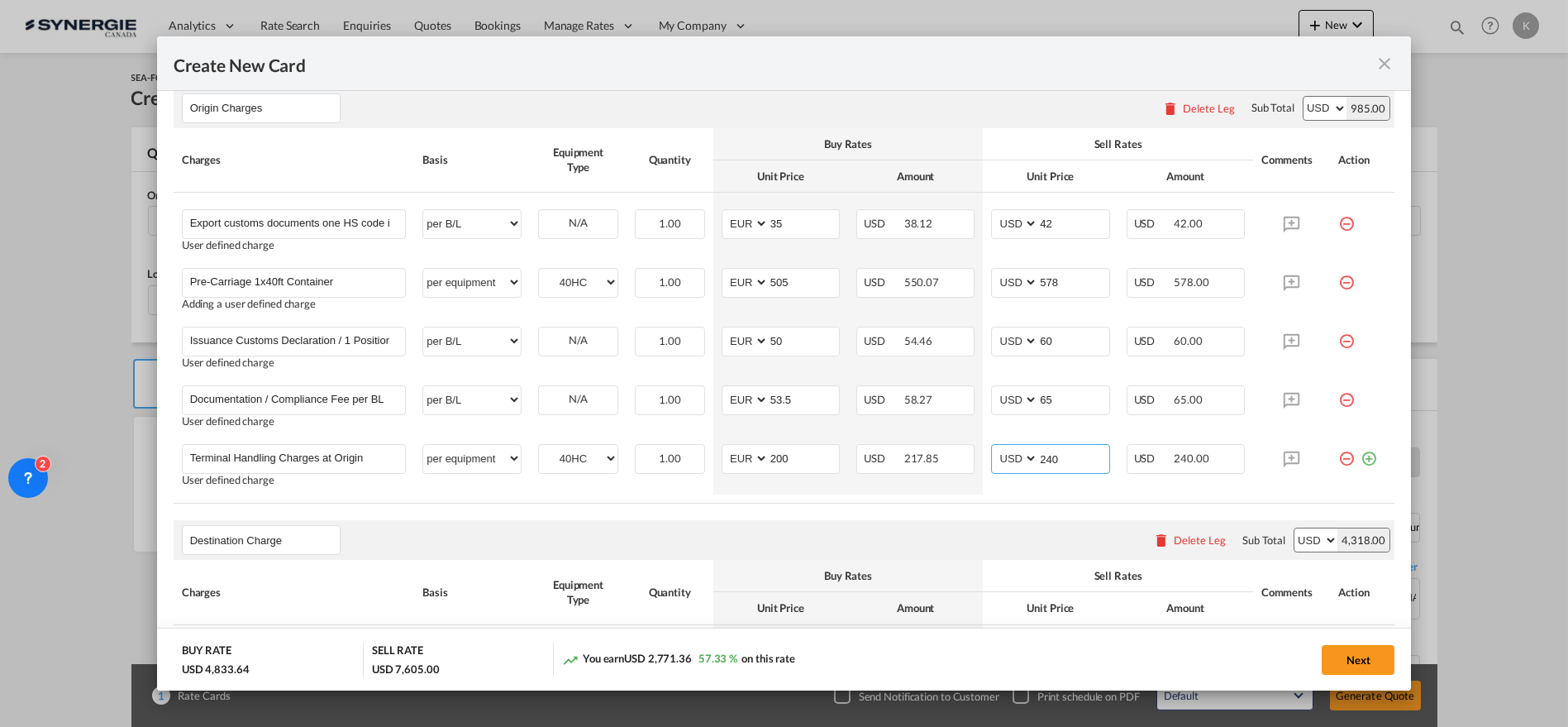 type on "240" 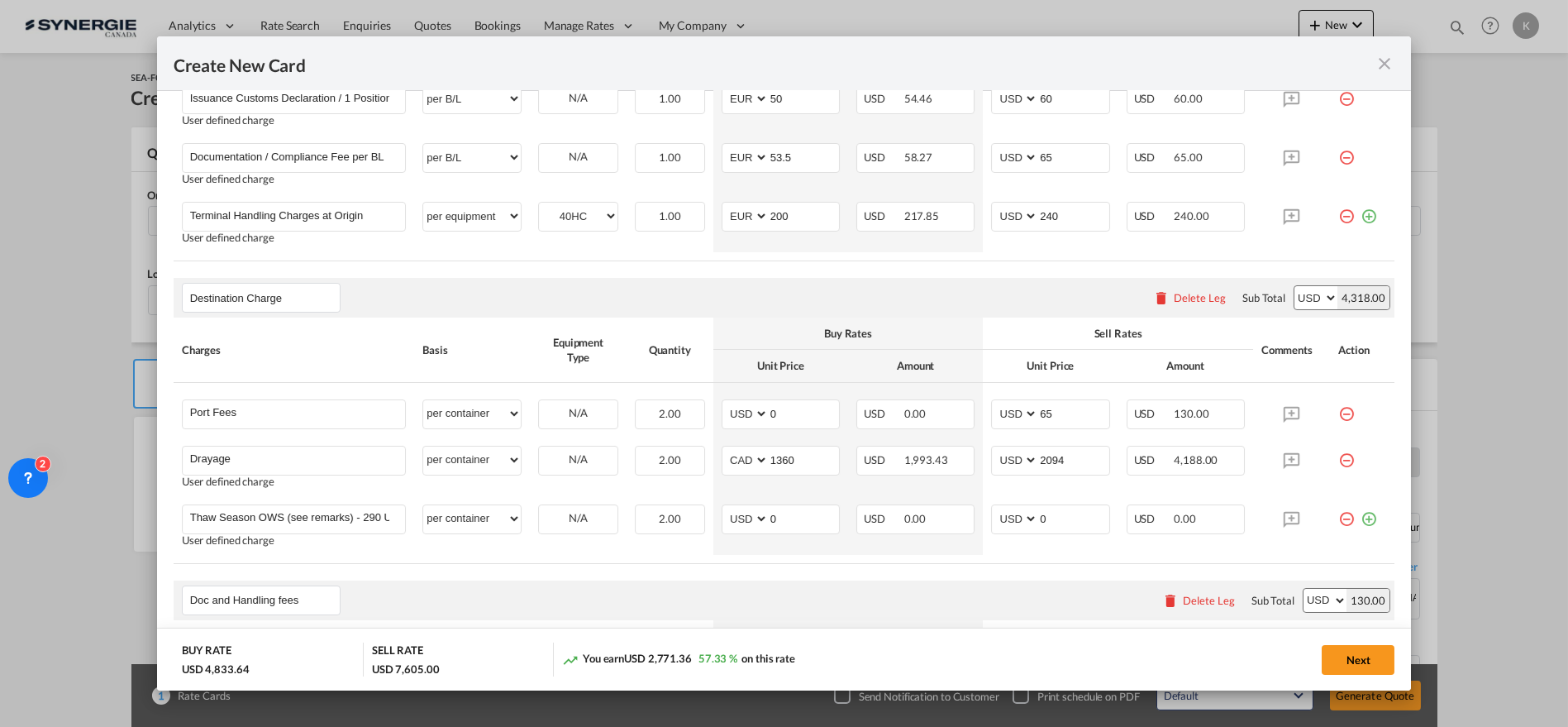 scroll, scrollTop: 1197, scrollLeft: 0, axis: vertical 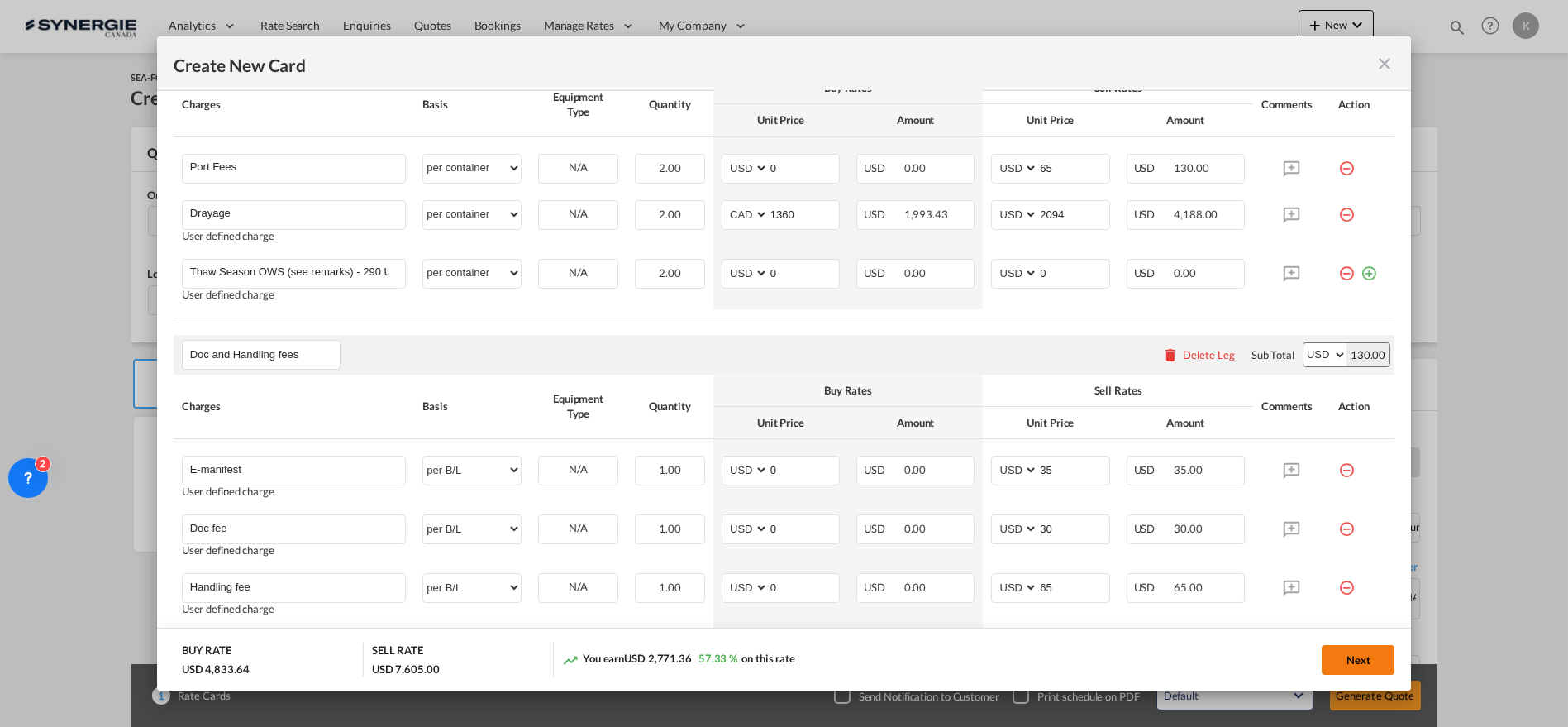 click on "Next" 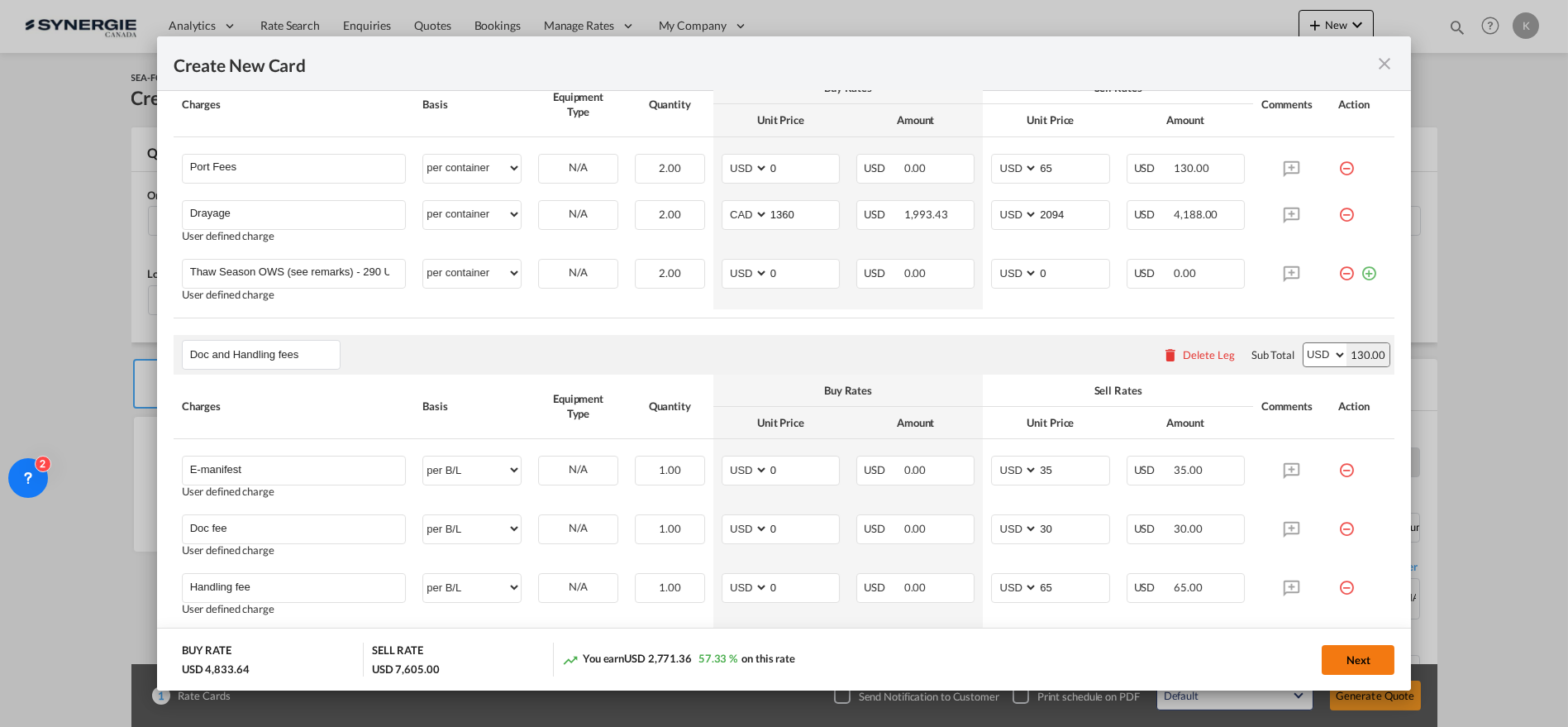 type on "[DATE]" 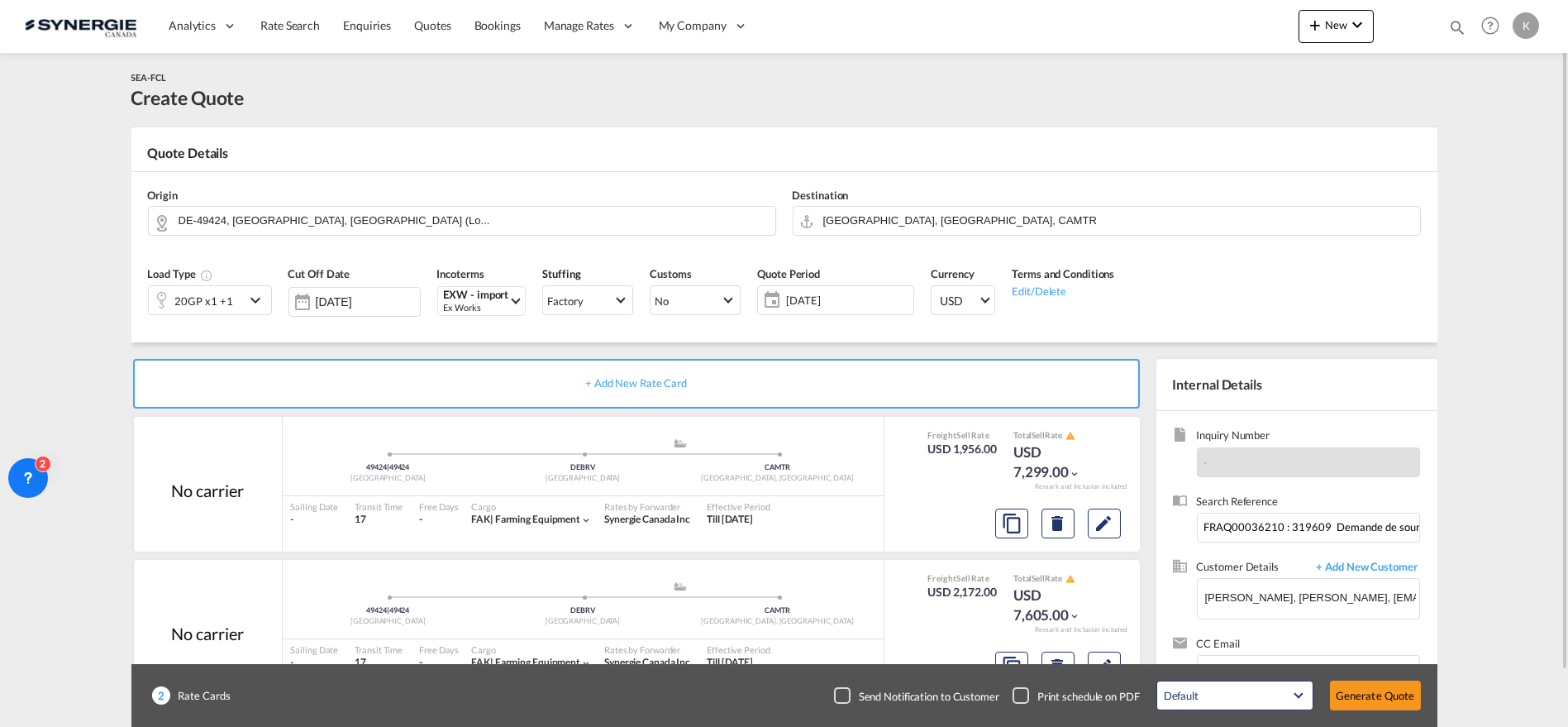 click at bounding box center [842, 696] 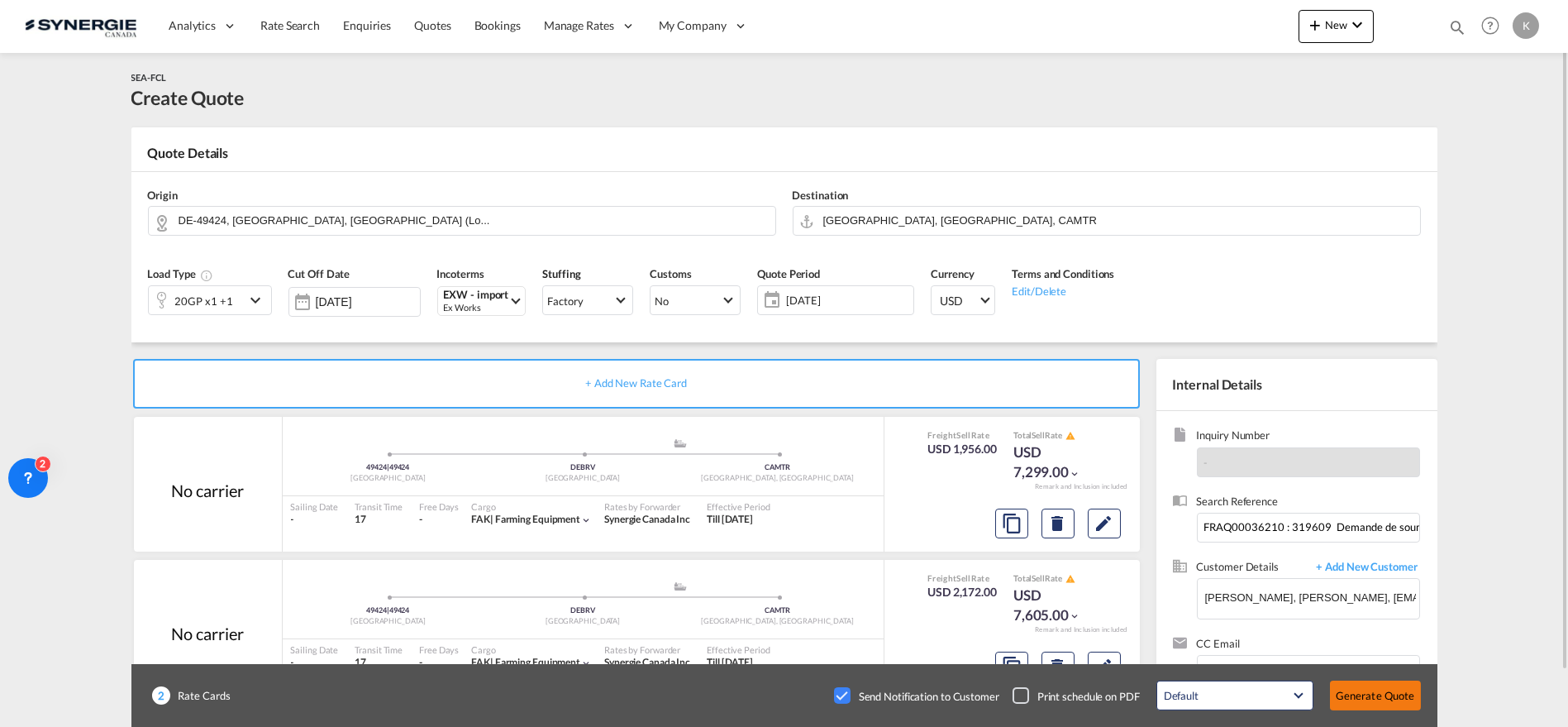 click on "Generate Quote" at bounding box center (1375, 696) 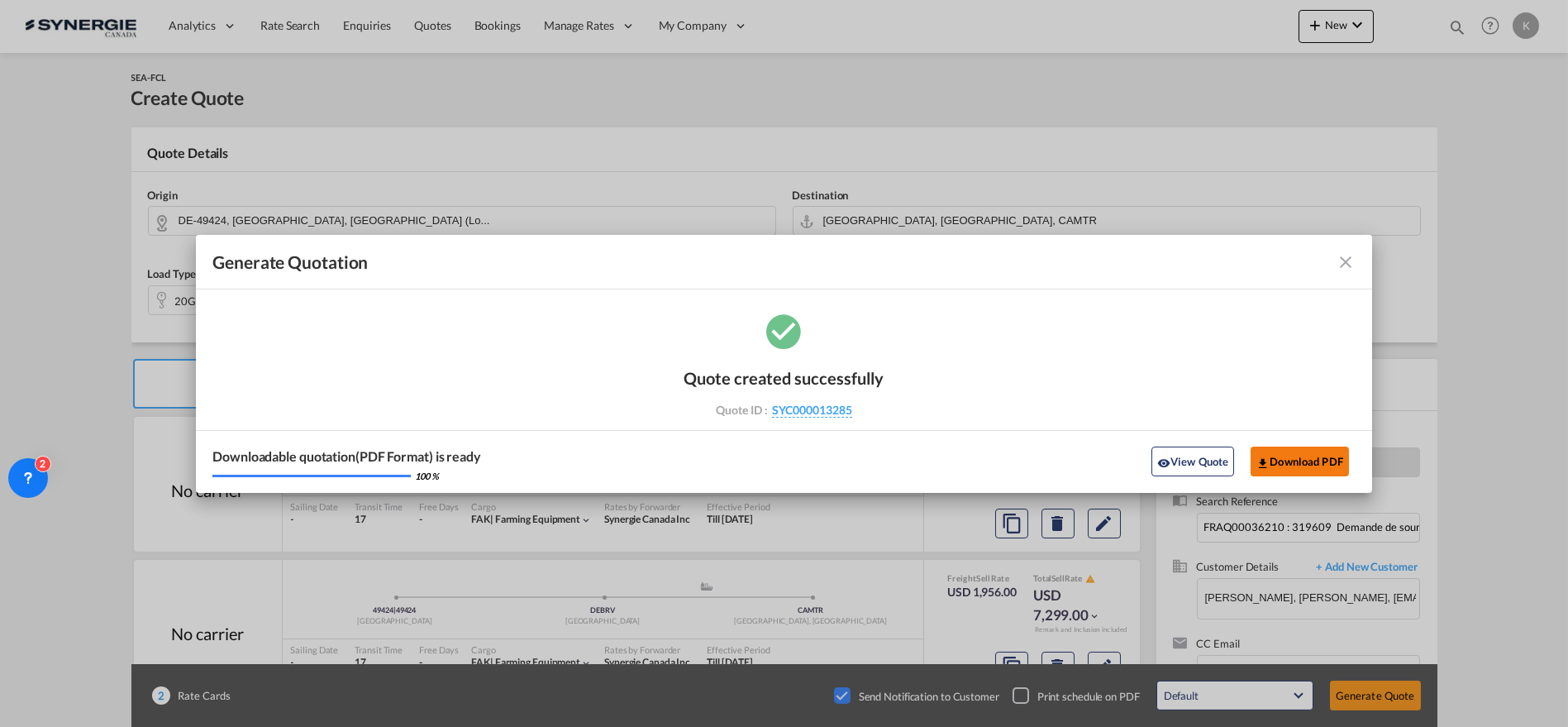 click on "Download PDF" at bounding box center (1299, 462) 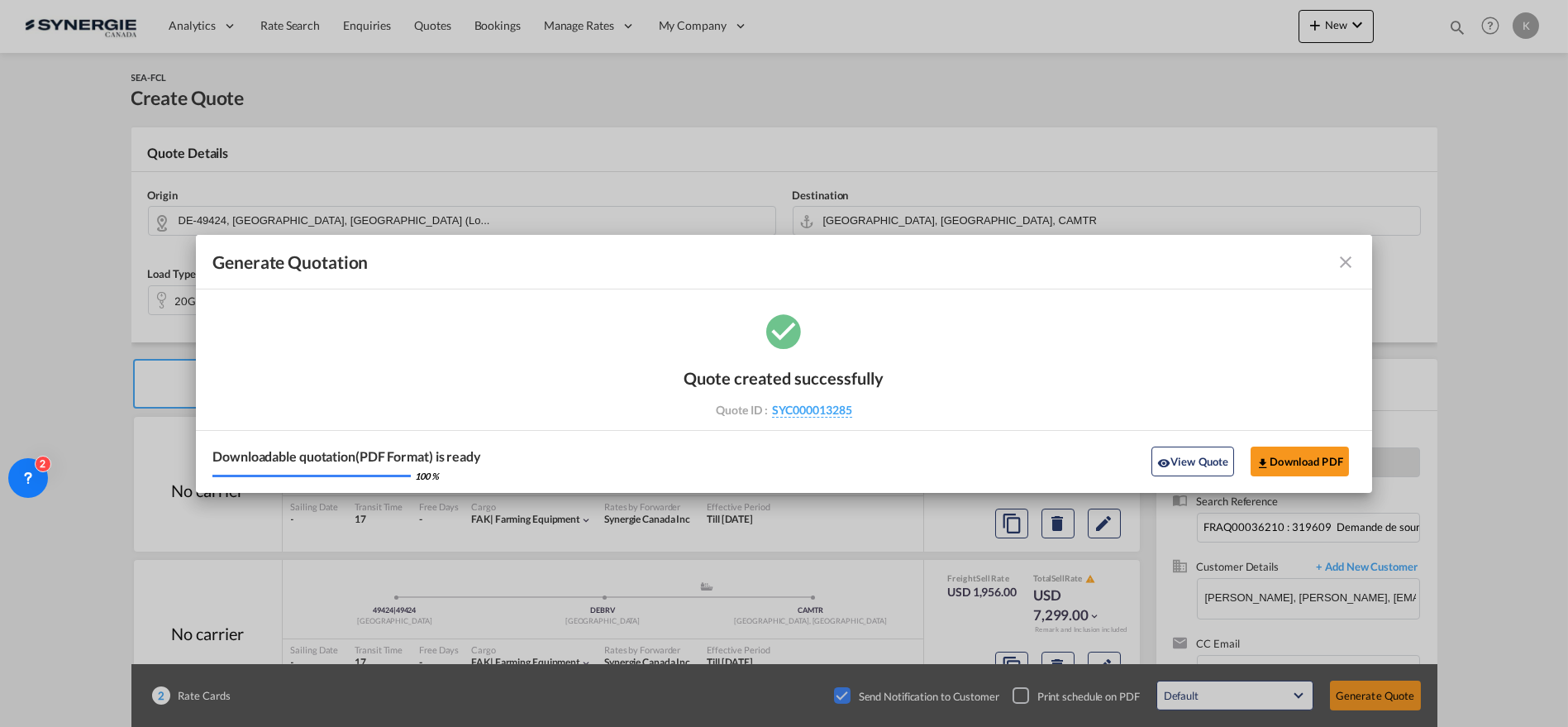 click at bounding box center [1346, 262] 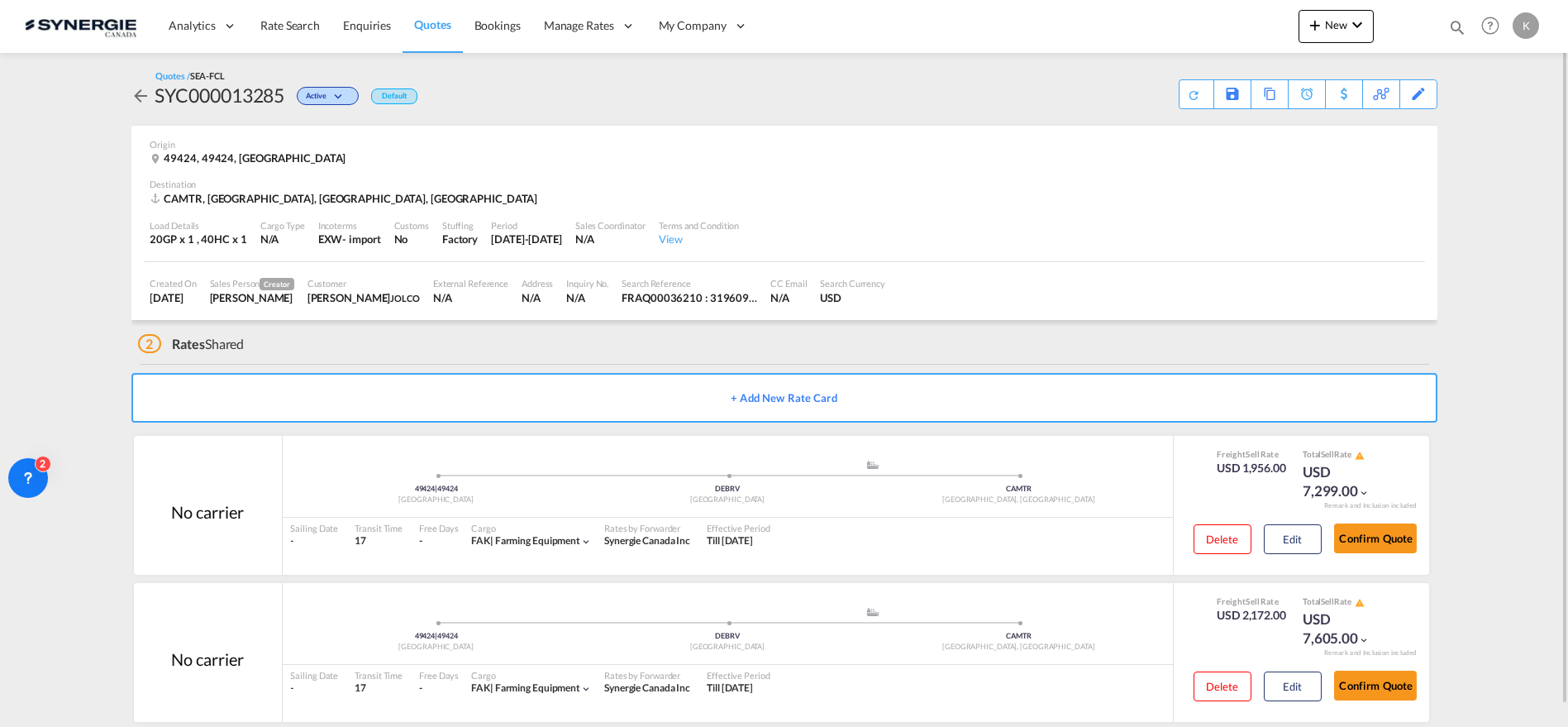 click at bounding box center [1457, 27] 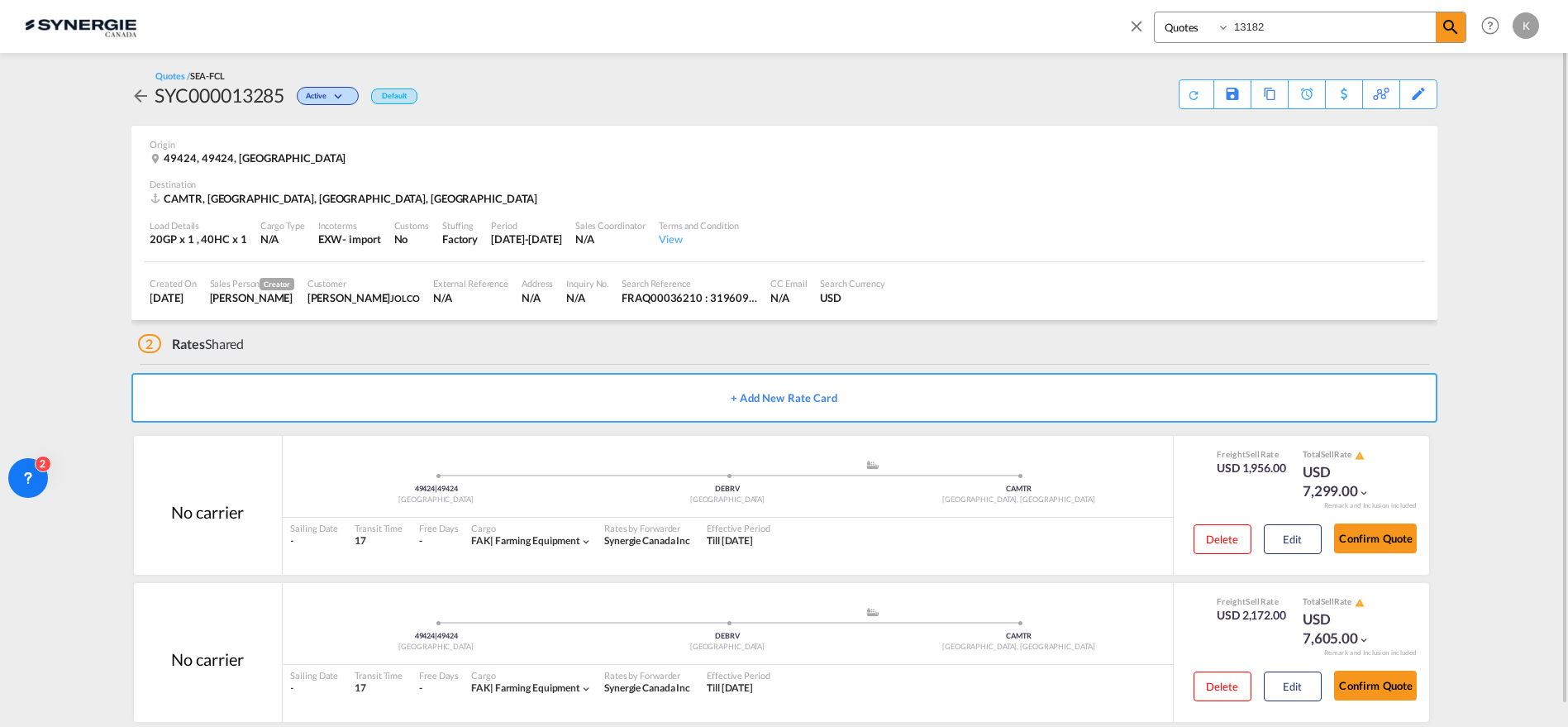 drag, startPoint x: 1287, startPoint y: 26, endPoint x: 1212, endPoint y: 25, distance: 75.00667 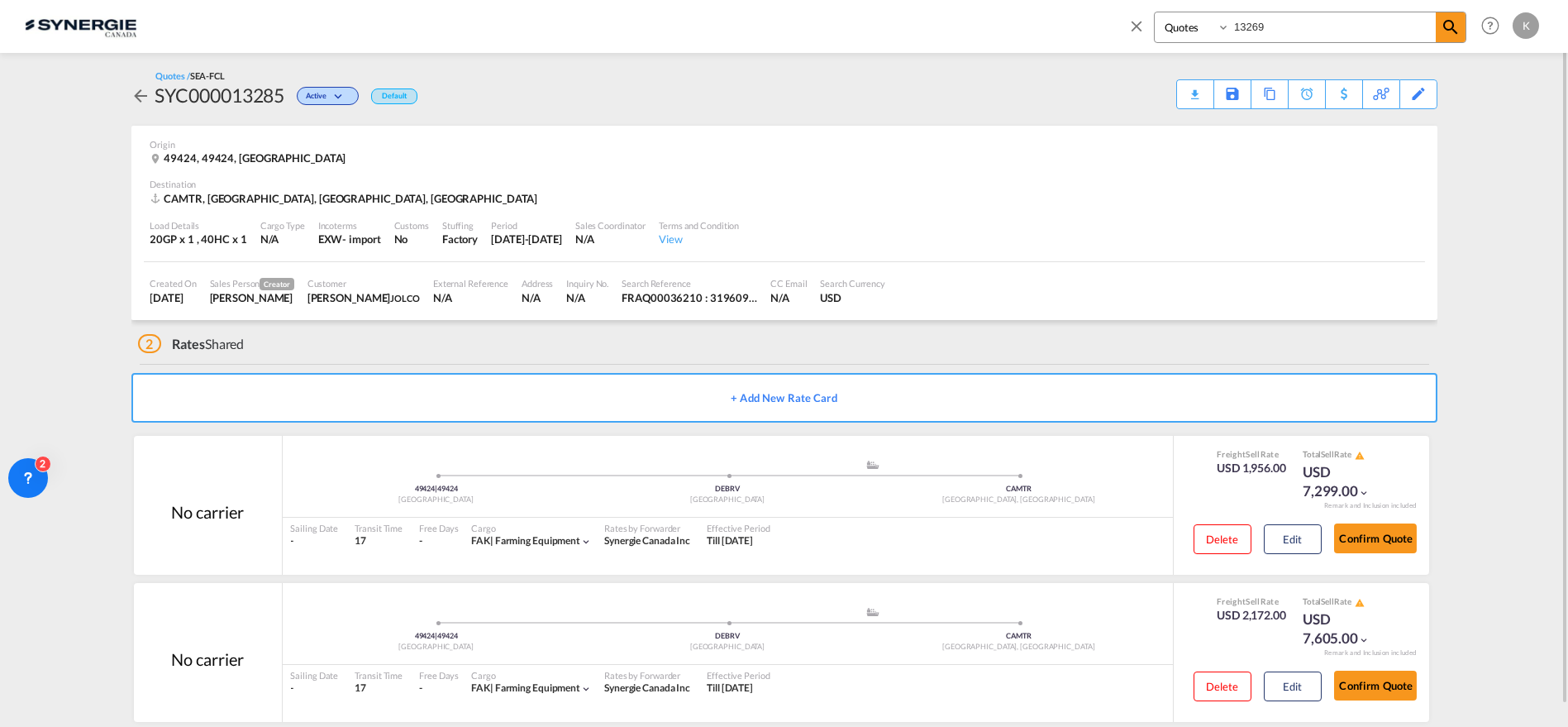 type on "13269" 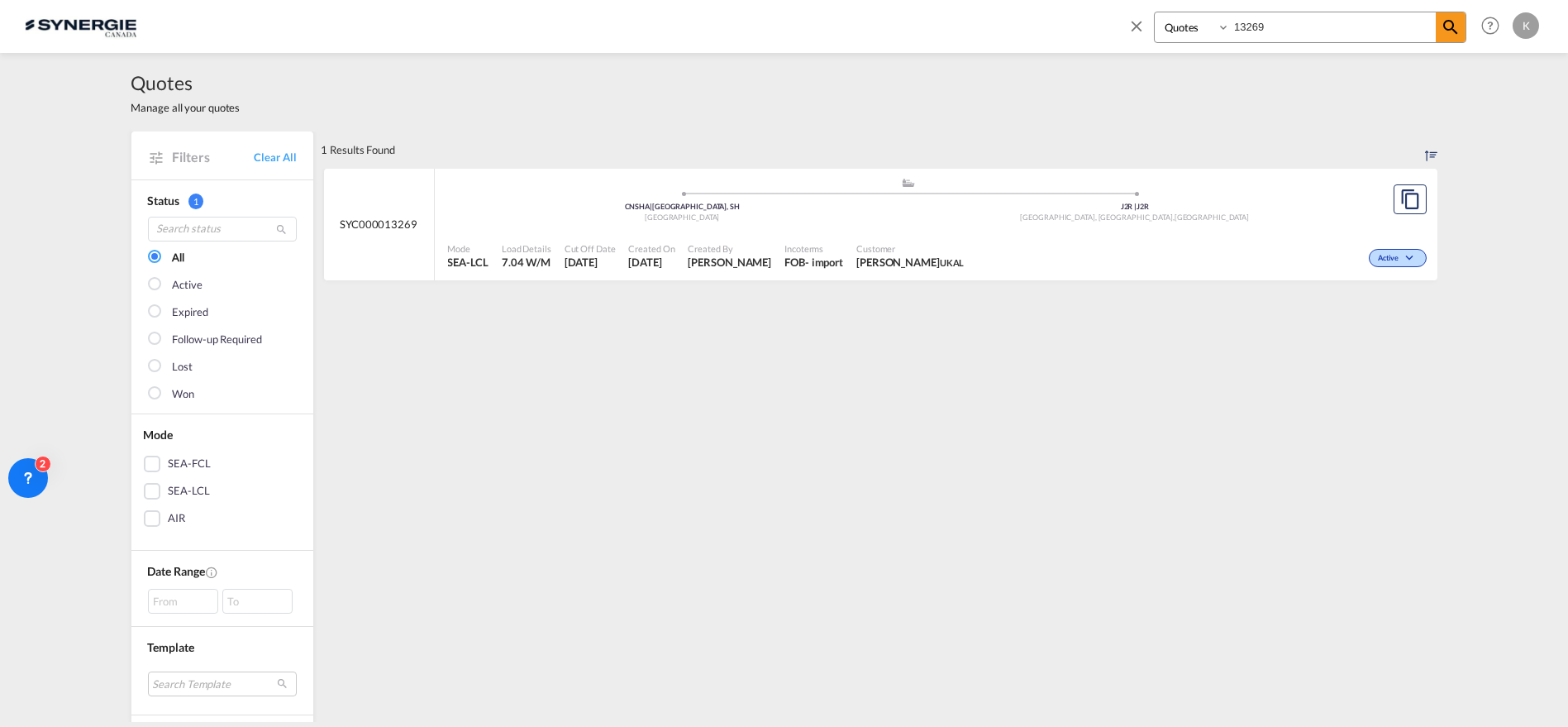 click on "SYC000013269
.a{fill:#aaa8ad;} .a{fill:#aaa8ad;} CNSHA  |  [GEOGRAPHIC_DATA], SH
China
J2R
|
J2R [GEOGRAPHIC_DATA], [GEOGRAPHIC_DATA]  ,  [GEOGRAPHIC_DATA]
Mode
SEA-LCL
Load Details
7.04 W/M
Cut Off Date
[DATE] Created On   [DATE]
Created By
[PERSON_NAME] Incoterms   FOB - import Customer
[PERSON_NAME]
UKAL
Active" at bounding box center [879, 231] 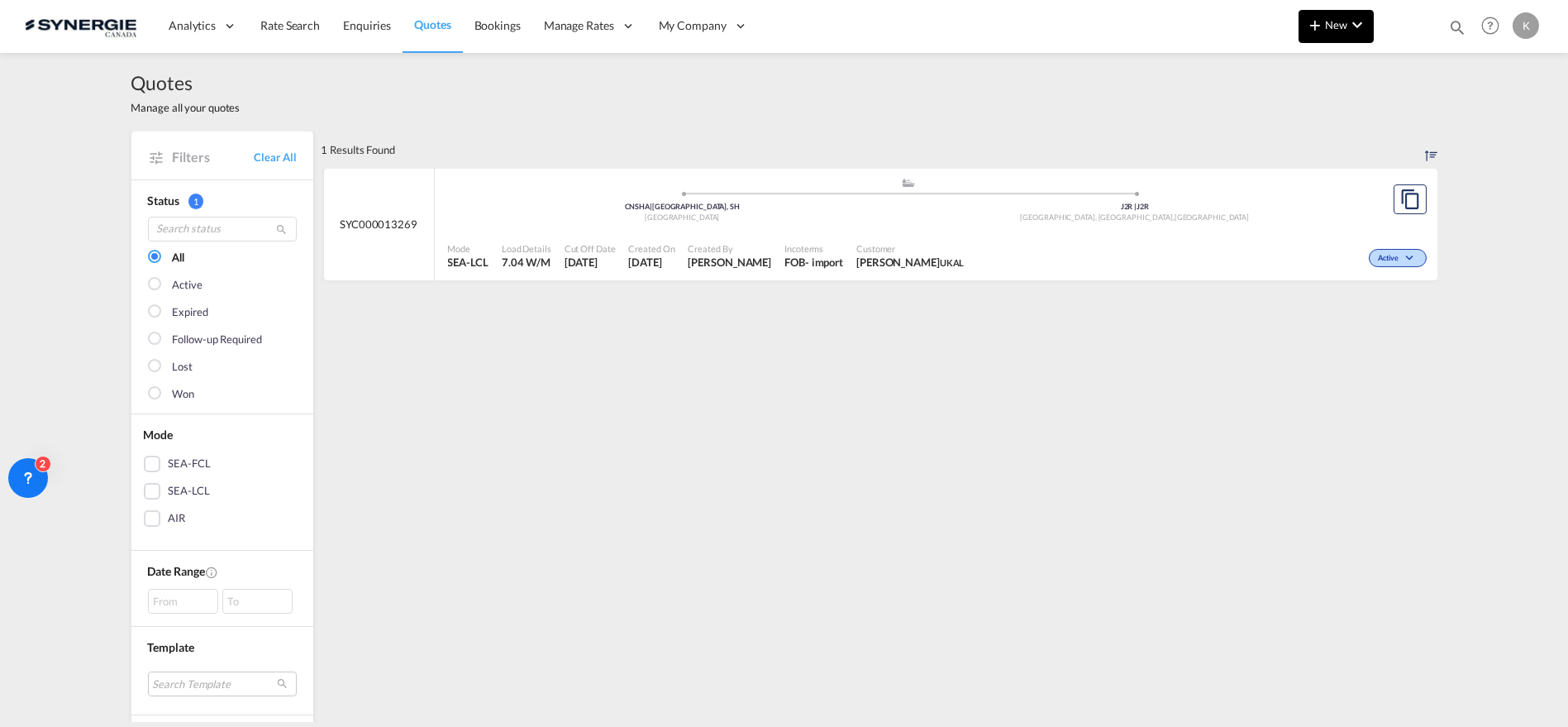 click on "New" at bounding box center [1336, 25] 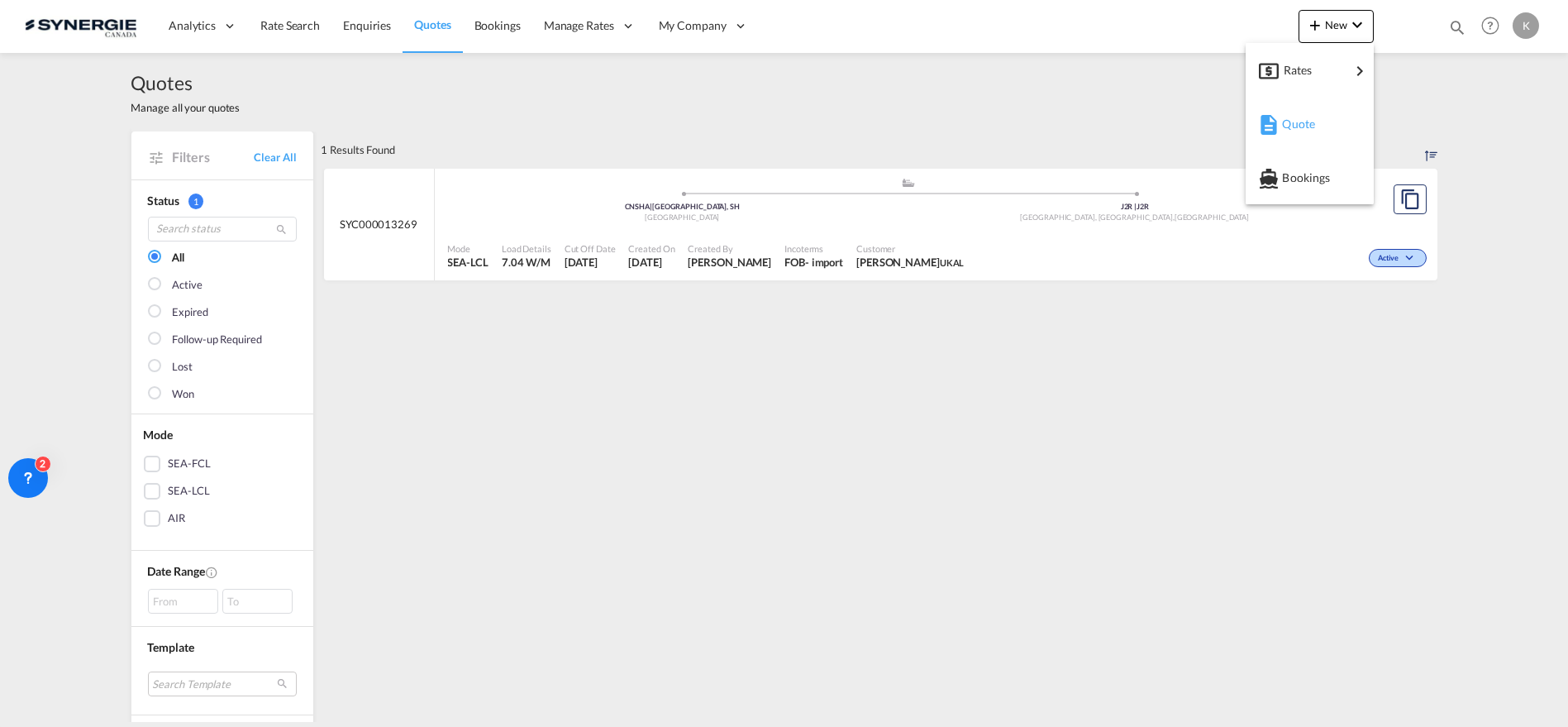 click on "Quote" at bounding box center (1313, 124) 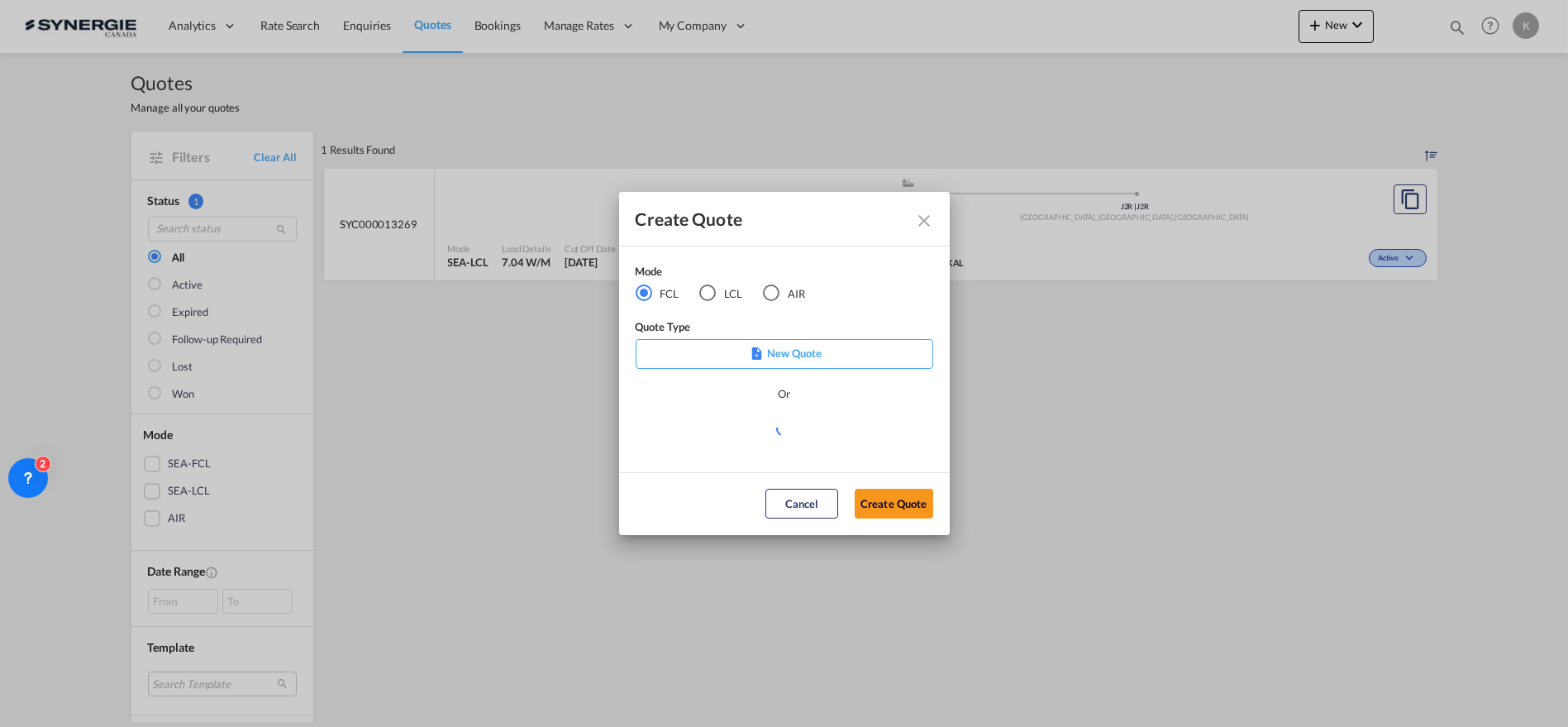 click on "Create Quote Mode FCL
LCL AIR
Quote Type
New Quote
Or
Cancel Create Quote" at bounding box center (784, 363) 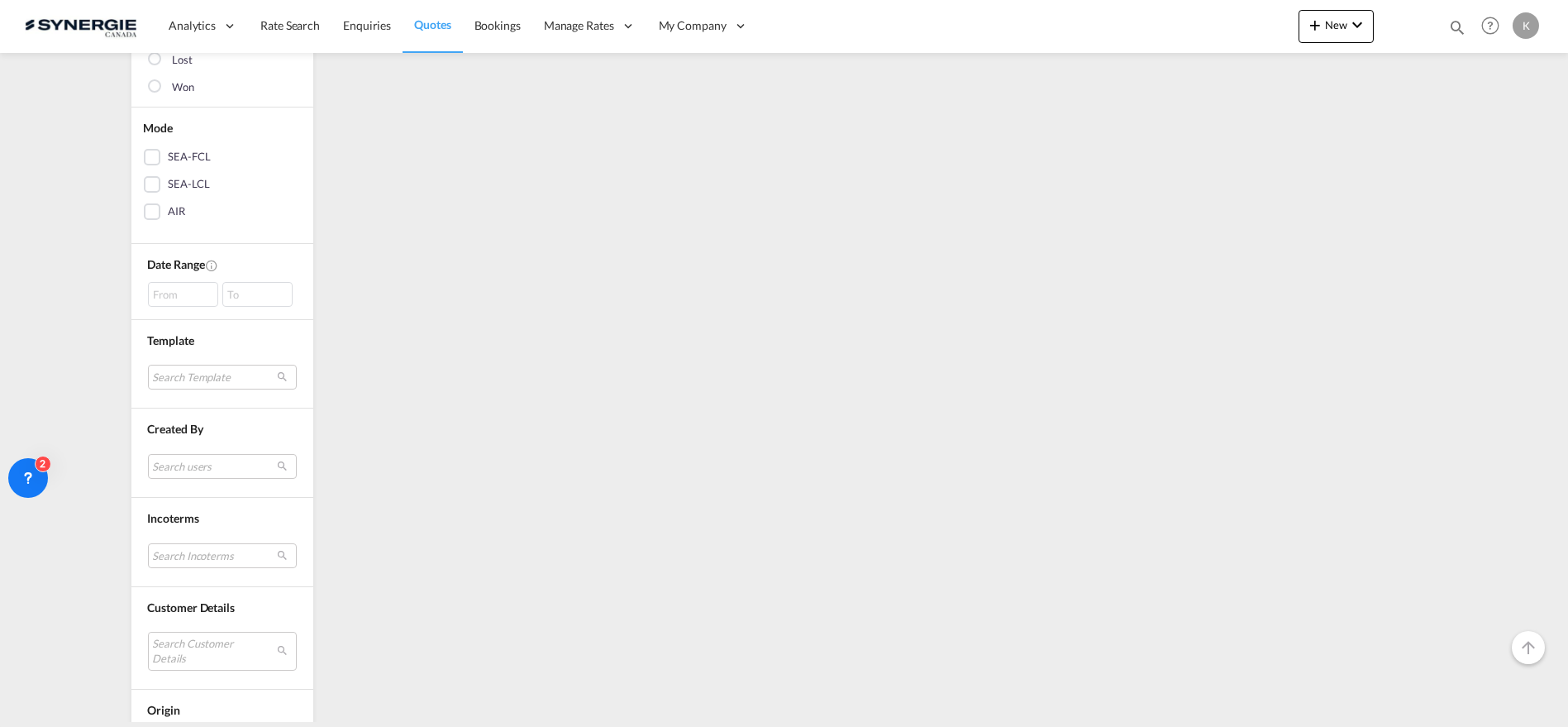 scroll, scrollTop: 312, scrollLeft: 0, axis: vertical 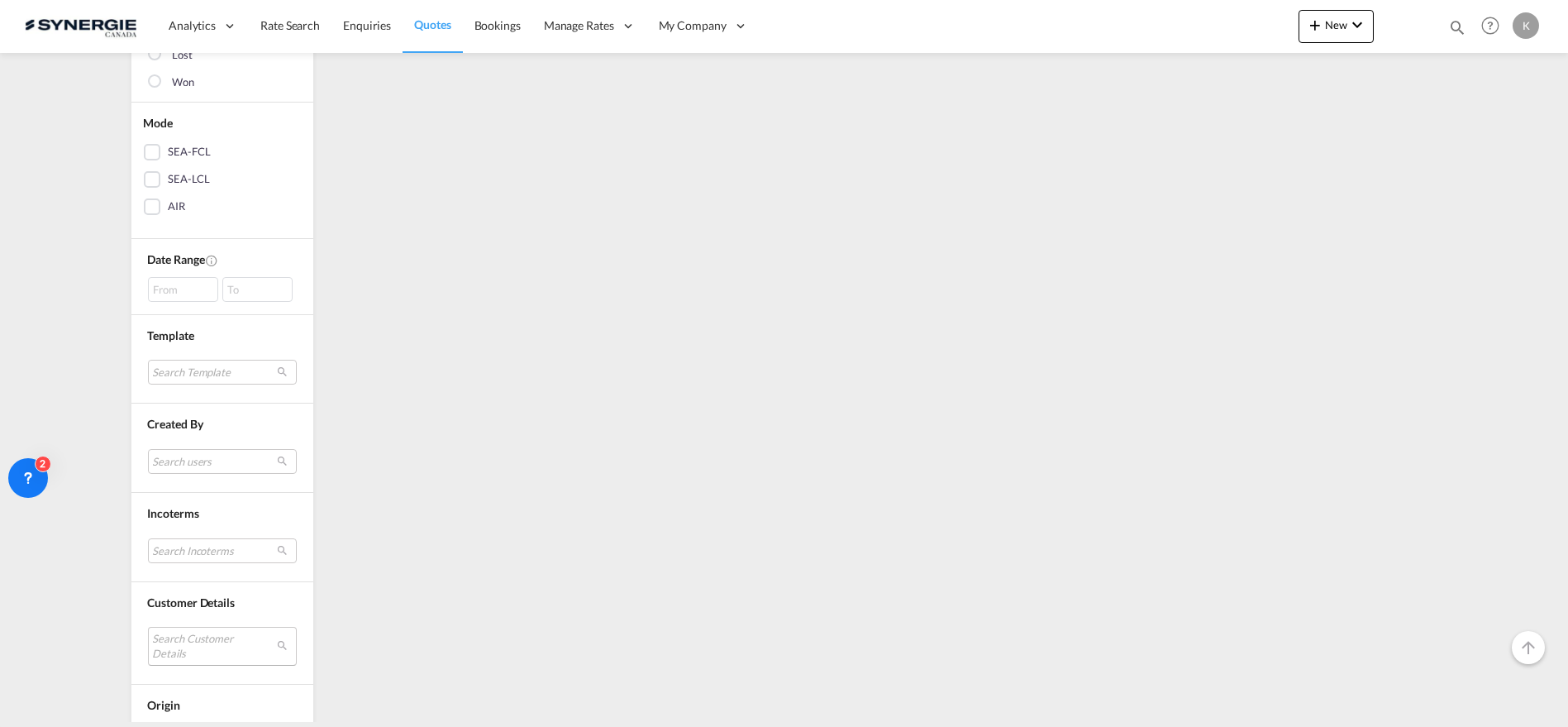 click on "Search Customer Details user name
user [PERSON_NAME] [PERSON_NAME][EMAIL_ADDRESS][PERSON_NAME][DOMAIN_NAME]    | astracon
user [PERSON_NAME] [PERSON_NAME][DOMAIN_NAME][EMAIL_ADDRESS][PERSON_NAME][DOMAIN_NAME]    | syline express
user [PERSON_NAME] [EMAIL_ADDRESS][DOMAIN_NAME]    | ease logistics
user fulya Yesil [EMAIL_ADDRESS][DOMAIN_NAME]    | mer shipping transport
user [PERSON_NAME] [PERSON_NAME][EMAIL_ADDRESS][DOMAIN_NAME]    | chef [PERSON_NAME] tevfik Toygun [EMAIL_ADDRESS][DOMAIN_NAME]    | altun logistics
user [PERSON_NAME] [PERSON_NAME][EMAIL_ADDRESS][DOMAIN_NAME]    | iss ff
user [PERSON_NAME] [PERSON_NAME][EMAIL_ADDRESS][DOMAIN_NAME]    | seamark shipping
user [PERSON_NAME] [EMAIL_ADDRESS][DOMAIN_NAME]    | abl dissaco
user [PERSON_NAME] . [EMAIL_ADDRESS][DOMAIN_NAME]    | integral equipment
user [PERSON_NAME] [EMAIL_ADDRESS][DOMAIN_NAME]    | farinex
user daniel STRUKOW [EMAIL_ADDRESS][DOMAIN_NAME]    | cs4 logistics
user [PERSON_NAME] [EMAIL_ADDRESS][DOMAIN_NAME]    | hanka cargo
user [PERSON_NAME] [PERSON_NAME][EMAIL_ADDRESS][DOMAIN_NAME]    | global goodwill logistics corp shenzhen branch
user" at bounding box center (222, 646) 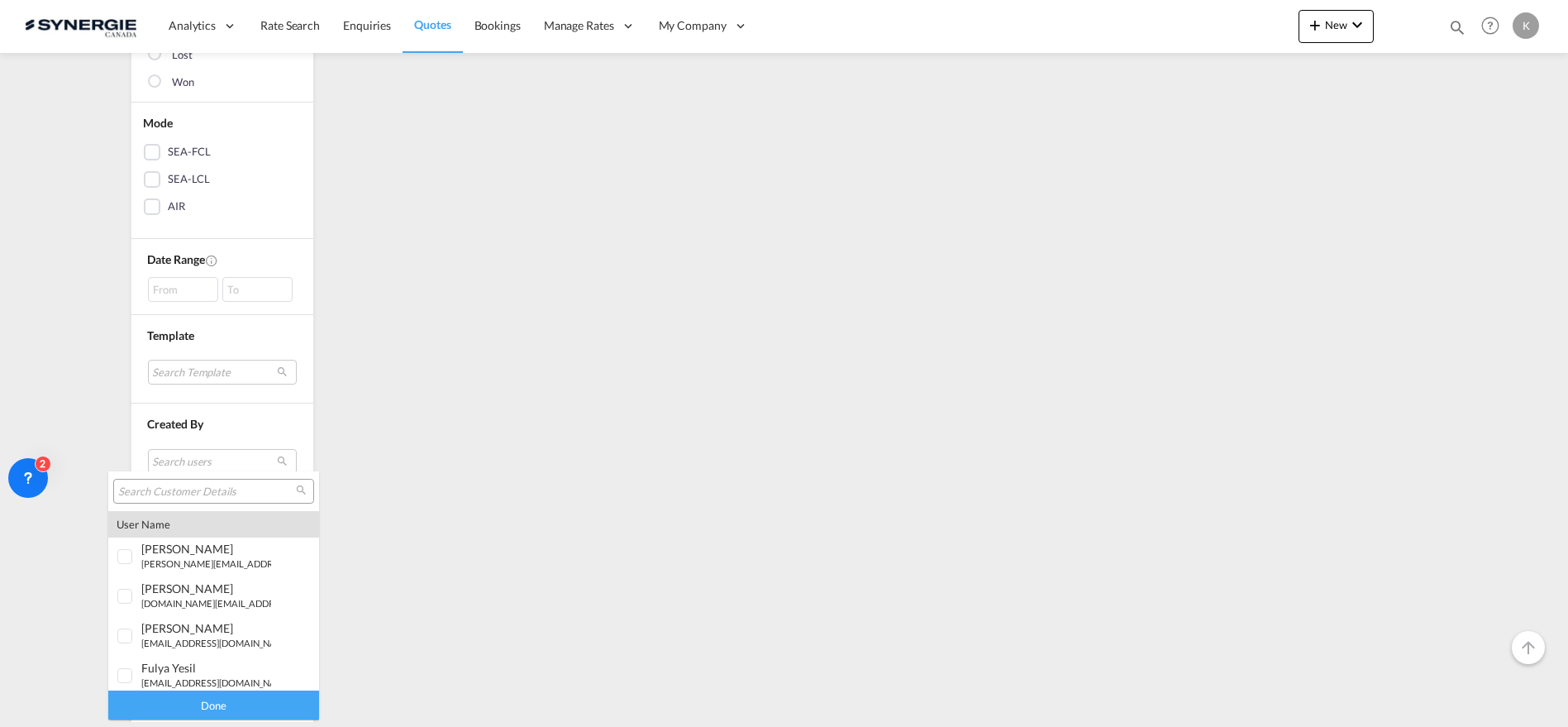 click at bounding box center (207, 492) 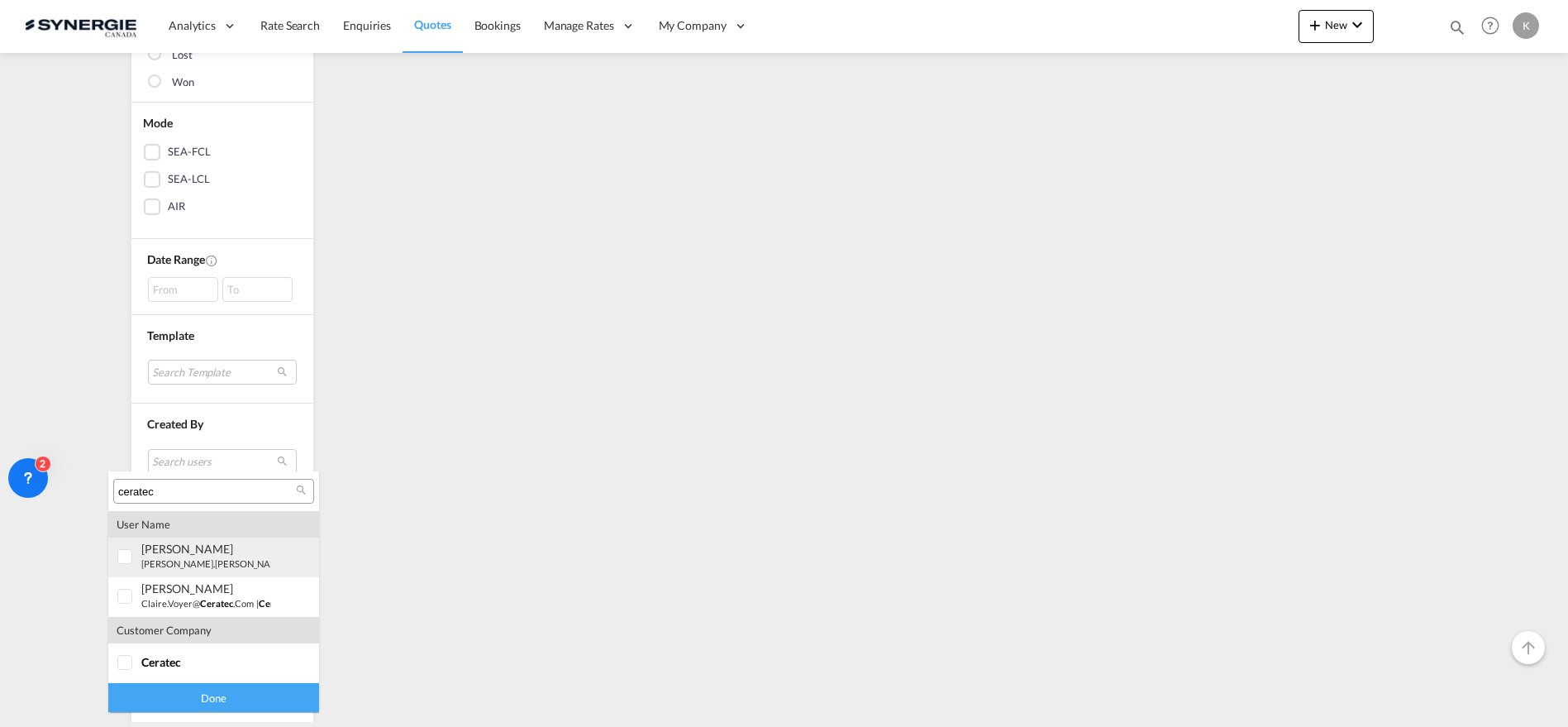 type on "ceratec" 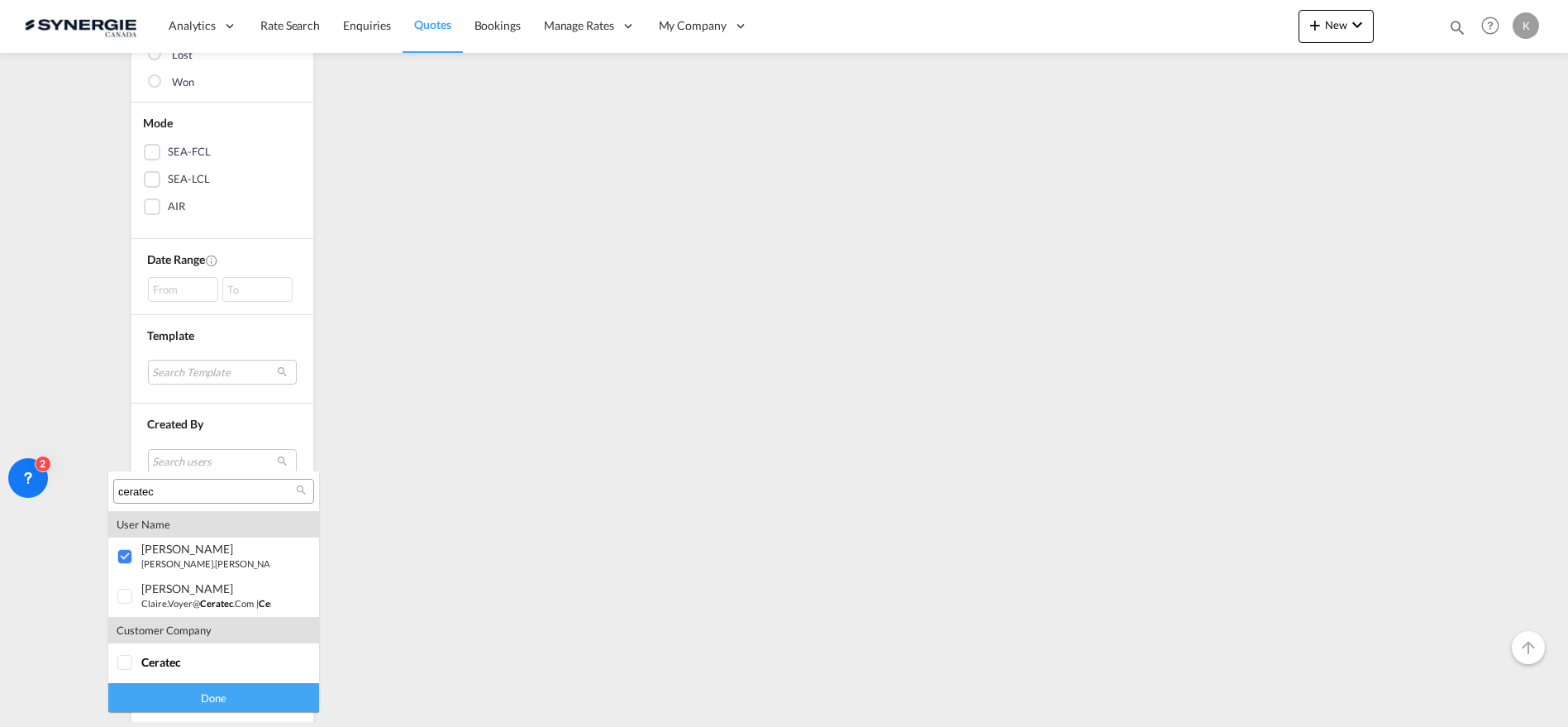 click on "Done" at bounding box center (213, 697) 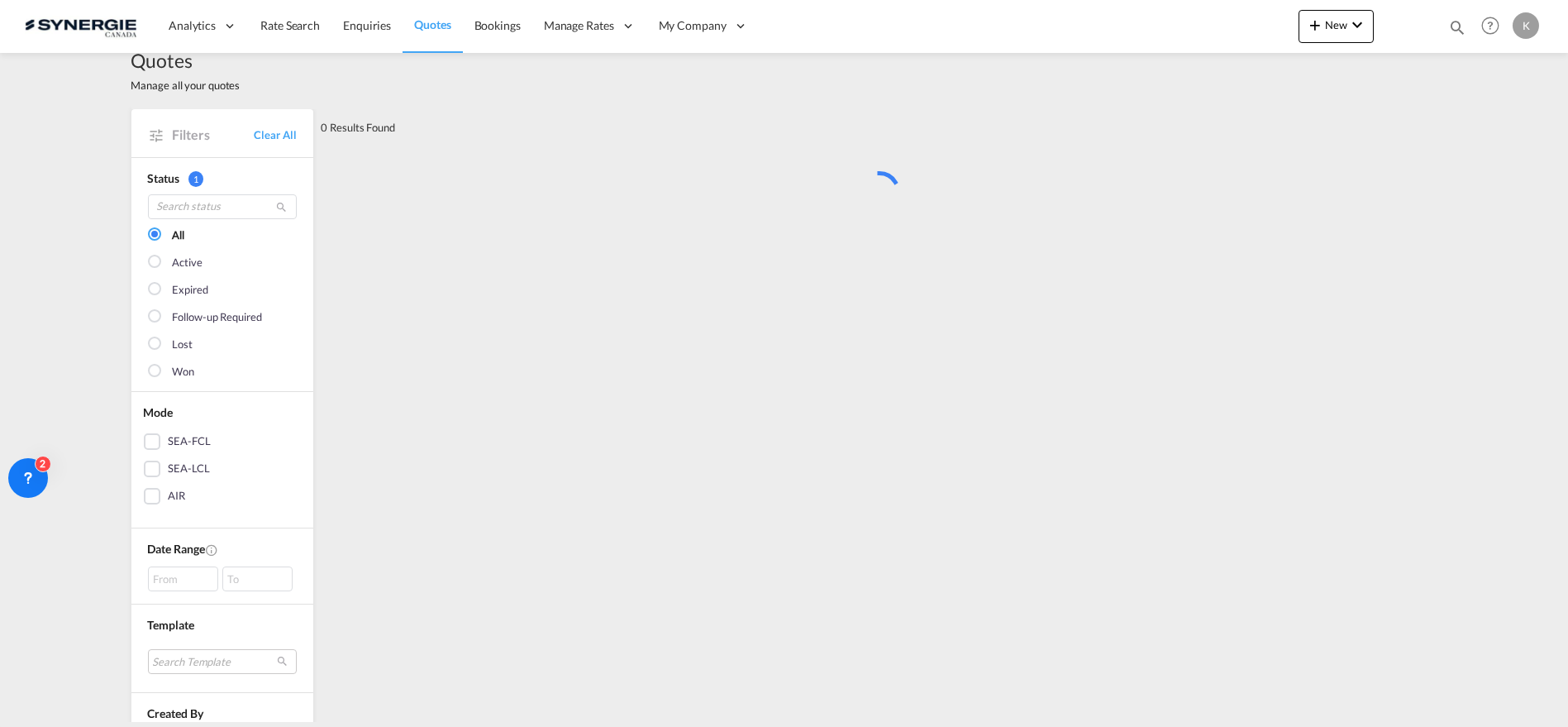 scroll, scrollTop: 0, scrollLeft: 0, axis: both 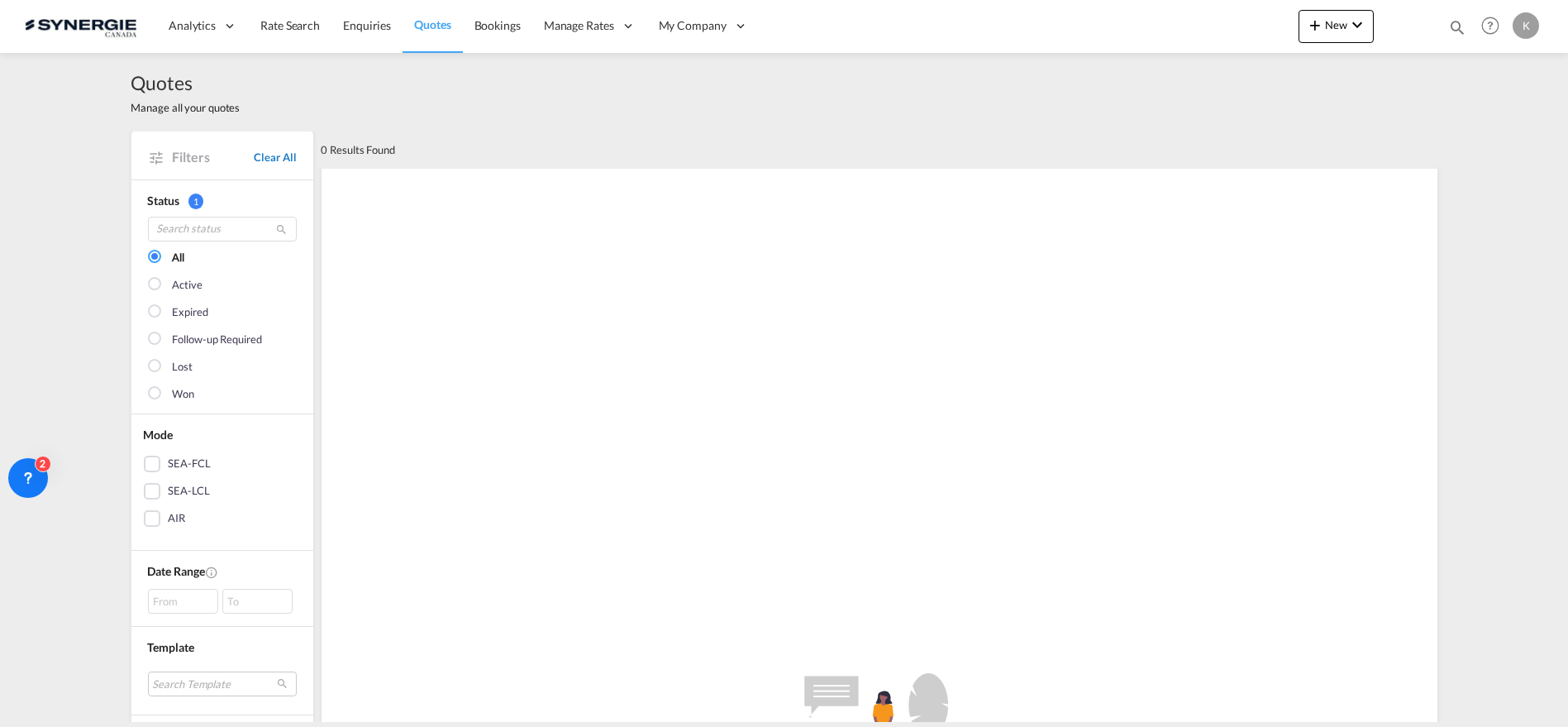 click on "Clear All" at bounding box center (274, 157) 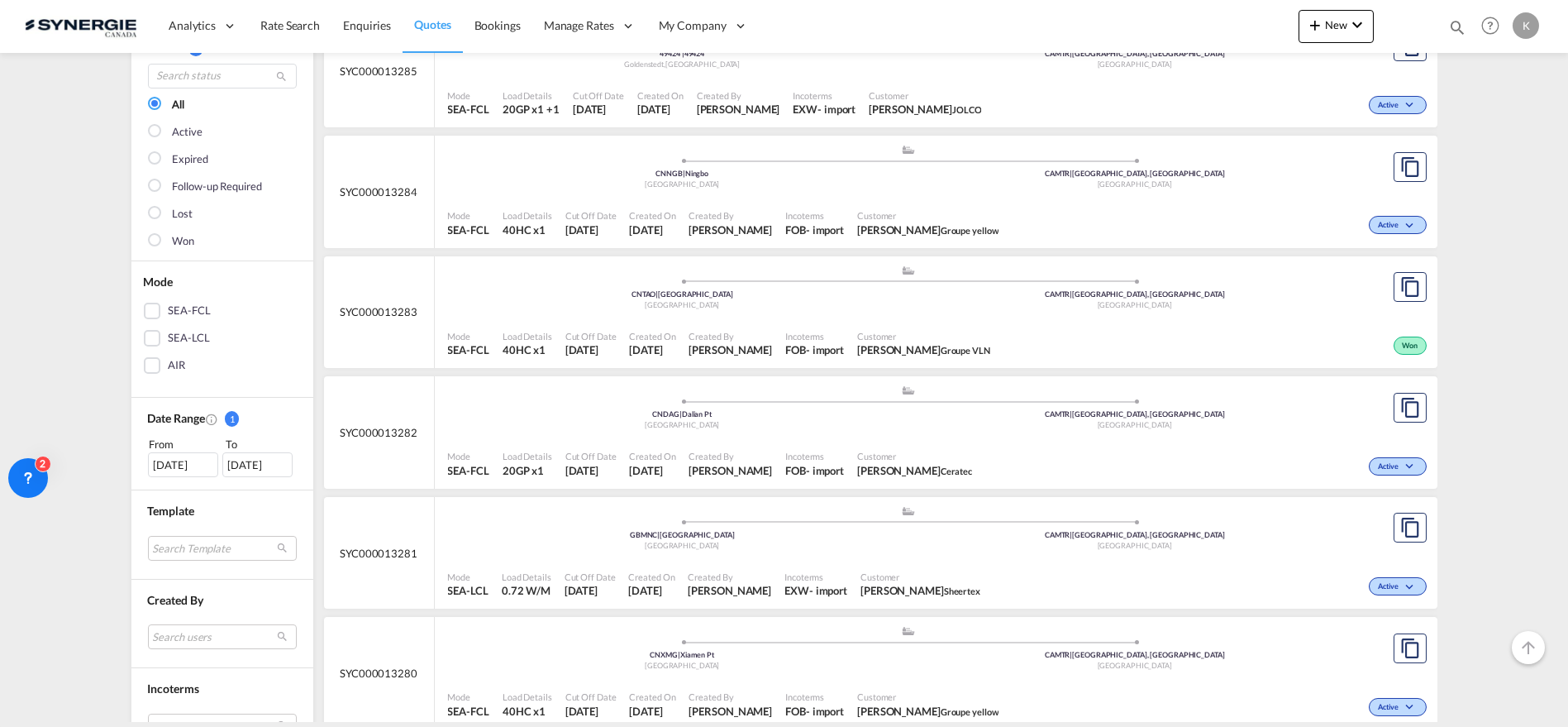 scroll, scrollTop: 336, scrollLeft: 0, axis: vertical 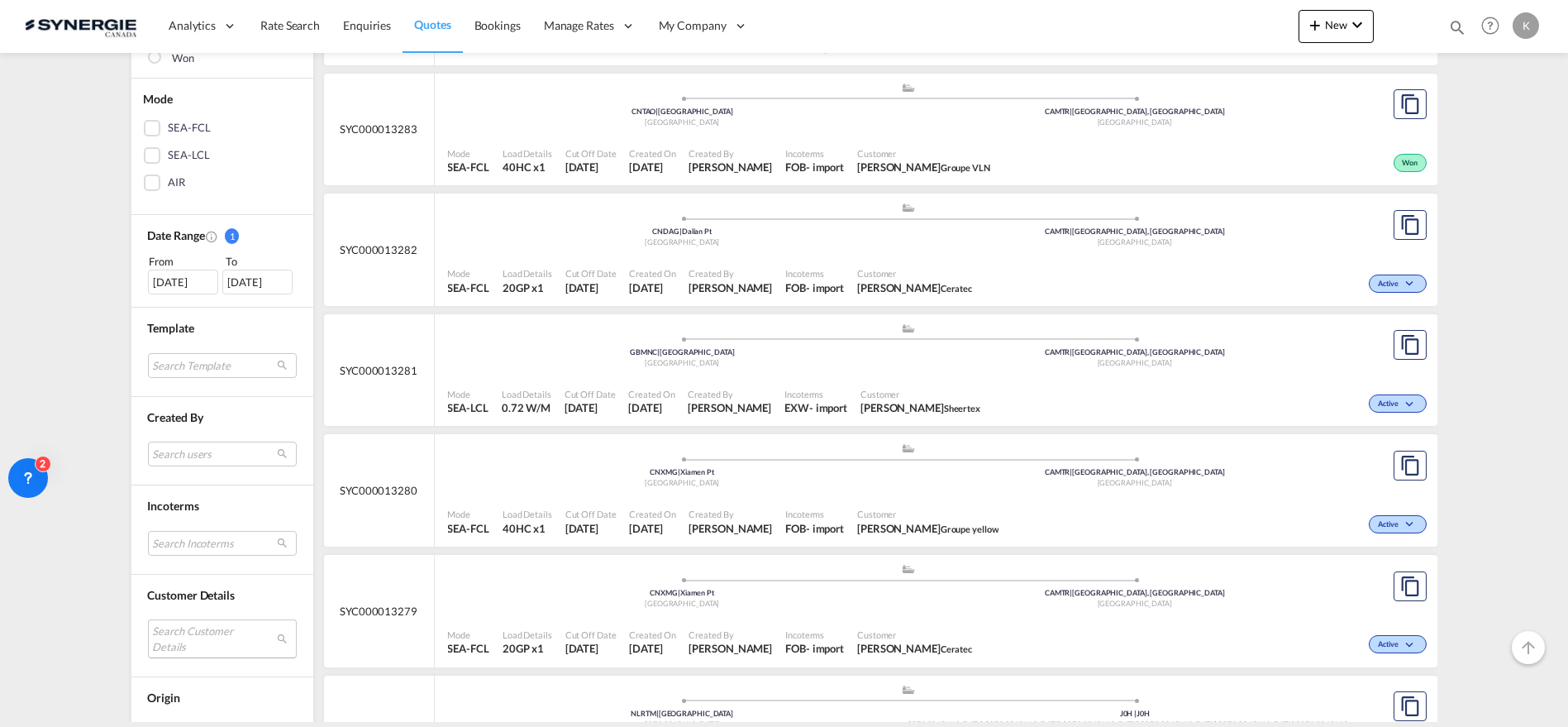 click on "Search Customer Details" at bounding box center [222, 639] 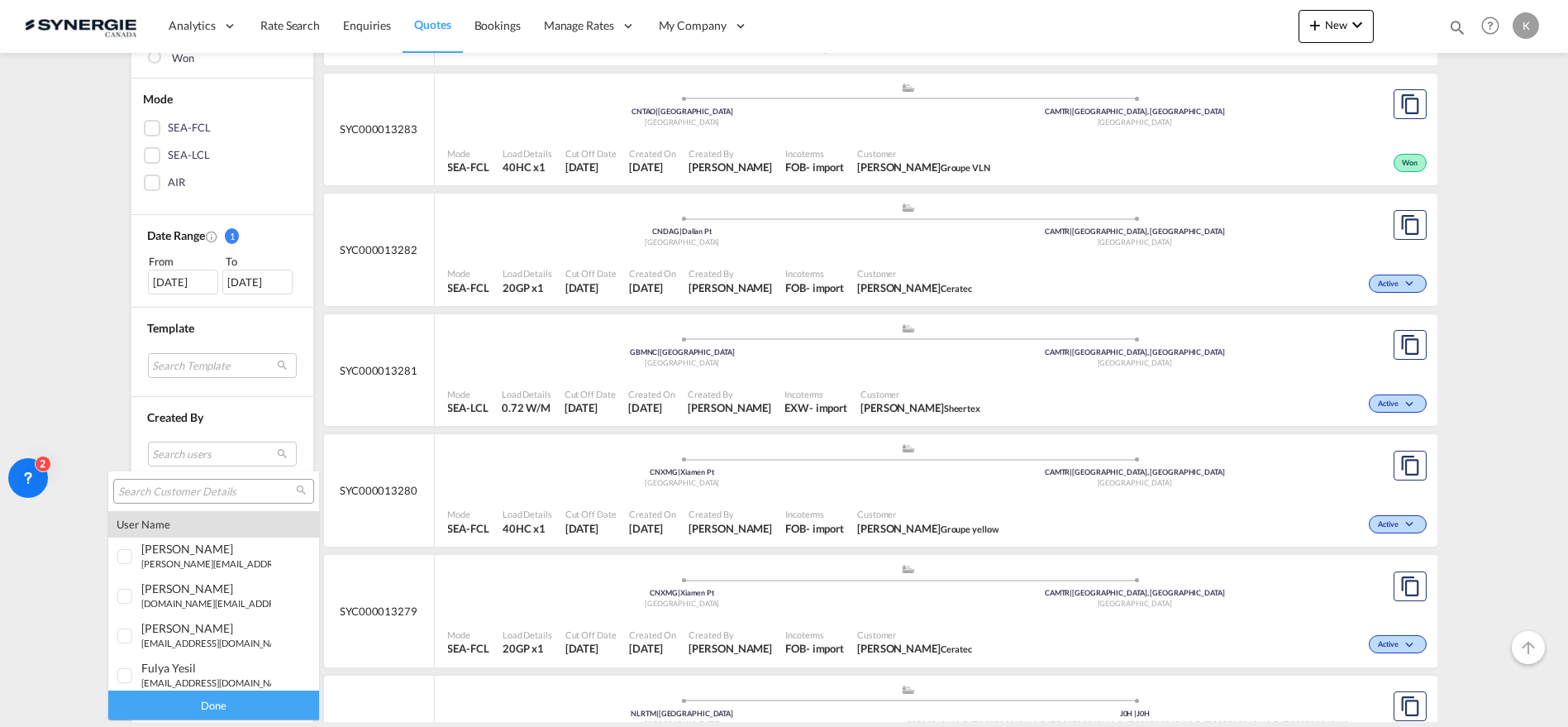 click at bounding box center [207, 492] 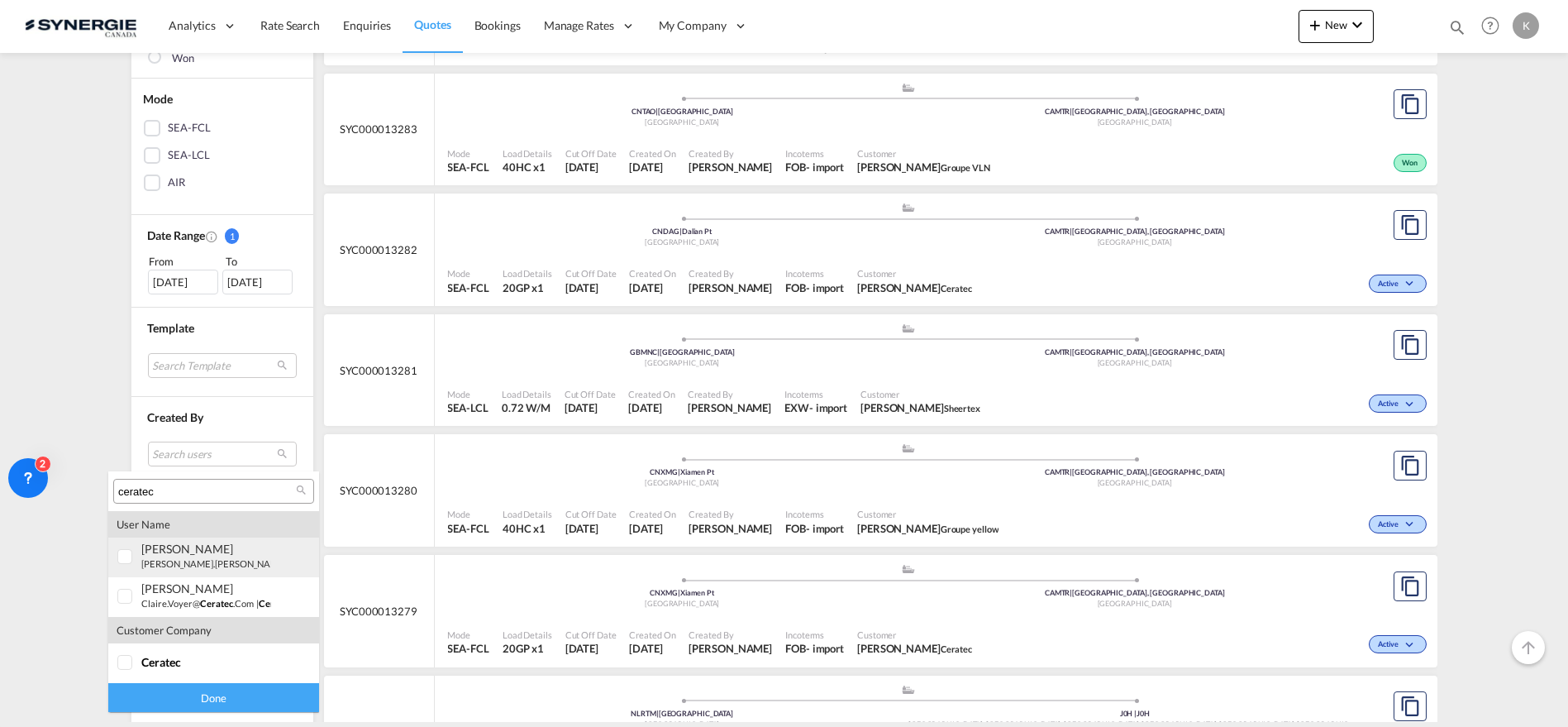 type on "ceratec" 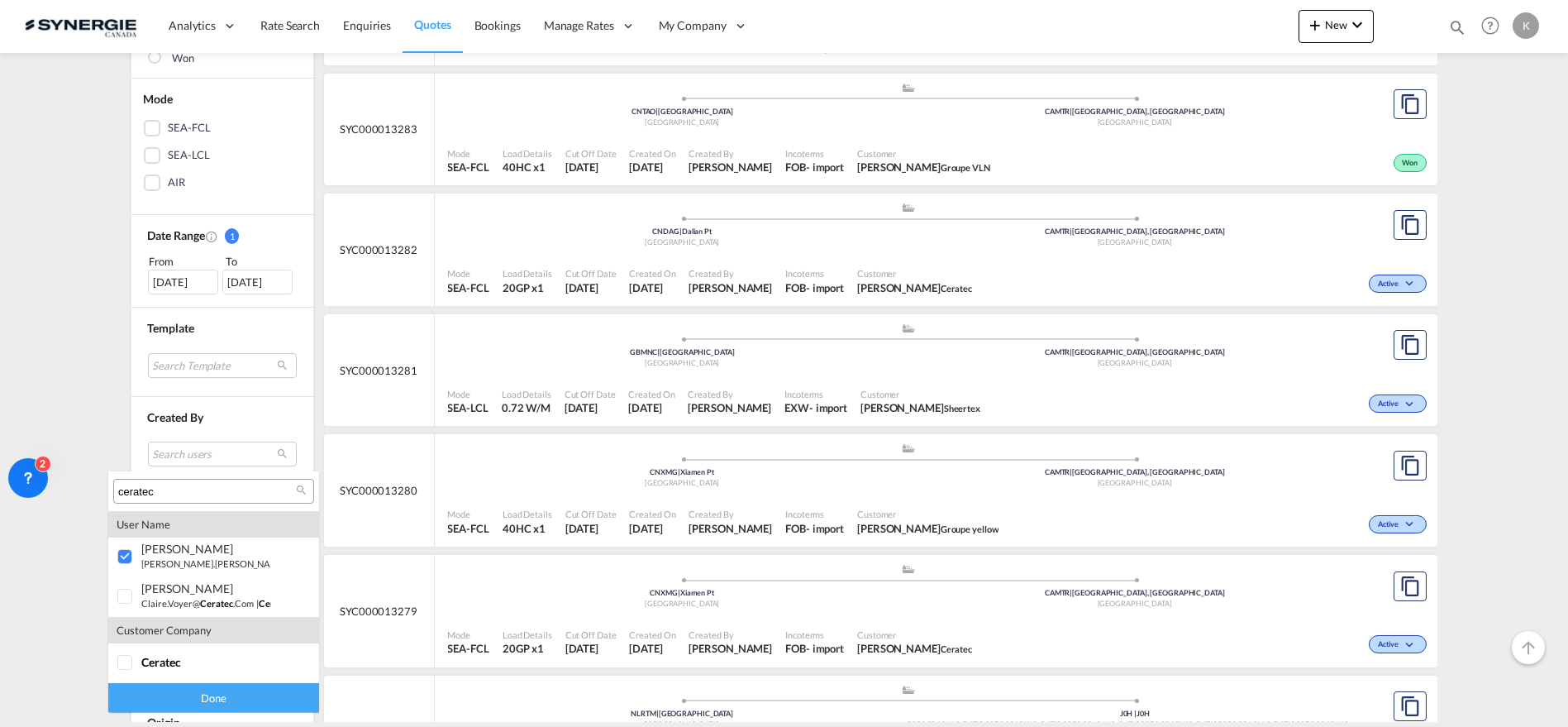 click on "Done" at bounding box center [213, 697] 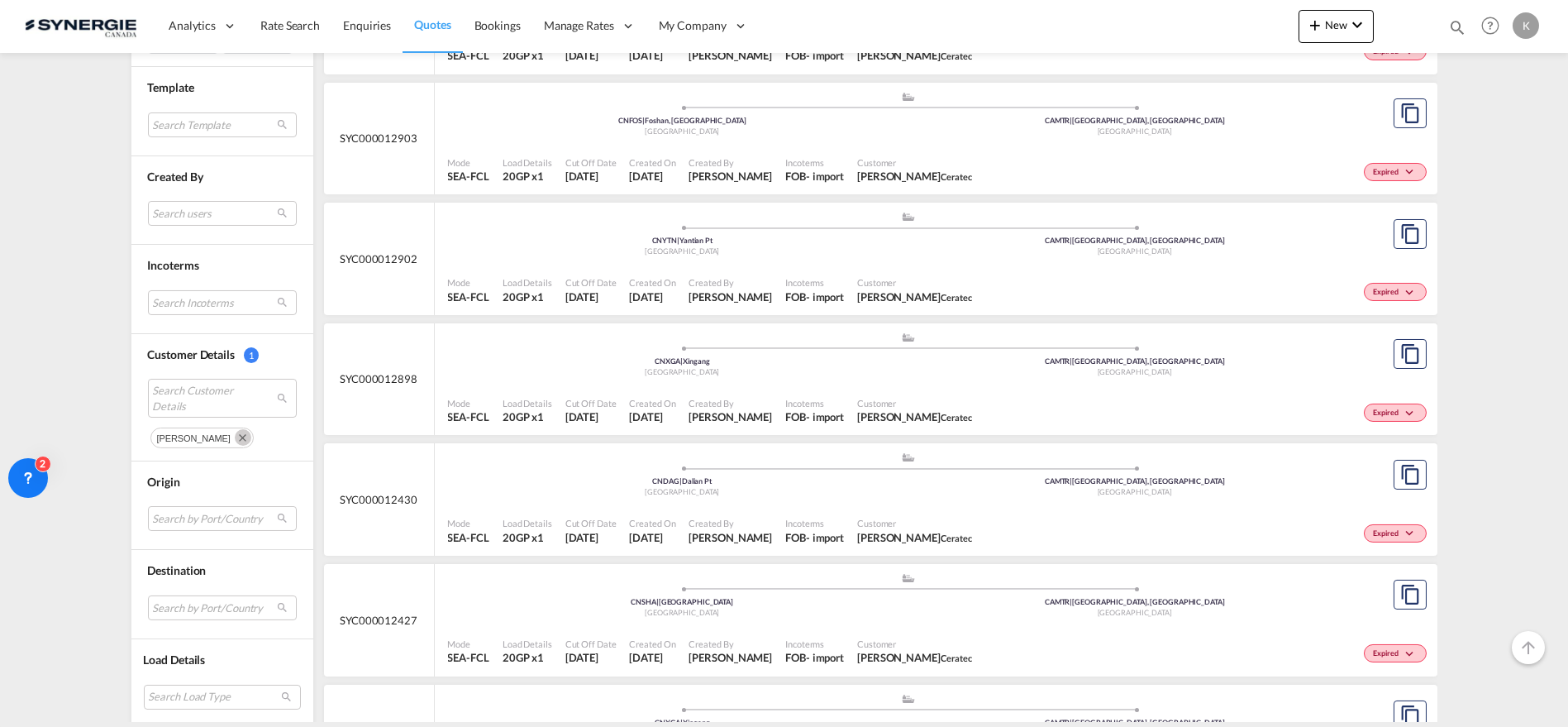 scroll, scrollTop: 930, scrollLeft: 0, axis: vertical 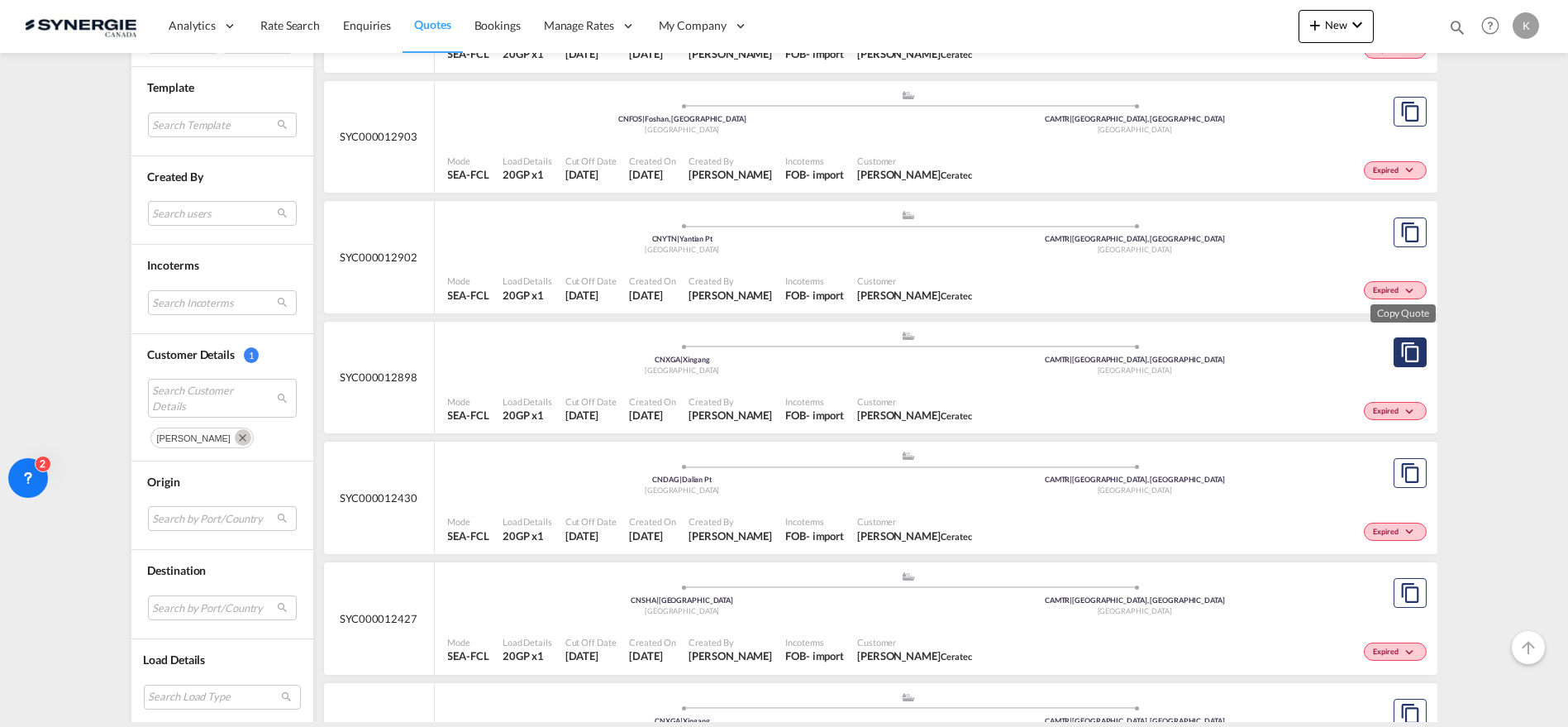 click at bounding box center [1410, 352] 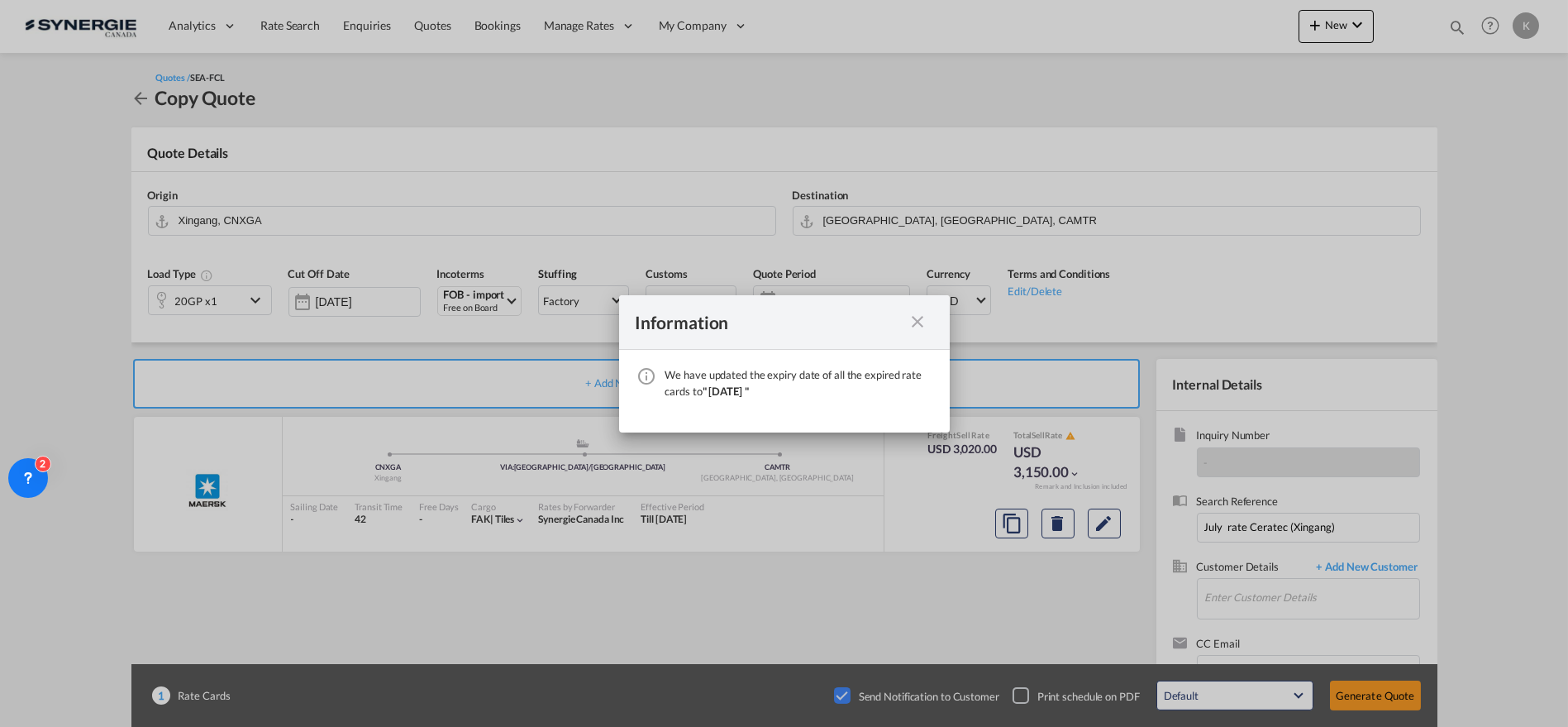 click at bounding box center (918, 322) 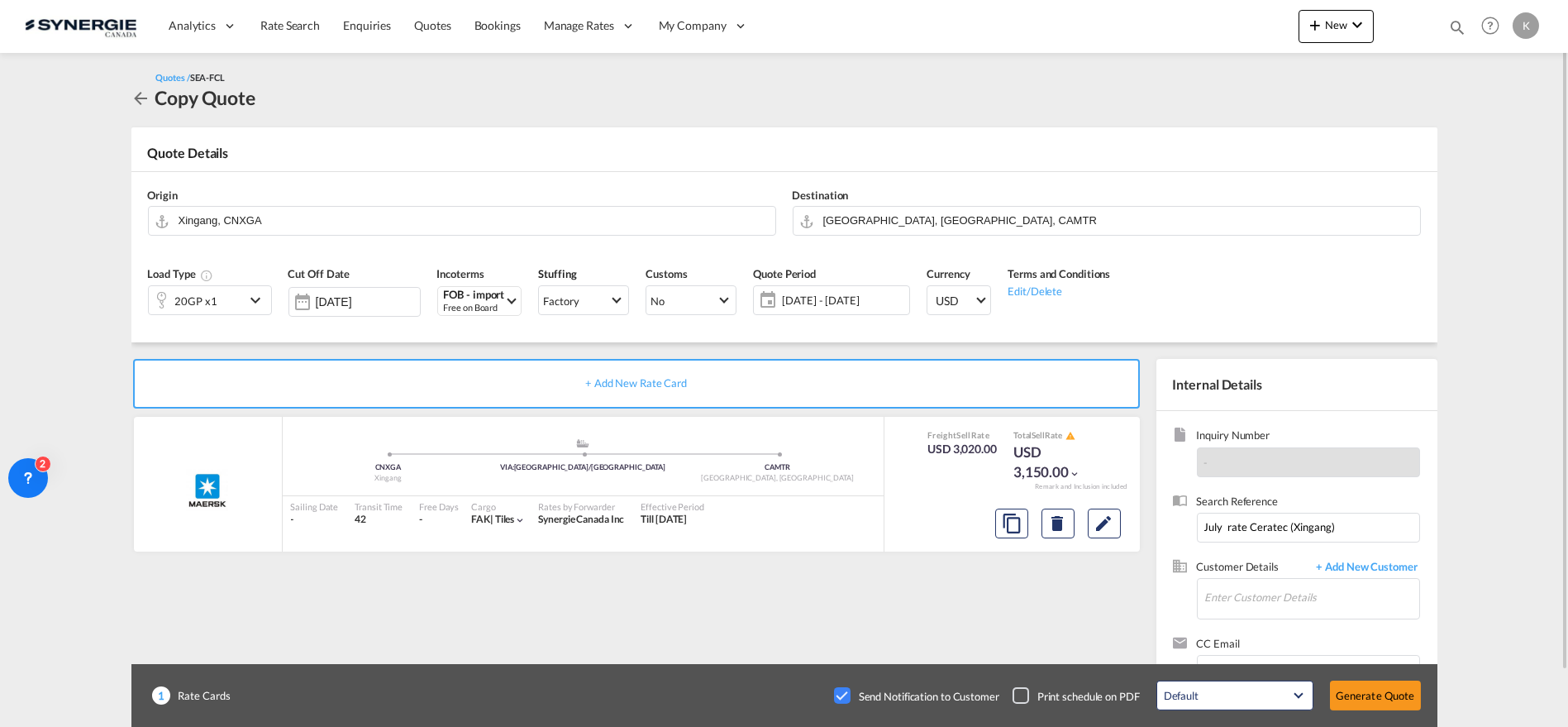 click on "[DATE] - [DATE]" 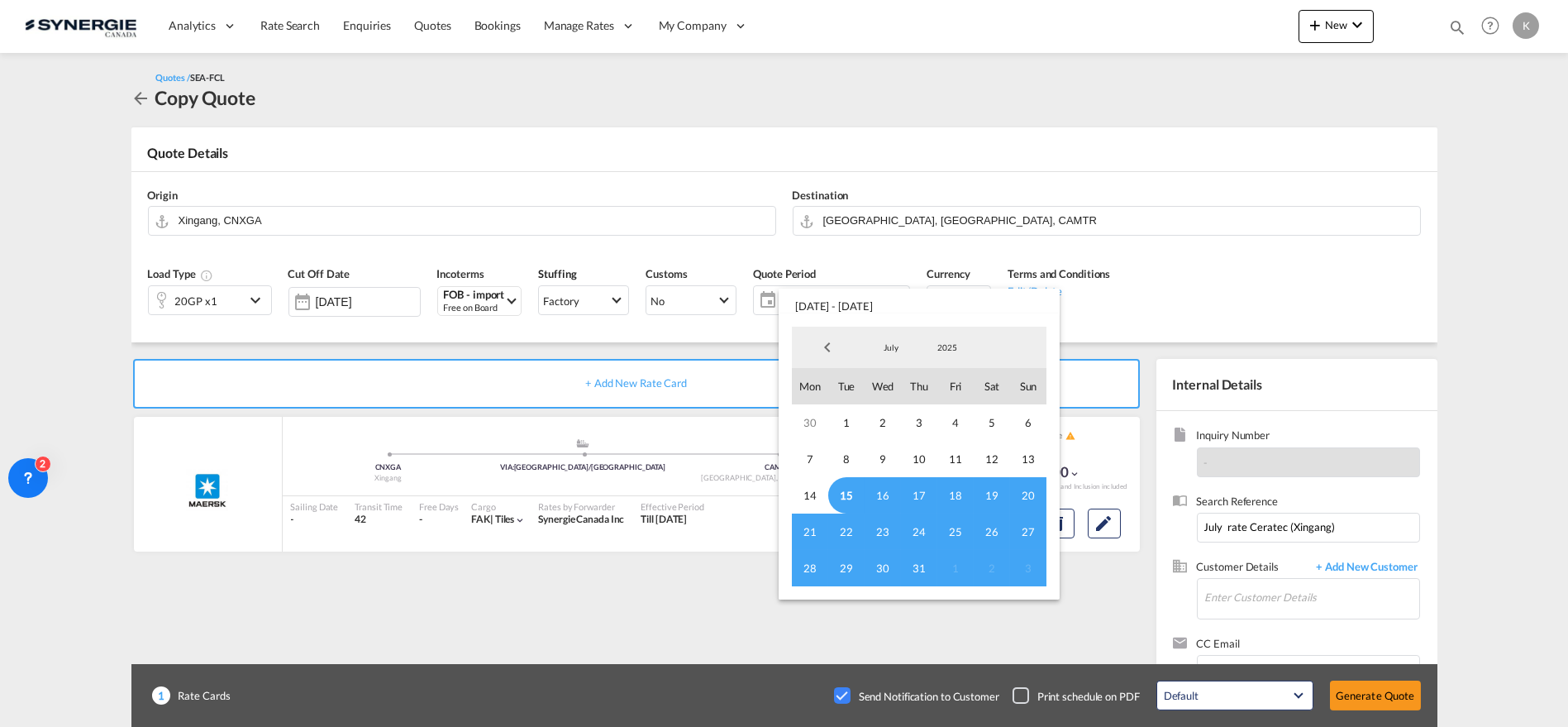 click on "15" at bounding box center [846, 495] 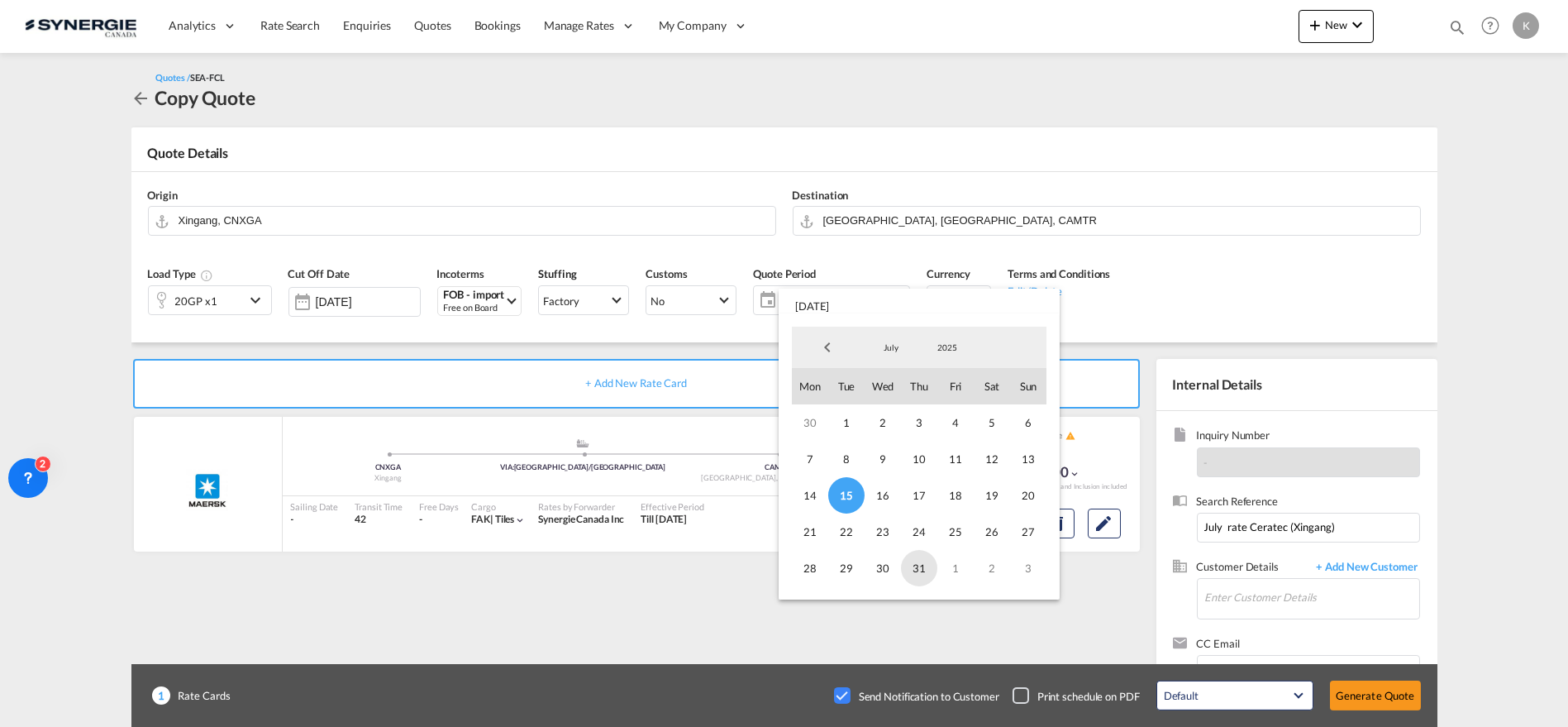 click on "31" at bounding box center (919, 568) 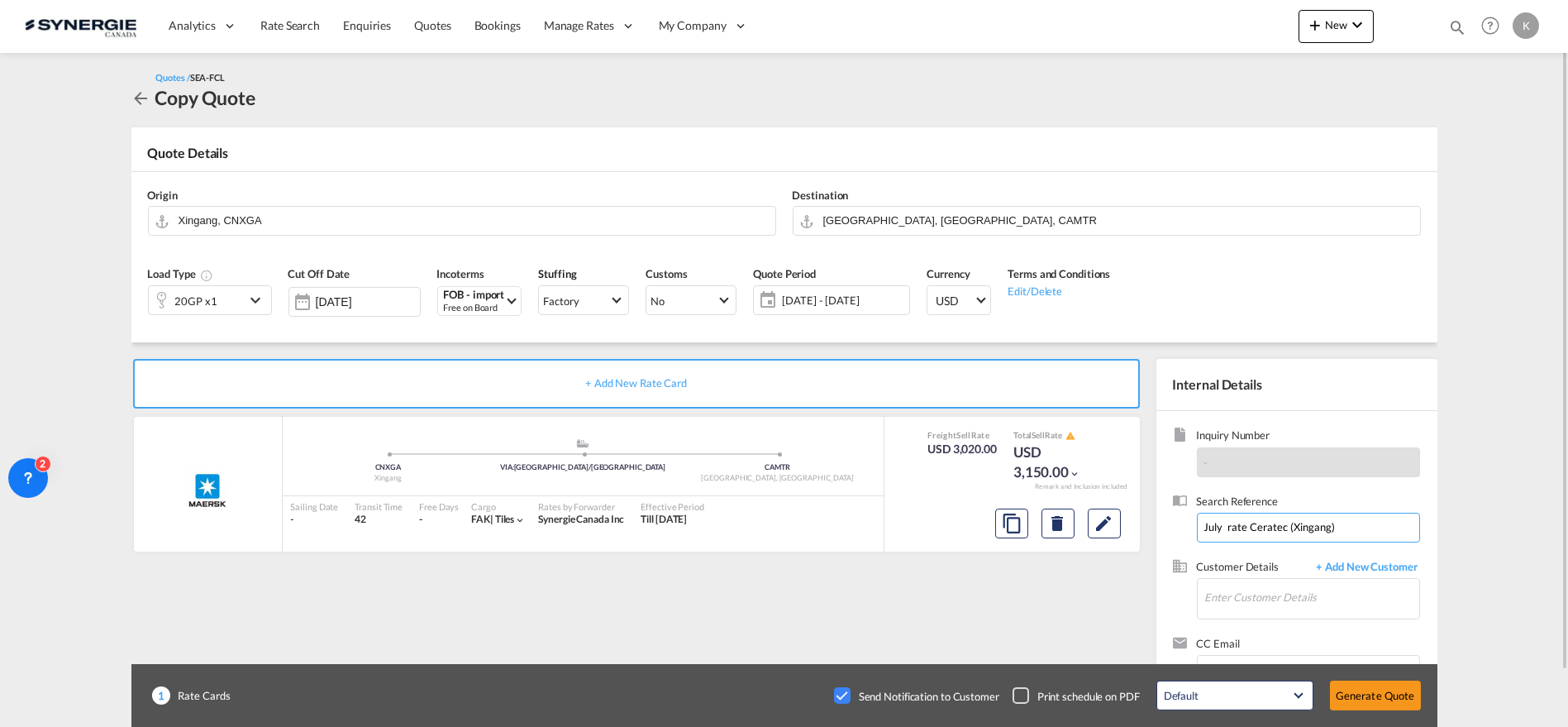click on "July  rate Ceratec (Xingang)" at bounding box center (1308, 528) 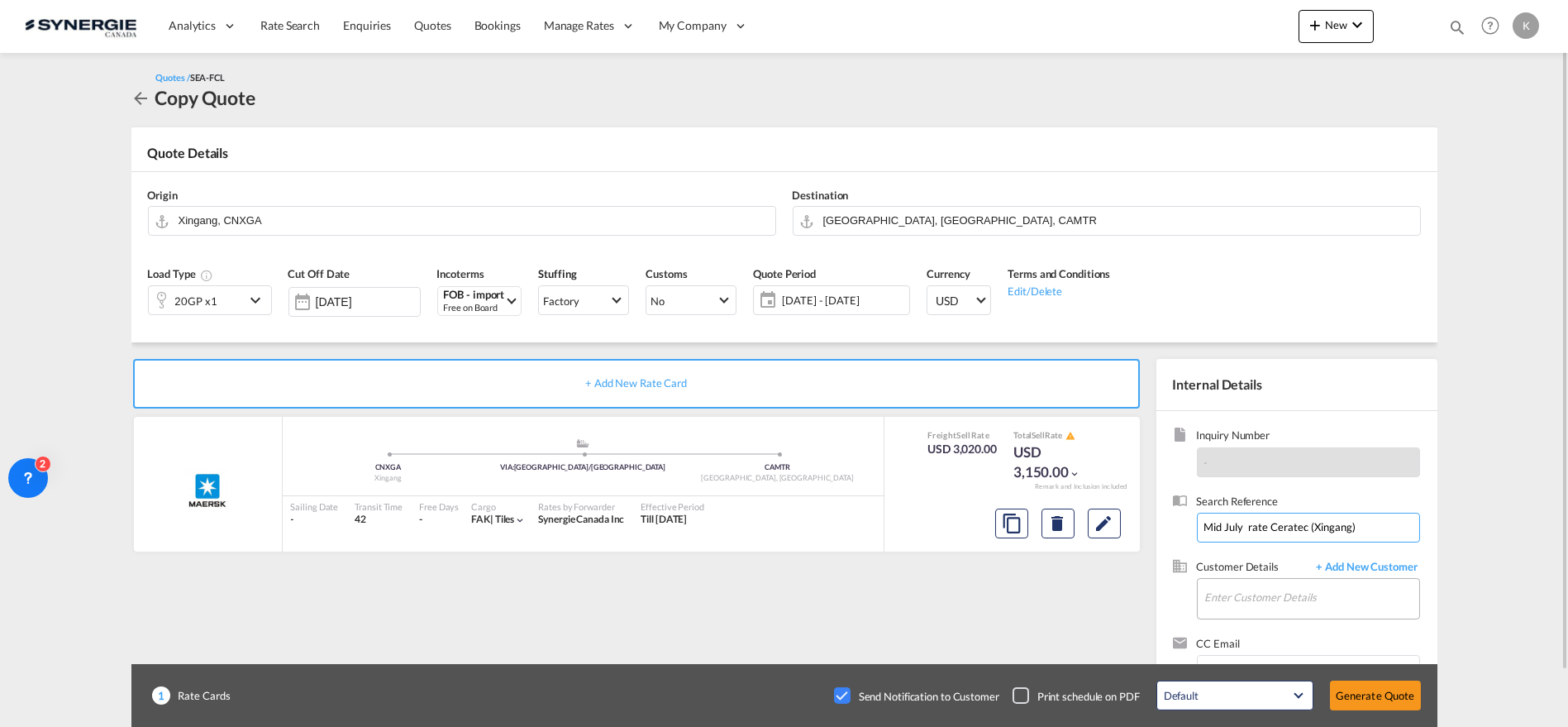 type on "Mid July  rate Ceratec (Xingang)" 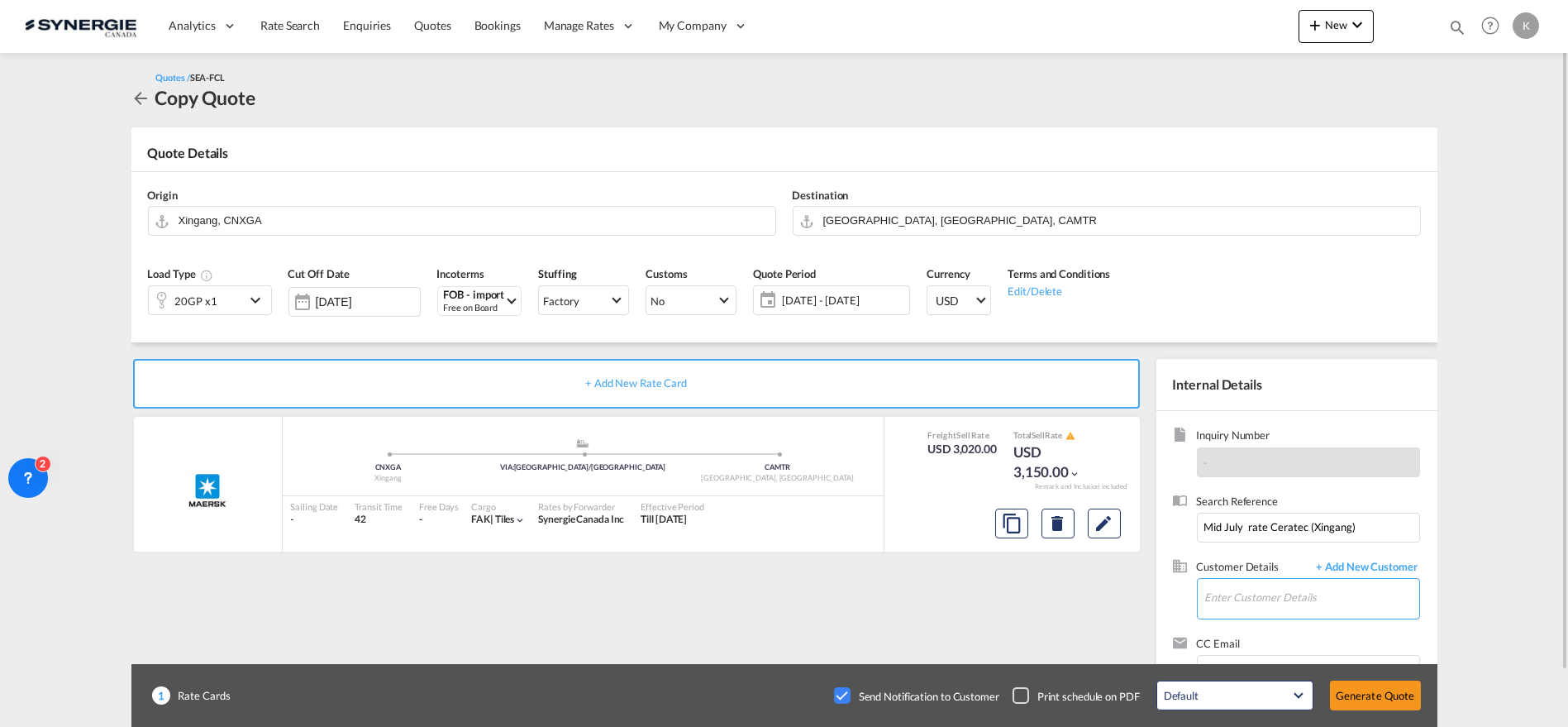 click on "Enter Customer Details" at bounding box center (1312, 597) 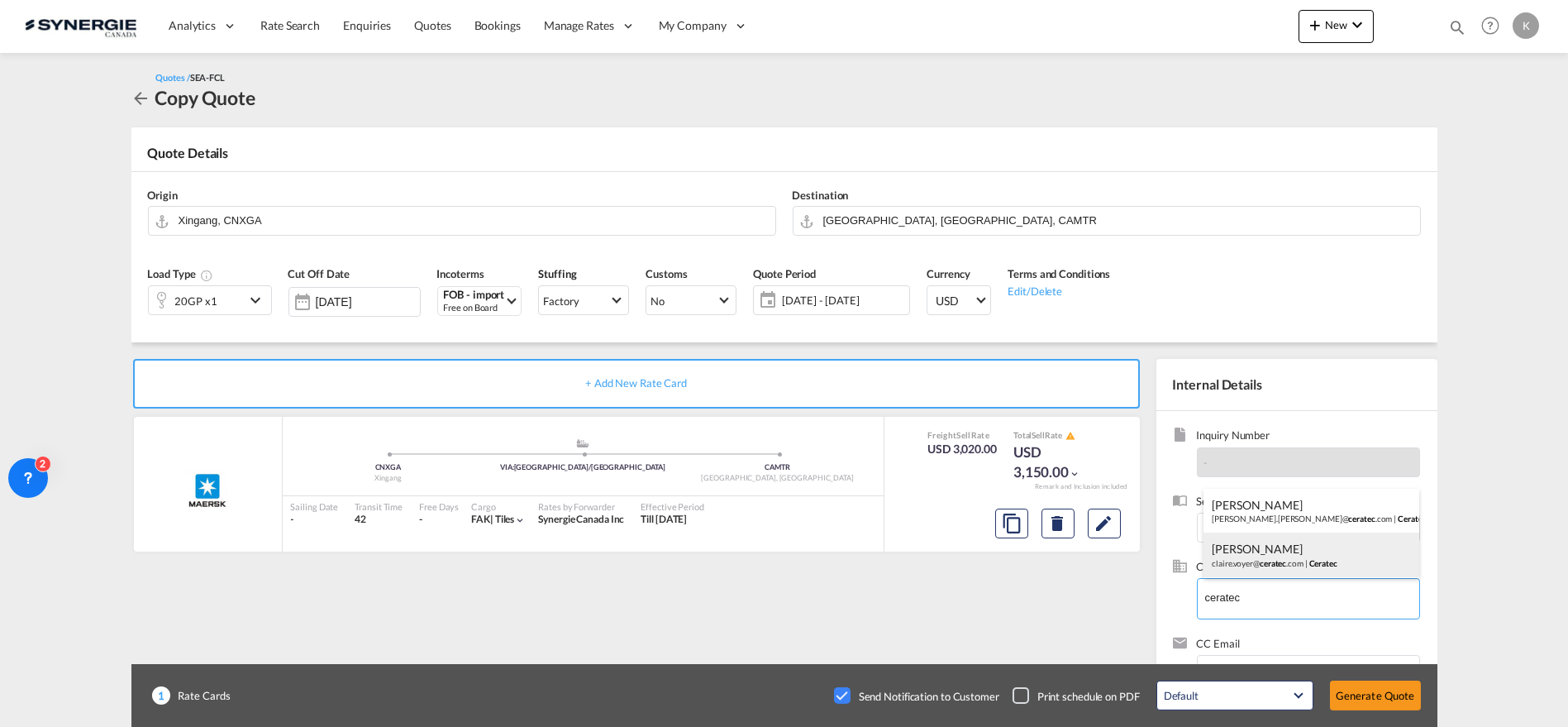 click on "[PERSON_NAME] [PERSON_NAME].[PERSON_NAME]@ ceratec .com    |    Ceratec" at bounding box center [1311, 555] 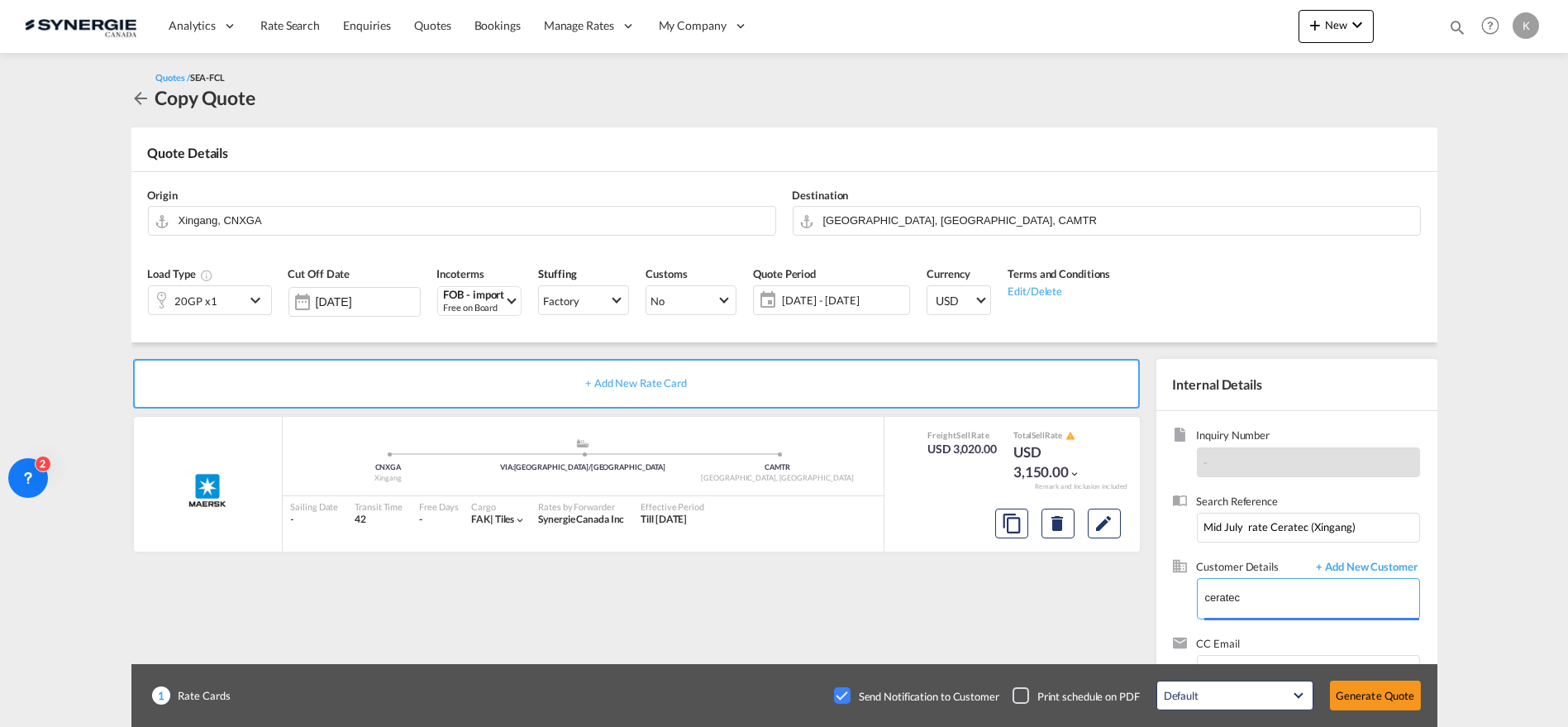 type on "Ceratec, [PERSON_NAME], [PERSON_NAME][EMAIL_ADDRESS][PERSON_NAME][DOMAIN_NAME]" 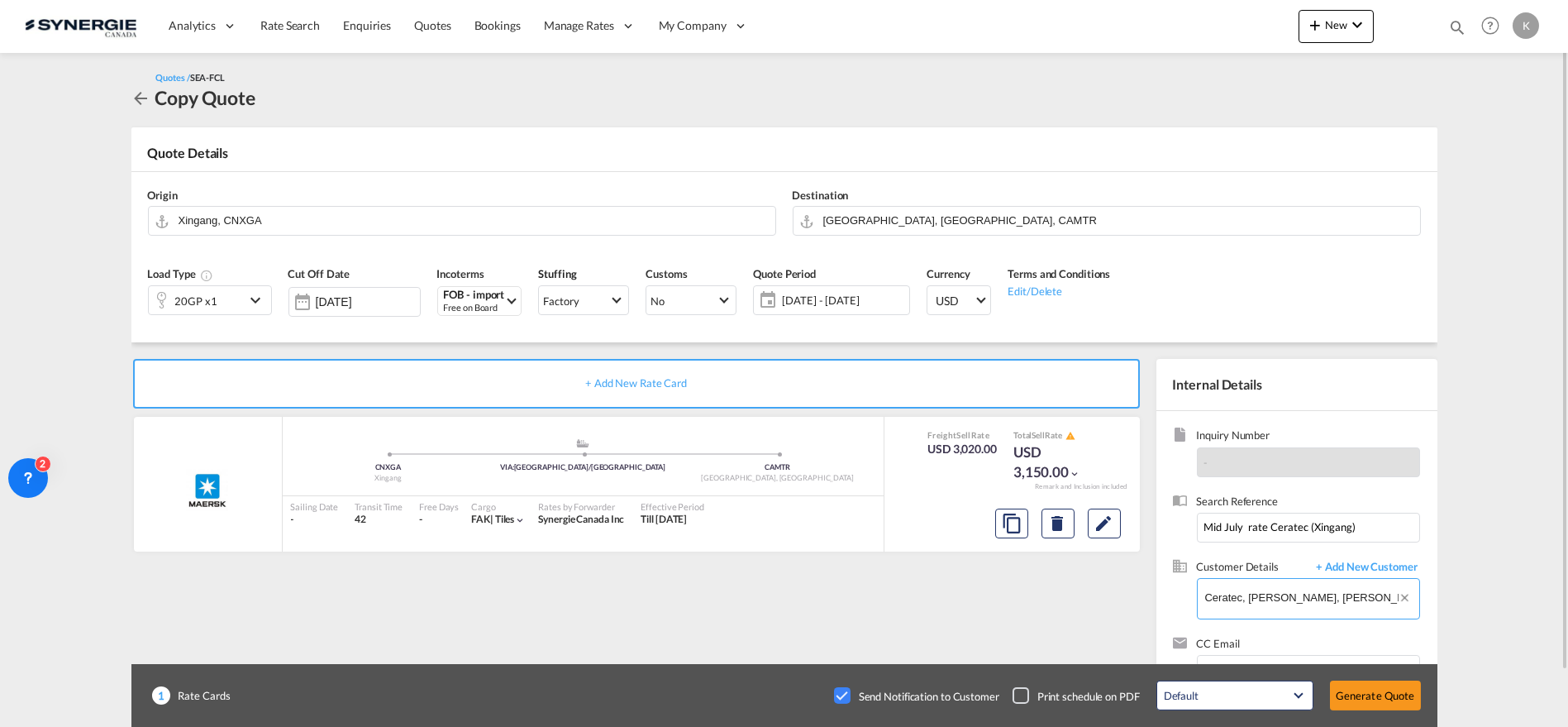 click on "Ceratec, [PERSON_NAME], [PERSON_NAME][EMAIL_ADDRESS][PERSON_NAME][DOMAIN_NAME]" at bounding box center (1312, 597) 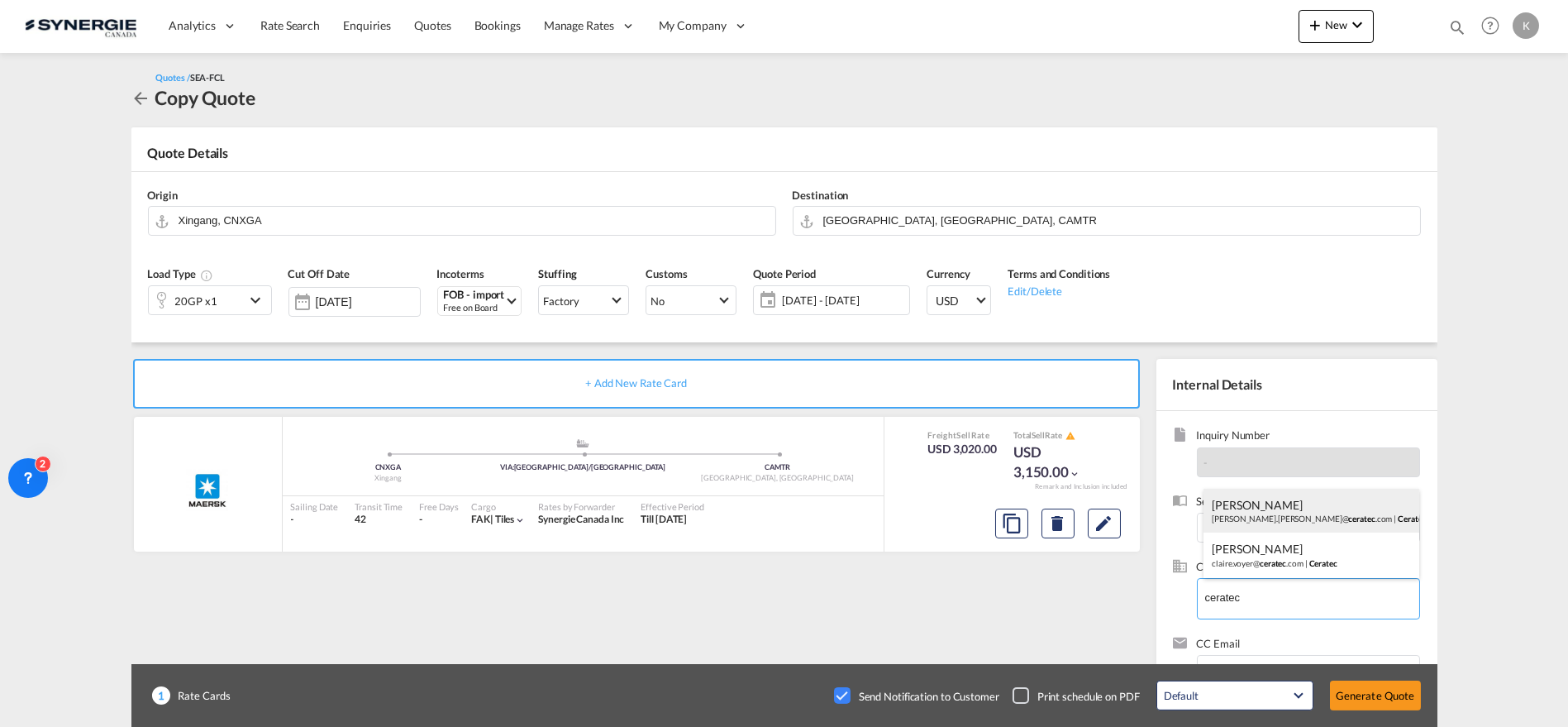 click on "[PERSON_NAME] [PERSON_NAME].[PERSON_NAME]@ ceratec .com    |    Ceratec" at bounding box center (1311, 511) 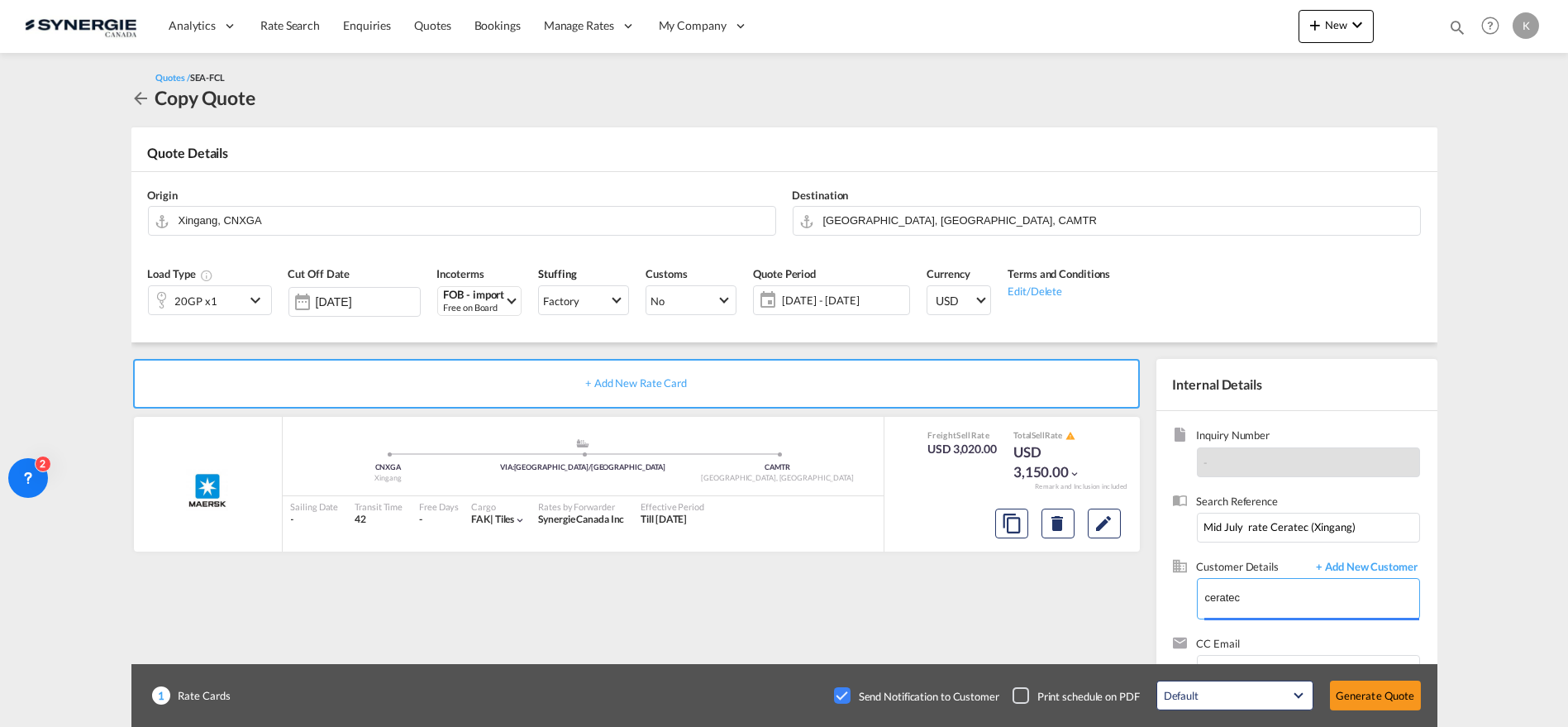 type on "Ceratec, [PERSON_NAME], [PERSON_NAME][EMAIL_ADDRESS][PERSON_NAME][DOMAIN_NAME]" 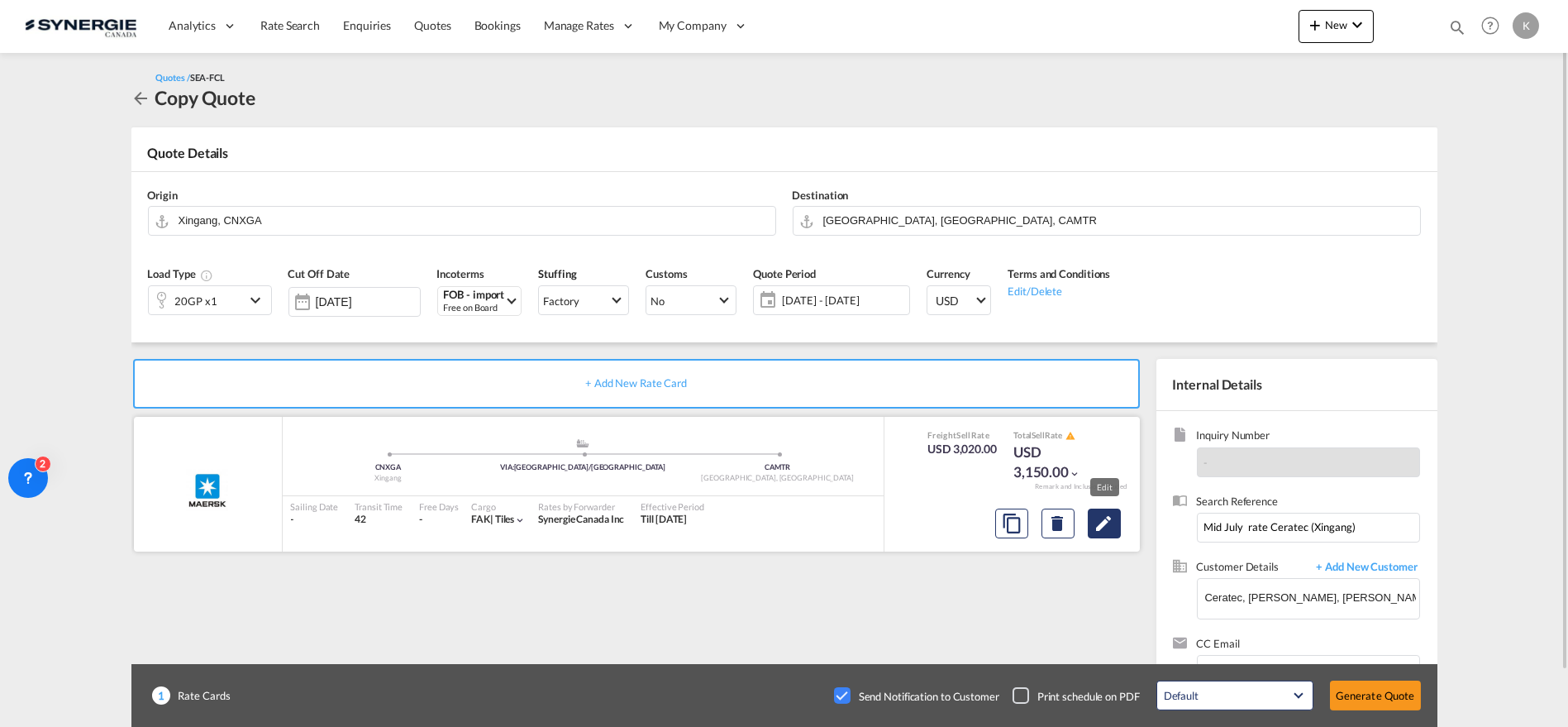 click at bounding box center [1104, 524] 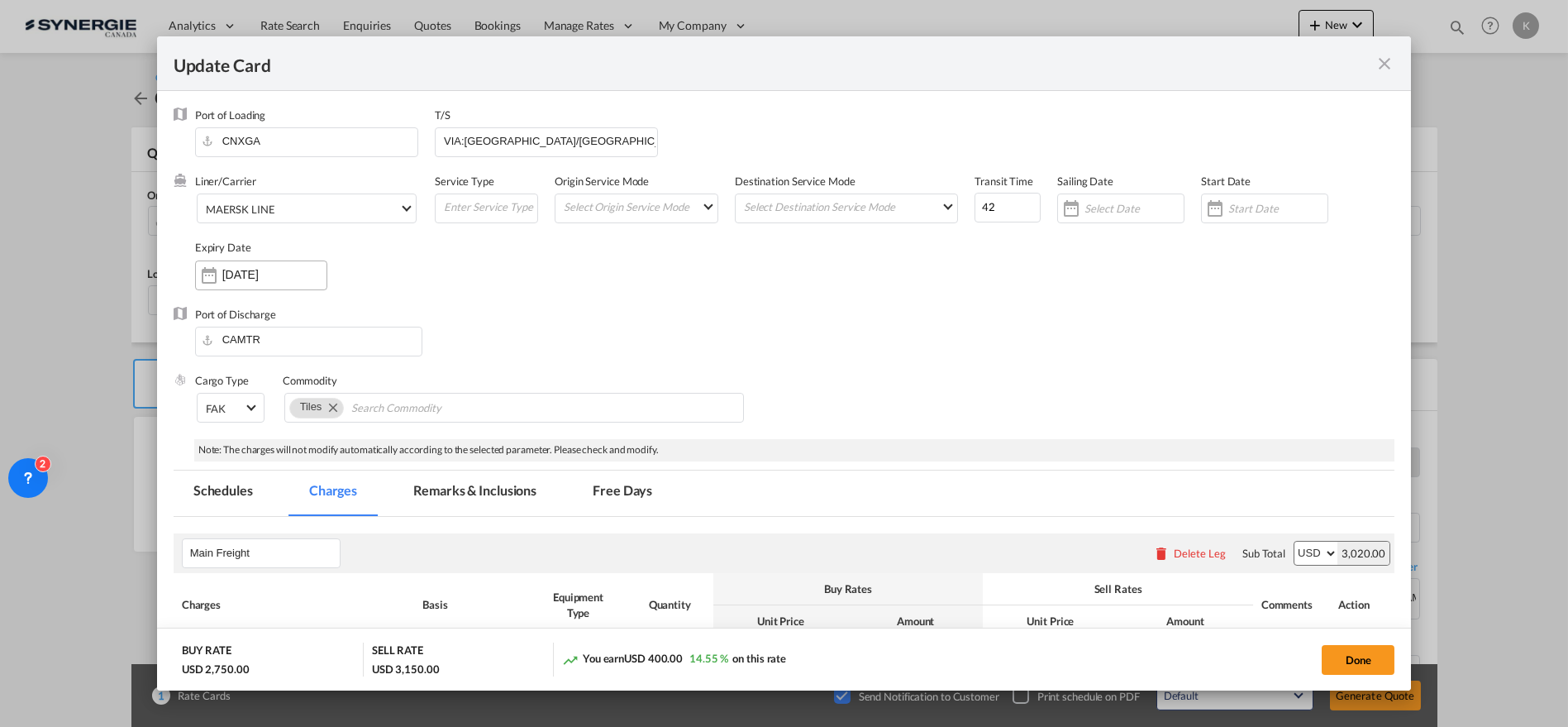 click at bounding box center (209, 275) 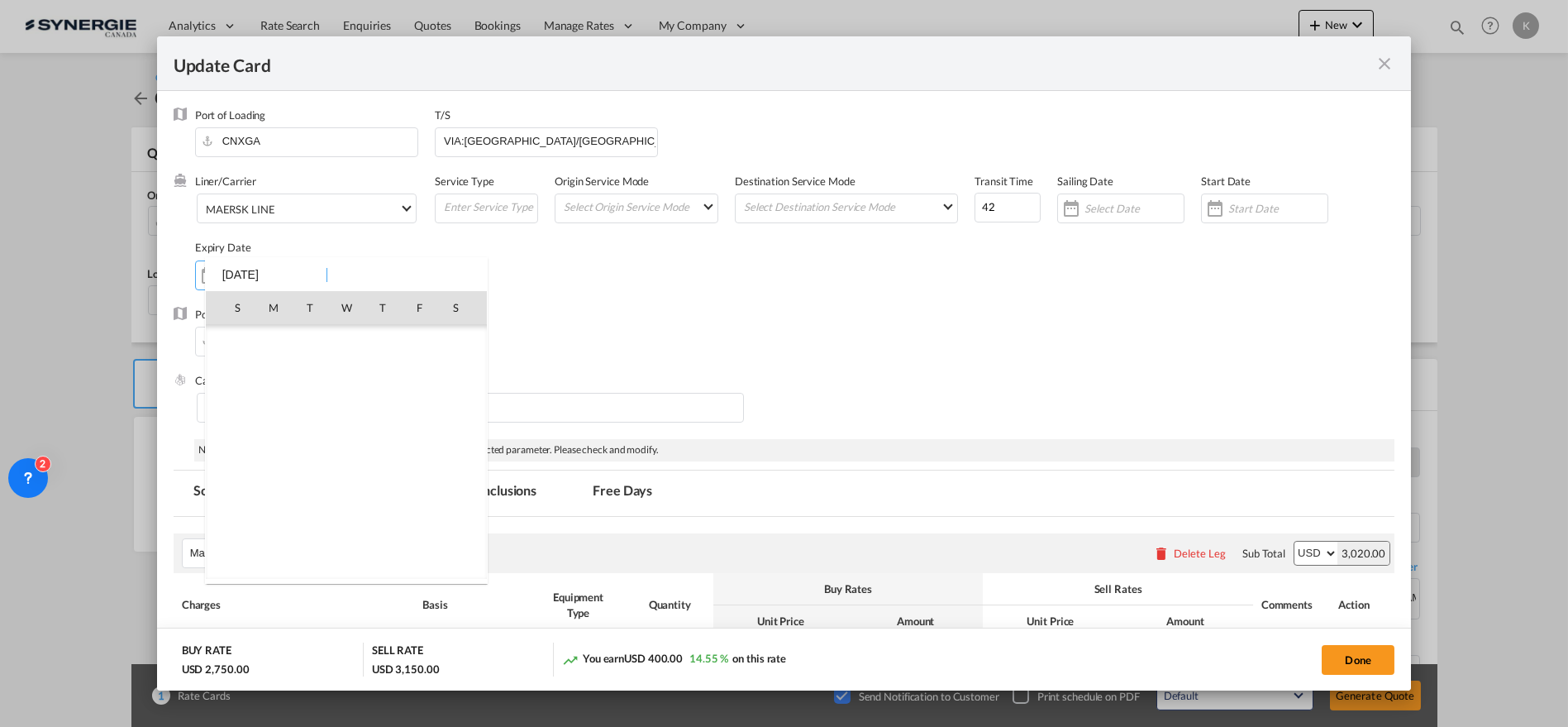scroll, scrollTop: 382898, scrollLeft: 0, axis: vertical 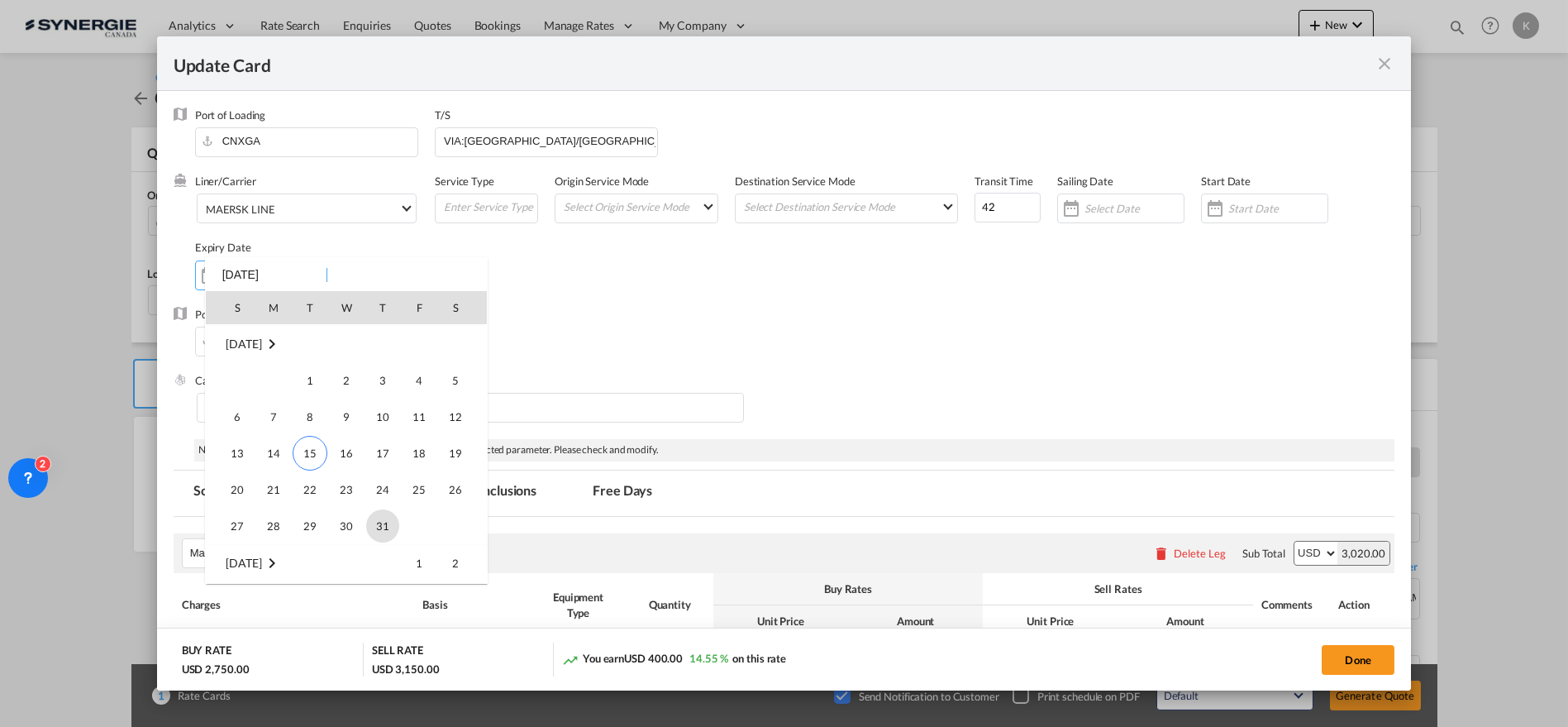 click on "31" at bounding box center (383, 526) 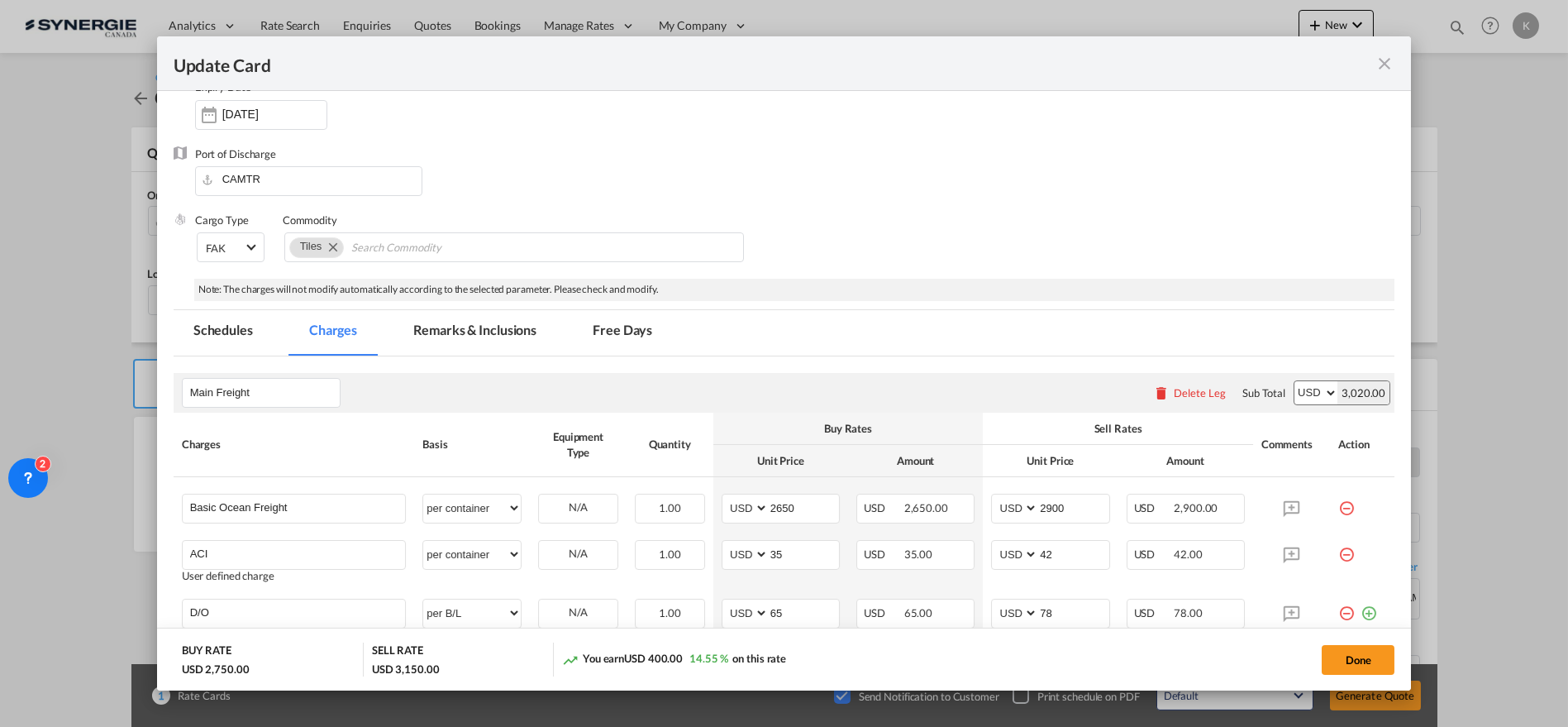 scroll, scrollTop: 255, scrollLeft: 0, axis: vertical 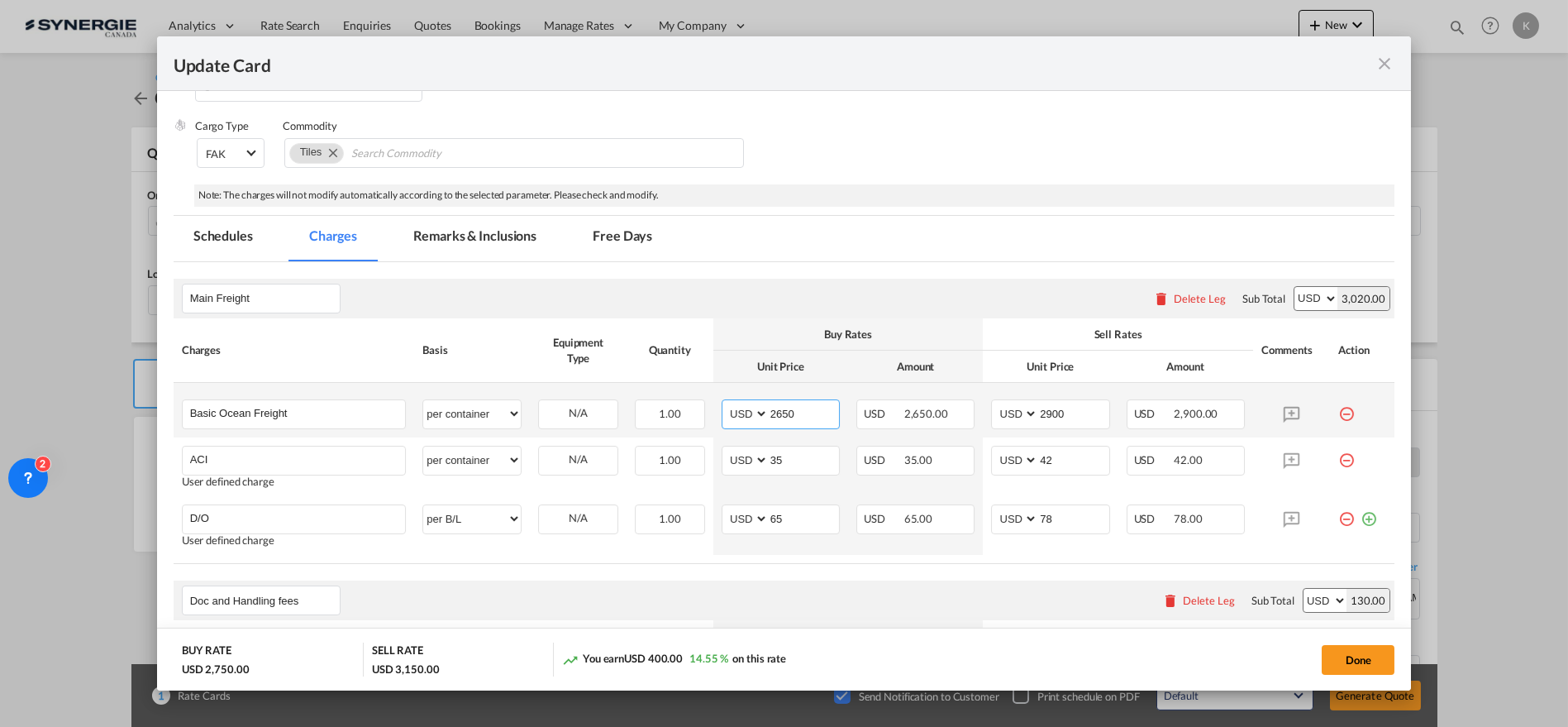 click on "2650" at bounding box center [803, 413] 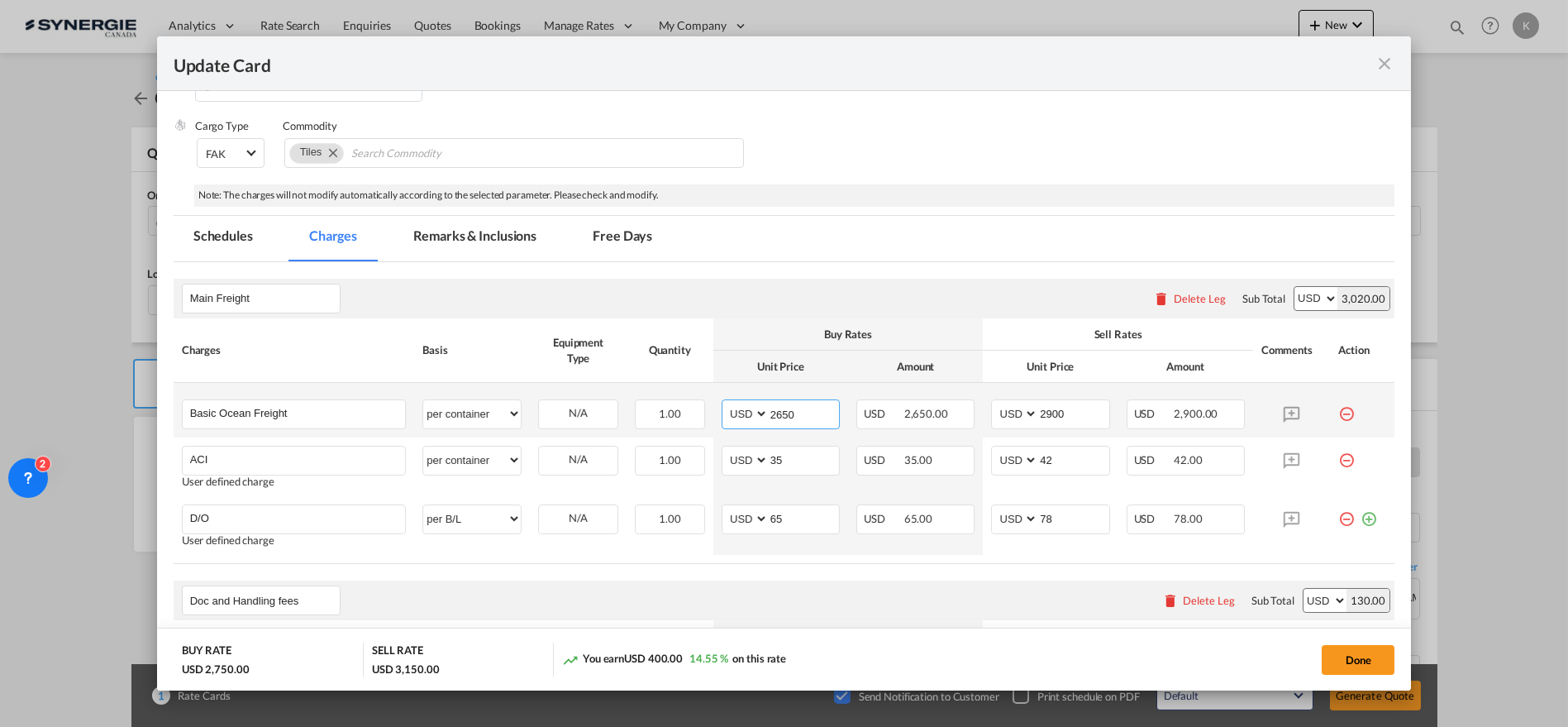 click on "2650" at bounding box center (803, 413) 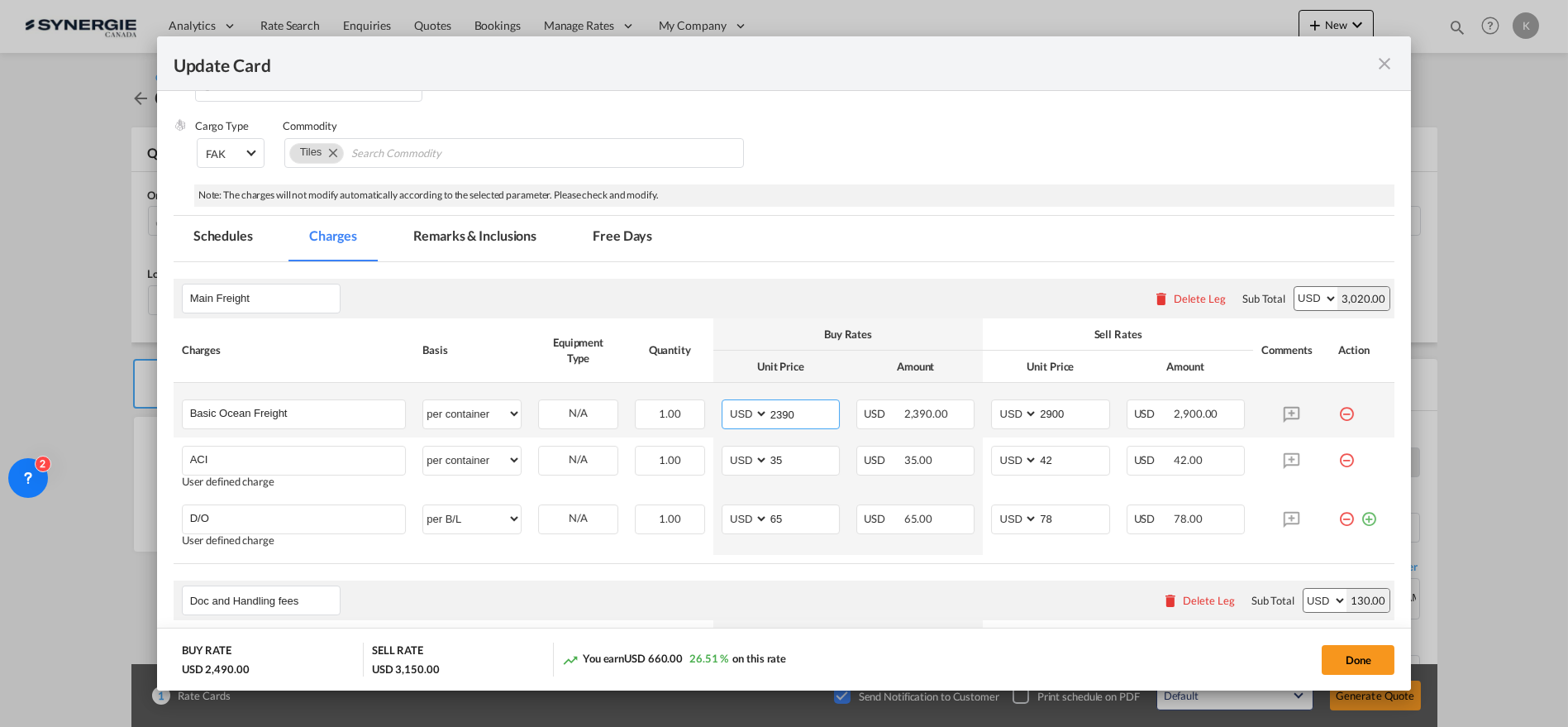 type on "2390" 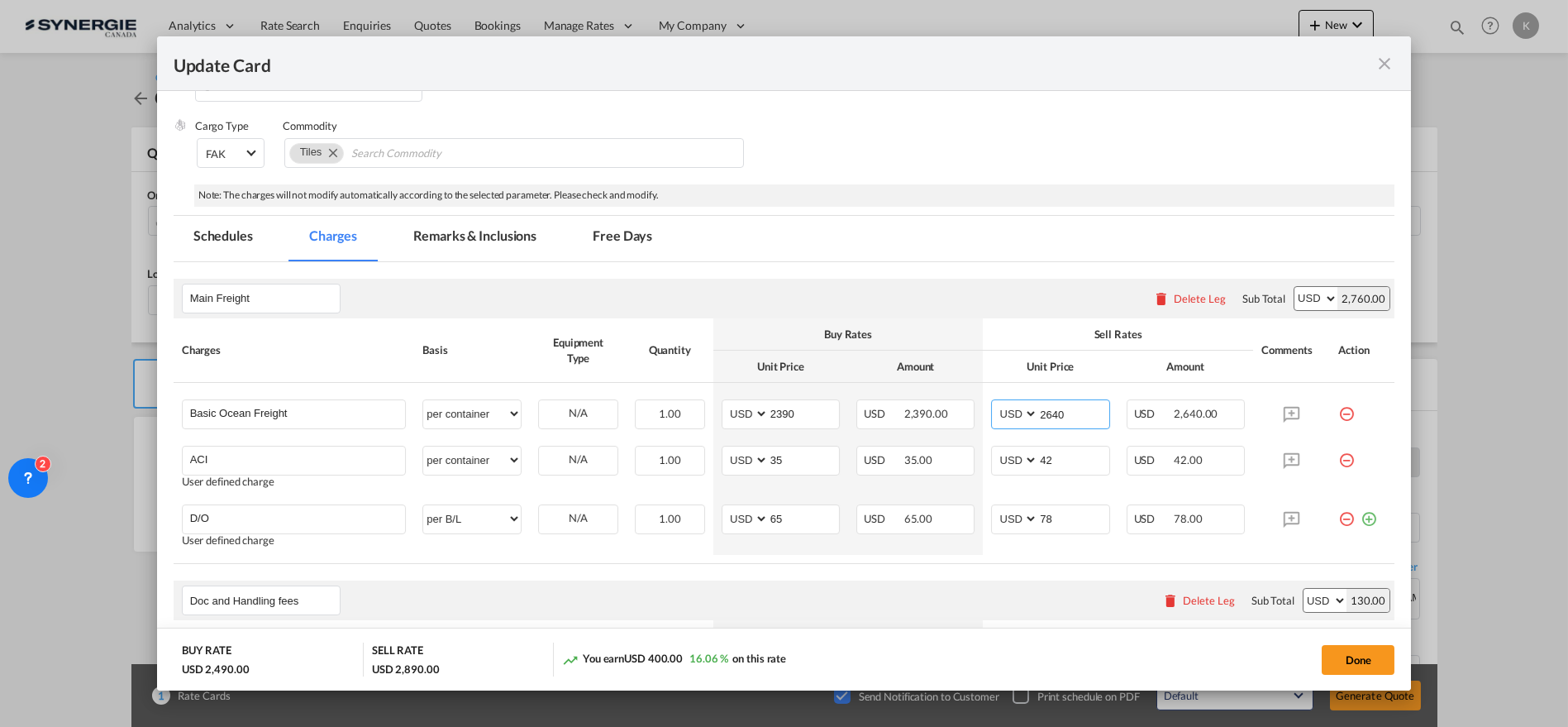 type on "2640" 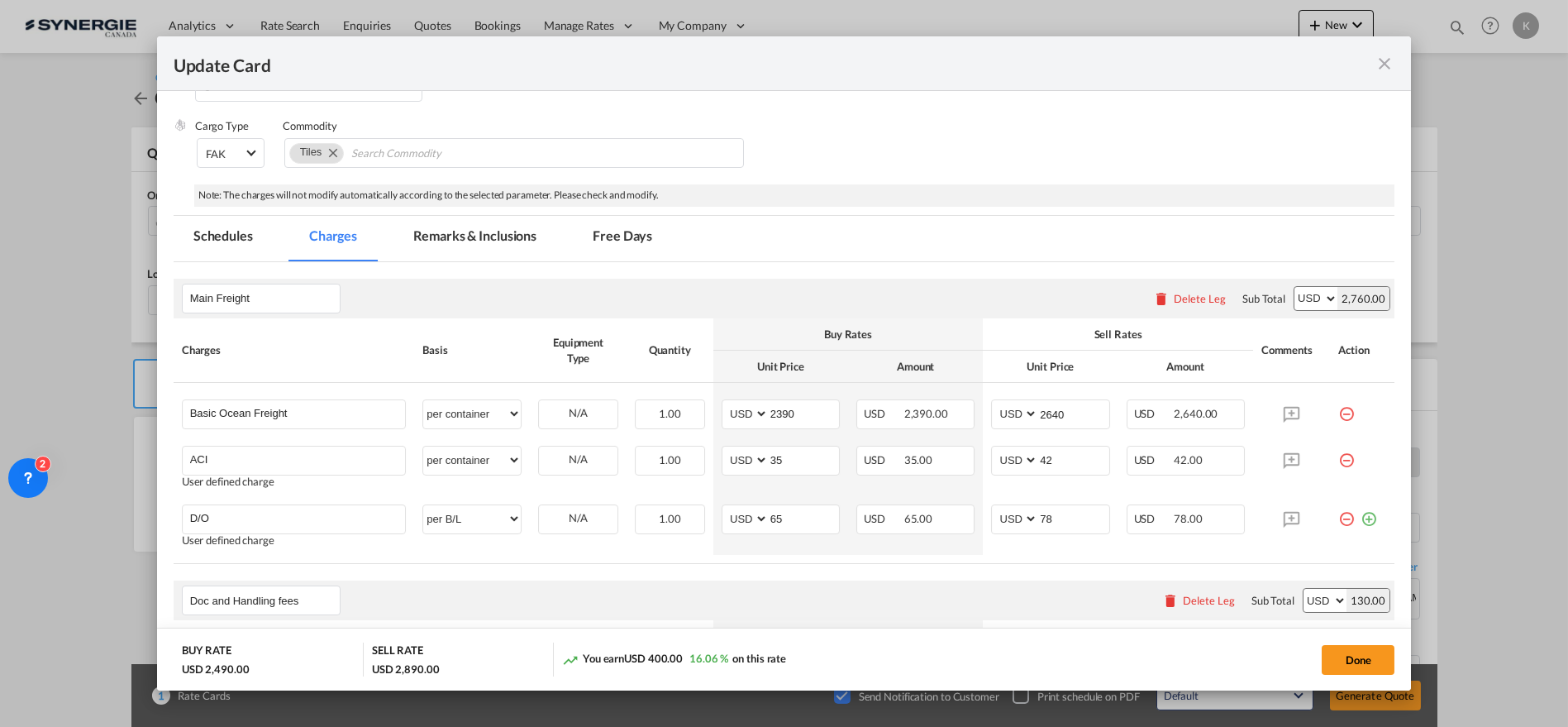 click on "Remarks & Inclusions" at bounding box center [474, 238] 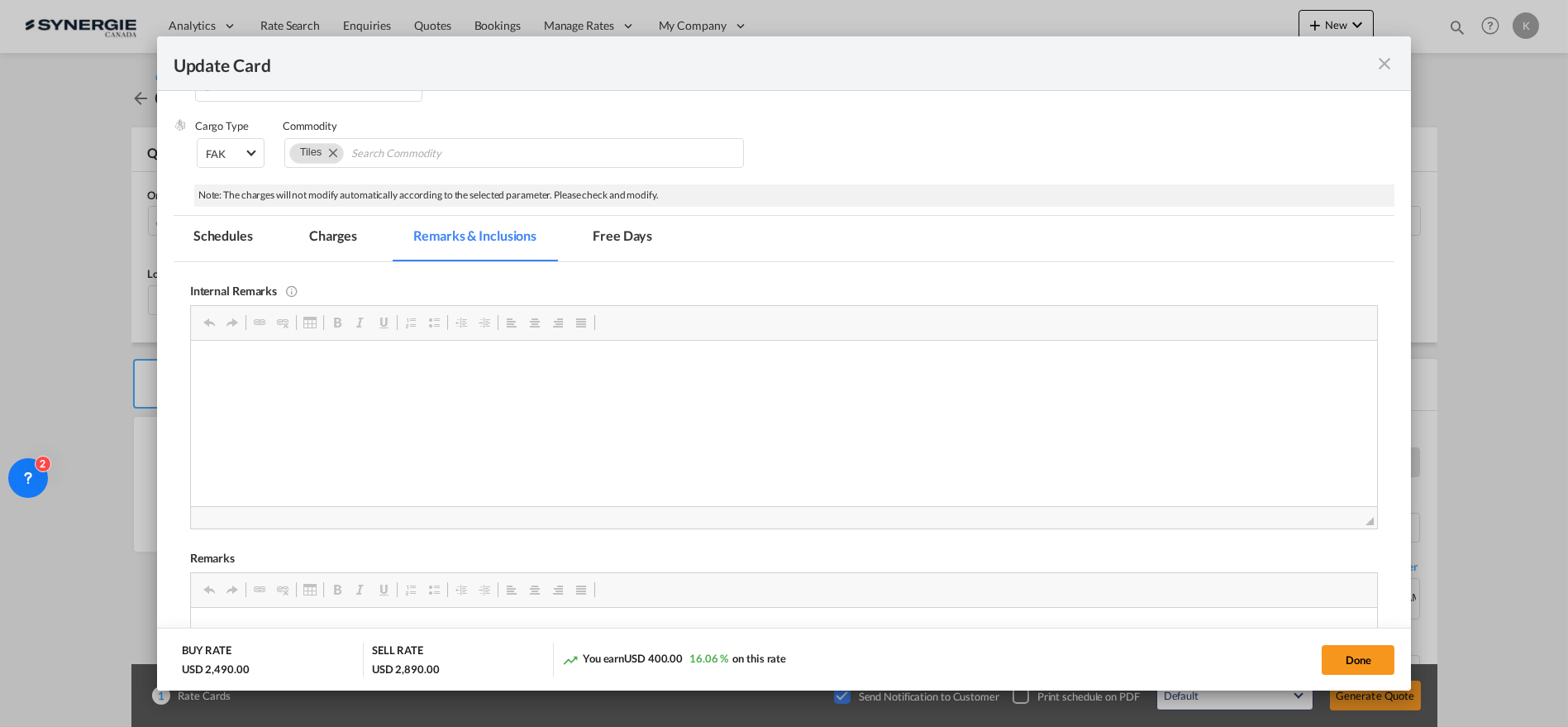scroll, scrollTop: 255, scrollLeft: 0, axis: vertical 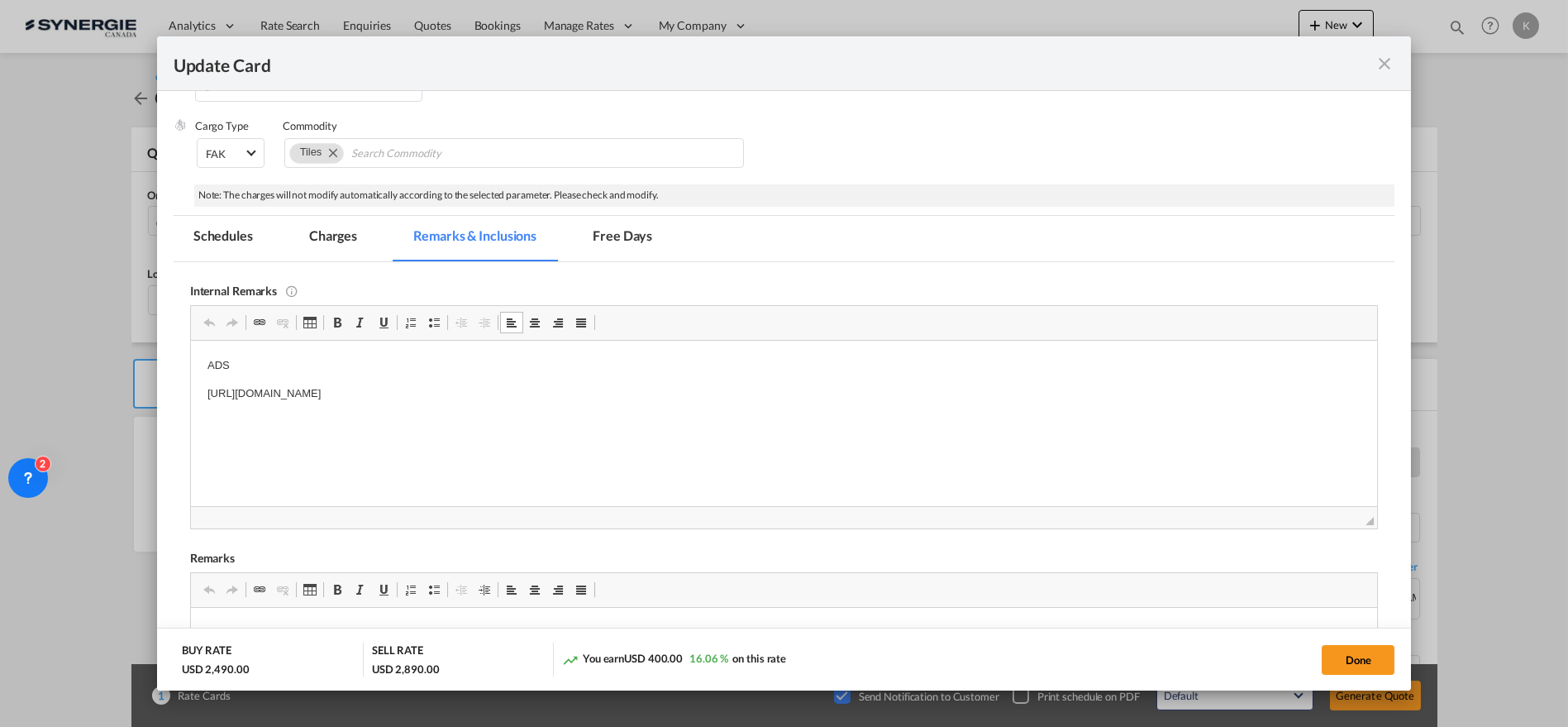 click on "ADS [URL][DOMAIN_NAME]" at bounding box center [784, 379] 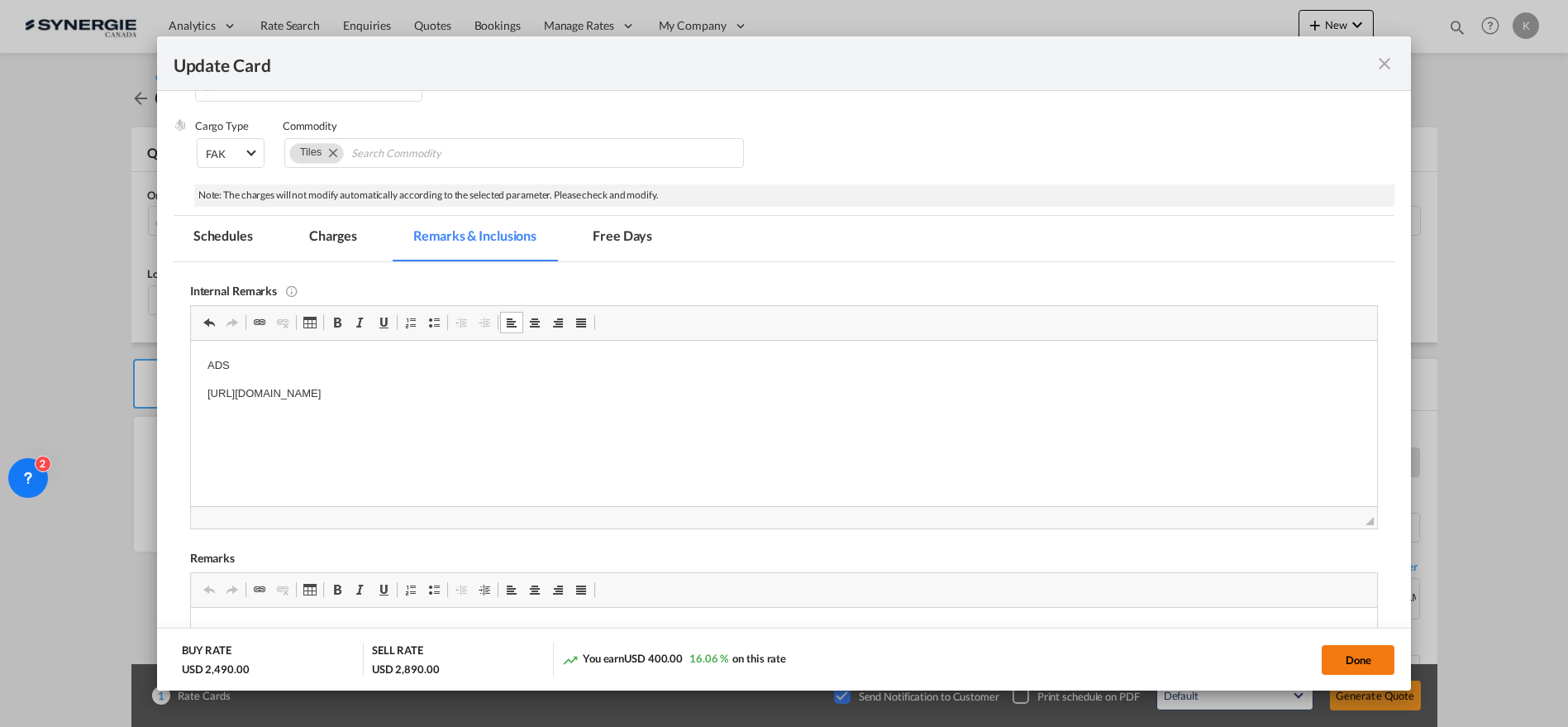 click on "Done" 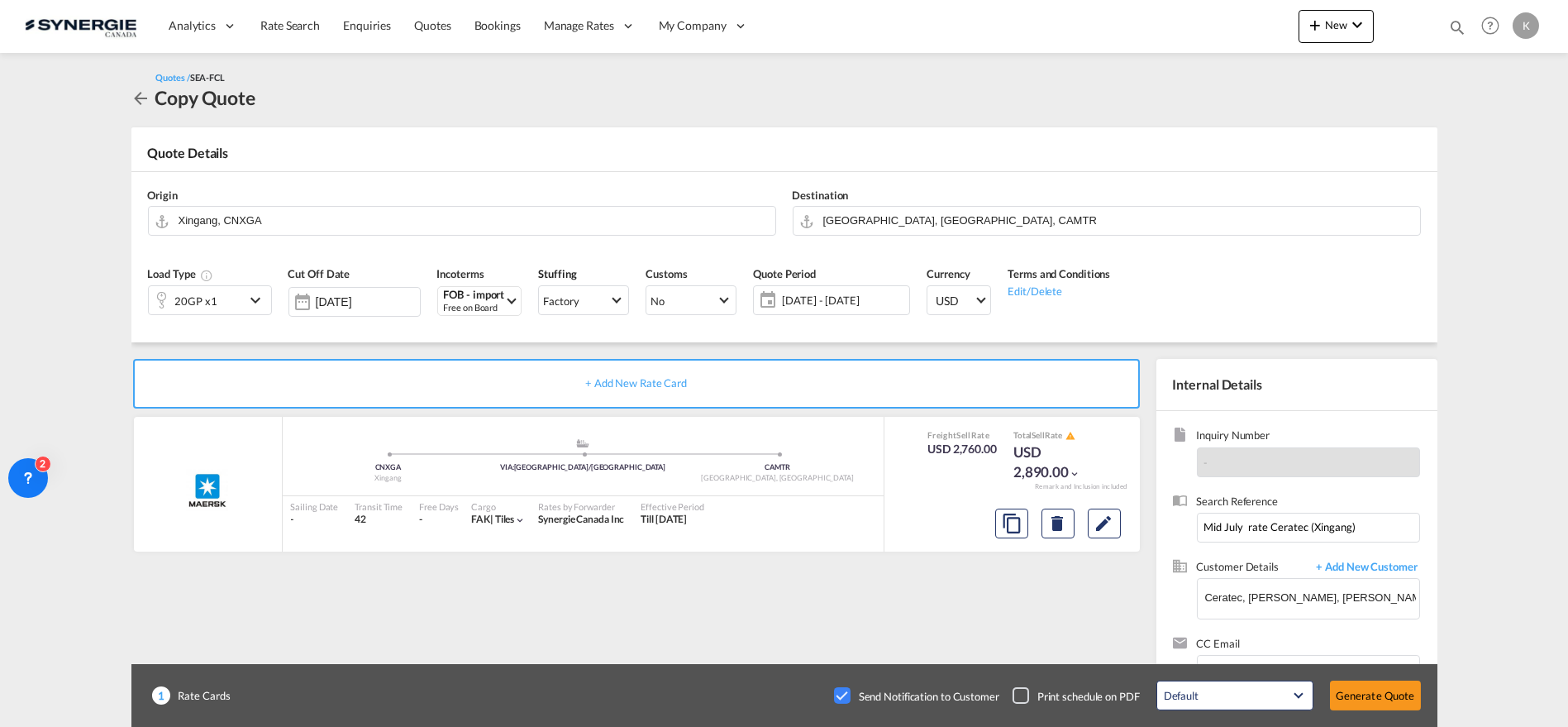 scroll, scrollTop: 210, scrollLeft: 0, axis: vertical 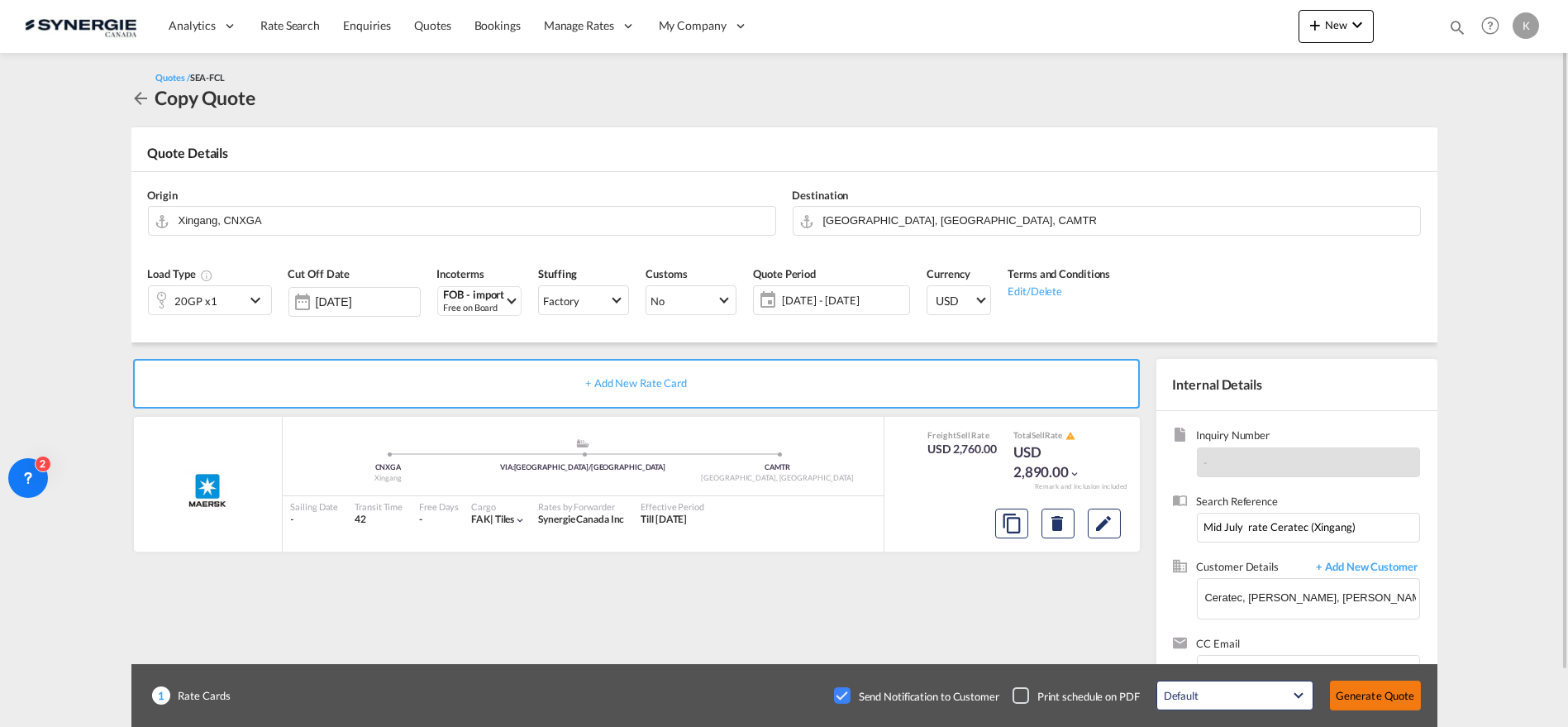 click on "Generate Quote" at bounding box center [1375, 696] 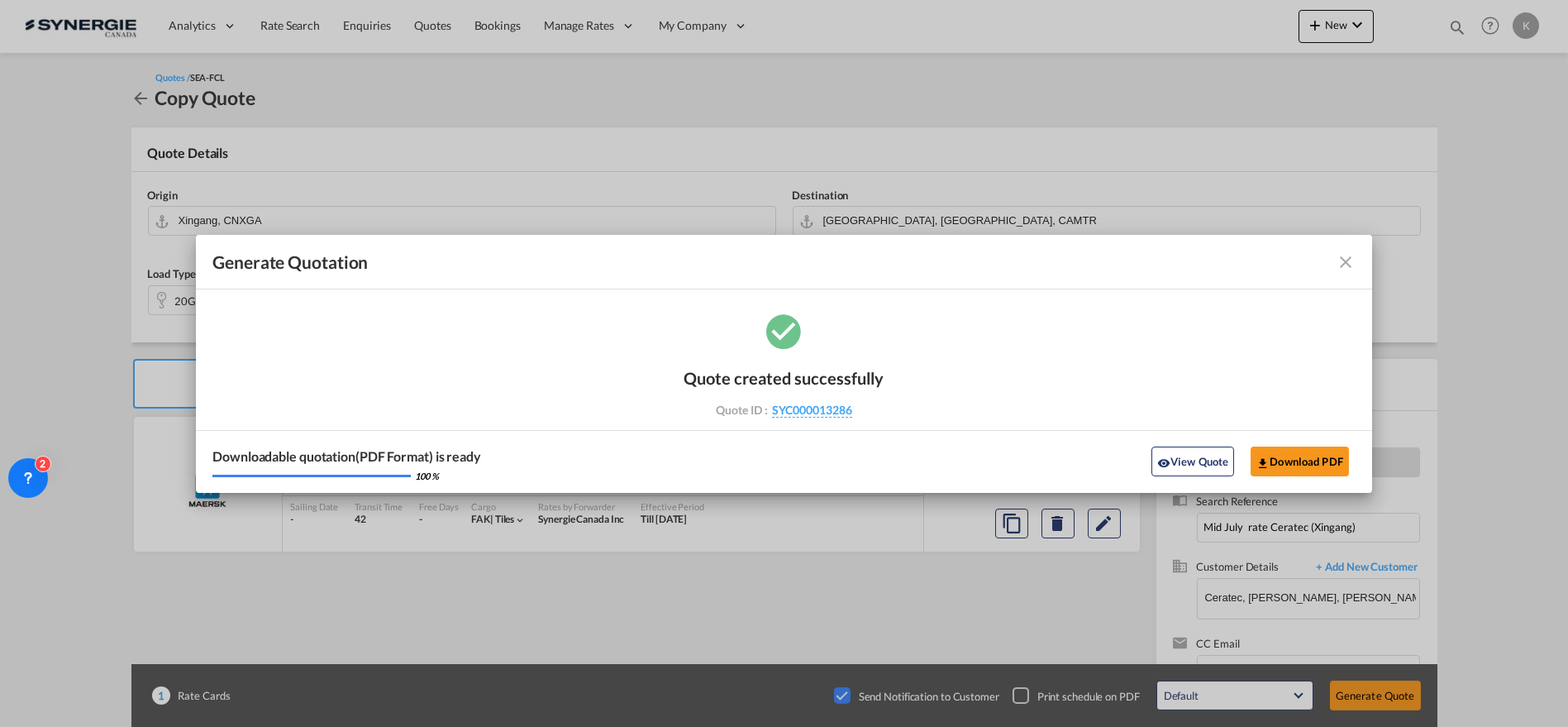 click at bounding box center [1346, 262] 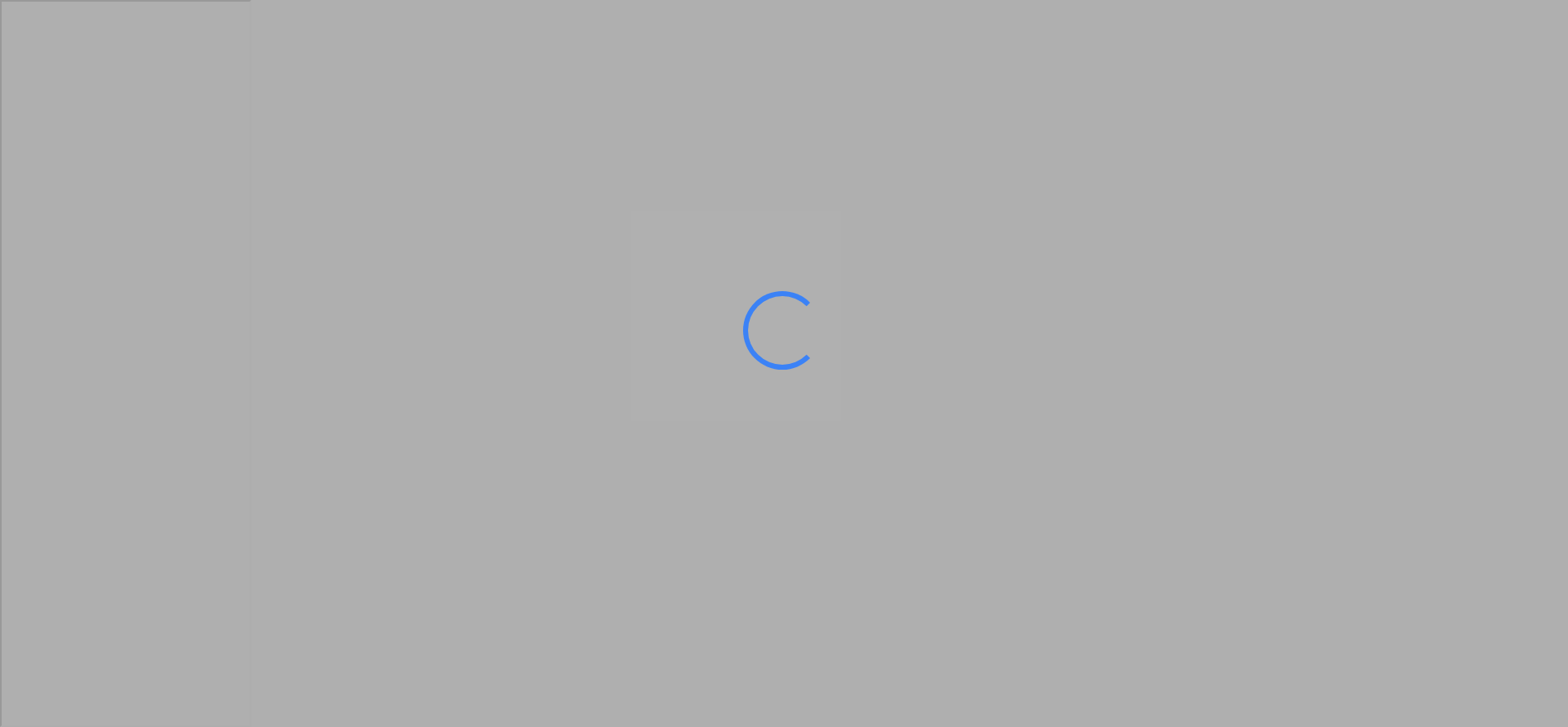 scroll, scrollTop: 0, scrollLeft: 0, axis: both 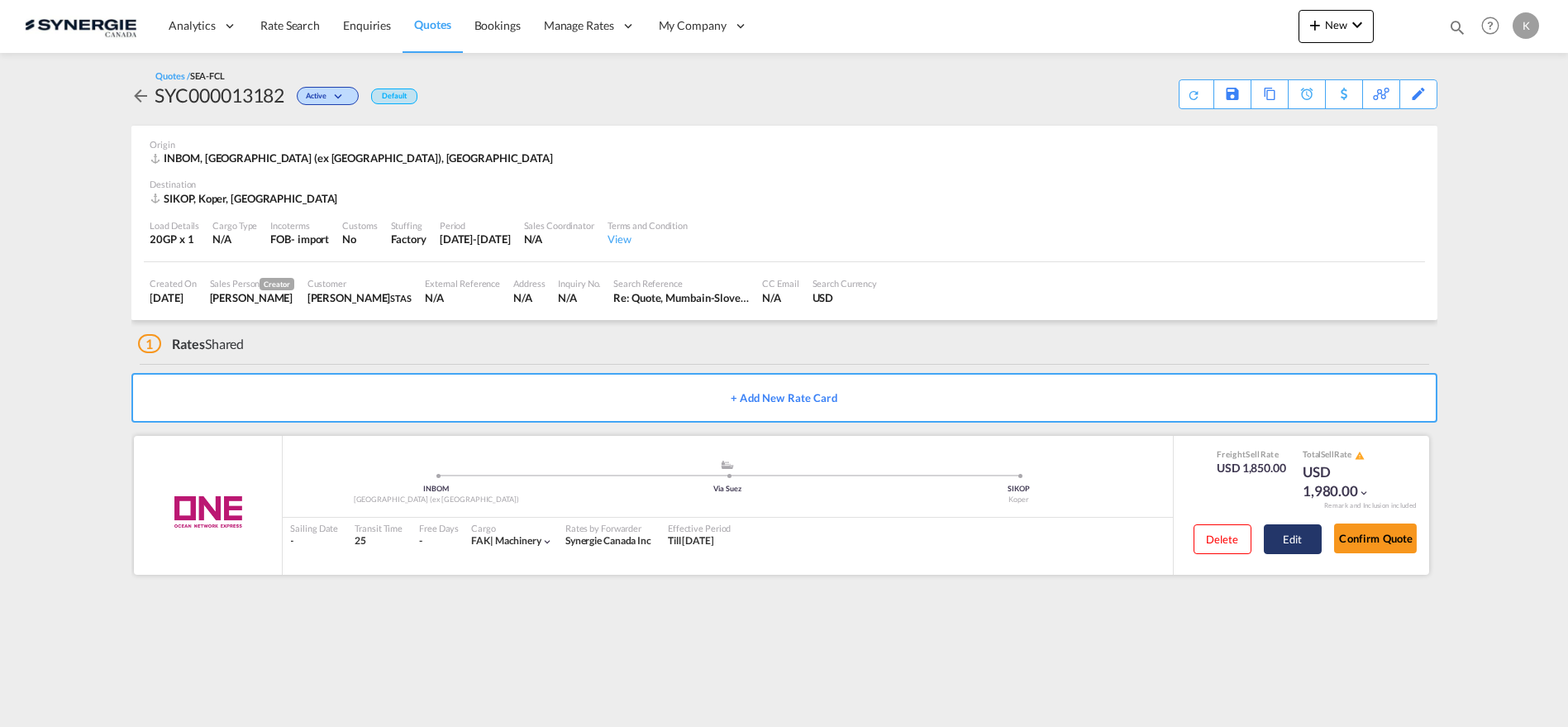 click on "Edit" at bounding box center (1293, 539) 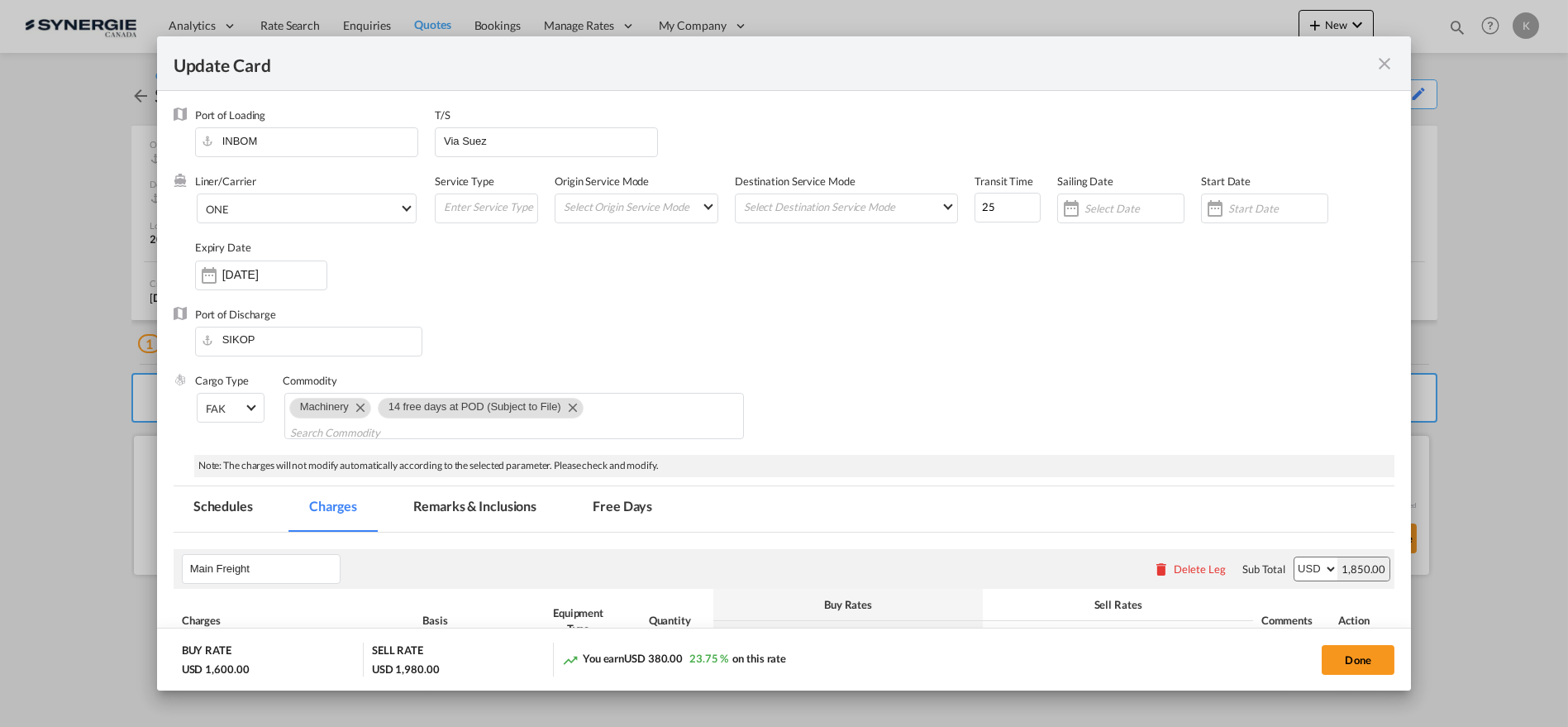 select on "per container" 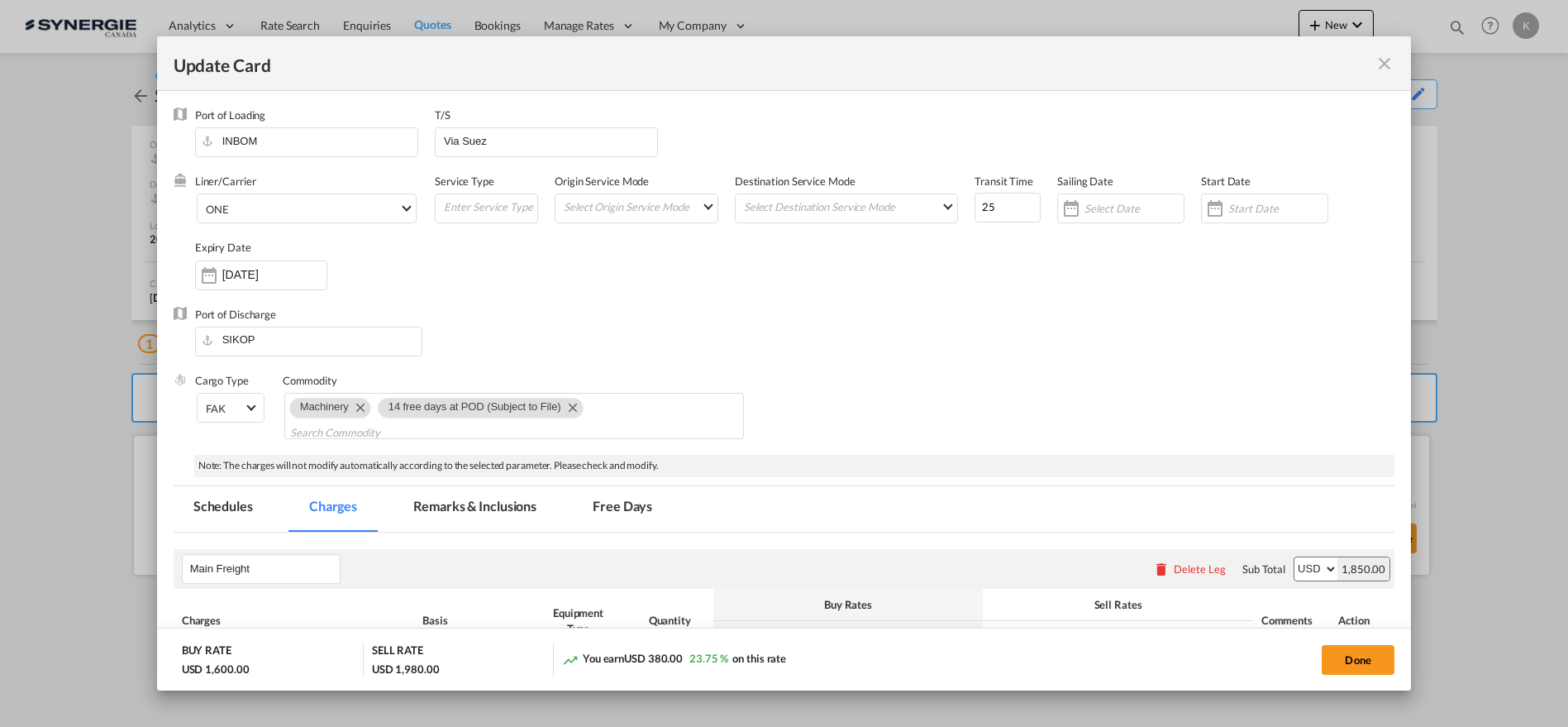 select on "per container" 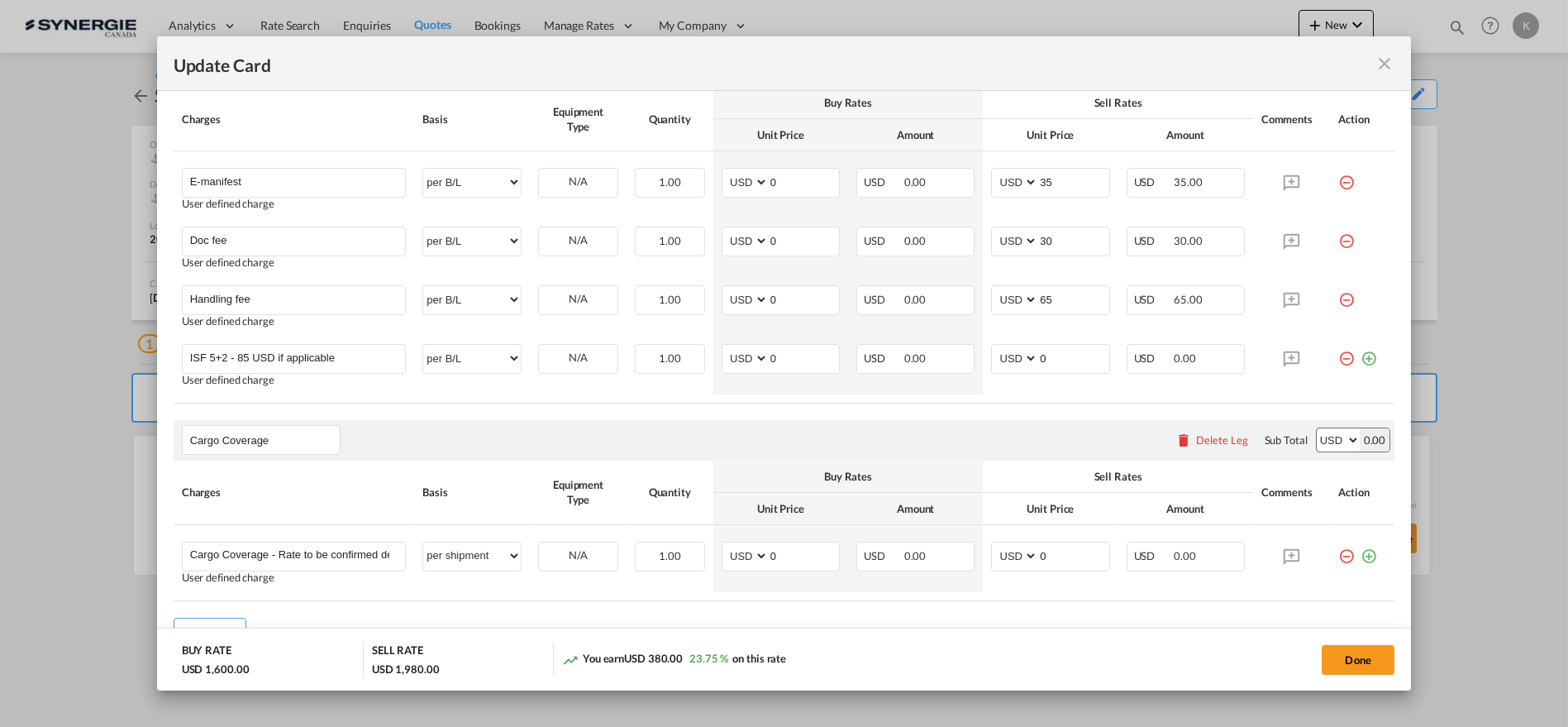 scroll, scrollTop: 1021, scrollLeft: 0, axis: vertical 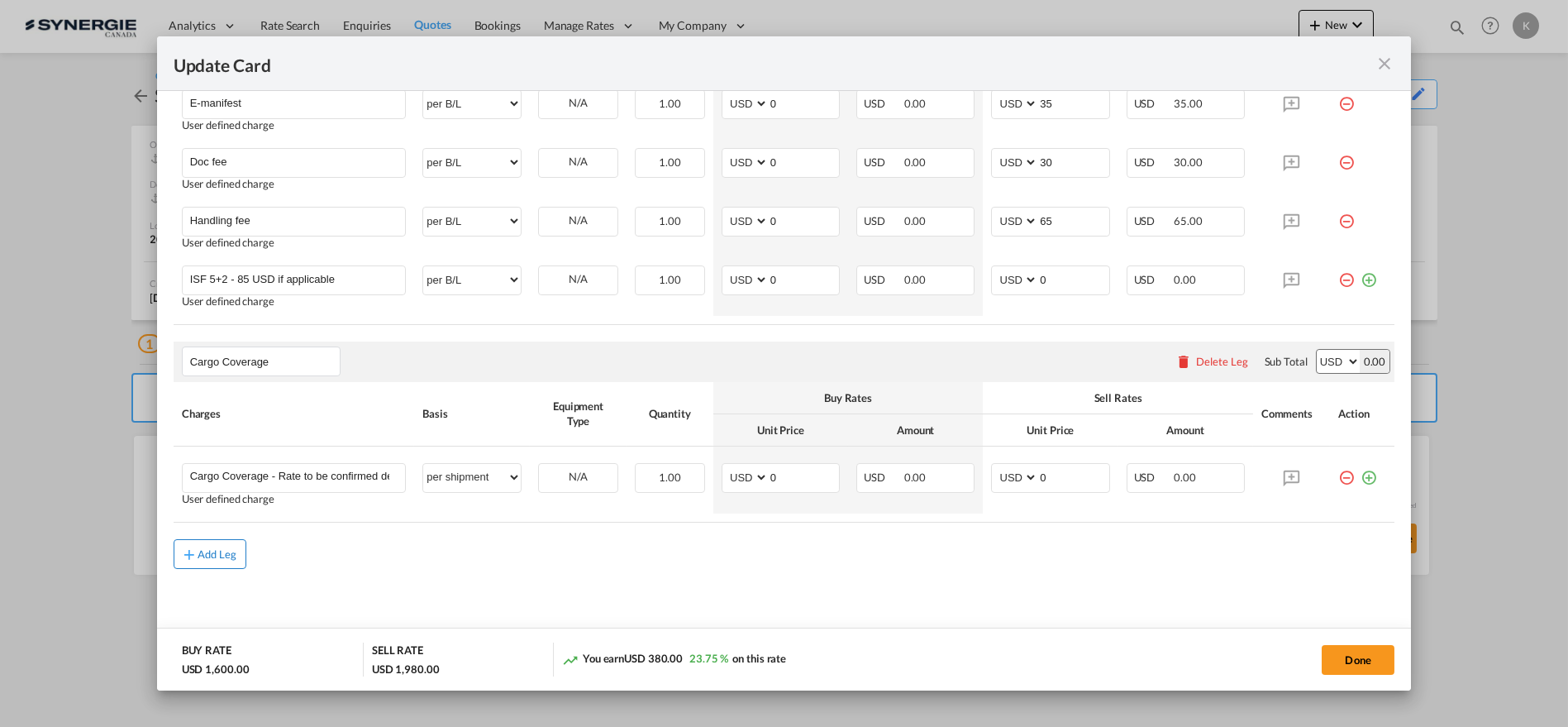 click on "Add Leg" at bounding box center [210, 554] 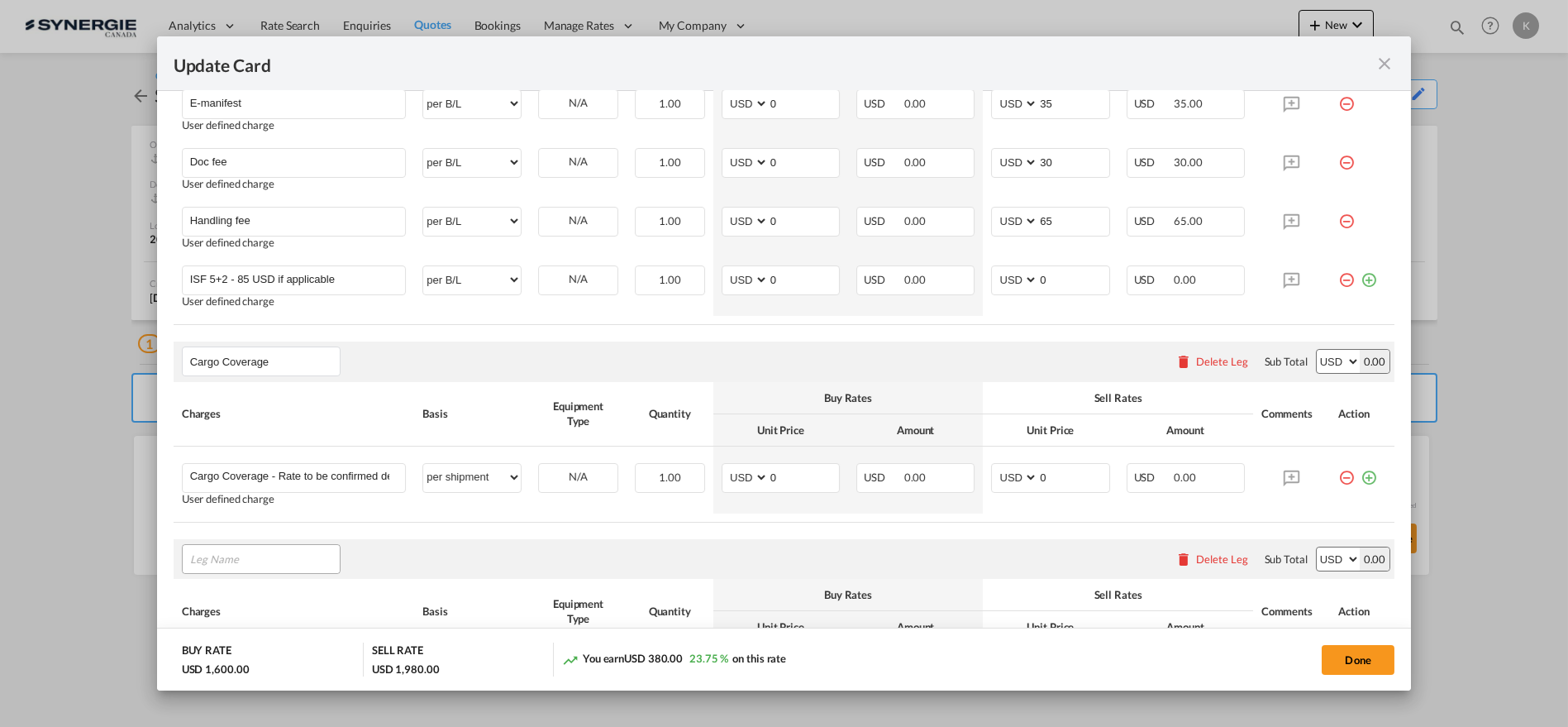 click at bounding box center (265, 559) 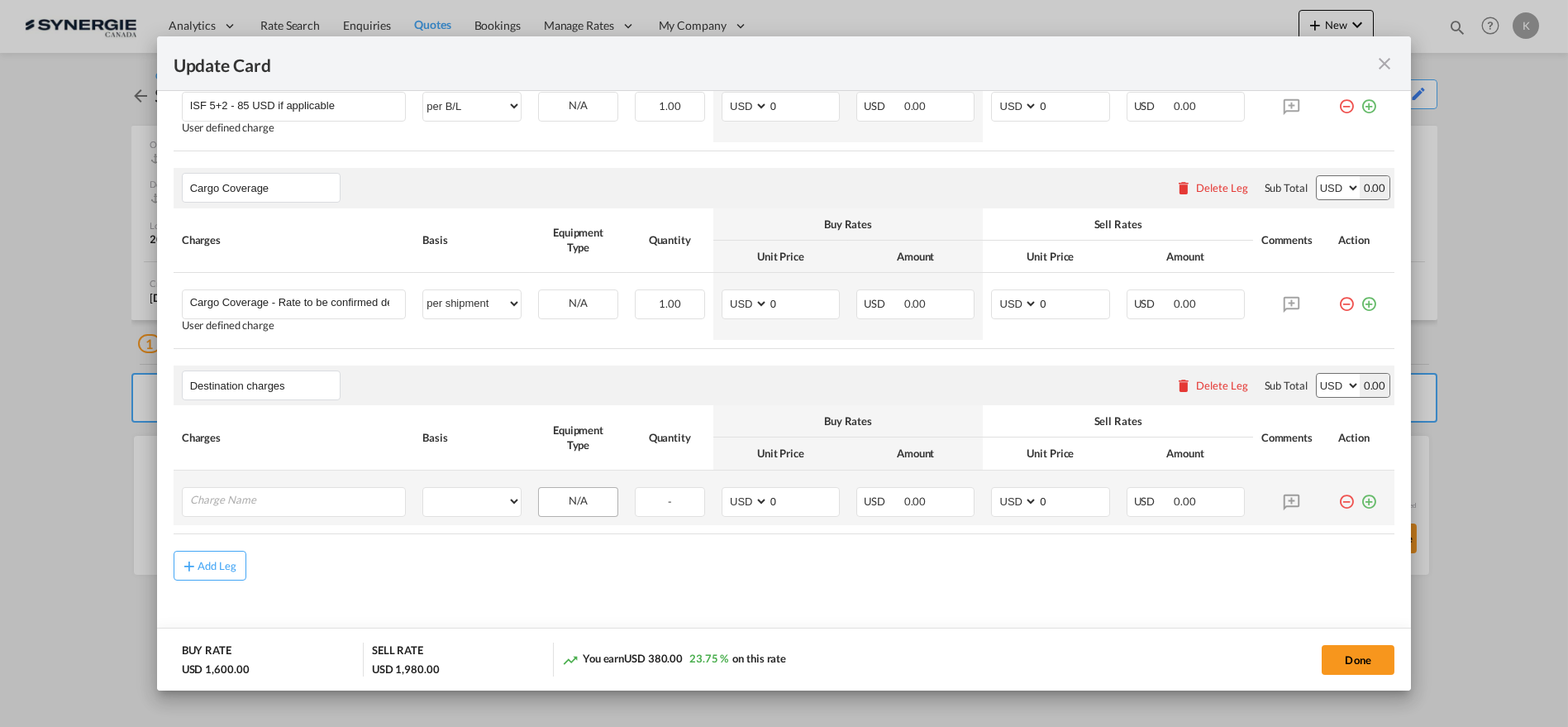 scroll, scrollTop: 1114, scrollLeft: 0, axis: vertical 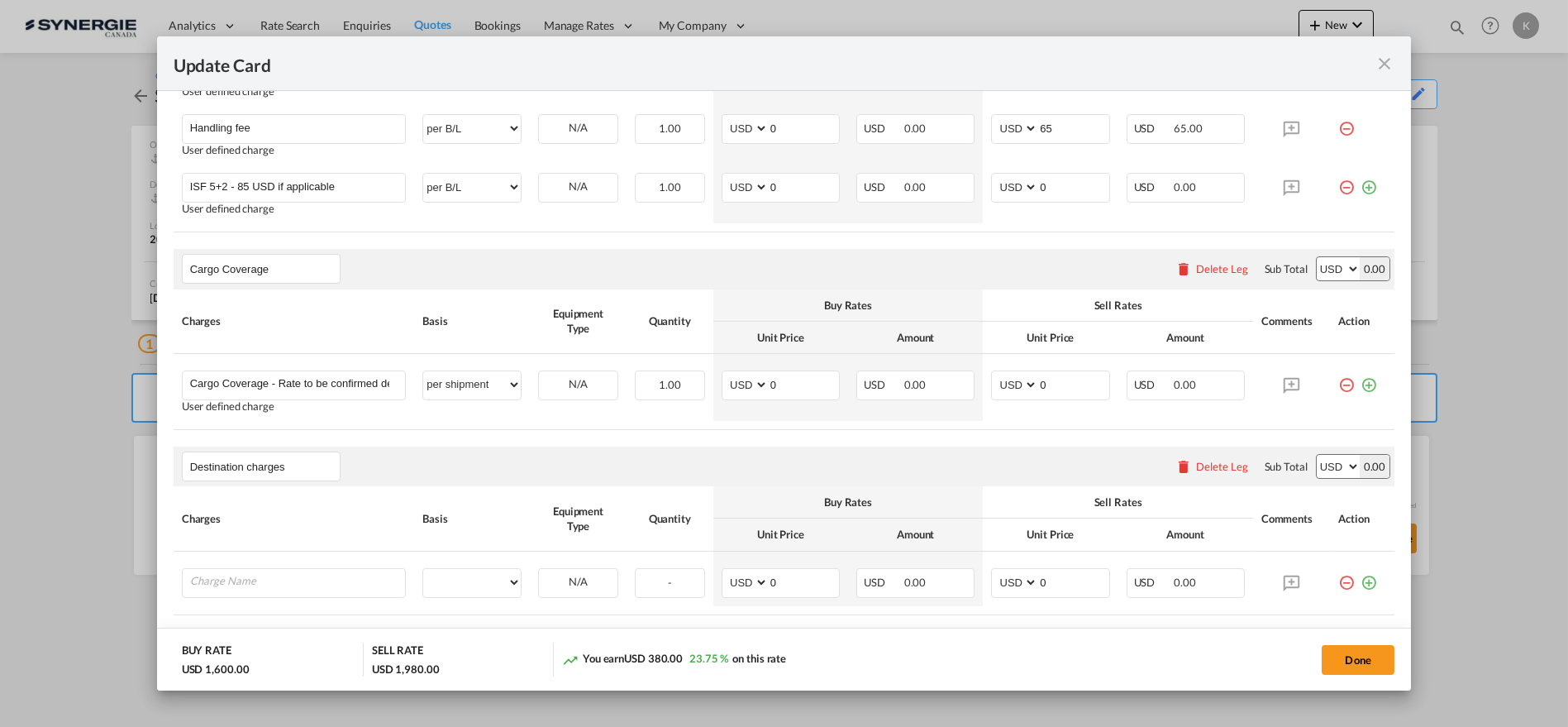type on "Destination charges" 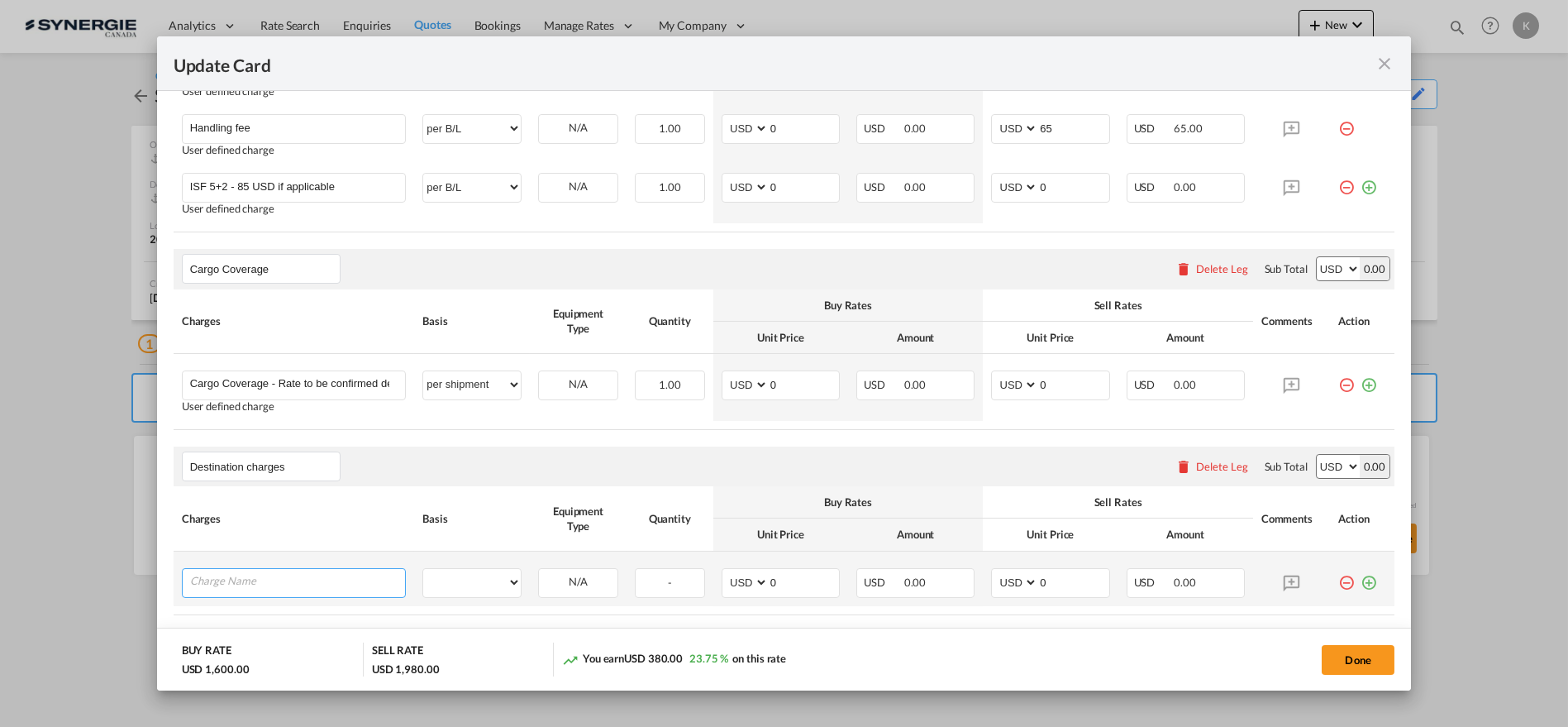 click at bounding box center (298, 581) 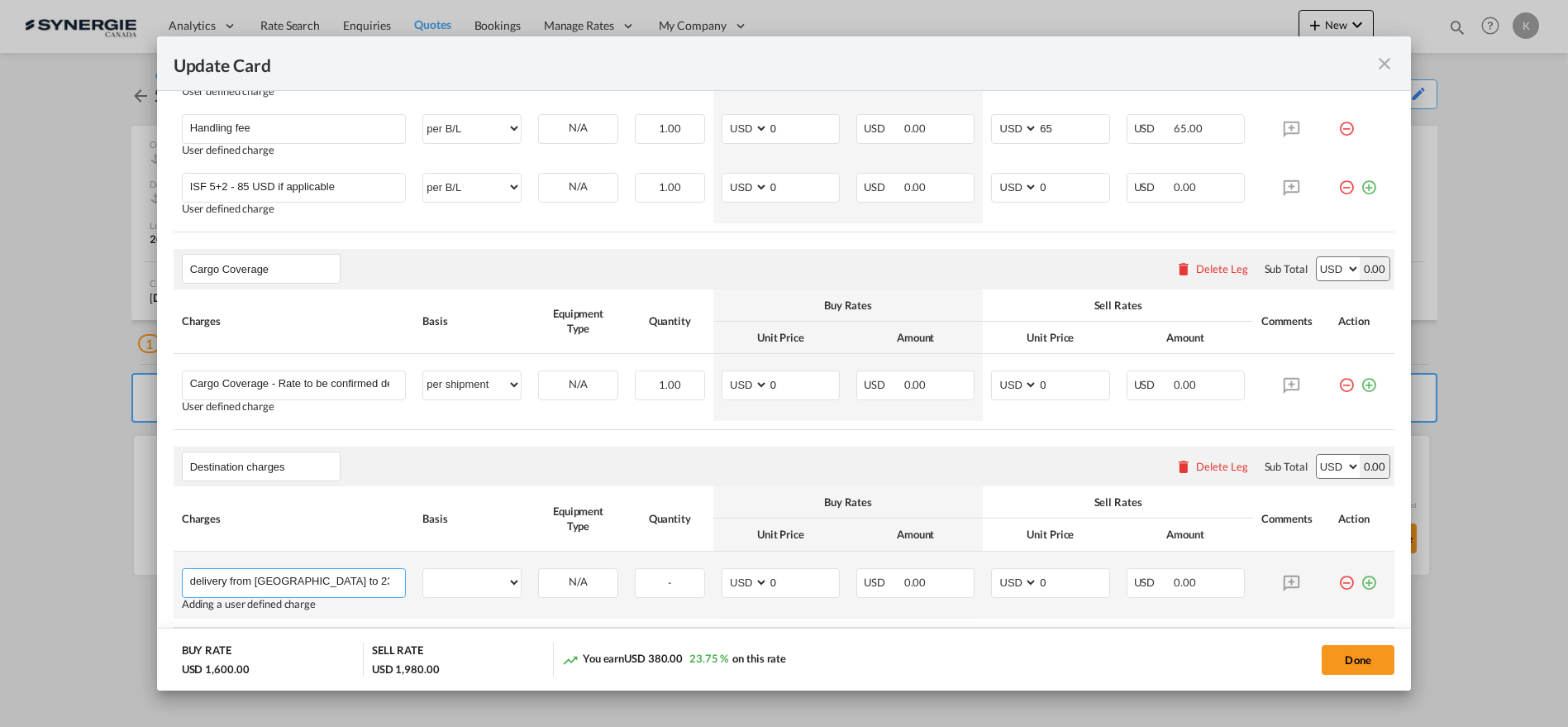 scroll, scrollTop: 0, scrollLeft: 22, axis: horizontal 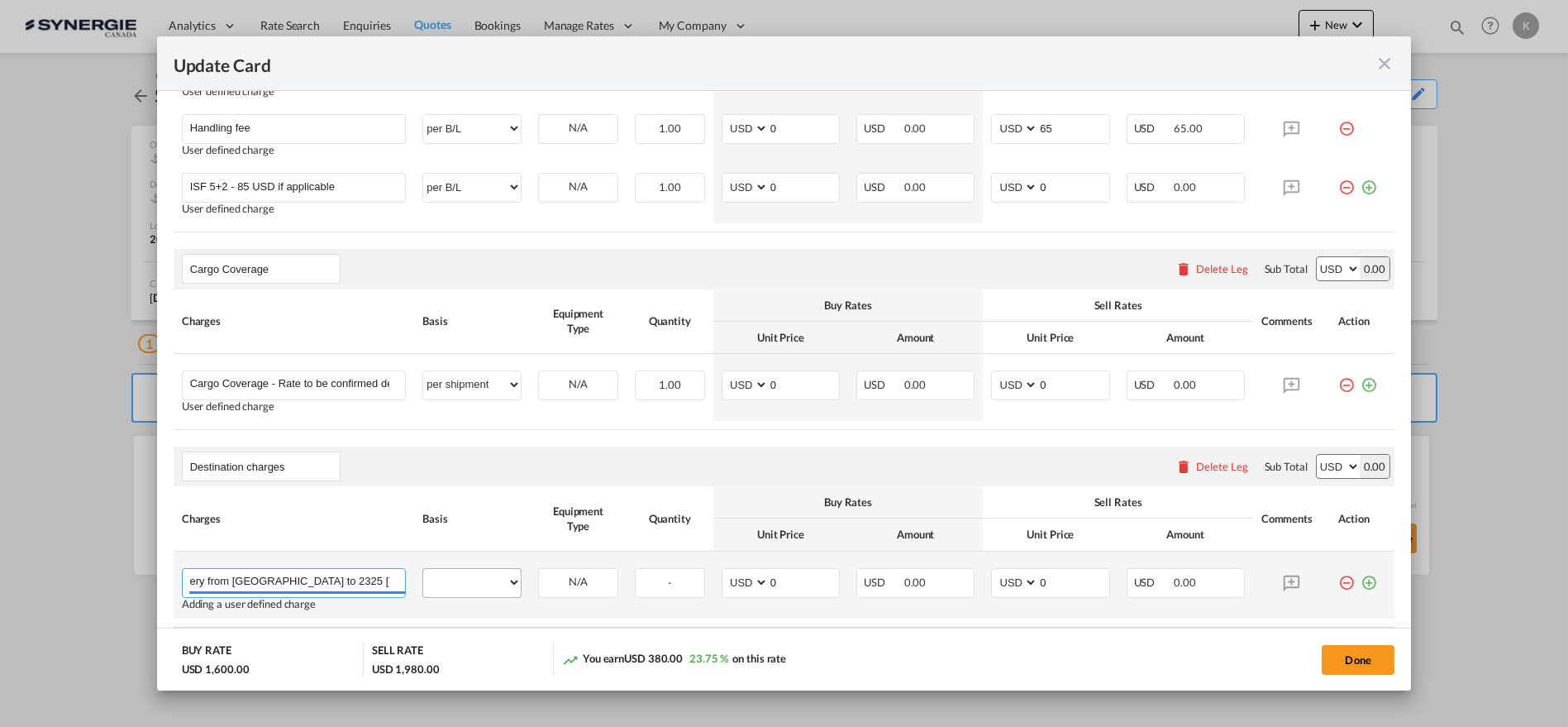type on "delivery from Port of Koper to 2325 Kidričevo" 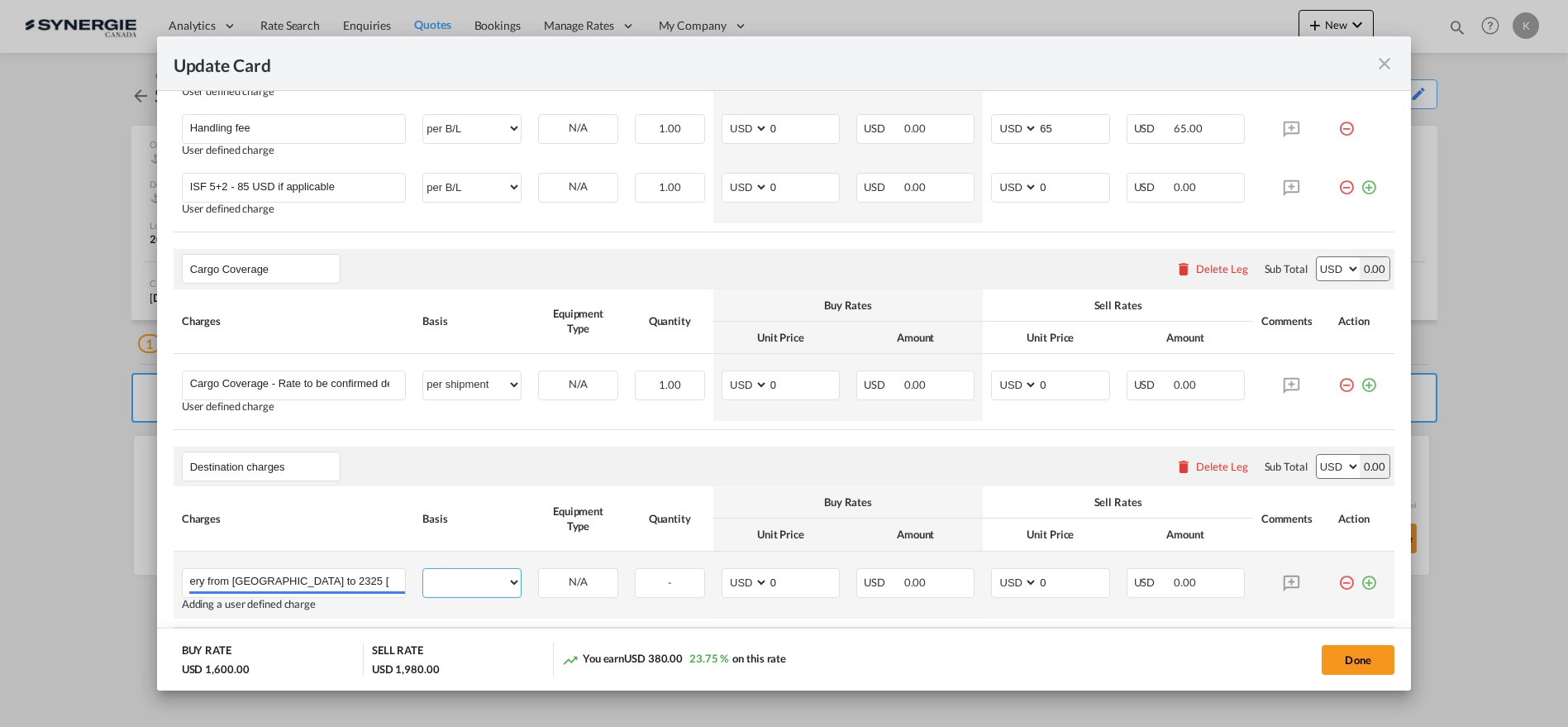click on "per equipment
per container
per B/L
per shipping bill
per shipment
per pallet
per carton
per vehicle
per shift
per invoice
per package
per day
per revalidation
per teu
per kg
per ton
per hour
flat
per_hbl
per belt
per_declaration
per_document
per chasis split
per clearance" at bounding box center [472, 582] 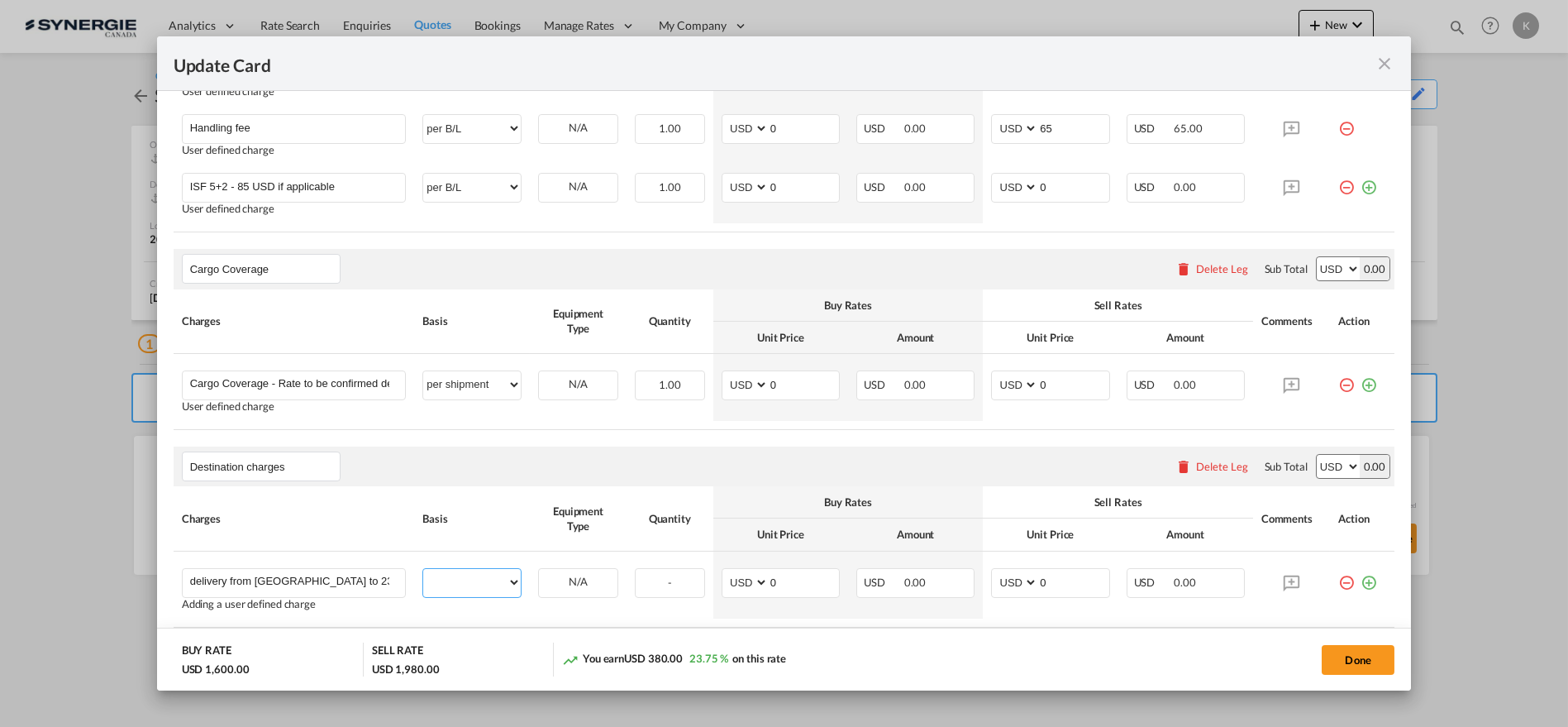 select on "per container" 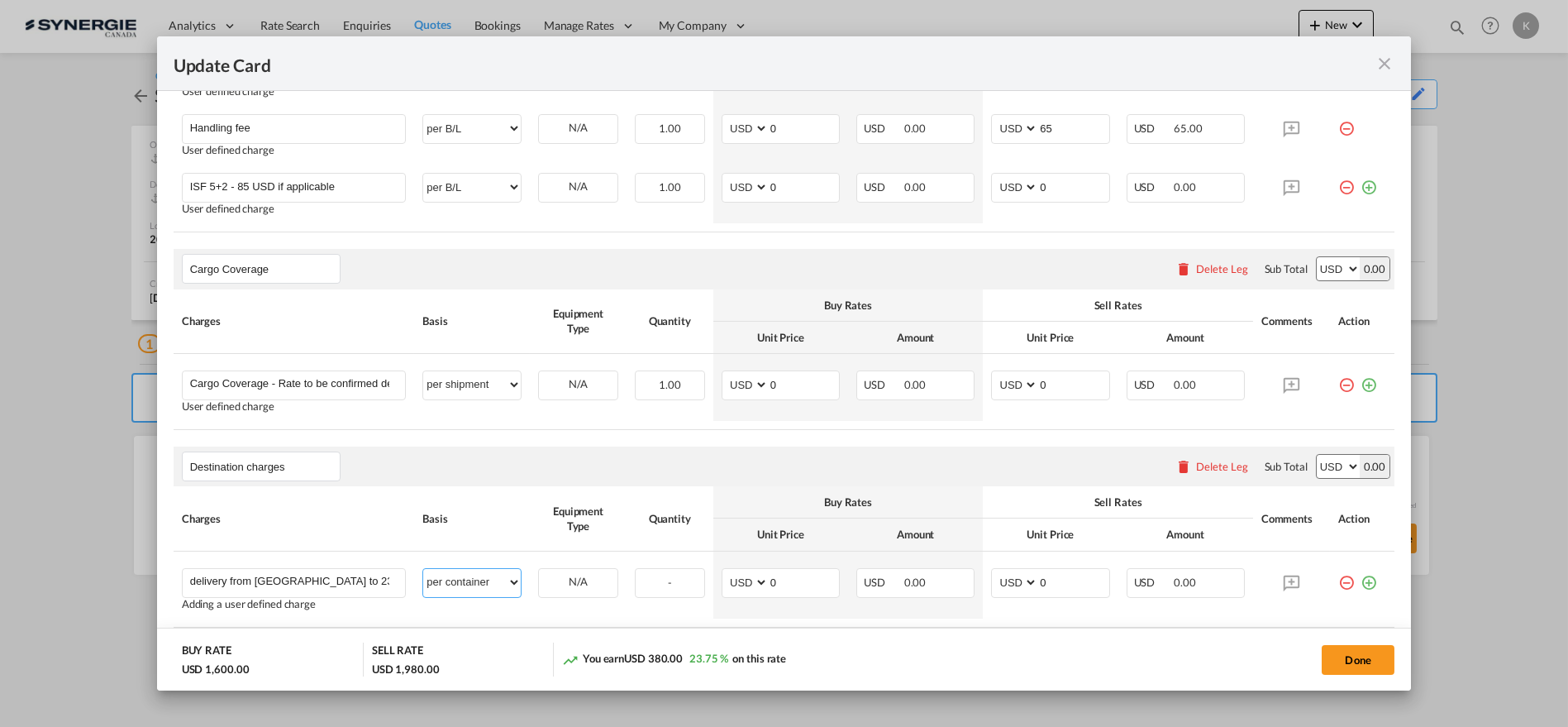 click on "per equipment
per container
per B/L
per shipping bill
per shipment
per pallet
per carton
per vehicle
per shift
per invoice
per package
per day
per revalidation
per teu
per kg
per ton
per hour
flat
per_hbl
per belt
per_declaration
per_document
per chasis split
per clearance" at bounding box center (472, 582) 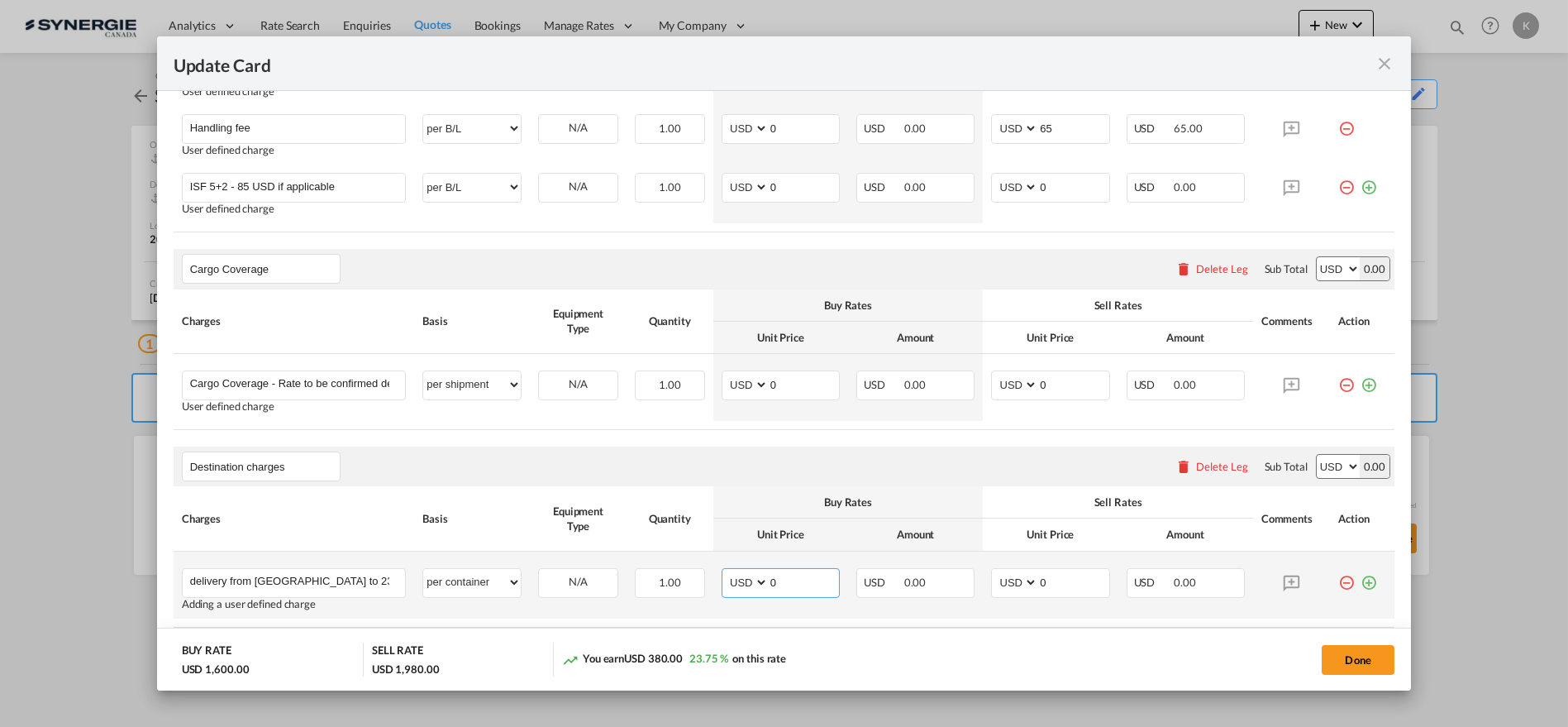 click on "AED AFN ALL AMD ANG AOA ARS AUD AWG AZN BAM BBD BDT BGN BHD BIF BMD BND BOB BRL BSD BTN BWP BYN BZD CAD CDF CHF CLP CNY COP CRC CUC CUP CVE CZK DJF DKK DOP DZD EGP ERN ETB EUR FJD FKP FOK GBP GEL GGP GHS GIP GMD GNF GTQ GYD HKD HNL HRK HTG HUF IDR ILS IMP INR IQD IRR ISK JMD JOD JPY KES KGS KHR KID KMF KRW KWD KYD KZT LAK LBP LKR LRD LSL LYD MAD MDL MGA MKD MMK MNT MOP MRU MUR MVR MWK MXN MYR MZN NAD NGN NIO NOK NPR NZD OMR PAB PEN PGK PHP PKR PLN PYG QAR RON RSD RUB RWF SAR SBD SCR SDG SEK SGD SHP SLL SOS SRD SSP STN SYP SZL THB TJS TMT TND TOP TRY TTD TVD TWD TZS UAH UGX USD UYU UZS VES VND VUV WST XAF XCD XDR XOF XPF YER ZAR ZMW" at bounding box center [746, 582] 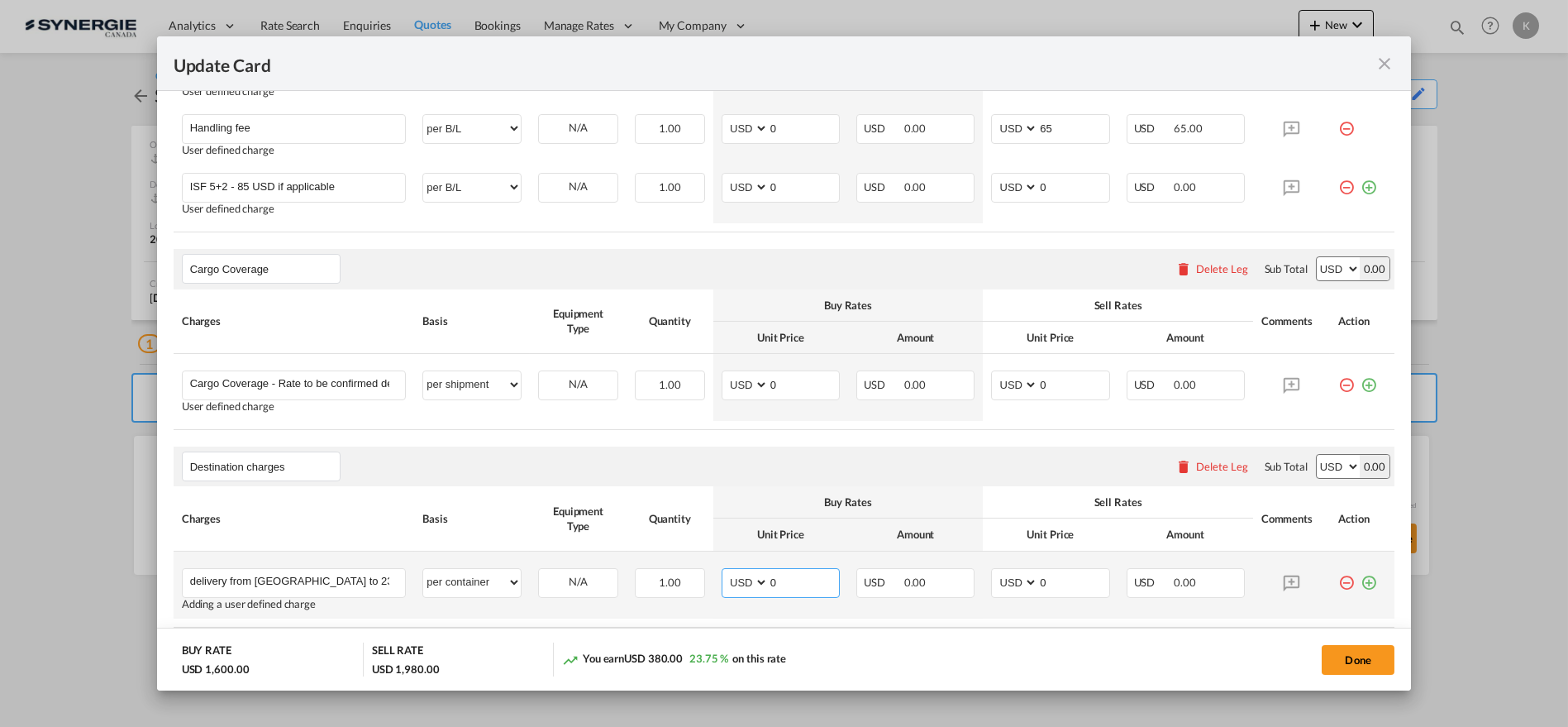 select on "string:EUR" 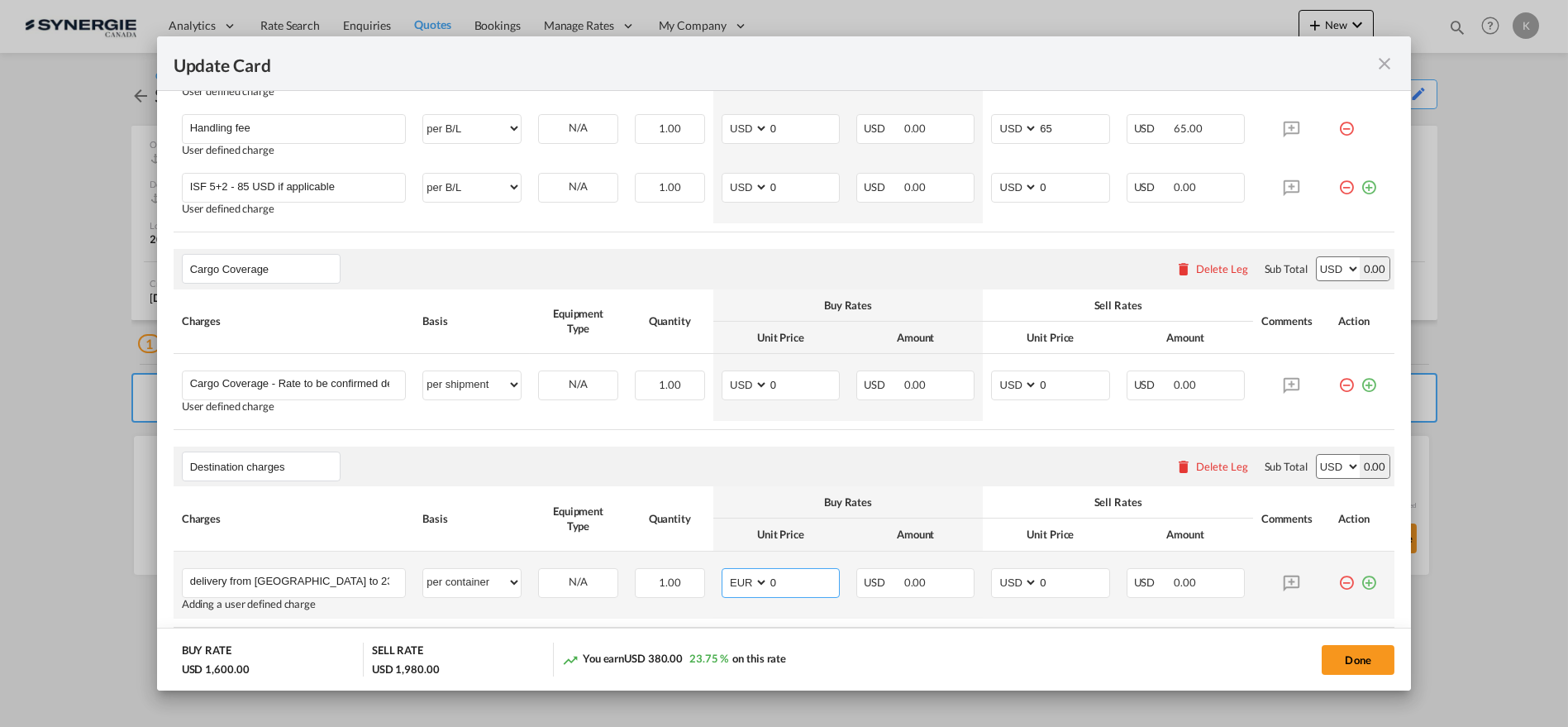 click on "AED AFN ALL AMD ANG AOA ARS AUD AWG AZN BAM BBD BDT BGN BHD BIF BMD BND BOB BRL BSD BTN BWP BYN BZD CAD CDF CHF CLP CNY COP CRC CUC CUP CVE CZK DJF DKK DOP DZD EGP ERN ETB EUR FJD FKP FOK GBP GEL GGP GHS GIP GMD GNF GTQ GYD HKD HNL HRK HTG HUF IDR ILS IMP INR IQD IRR ISK JMD JOD JPY KES KGS KHR KID KMF KRW KWD KYD KZT LAK LBP LKR LRD LSL LYD MAD MDL MGA MKD MMK MNT MOP MRU MUR MVR MWK MXN MYR MZN NAD NGN NIO NOK NPR NZD OMR PAB PEN PGK PHP PKR PLN PYG QAR RON RSD RUB RWF SAR SBD SCR SDG SEK SGD SHP SLL SOS SRD SSP STN SYP SZL THB TJS TMT TND TOP TRY TTD TVD TWD TZS UAH UGX USD UYU UZS VES VND VUV WST XAF XCD XDR XOF XPF YER ZAR ZMW" at bounding box center [746, 582] 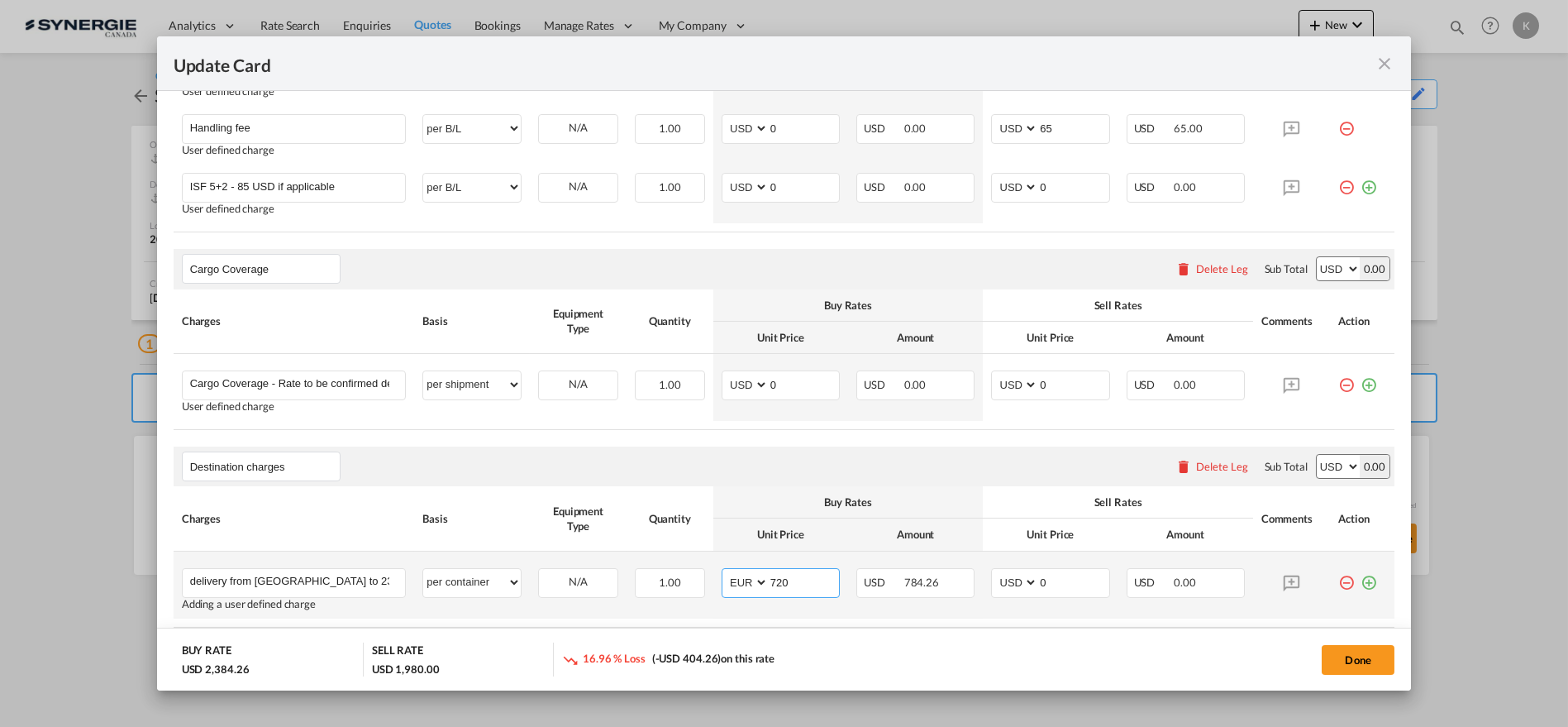 type on "720" 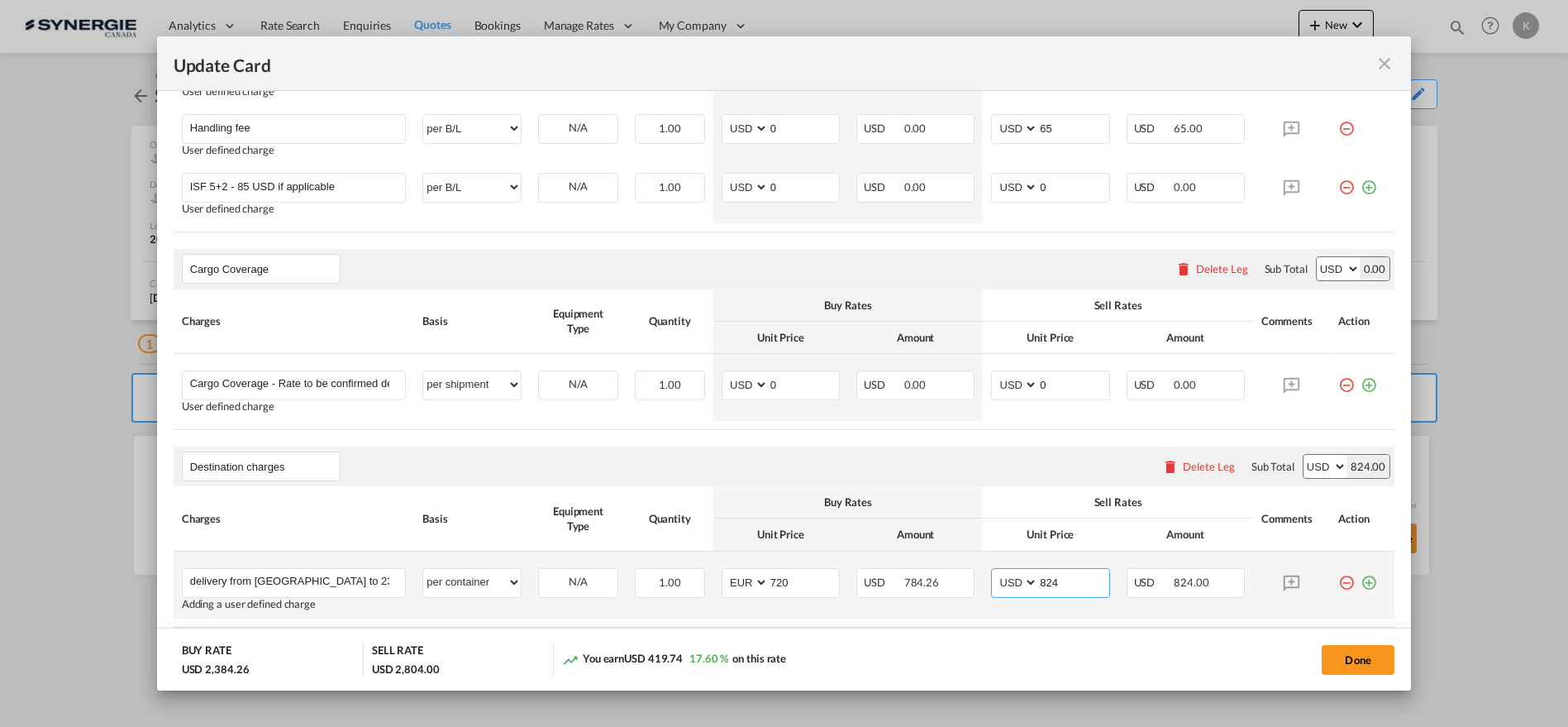 type on "824" 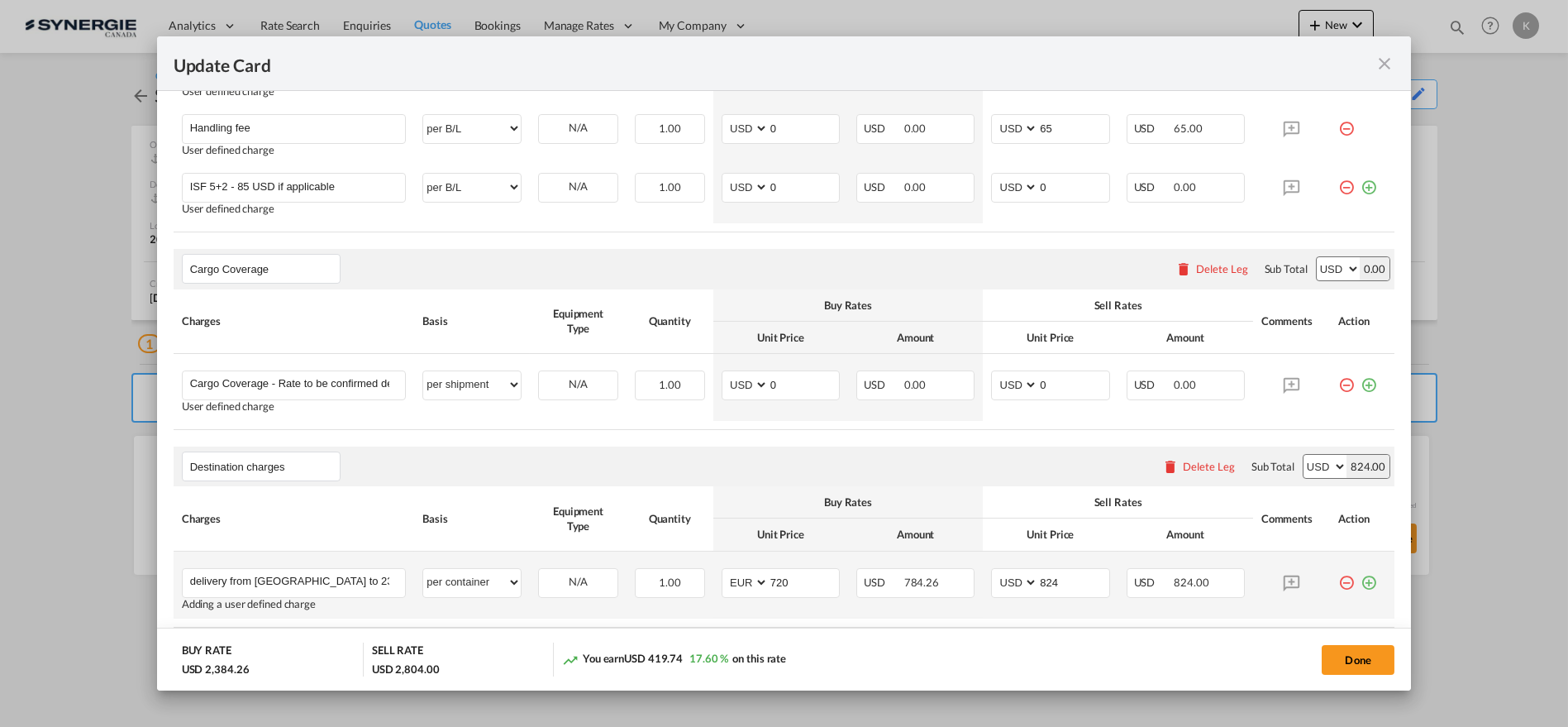 click at bounding box center (1369, 576) 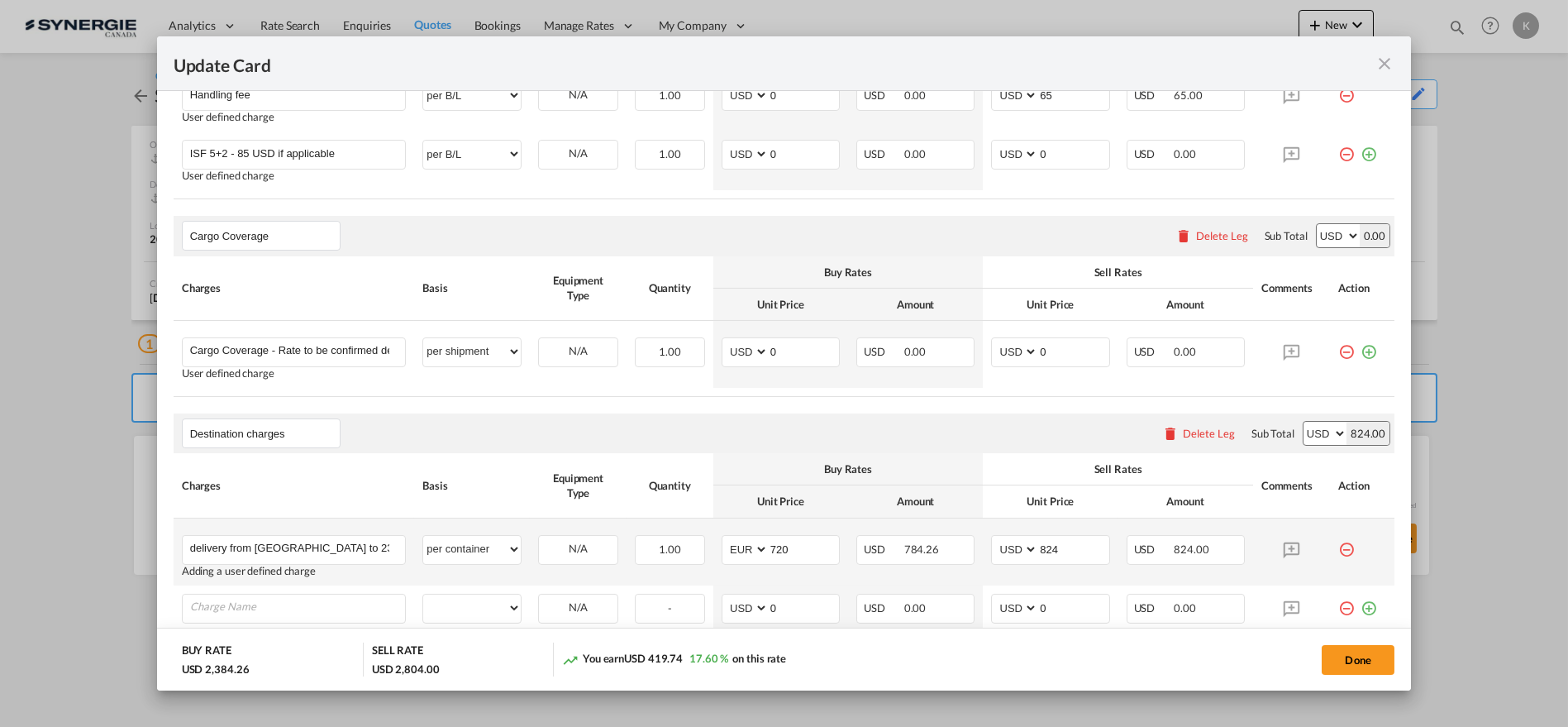 scroll, scrollTop: 1265, scrollLeft: 0, axis: vertical 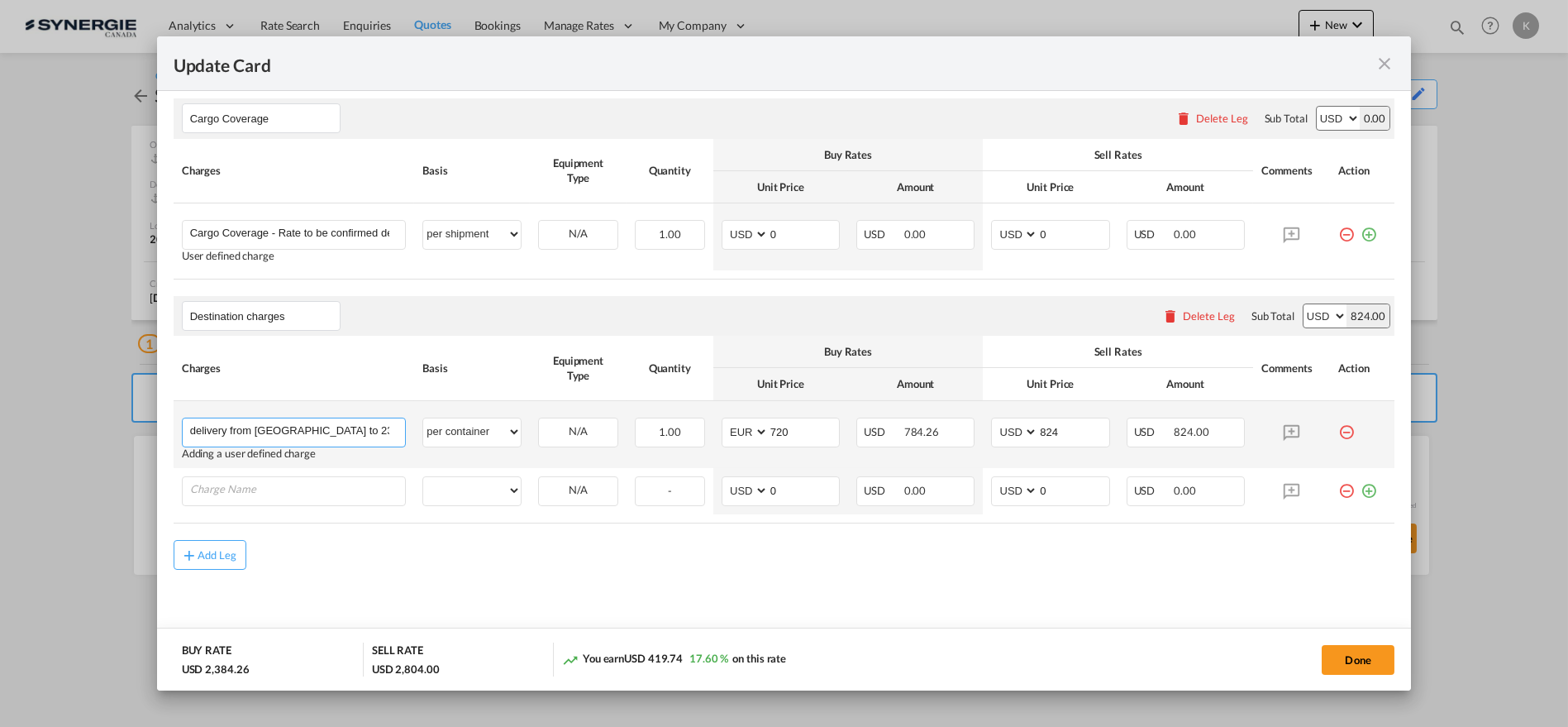 click on "delivery from Port of Koper to 2325 Kidričevo" at bounding box center [298, 431] 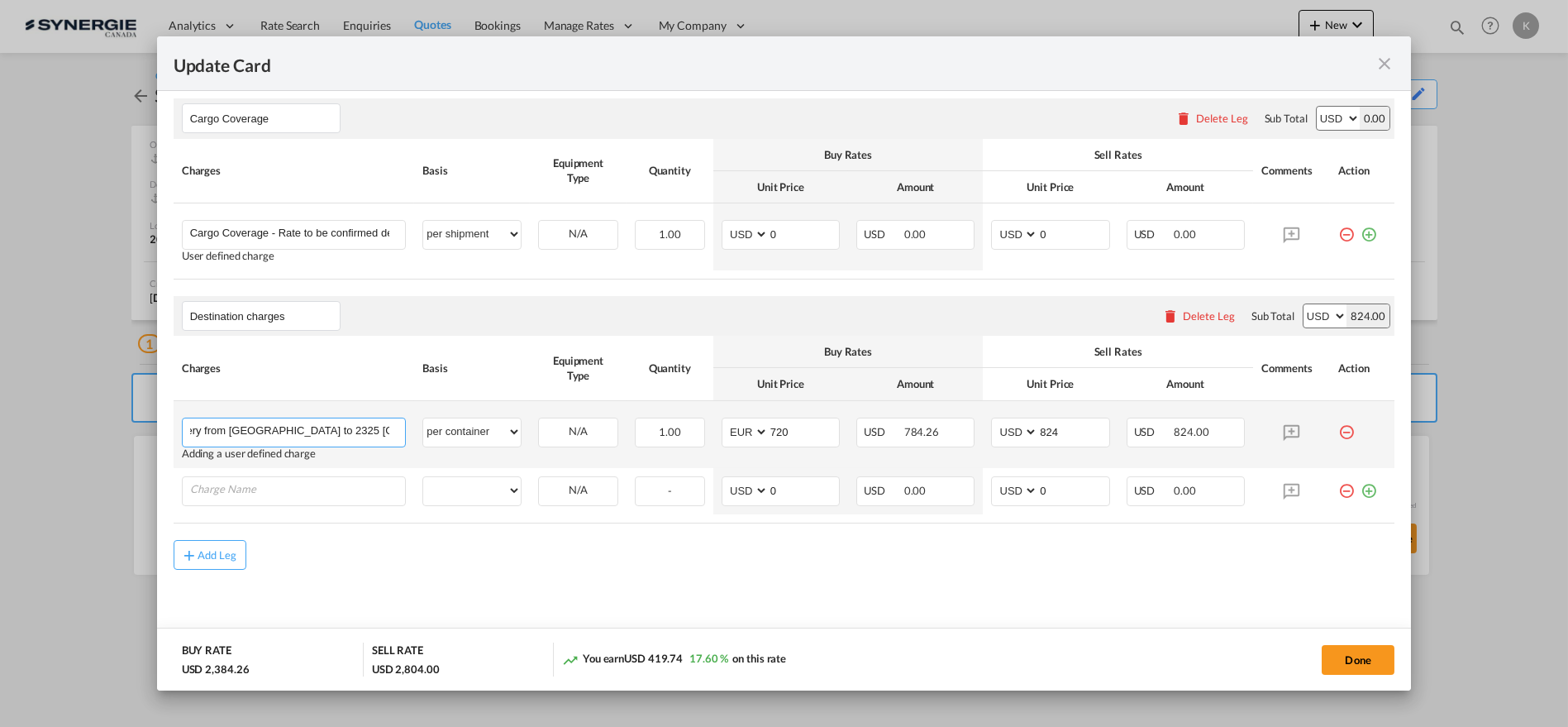 paste on "4 waiting hours included, thereafter 45 EUR/hour. Truck day at 300 EUR after total of 8 waiting hours" 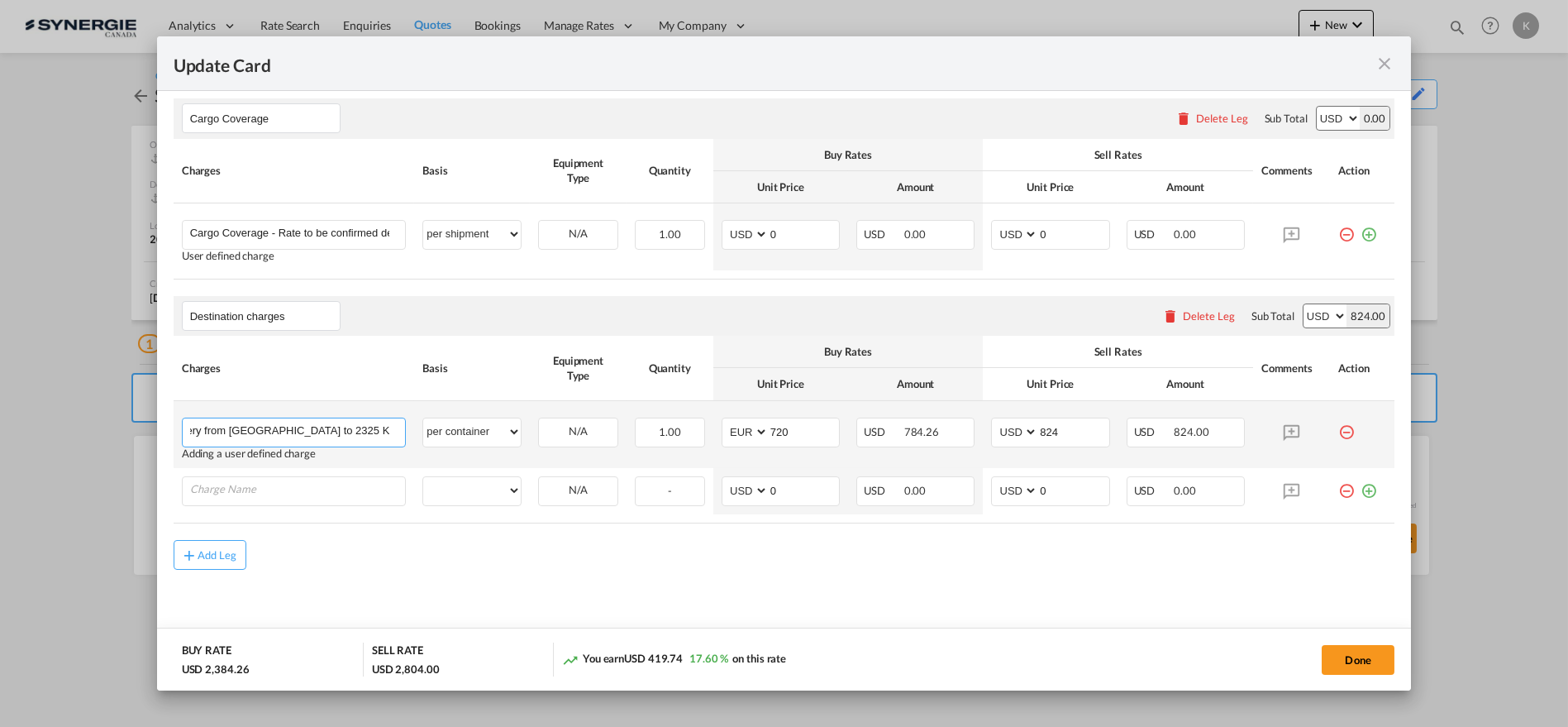 scroll, scrollTop: 0, scrollLeft: 503, axis: horizontal 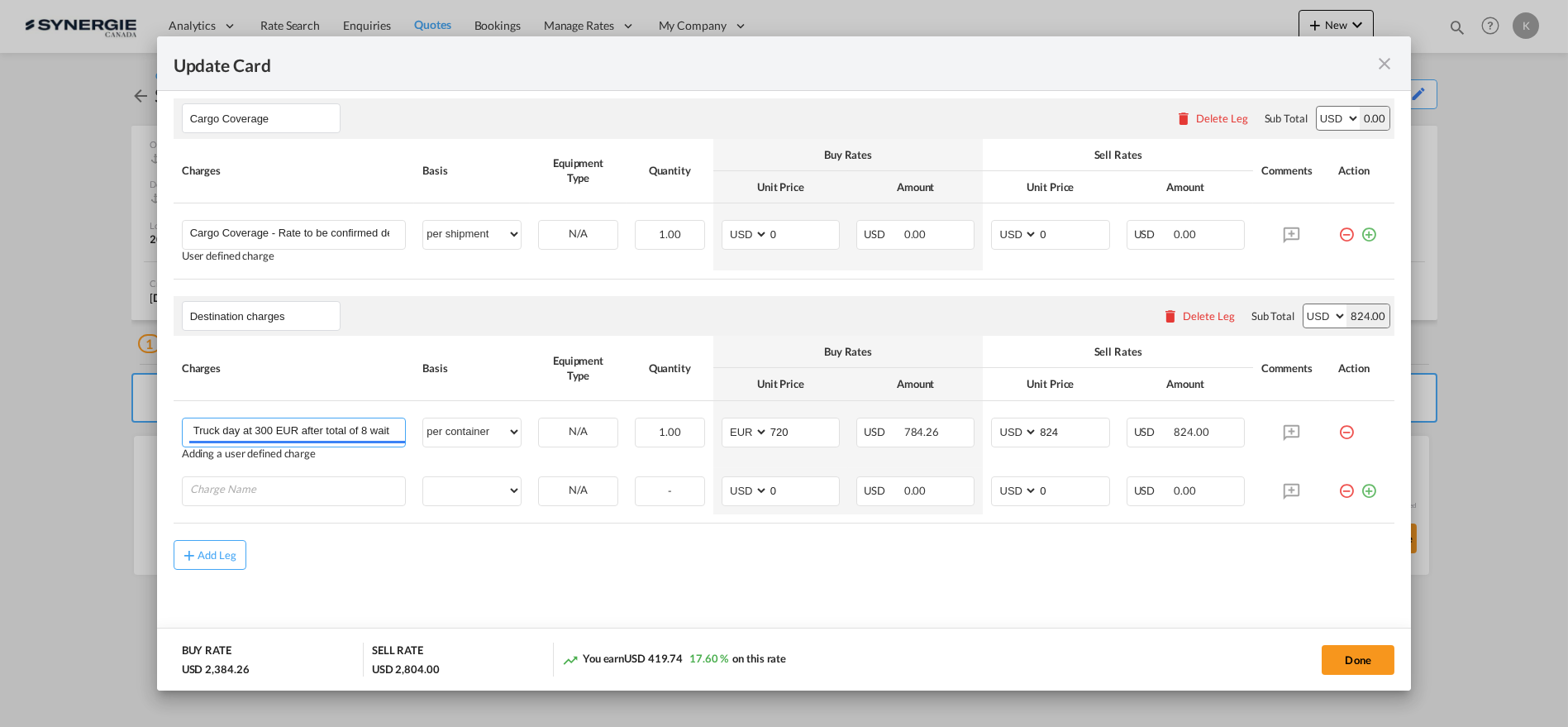 type on "delivery from Port of Koper to 2325 Kidričevo  4 waiting hours included, thereafter 45 EUR/hour. Truck day at 300 EUR after total of 8 waiting hours" 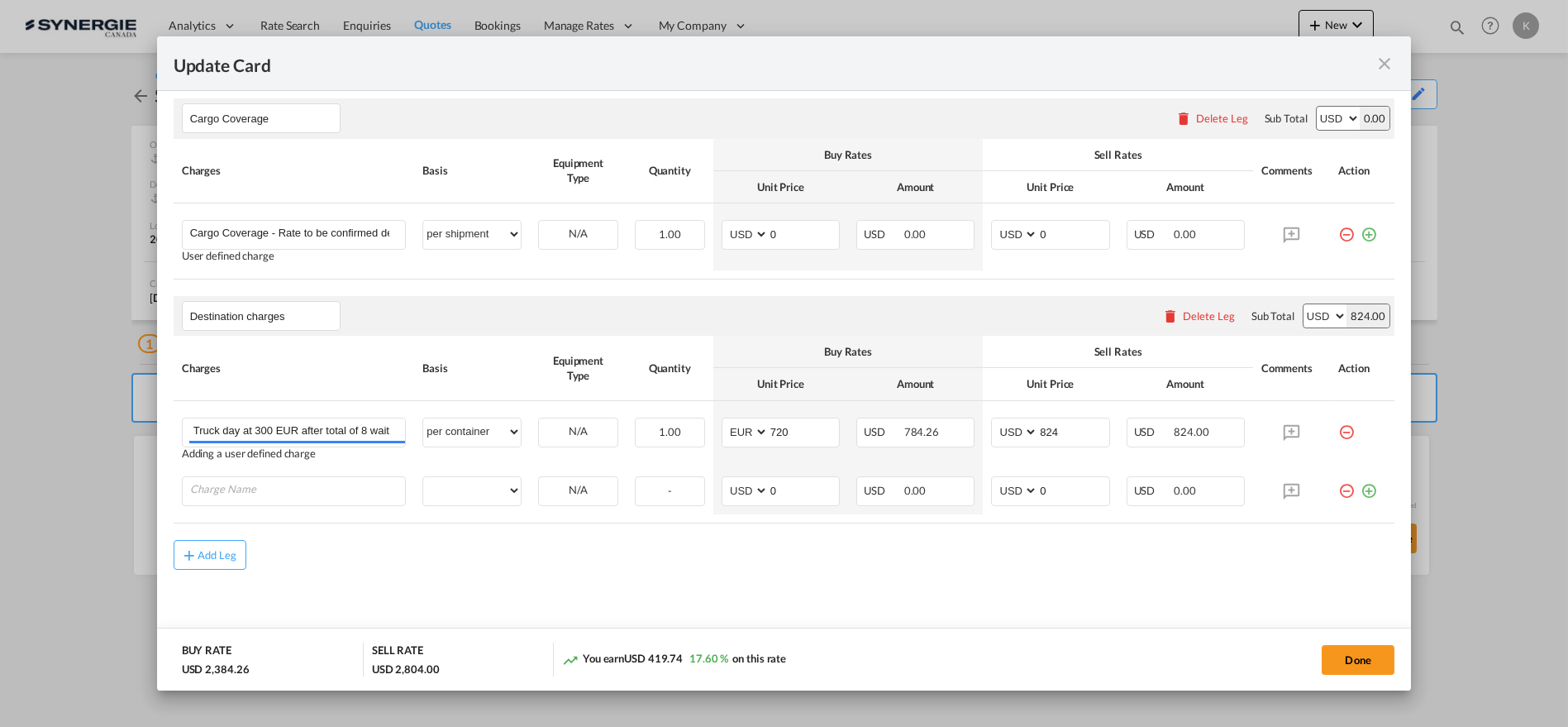 scroll, scrollTop: 0, scrollLeft: 0, axis: both 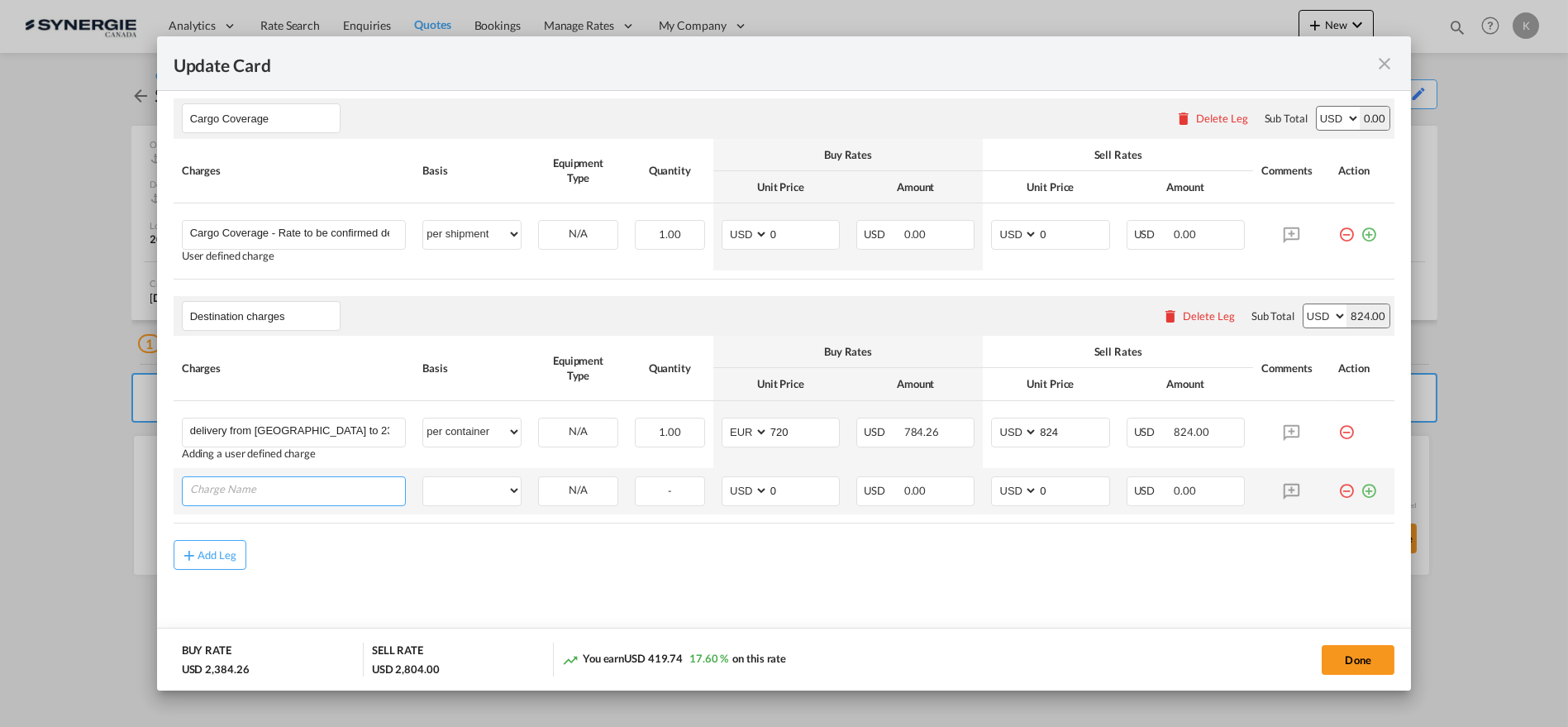 drag, startPoint x: 287, startPoint y: 490, endPoint x: 304, endPoint y: 490, distance: 17 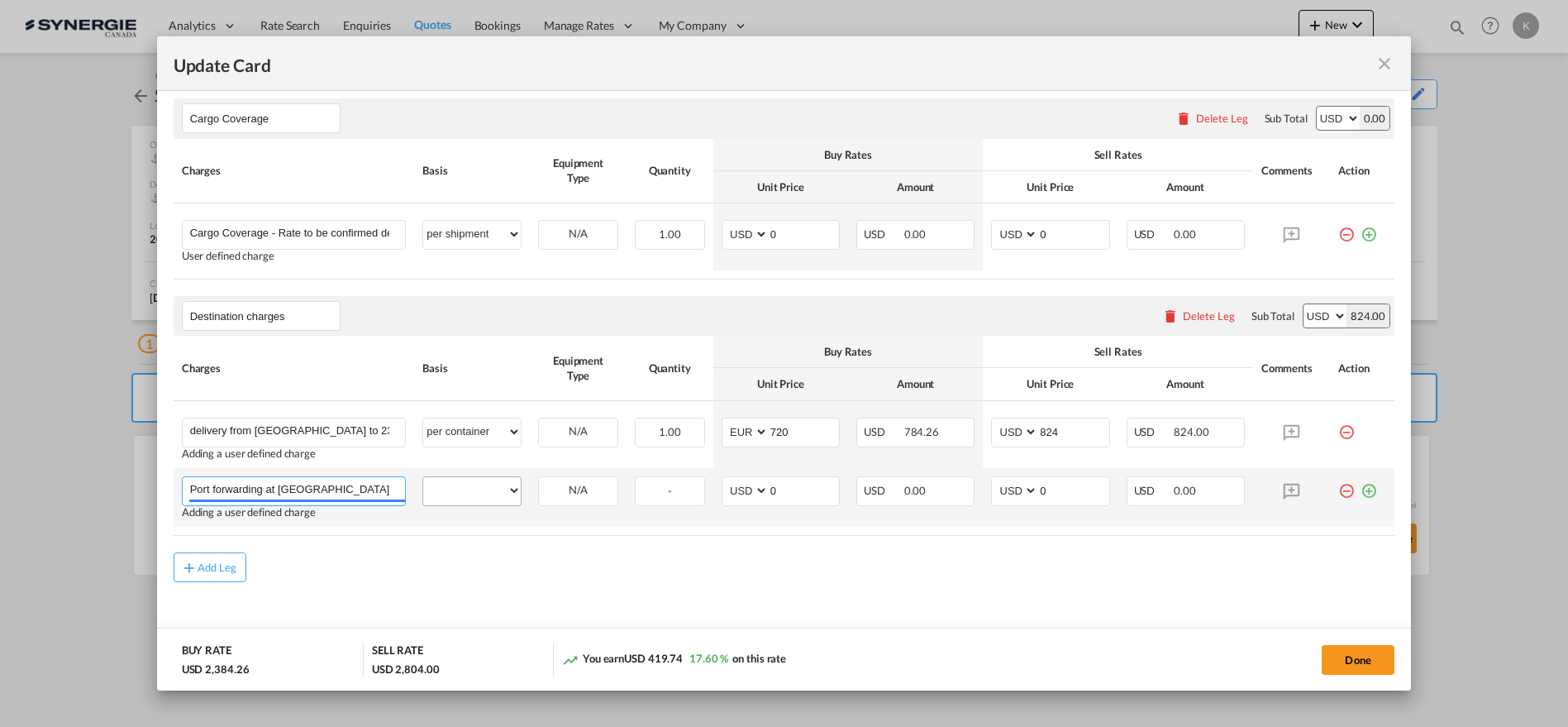 type on "Port forwarding at Koper" 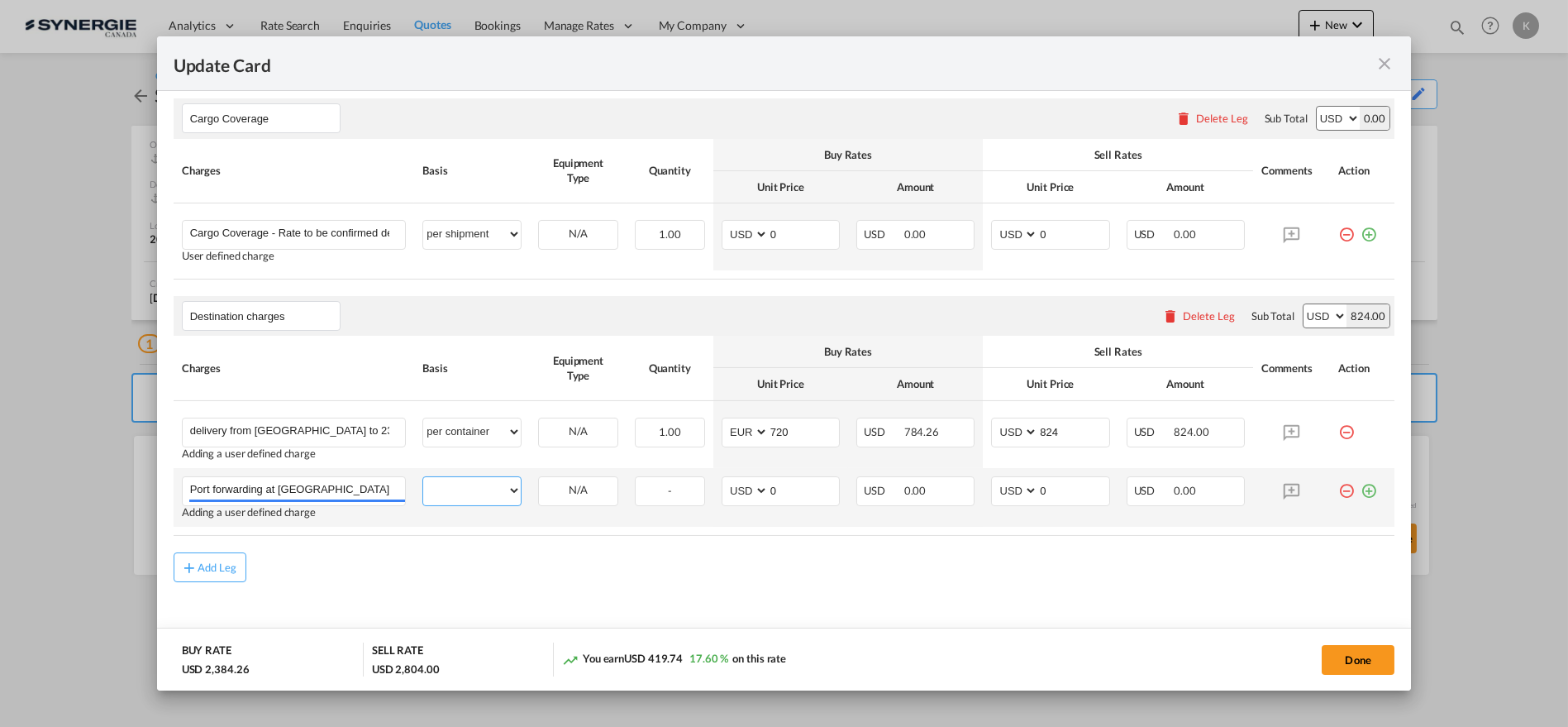 click on "per equipment
per container
per B/L
per shipping bill
per shipment
per pallet
per carton
per vehicle
per shift
per invoice
per package
per day
per revalidation
per teu
per kg
per ton
per hour
flat
per_hbl
per belt
per_declaration
per_document
per chasis split
per clearance" at bounding box center (472, 490) 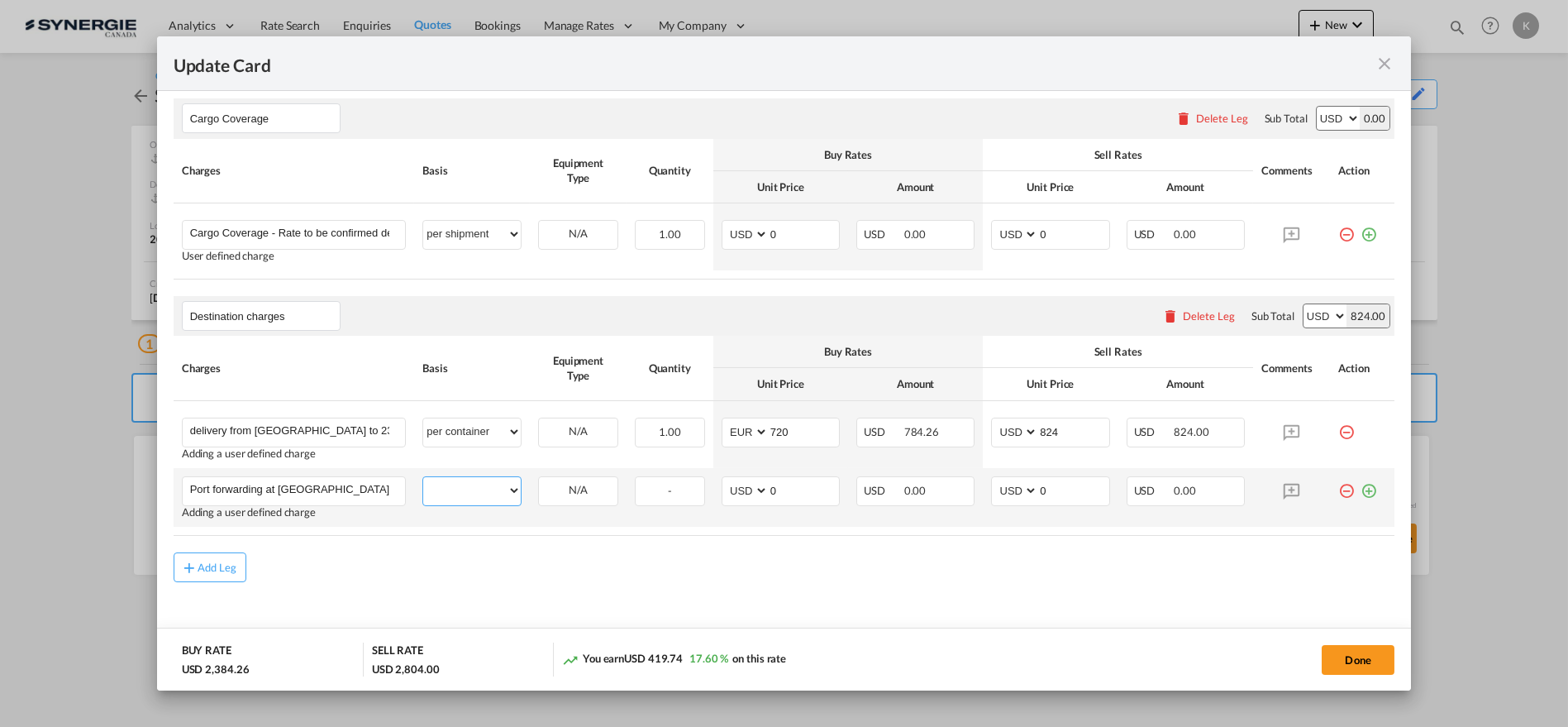 select on "per container" 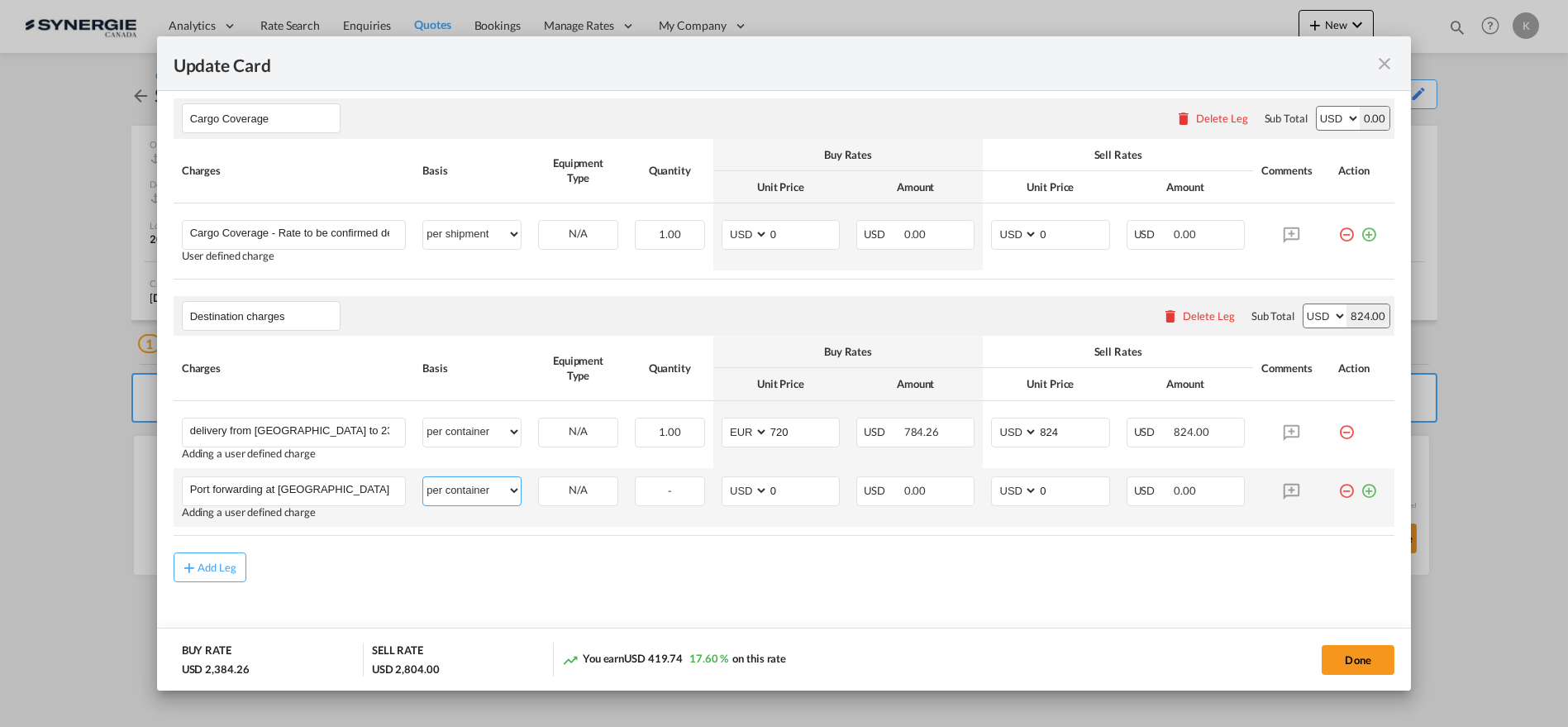 click on "per equipment
per container
per B/L
per shipping bill
per shipment
per pallet
per carton
per vehicle
per shift
per invoice
per package
per day
per revalidation
per teu
per kg
per ton
per hour
flat
per_hbl
per belt
per_declaration
per_document
per chasis split
per clearance" at bounding box center (472, 490) 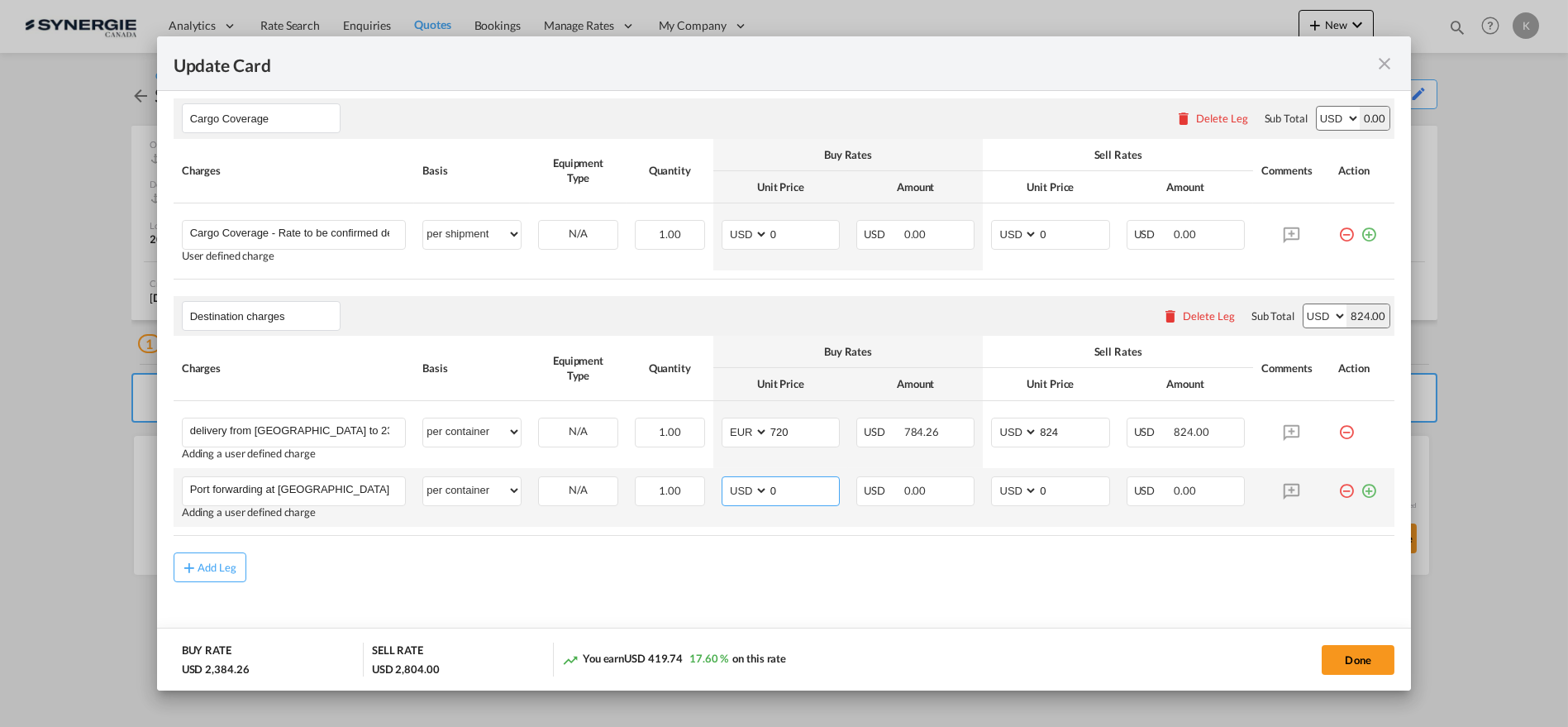 click on "AED AFN ALL AMD ANG AOA ARS AUD AWG AZN BAM BBD BDT BGN BHD BIF BMD BND BOB BRL BSD BTN BWP BYN BZD CAD CDF CHF CLP CNY COP CRC CUC CUP CVE CZK DJF DKK DOP DZD EGP ERN ETB EUR FJD FKP FOK GBP GEL GGP GHS GIP GMD GNF GTQ GYD HKD HNL HRK HTG HUF IDR ILS IMP INR IQD IRR ISK JMD JOD JPY KES KGS KHR KID KMF KRW KWD KYD KZT LAK LBP LKR LRD LSL LYD MAD MDL MGA MKD MMK MNT MOP MRU MUR MVR MWK MXN MYR MZN NAD NGN NIO NOK NPR NZD OMR PAB PEN PGK PHP PKR PLN PYG QAR RON RSD RUB RWF SAR SBD SCR SDG SEK SGD SHP SLL SOS SRD SSP STN SYP SZL THB TJS TMT TND TOP TRY TTD TVD TWD TZS UAH UGX USD UYU UZS VES VND VUV WST XAF XCD XDR XOF XPF YER ZAR ZMW" at bounding box center [746, 490] 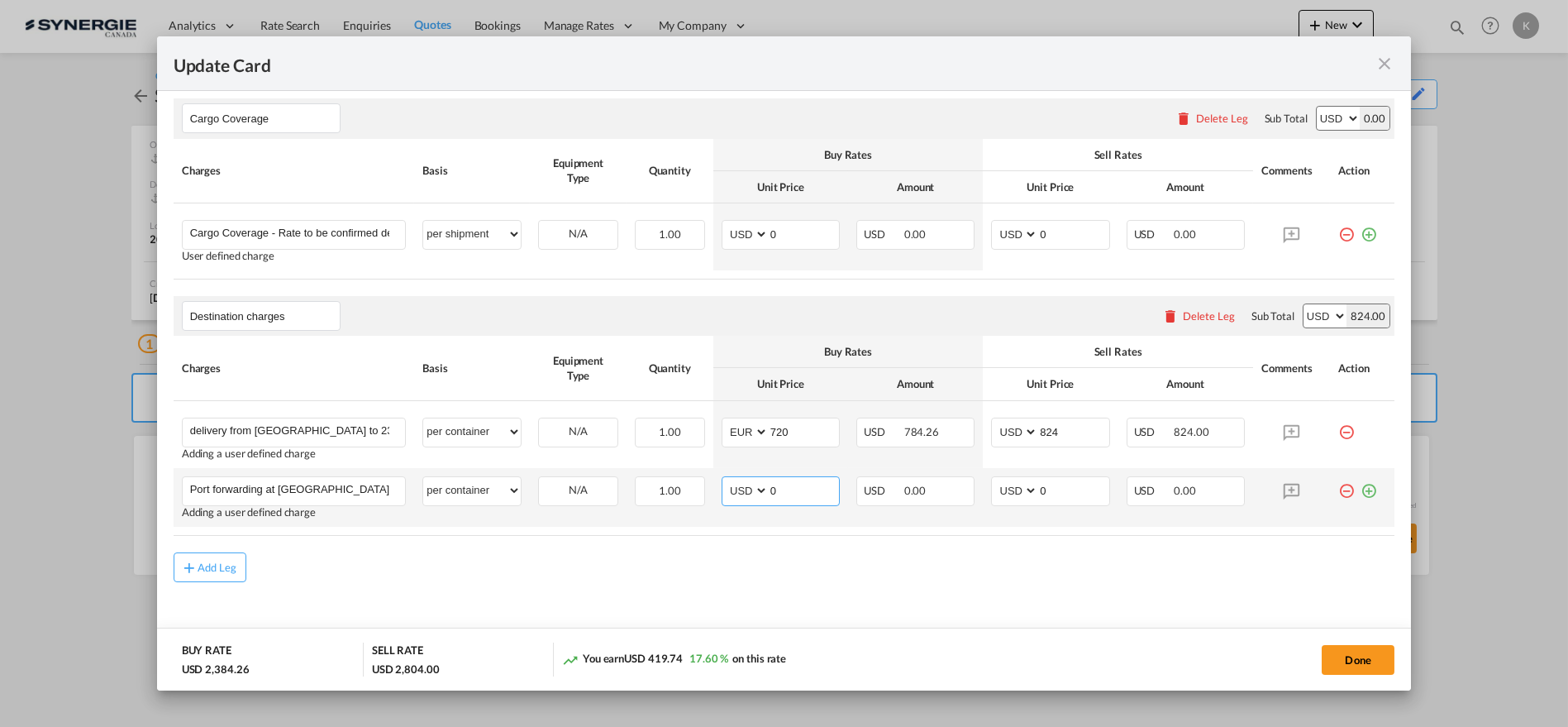 select on "string:EUR" 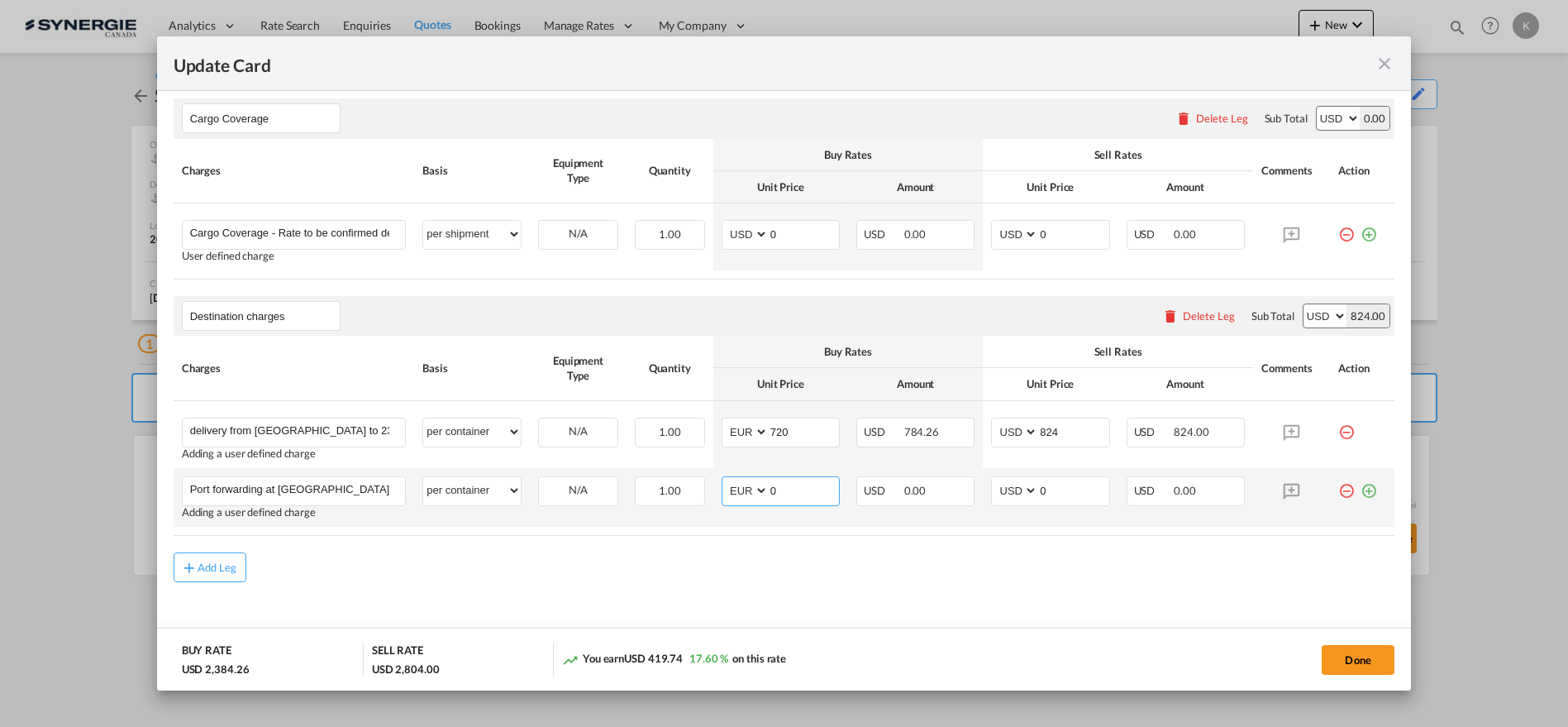 click on "AED AFN ALL AMD ANG AOA ARS AUD AWG AZN BAM BBD BDT BGN BHD BIF BMD BND BOB BRL BSD BTN BWP BYN BZD CAD CDF CHF CLP CNY COP CRC CUC CUP CVE CZK DJF DKK DOP DZD EGP ERN ETB EUR FJD FKP FOK GBP GEL GGP GHS GIP GMD GNF GTQ GYD HKD HNL HRK HTG HUF IDR ILS IMP INR IQD IRR ISK JMD JOD JPY KES KGS KHR KID KMF KRW KWD KYD KZT LAK LBP LKR LRD LSL LYD MAD MDL MGA MKD MMK MNT MOP MRU MUR MVR MWK MXN MYR MZN NAD NGN NIO NOK NPR NZD OMR PAB PEN PGK PHP PKR PLN PYG QAR RON RSD RUB RWF SAR SBD SCR SDG SEK SGD SHP SLL SOS SRD SSP STN SYP SZL THB TJS TMT TND TOP TRY TTD TVD TWD TZS UAH UGX USD UYU UZS VES VND VUV WST XAF XCD XDR XOF XPF YER ZAR ZMW" at bounding box center [746, 490] 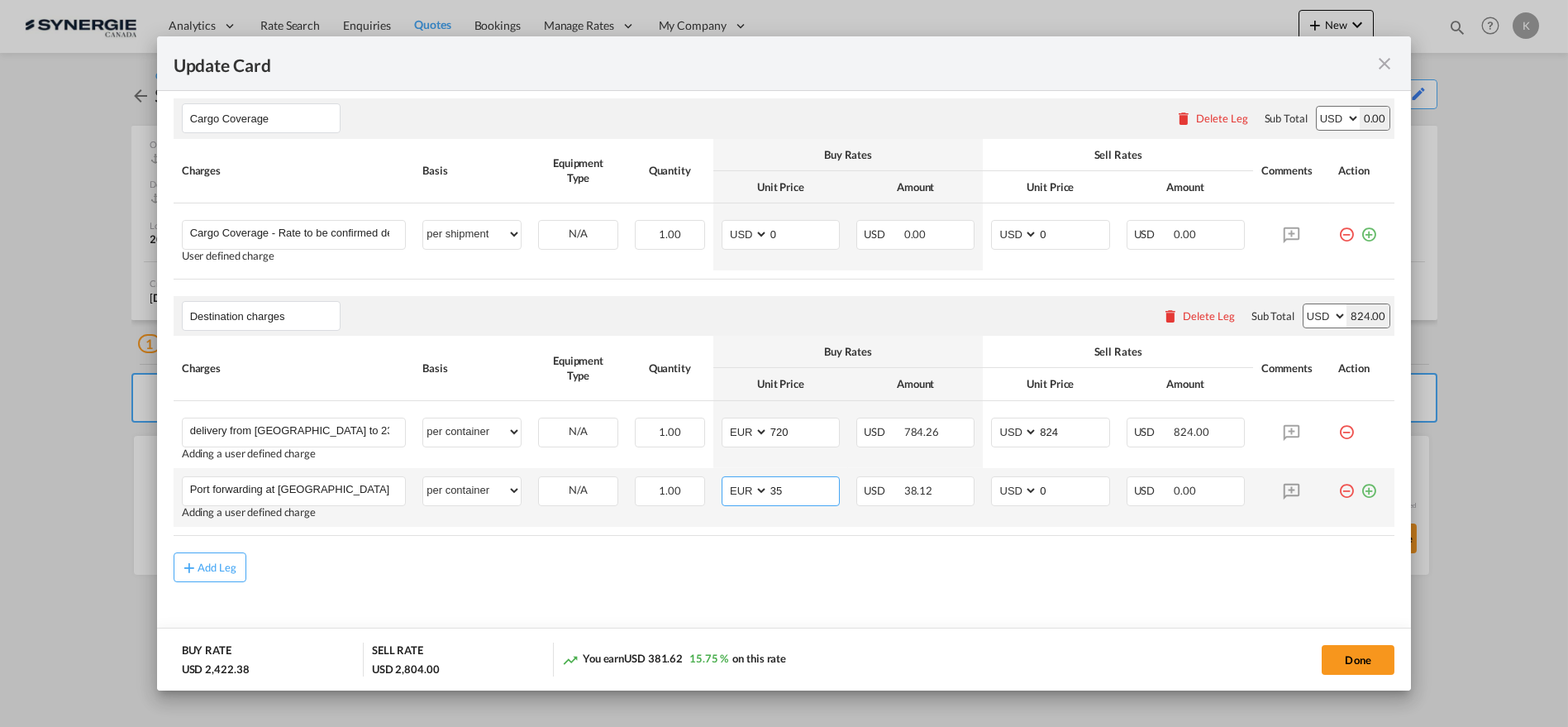 type on "35" 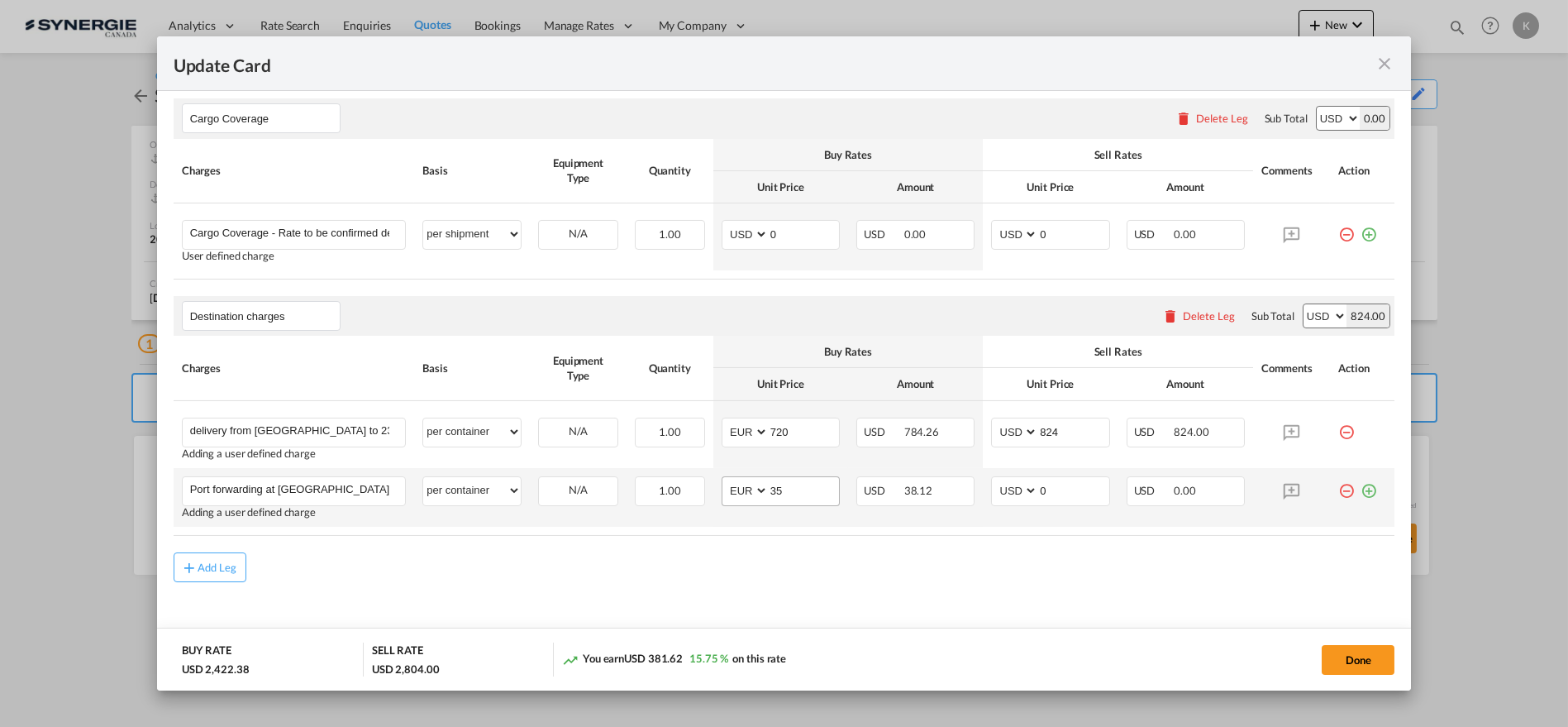 type 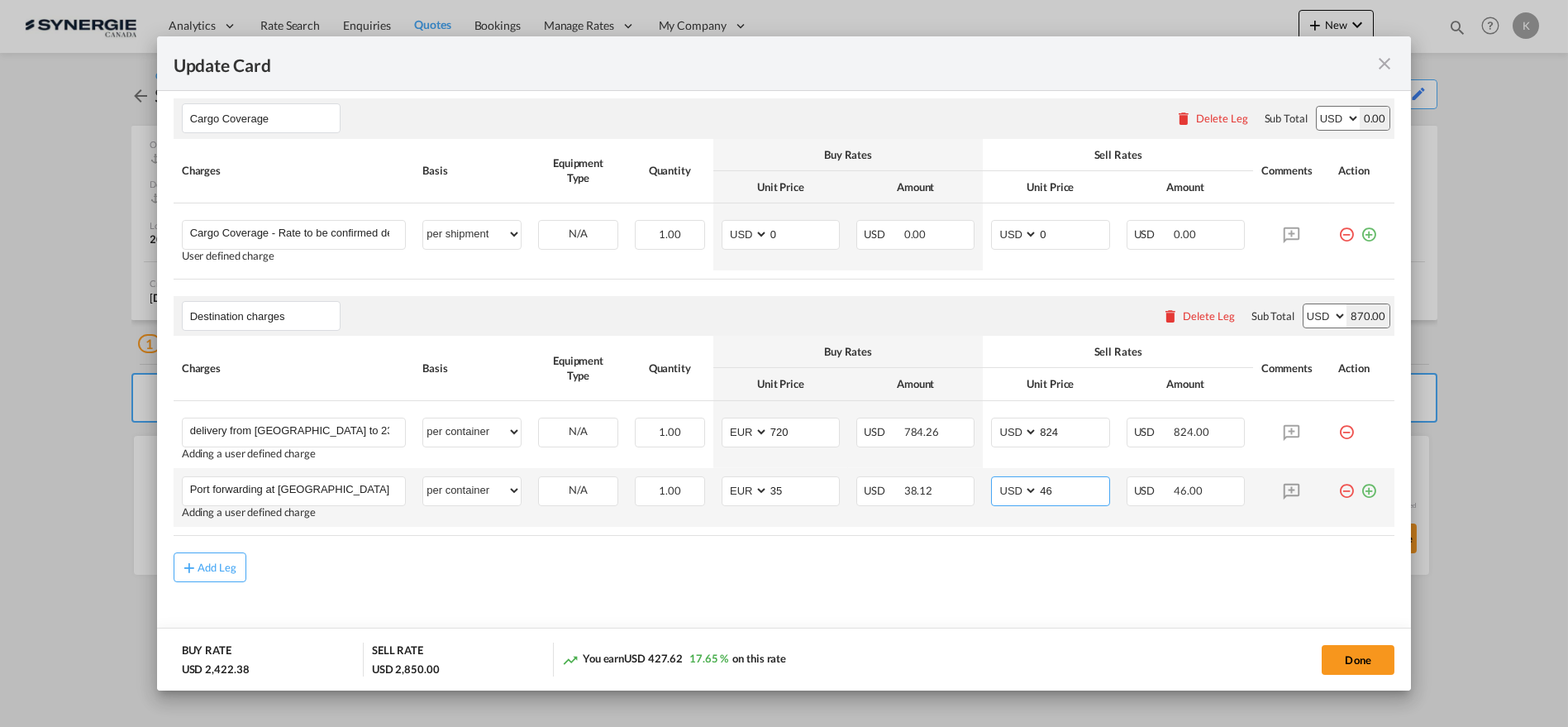 type on "46" 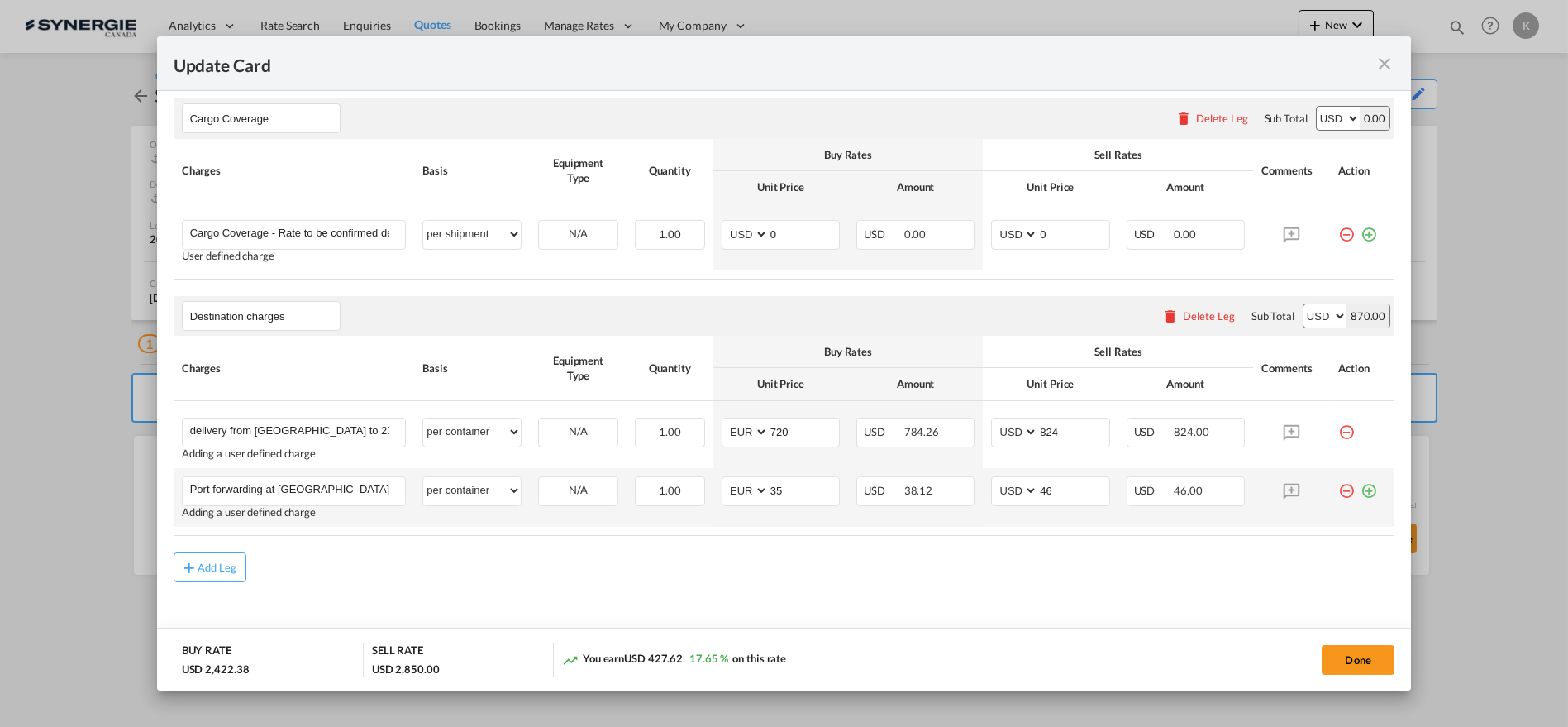 click at bounding box center [1369, 485] 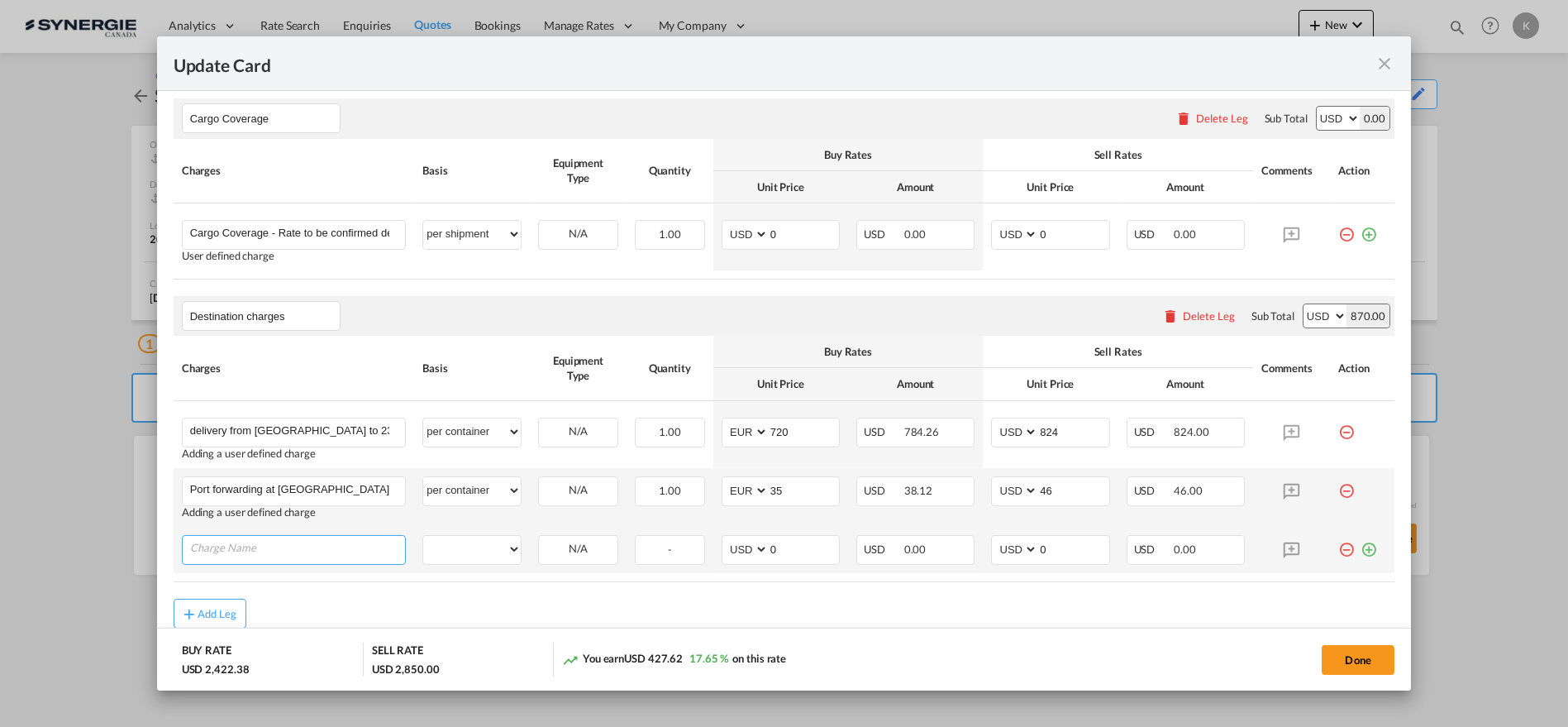 click at bounding box center (298, 548) 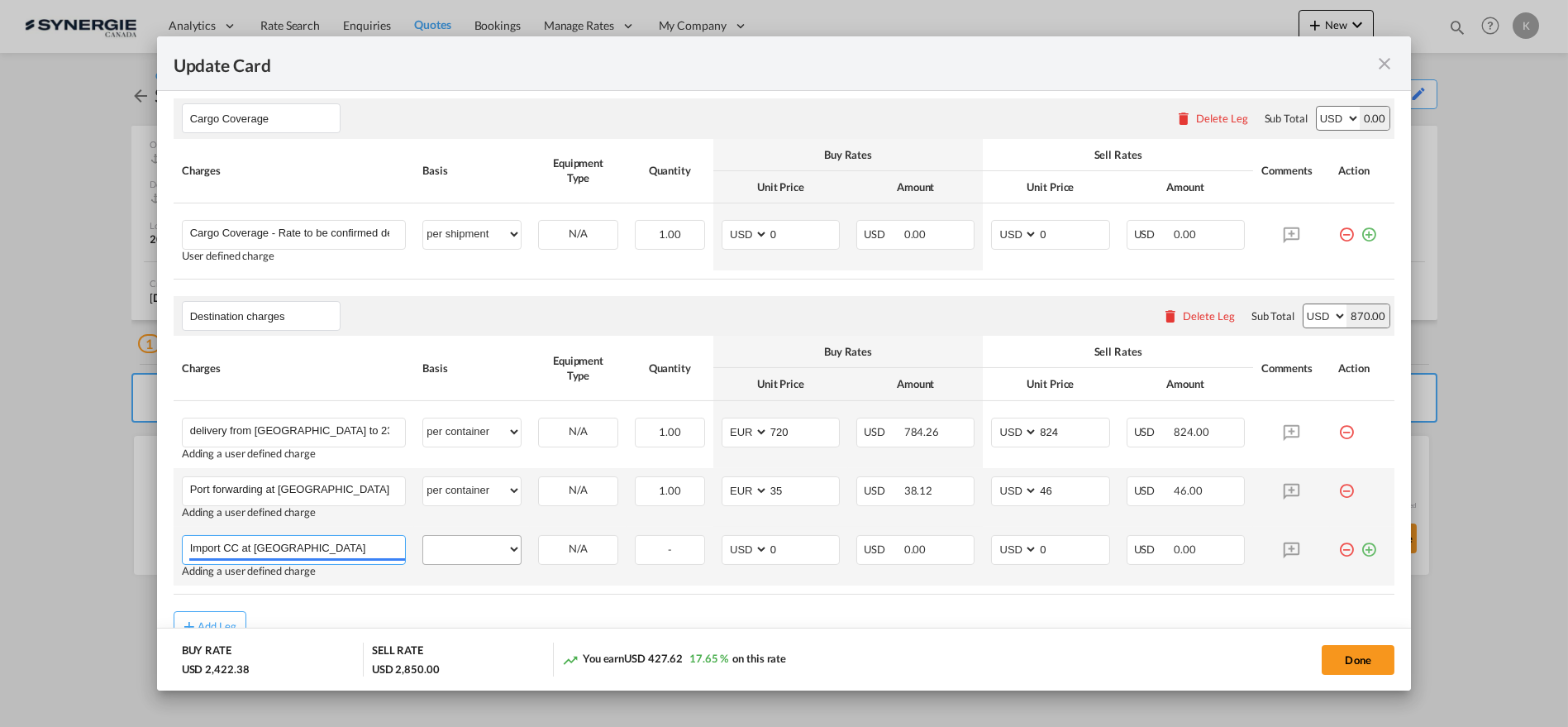 type on "Import CC at Port of Koper" 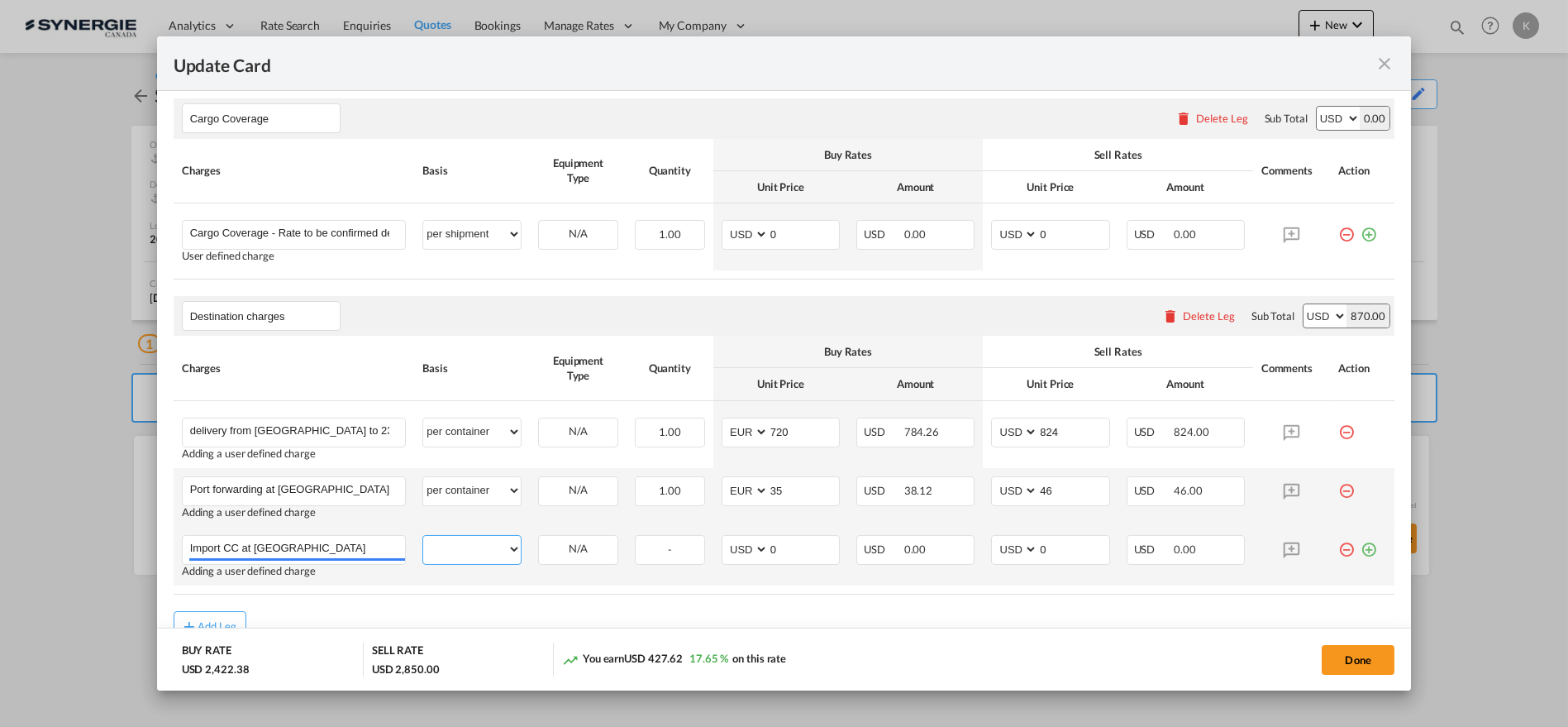 click on "per equipment
per container
per B/L
per shipping bill
per shipment
per pallet
per carton
per vehicle
per shift
per invoice
per package
per day
per revalidation
per teu
per kg
per ton
per hour
flat
per_hbl
per belt
per_declaration
per_document
per chasis split
per clearance" at bounding box center [472, 549] 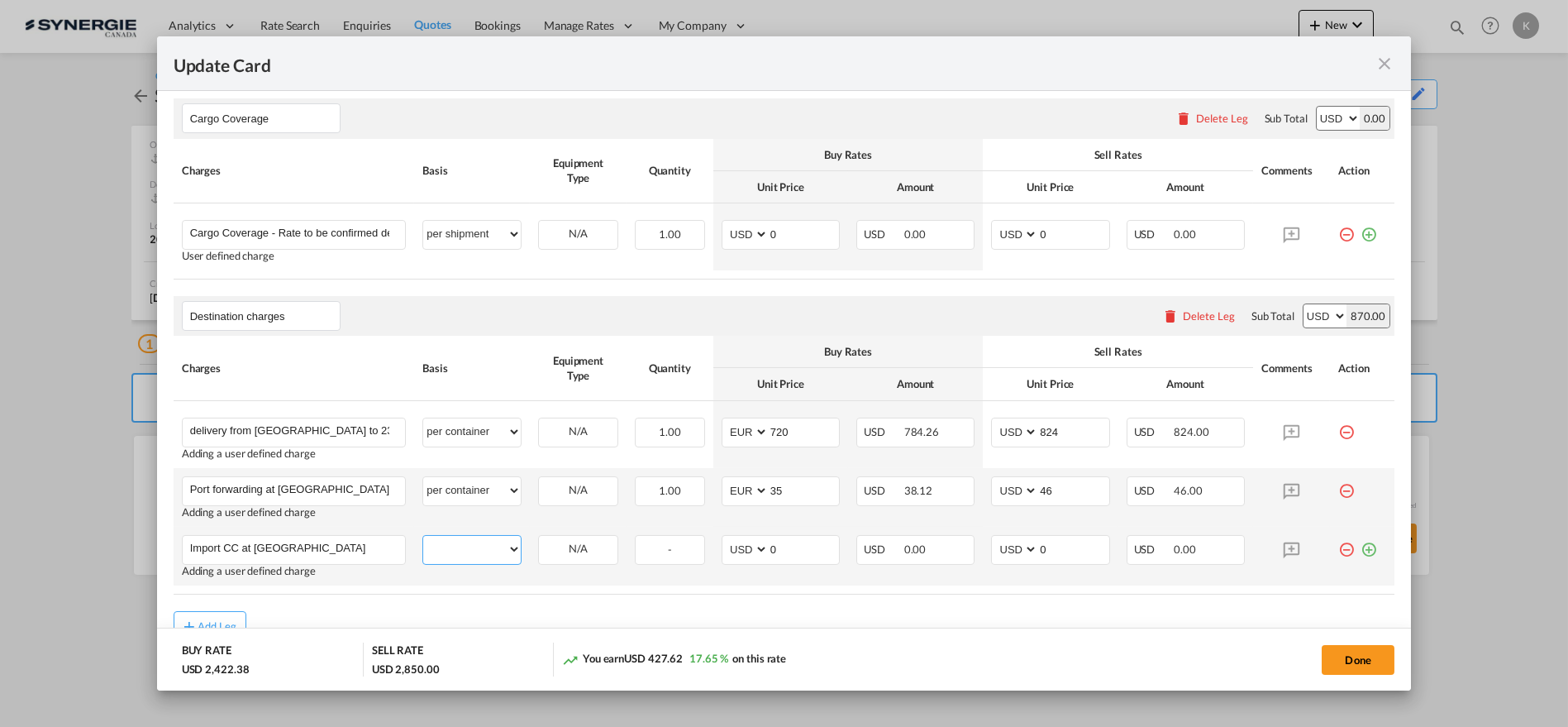 select on "per B/L" 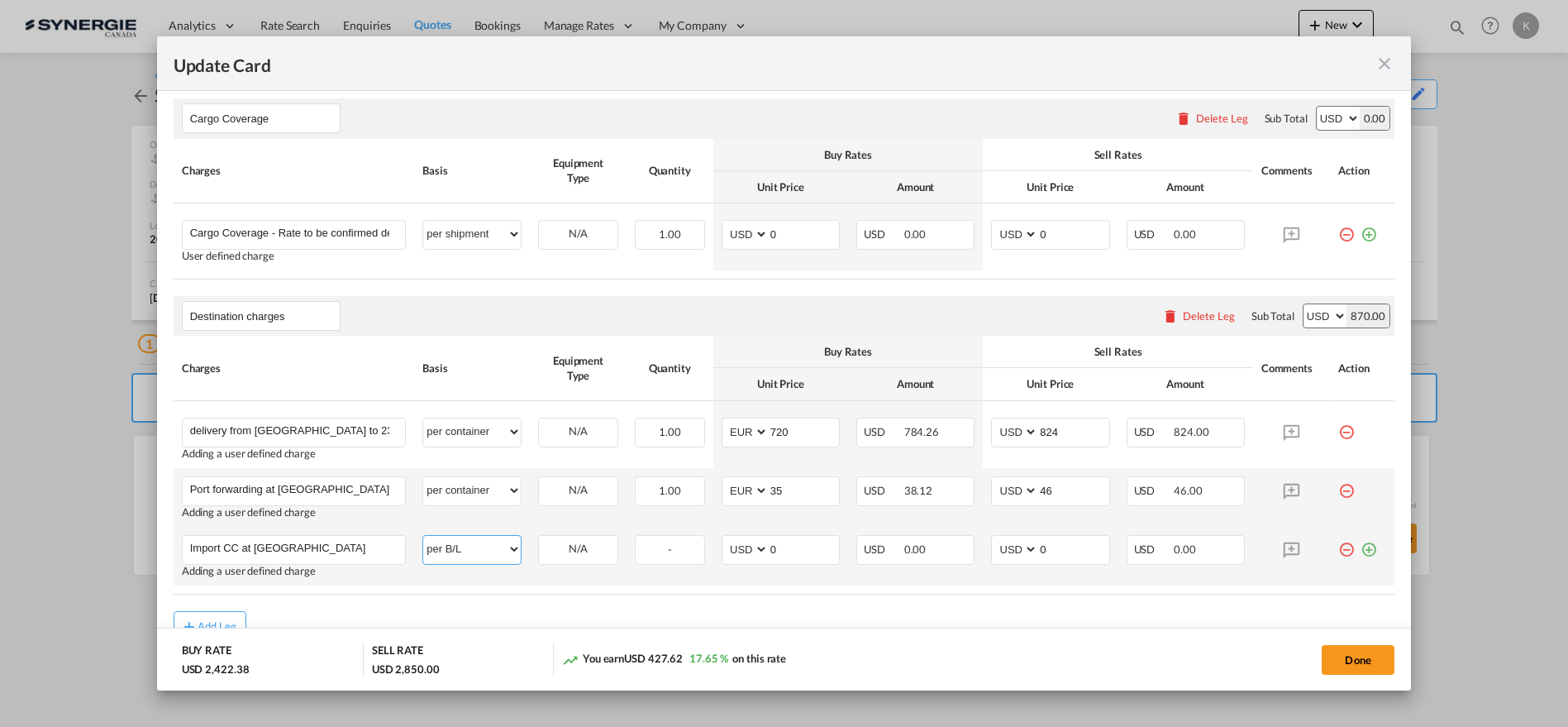 click on "per equipment
per container
per B/L
per shipping bill
per shipment
per pallet
per carton
per vehicle
per shift
per invoice
per package
per day
per revalidation
per teu
per kg
per ton
per hour
flat
per_hbl
per belt
per_declaration
per_document
per chasis split
per clearance" at bounding box center [472, 549] 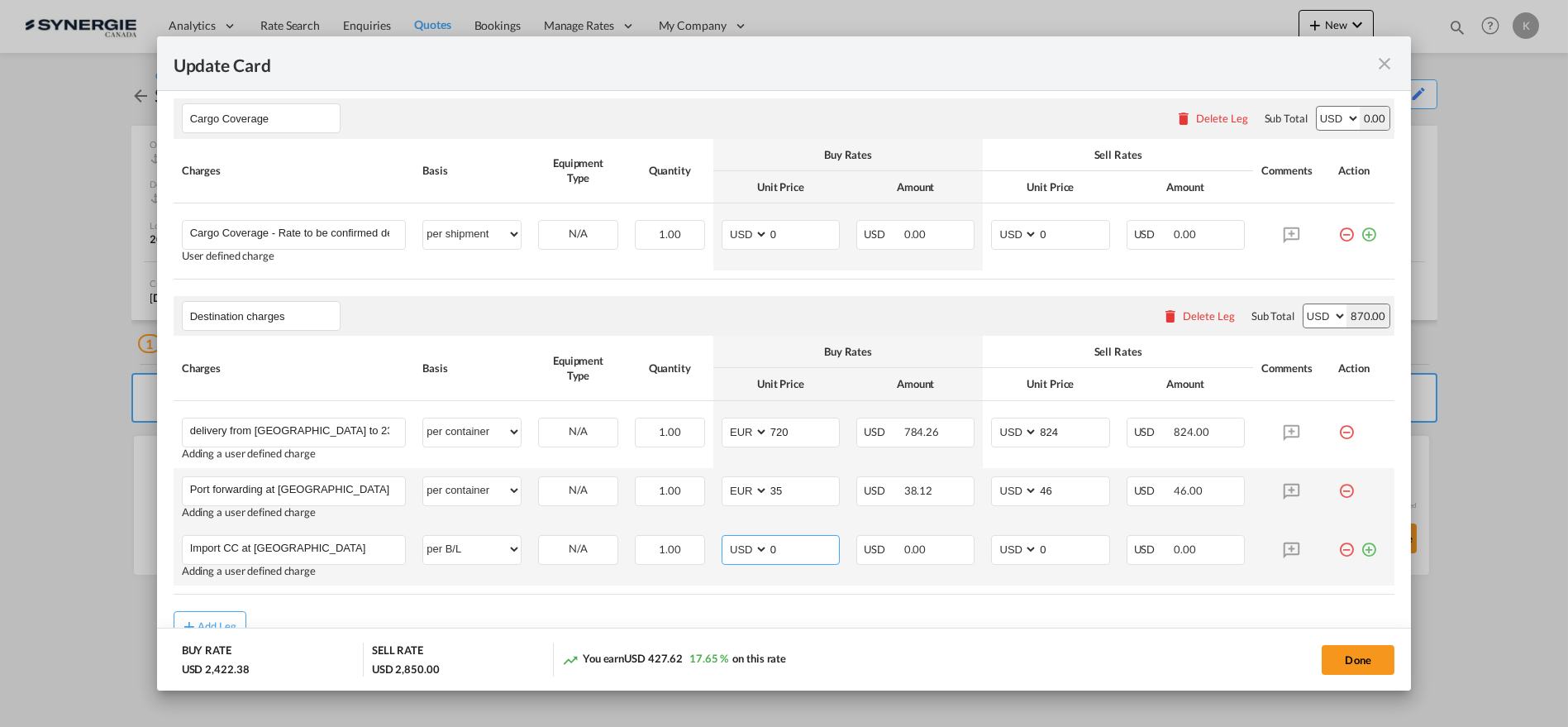 click on "AED AFN ALL AMD ANG AOA ARS AUD AWG AZN BAM BBD BDT BGN BHD BIF BMD BND BOB BRL BSD BTN BWP BYN BZD CAD CDF CHF CLP CNY COP CRC CUC CUP CVE CZK DJF DKK DOP DZD EGP ERN ETB EUR FJD FKP FOK GBP GEL GGP GHS GIP GMD GNF GTQ GYD HKD HNL HRK HTG HUF IDR ILS IMP INR IQD IRR ISK JMD JOD JPY KES KGS KHR KID KMF KRW KWD KYD KZT LAK LBP LKR LRD LSL LYD MAD MDL MGA MKD MMK MNT MOP MRU MUR MVR MWK MXN MYR MZN NAD NGN NIO NOK NPR NZD OMR PAB PEN PGK PHP PKR PLN PYG QAR RON RSD RUB RWF SAR SBD SCR SDG SEK SGD SHP SLL SOS SRD SSP STN SYP SZL THB TJS TMT TND TOP TRY TTD TVD TWD TZS UAH UGX USD UYU UZS VES VND VUV WST XAF XCD XDR XOF XPF YER ZAR ZMW" at bounding box center [746, 549] 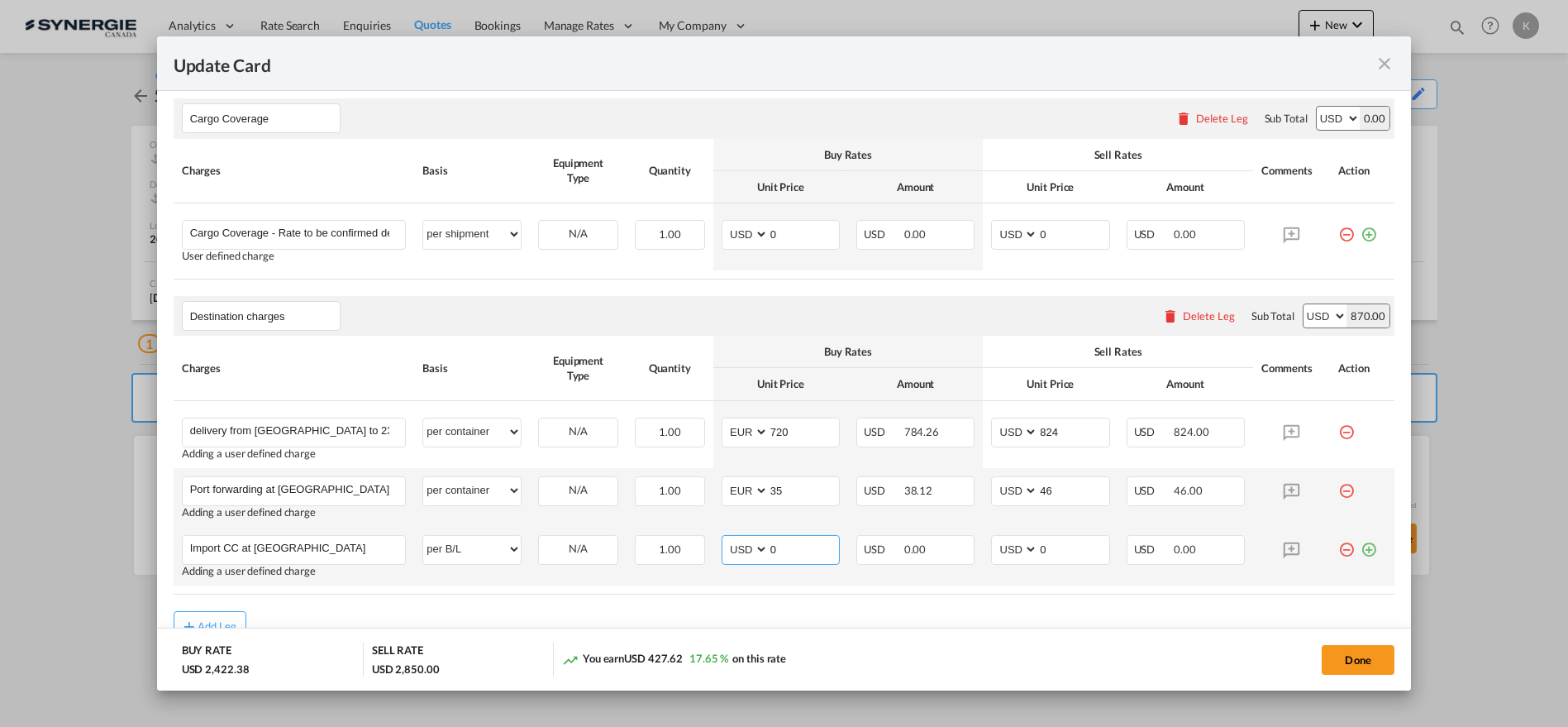 select on "string:EUR" 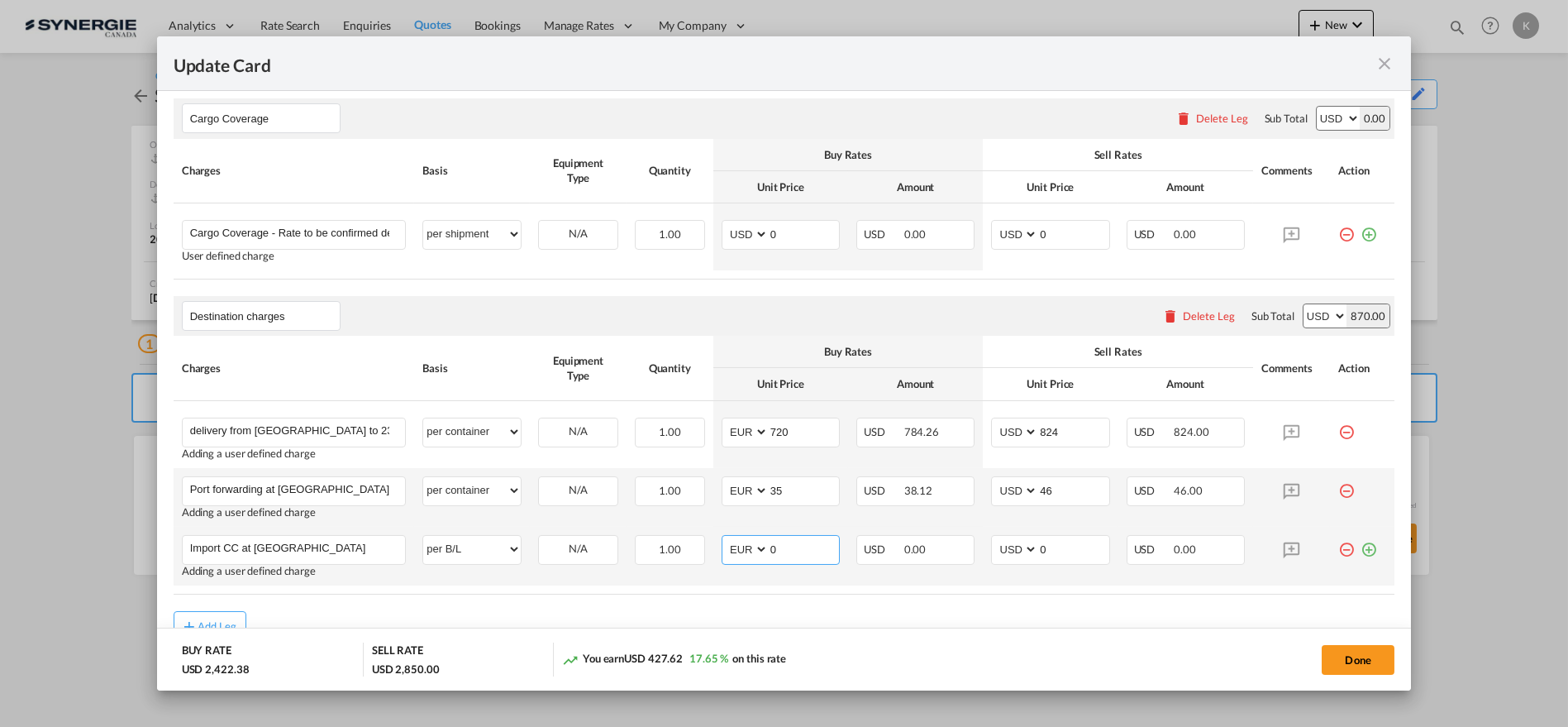 click on "AED AFN ALL AMD ANG AOA ARS AUD AWG AZN BAM BBD BDT BGN BHD BIF BMD BND BOB BRL BSD BTN BWP BYN BZD CAD CDF CHF CLP CNY COP CRC CUC CUP CVE CZK DJF DKK DOP DZD EGP ERN ETB EUR FJD FKP FOK GBP GEL GGP GHS GIP GMD GNF GTQ GYD HKD HNL HRK HTG HUF IDR ILS IMP INR IQD IRR ISK JMD JOD JPY KES KGS KHR KID KMF KRW KWD KYD KZT LAK LBP LKR LRD LSL LYD MAD MDL MGA MKD MMK MNT MOP MRU MUR MVR MWK MXN MYR MZN NAD NGN NIO NOK NPR NZD OMR PAB PEN PGK PHP PKR PLN PYG QAR RON RSD RUB RWF SAR SBD SCR SDG SEK SGD SHP SLL SOS SRD SSP STN SYP SZL THB TJS TMT TND TOP TRY TTD TVD TWD TZS UAH UGX USD UYU UZS VES VND VUV WST XAF XCD XDR XOF XPF YER ZAR ZMW" at bounding box center [746, 549] 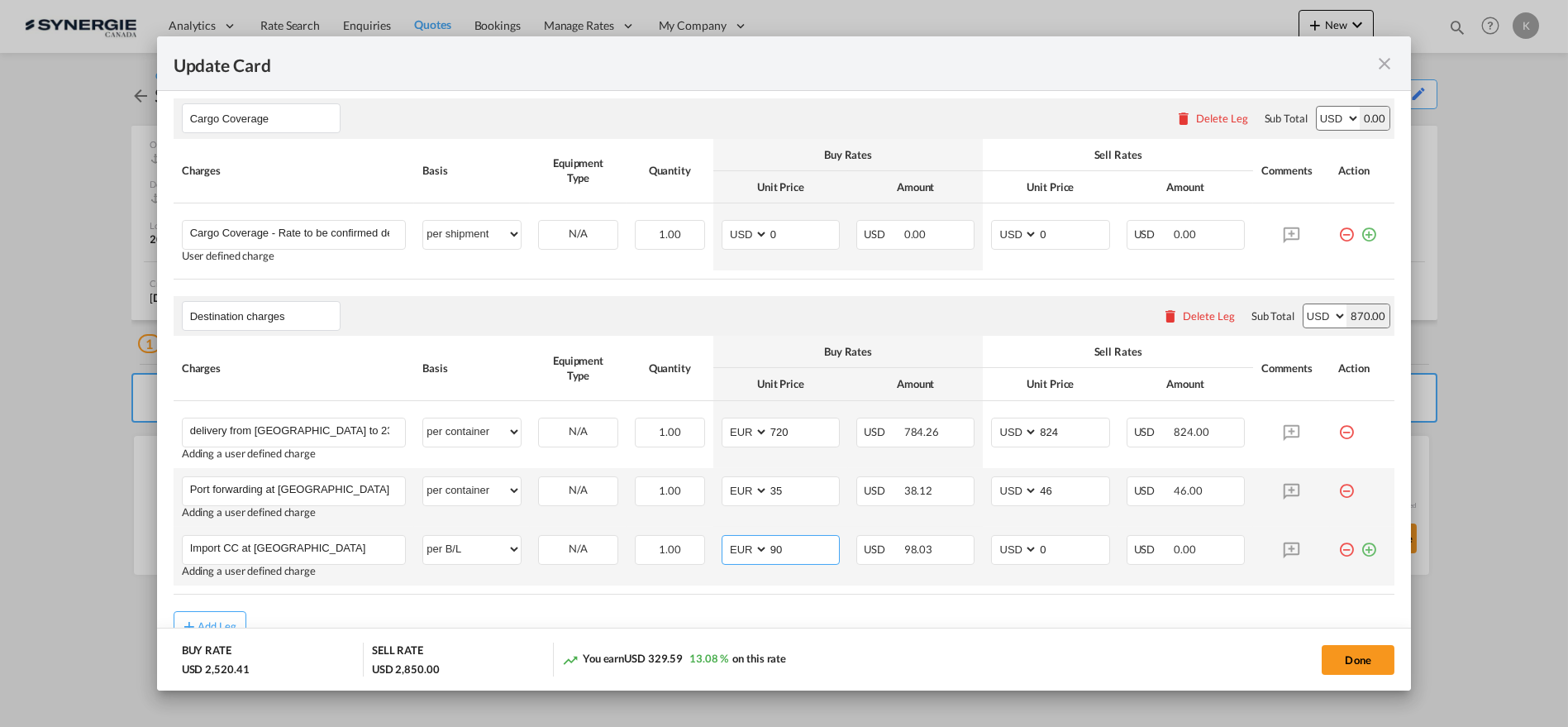type on "90" 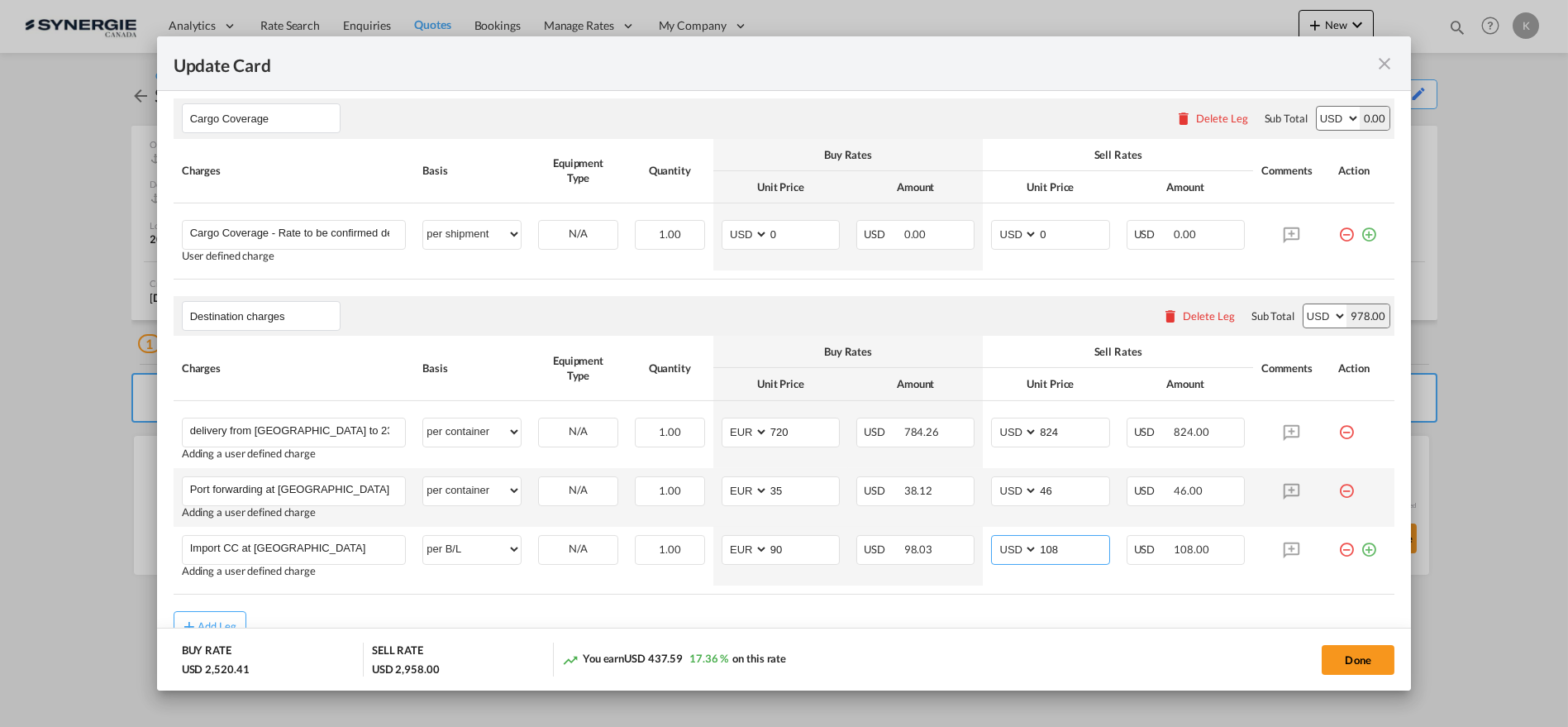 type on "108" 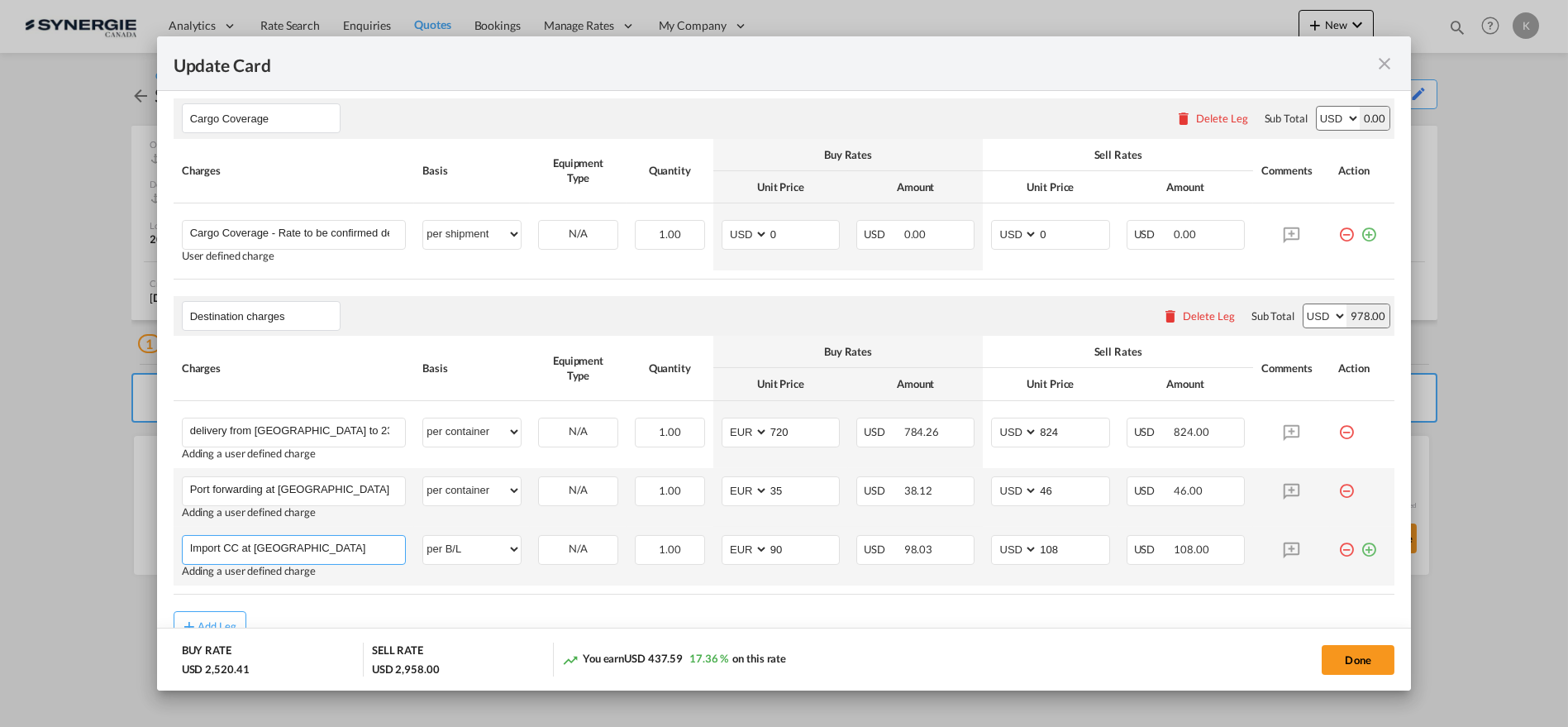 click on "Import CC at Port of Koper" at bounding box center [298, 548] 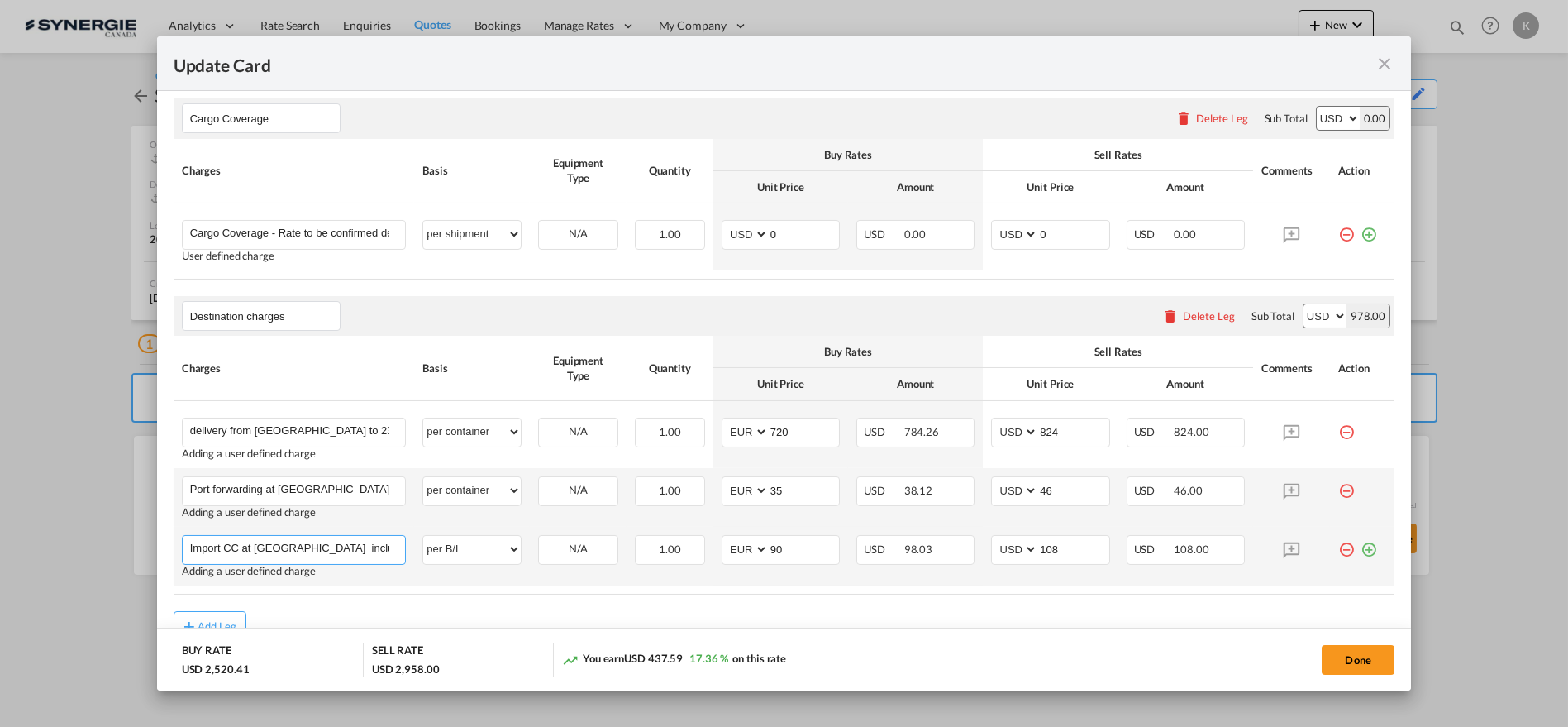scroll, scrollTop: 0, scrollLeft: 598, axis: horizontal 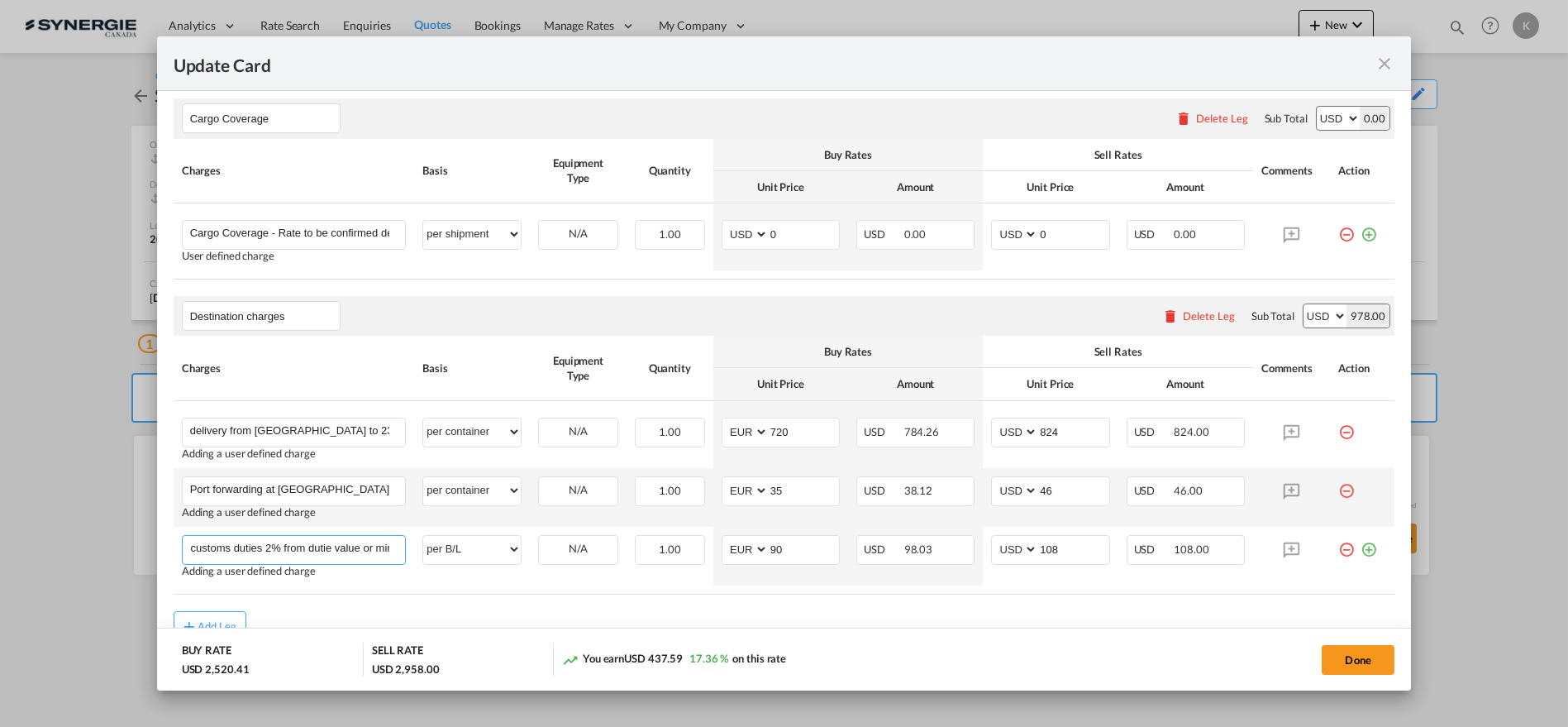 type on "Import CC at Port of Koper  included 3 HS codes, additional code +10 EUR/code  Use of bank guarantee in case of customs duties 2% from dutie value or min. 20 EUR" 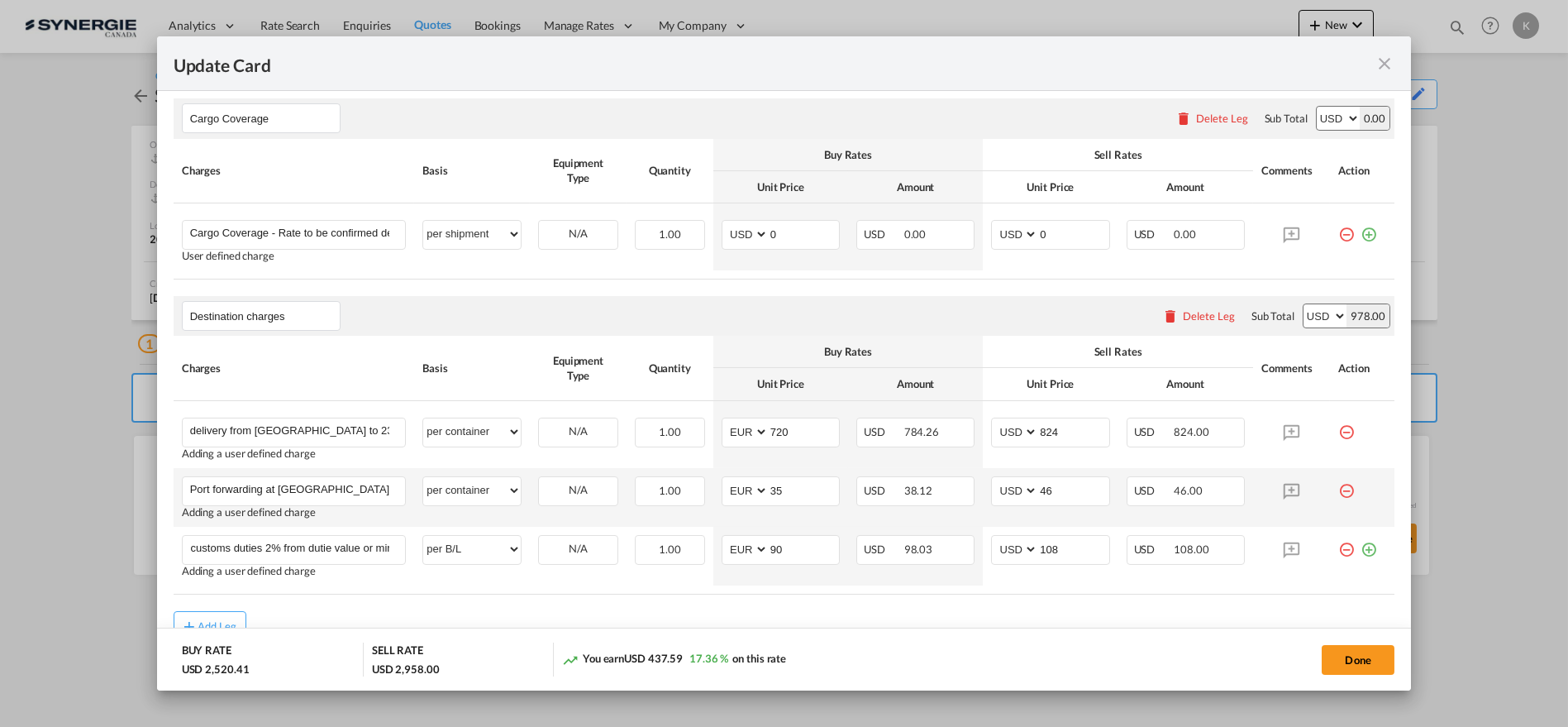 scroll, scrollTop: 0, scrollLeft: 0, axis: both 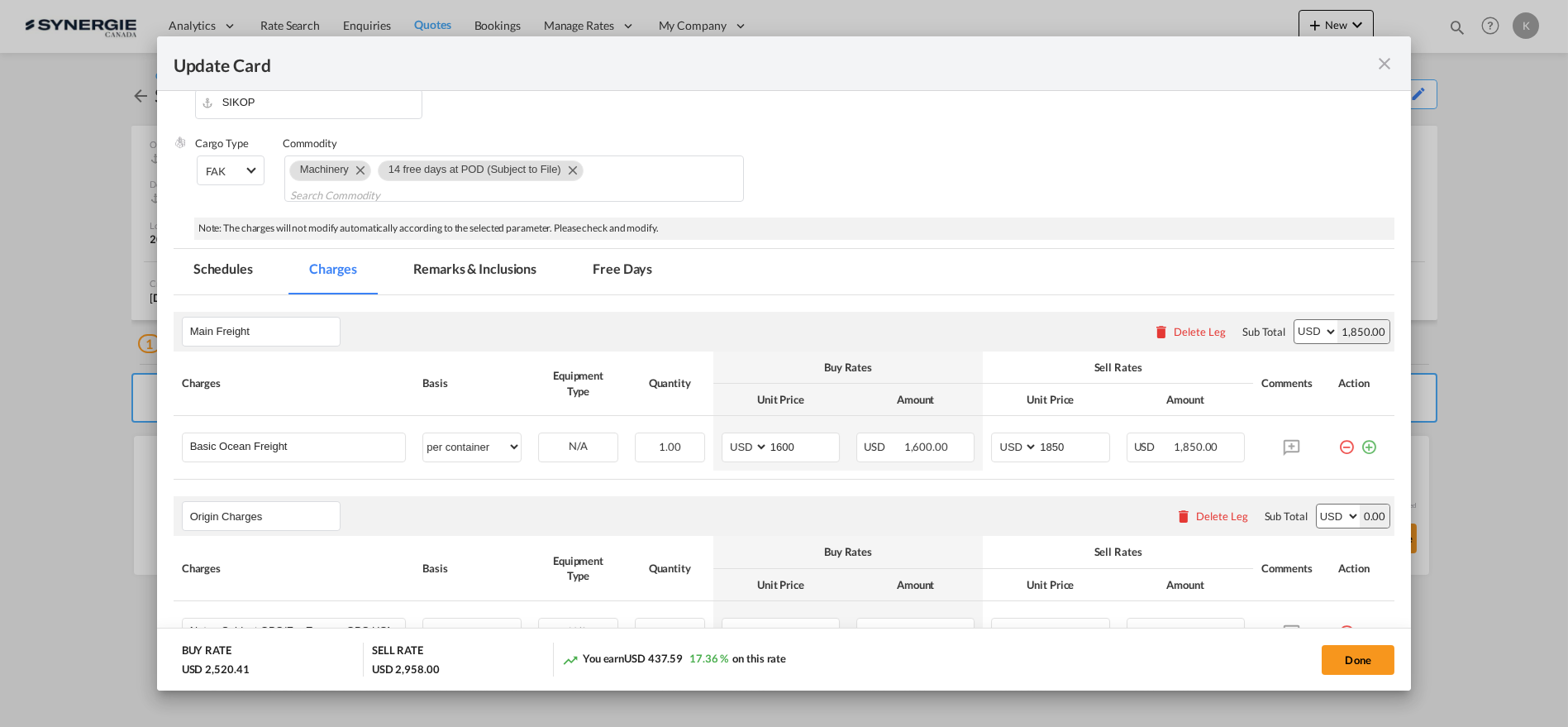 click on "Remarks & Inclusions" at bounding box center (474, 271) 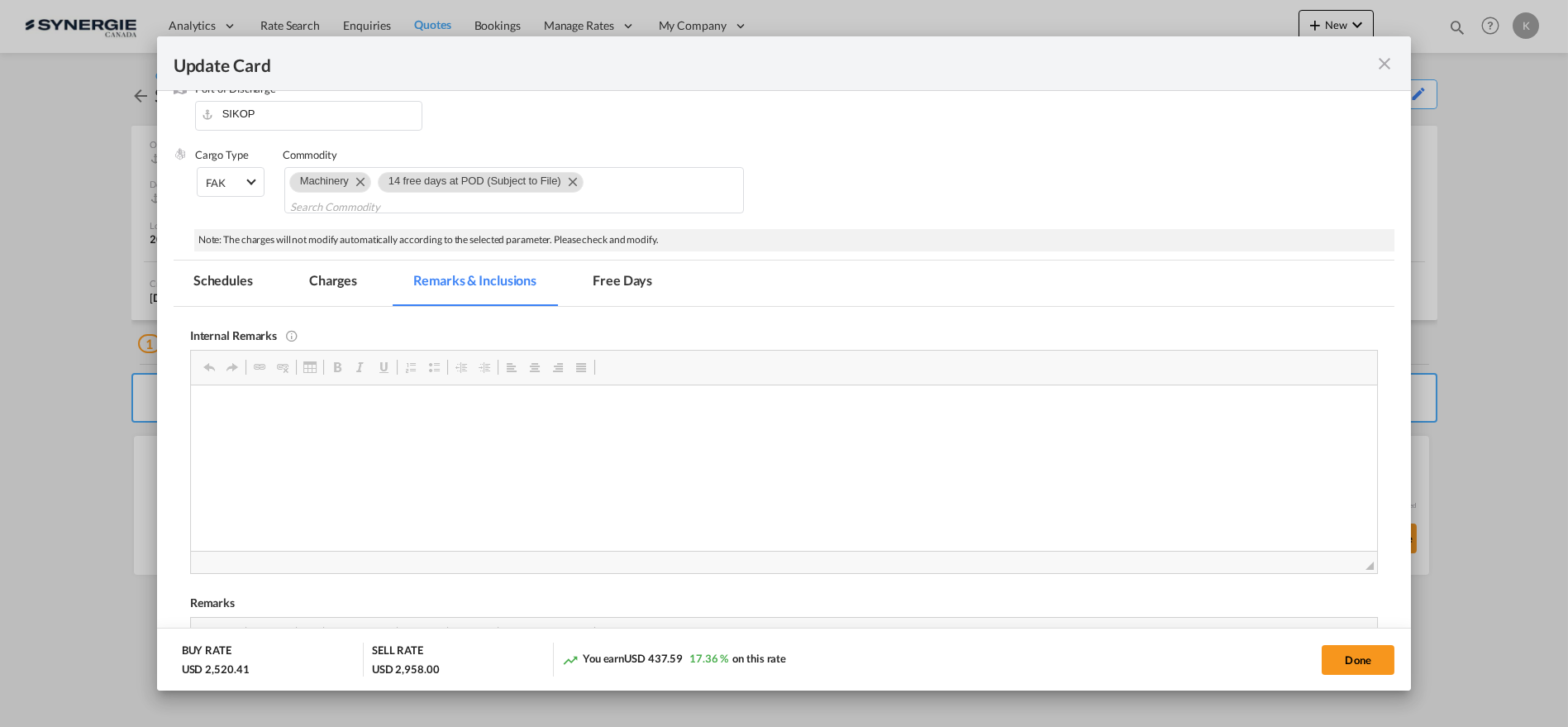 scroll, scrollTop: 237, scrollLeft: 0, axis: vertical 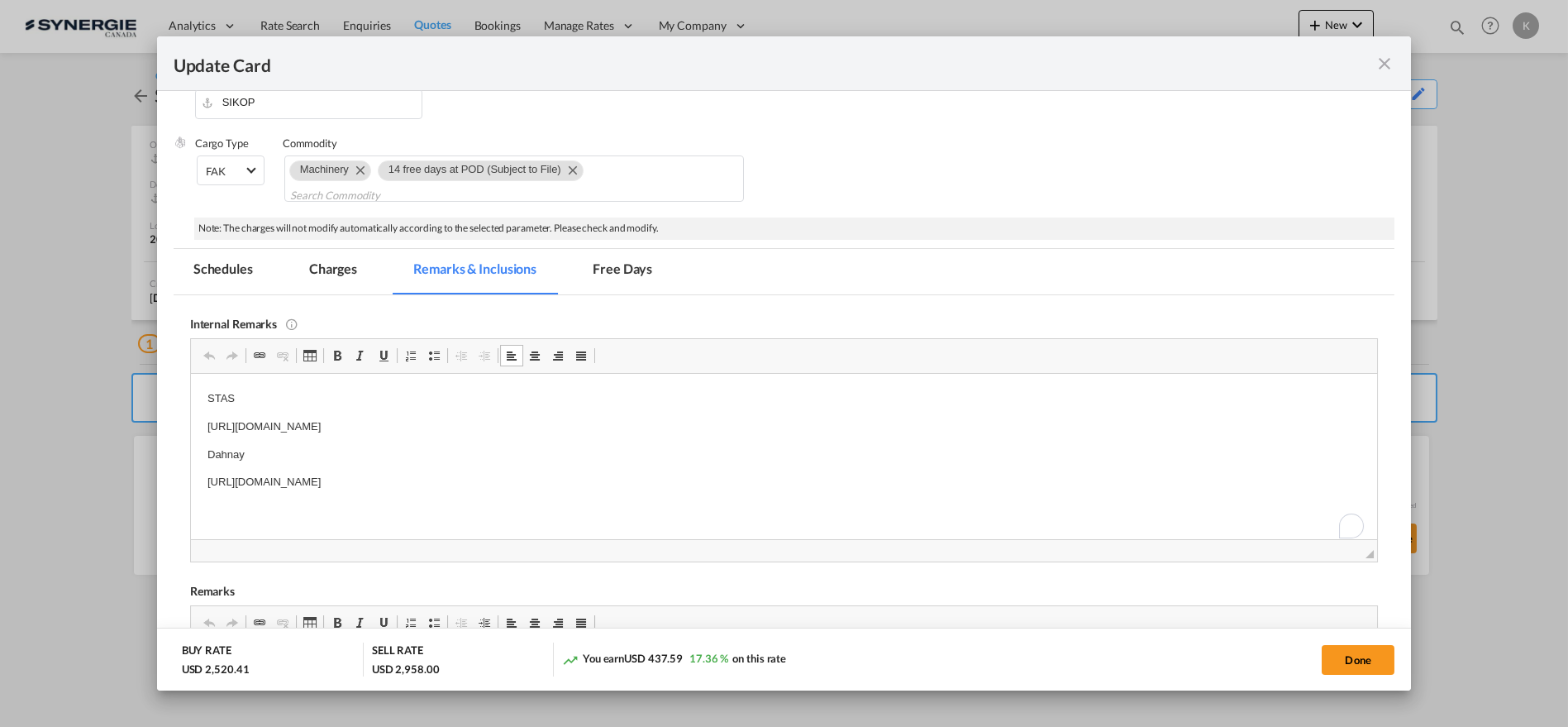 click on "https://app.frontapp.com/open/msg_1gb018en?key=p-MBmfwJe7HX9ymU54Gil3uF4TfrTxuy" at bounding box center (784, 481) 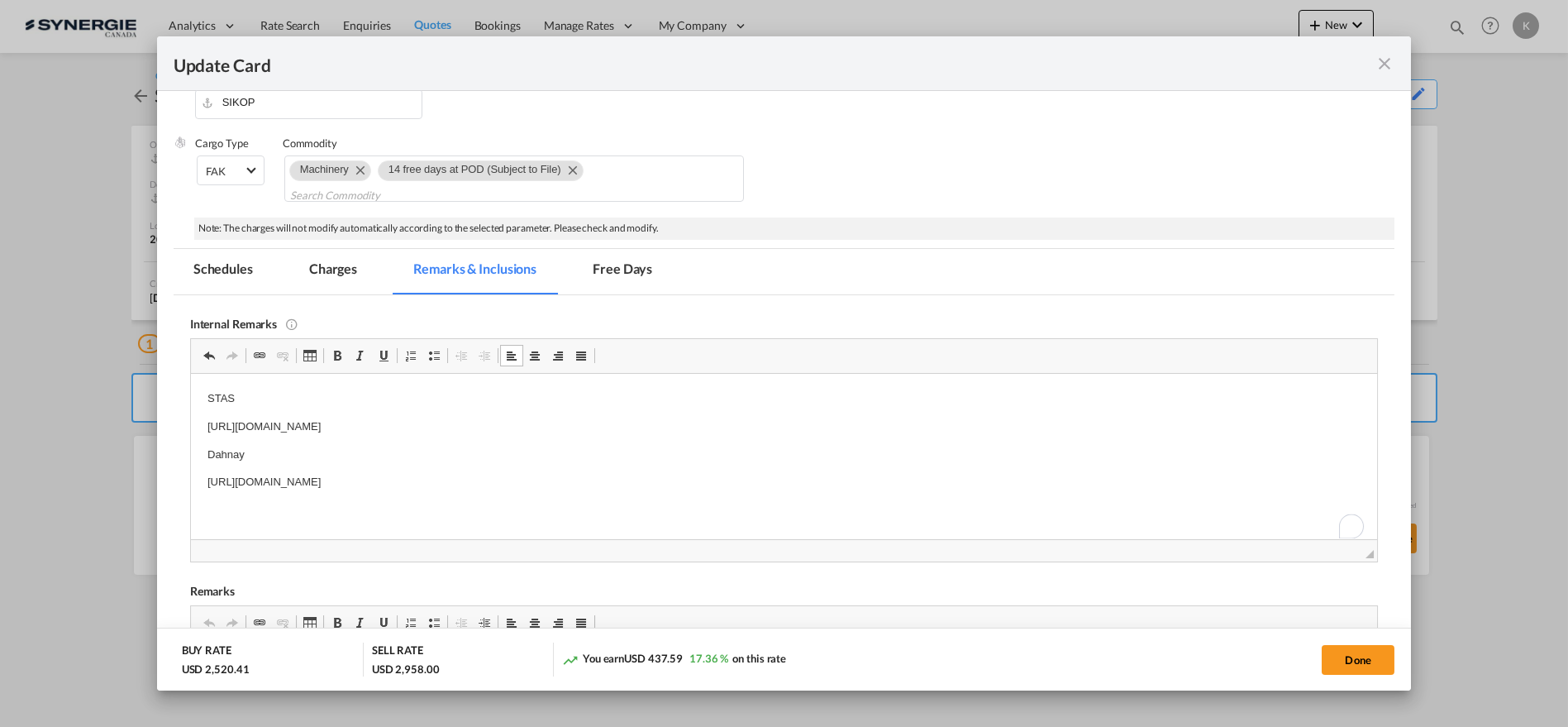 type 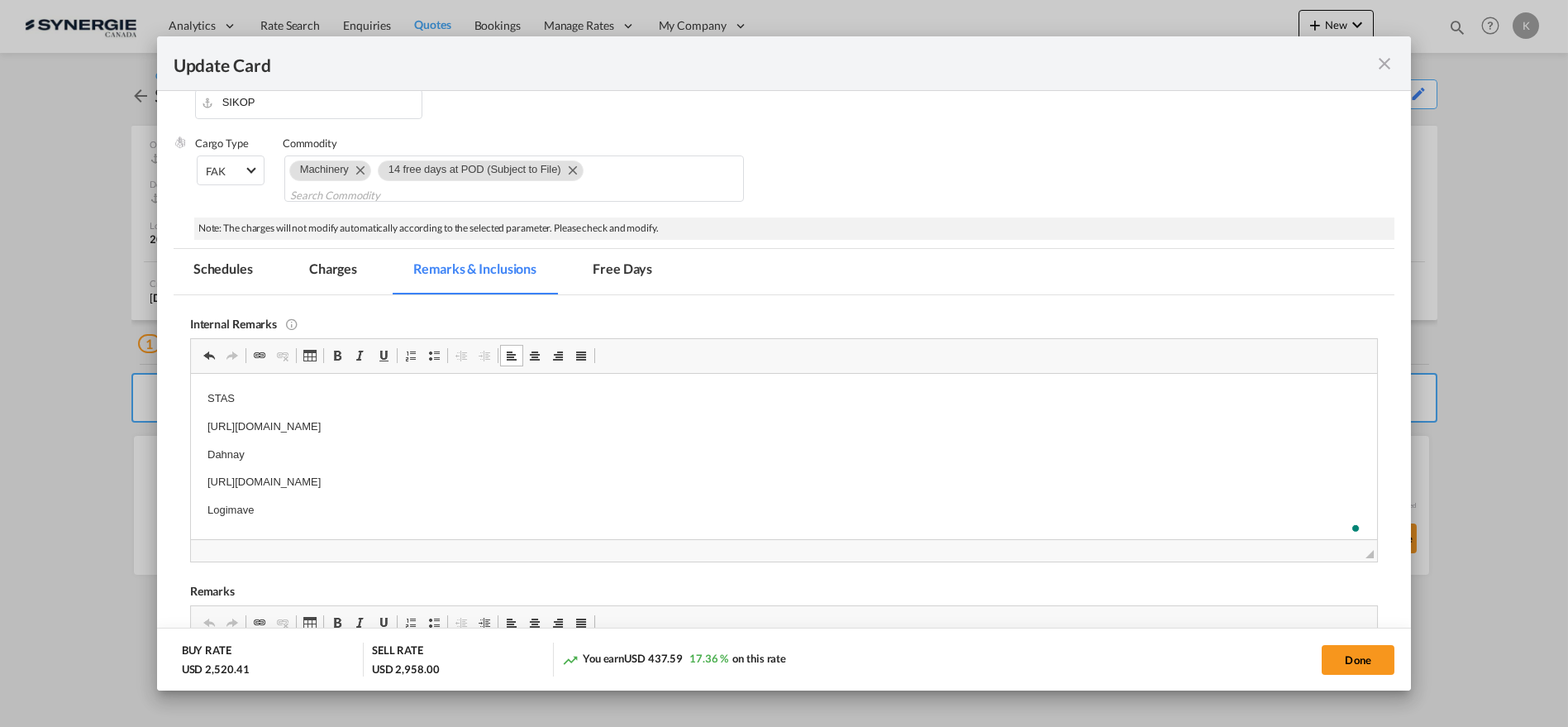 scroll, scrollTop: 5, scrollLeft: 0, axis: vertical 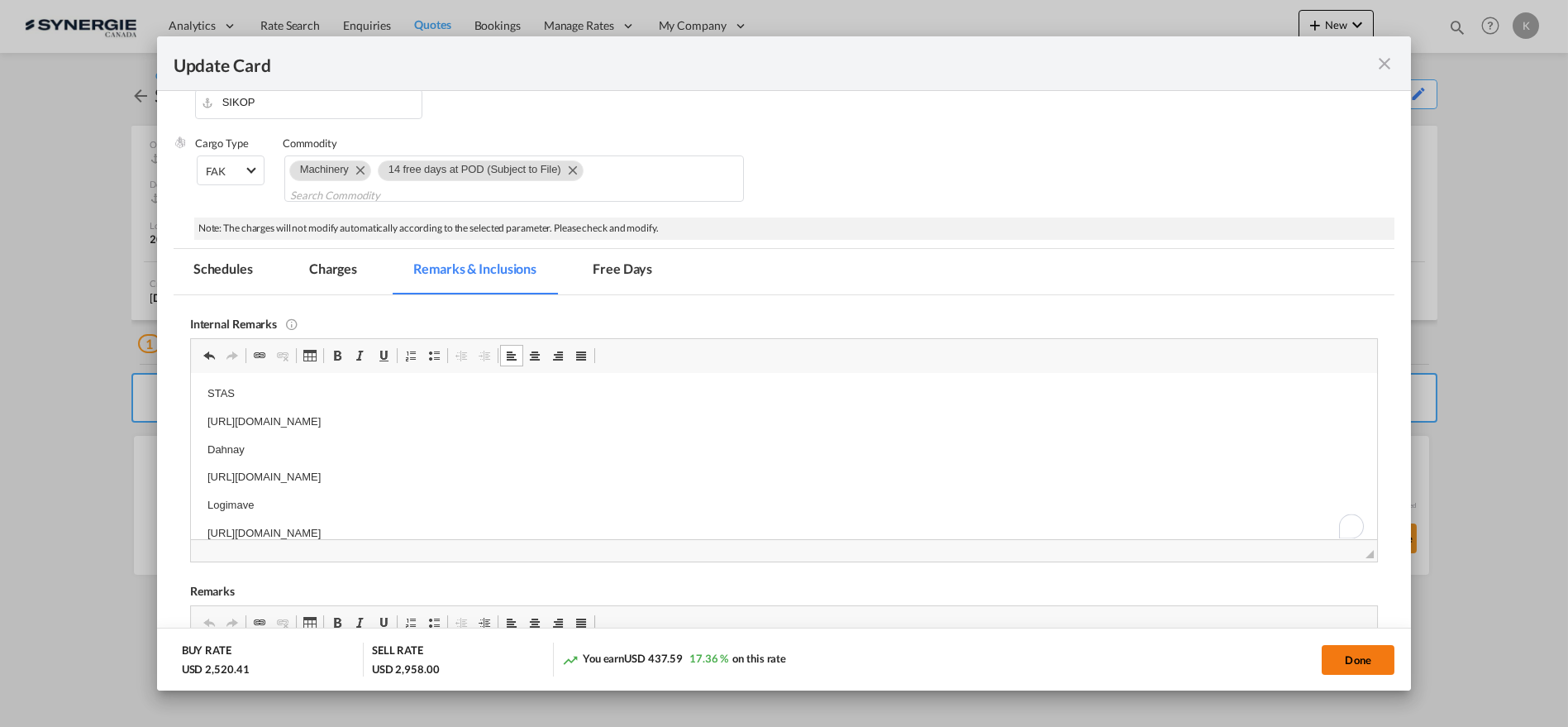 click on "Done" 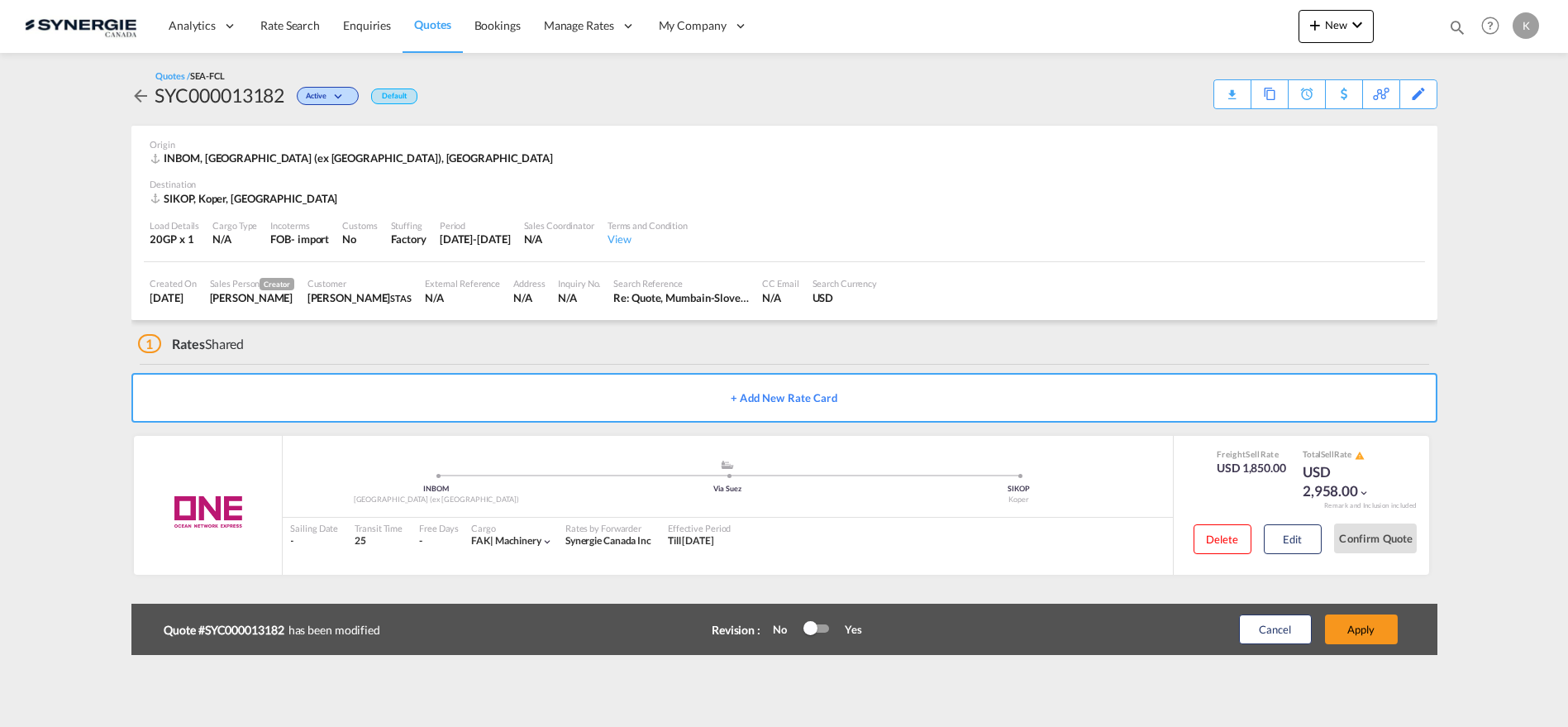 scroll, scrollTop: 226, scrollLeft: 0, axis: vertical 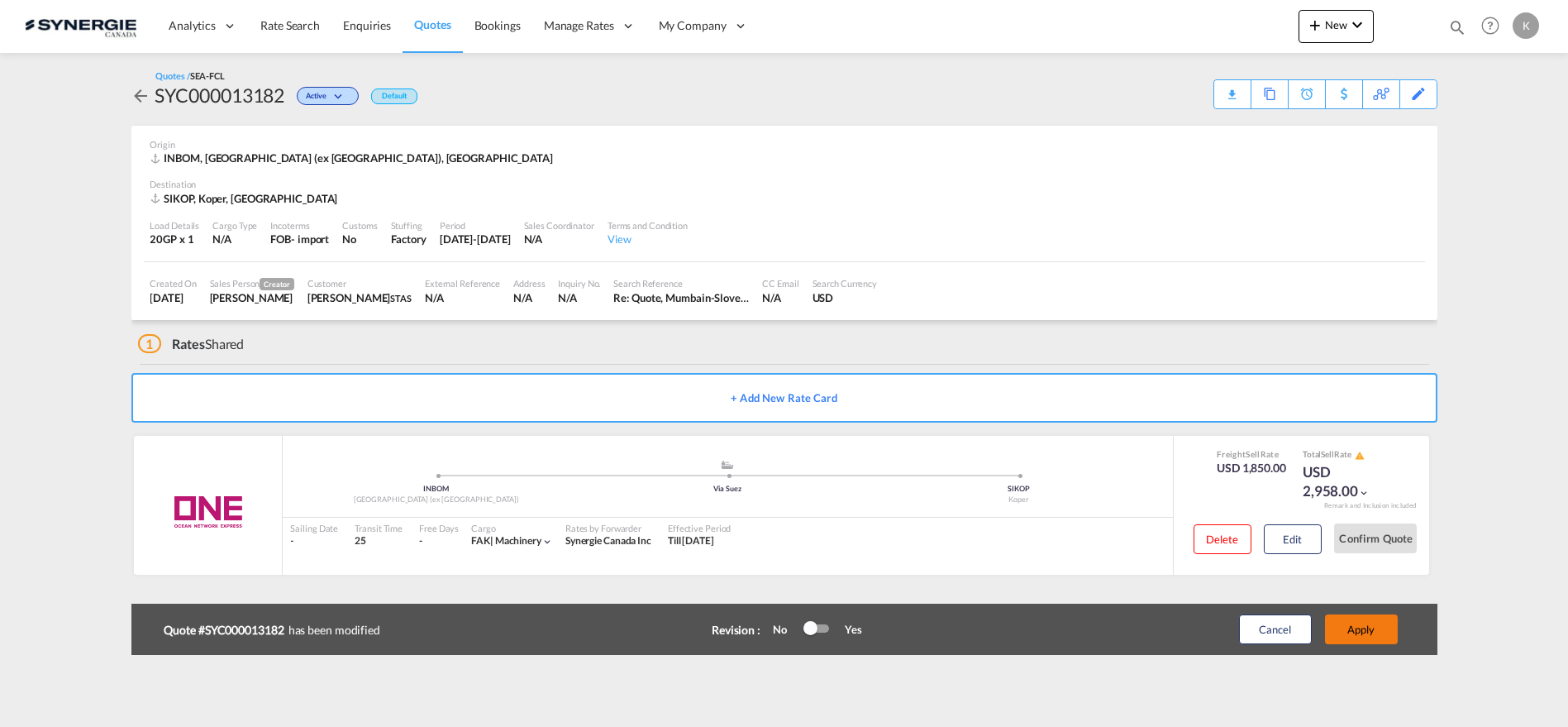 click on "Apply" at bounding box center [1361, 629] 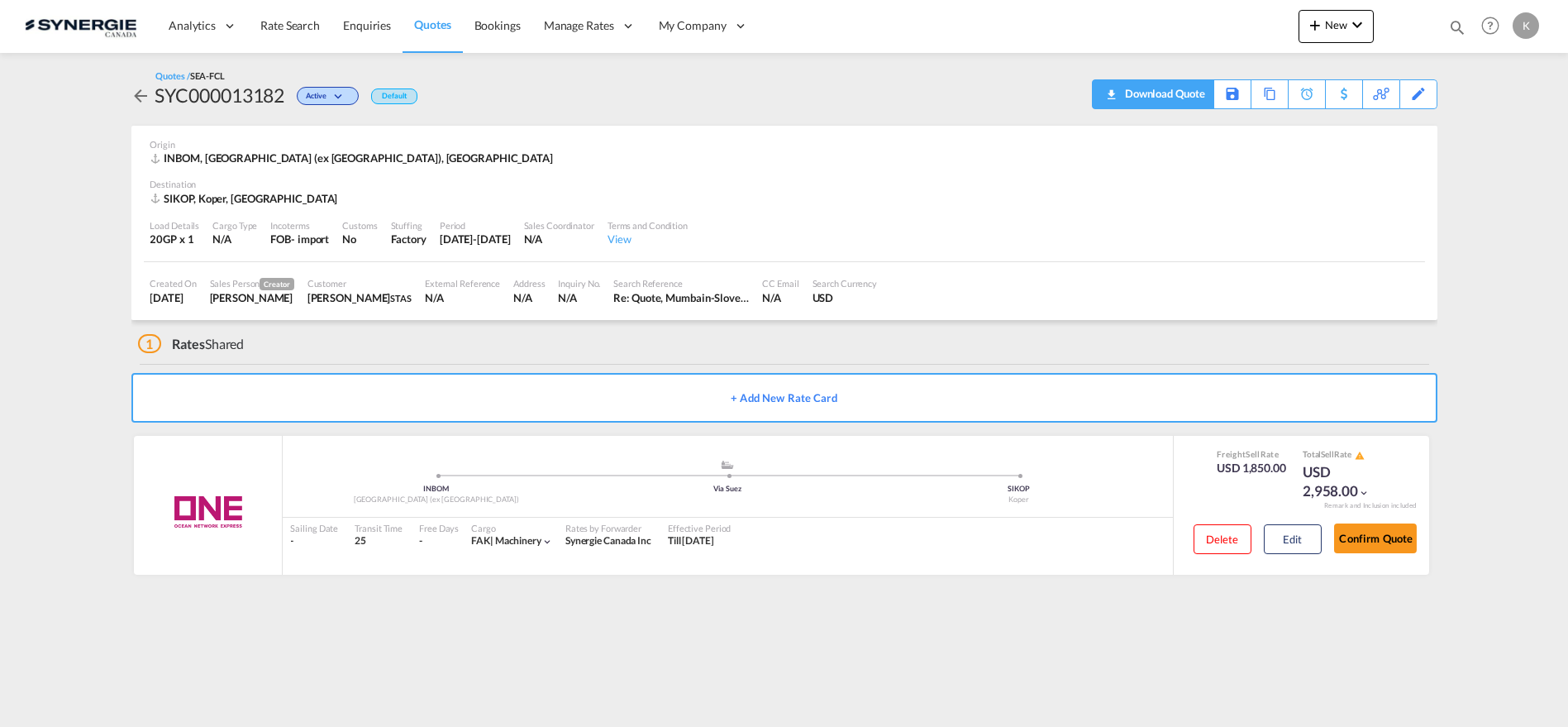 click on "Download Quote" at bounding box center [1163, 93] 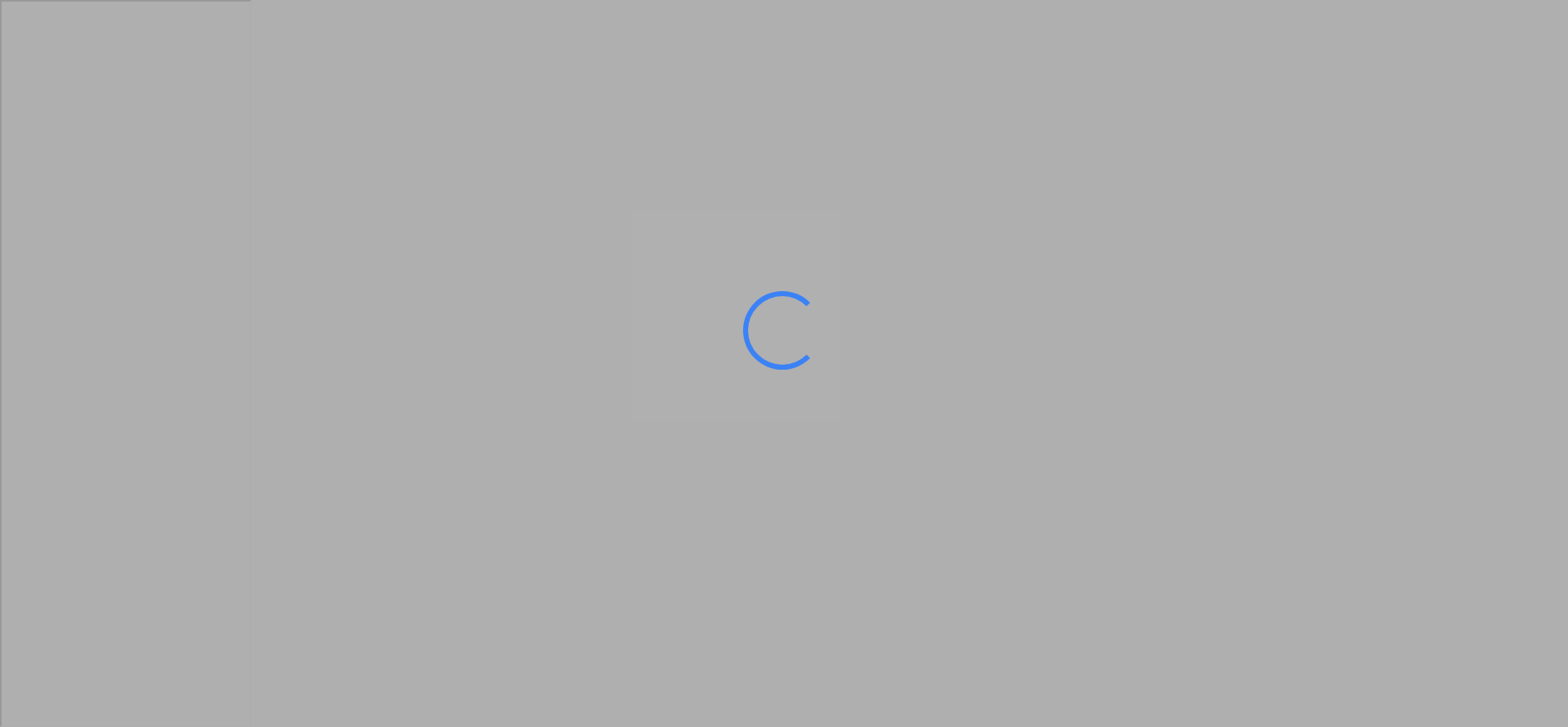 scroll, scrollTop: 0, scrollLeft: 0, axis: both 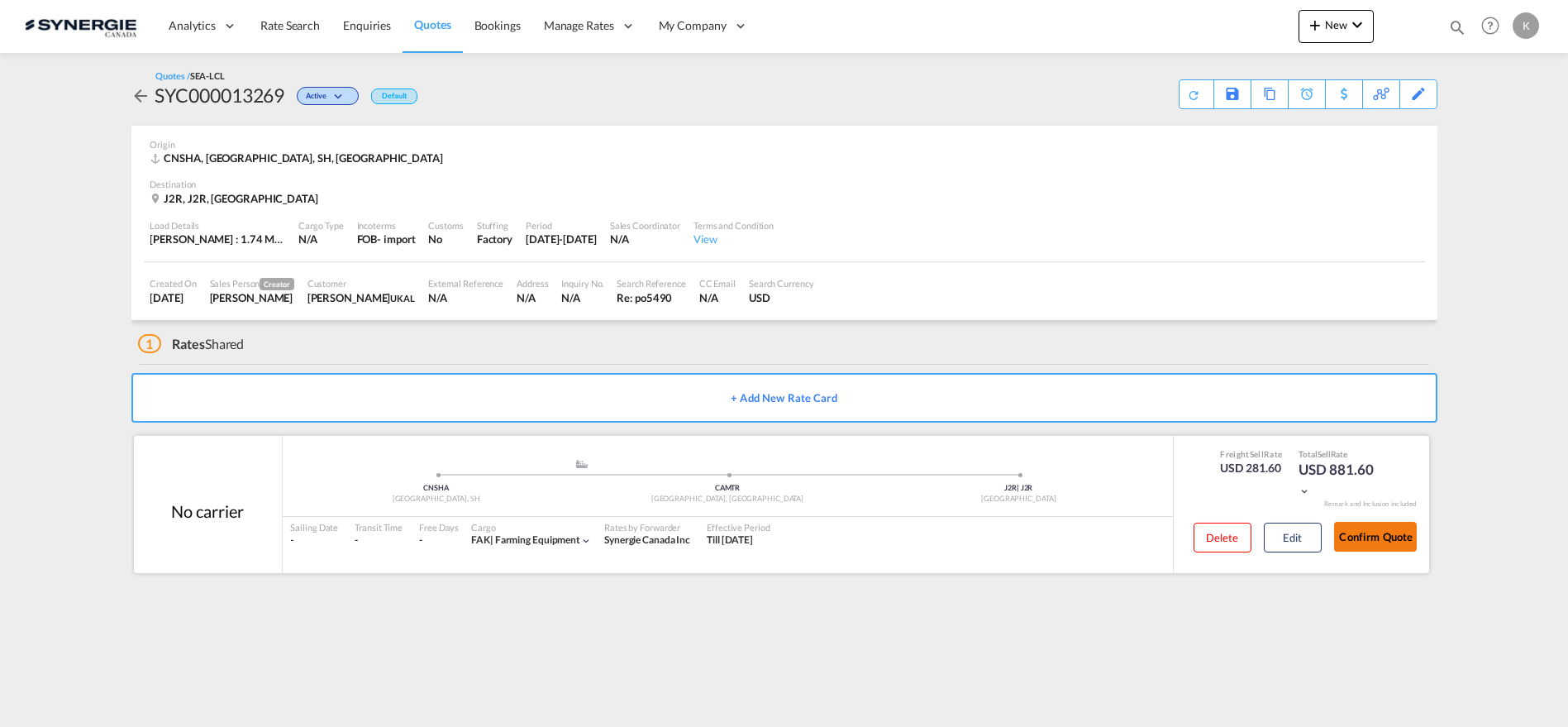 click on "Confirm Quote" at bounding box center (1375, 537) 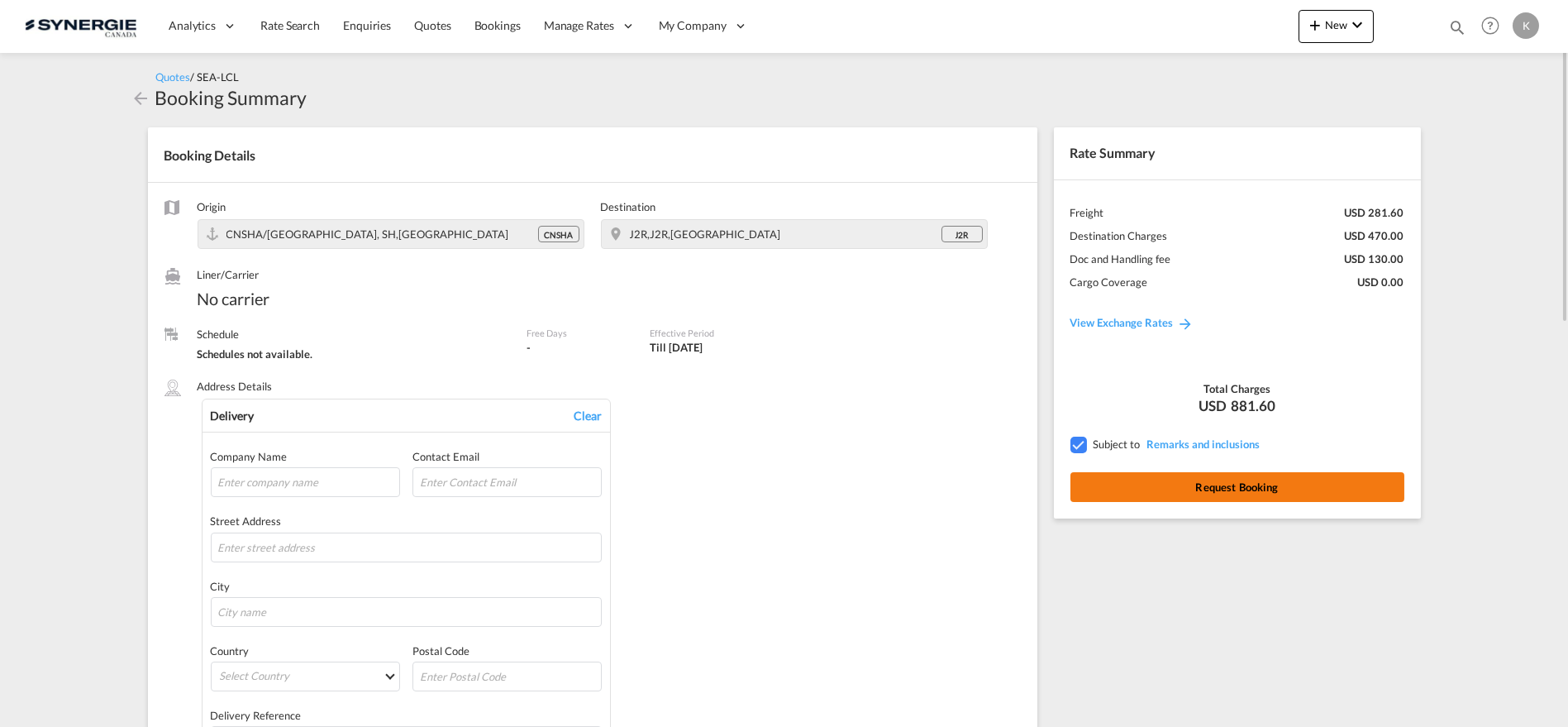 click on "Request Booking" at bounding box center [1237, 487] 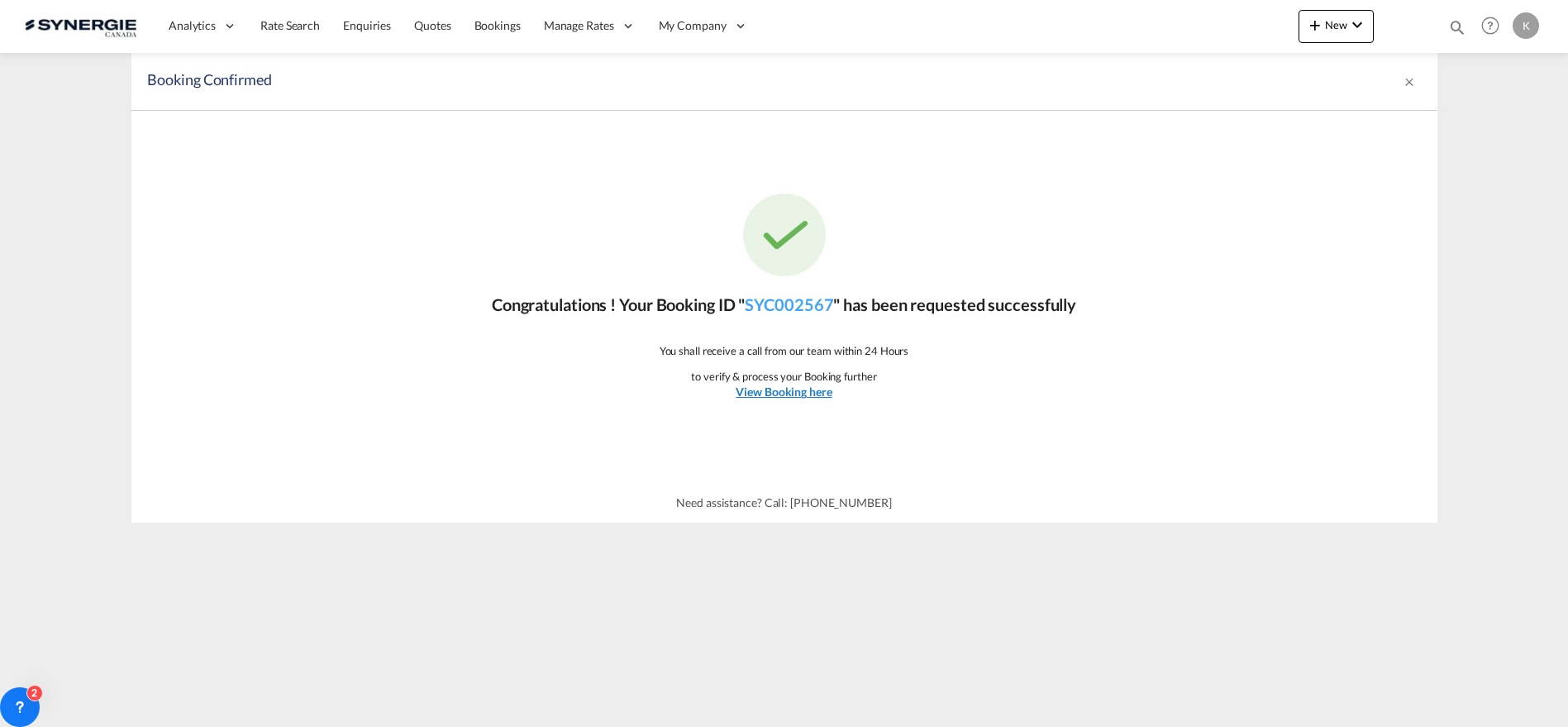 click on "View Booking here" 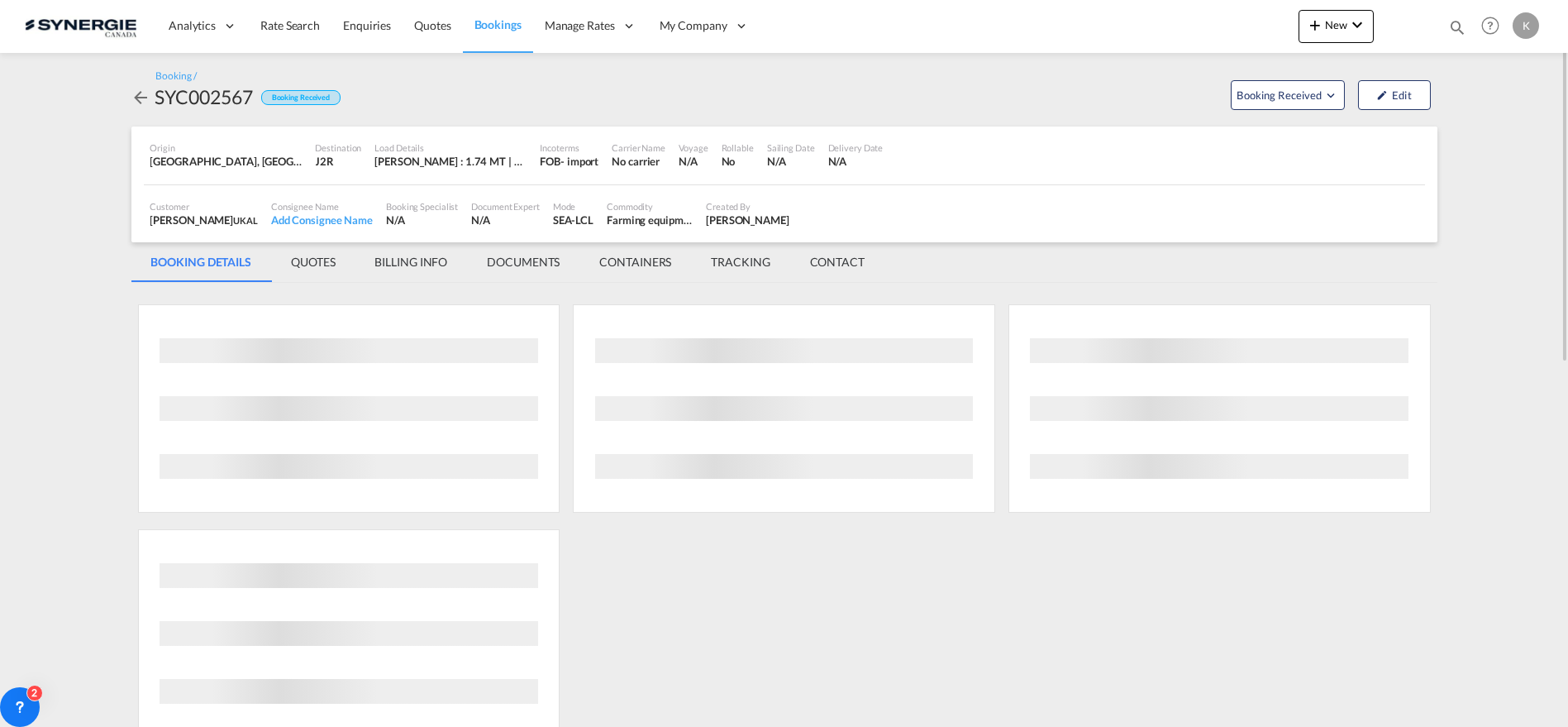 scroll, scrollTop: 0, scrollLeft: 0, axis: both 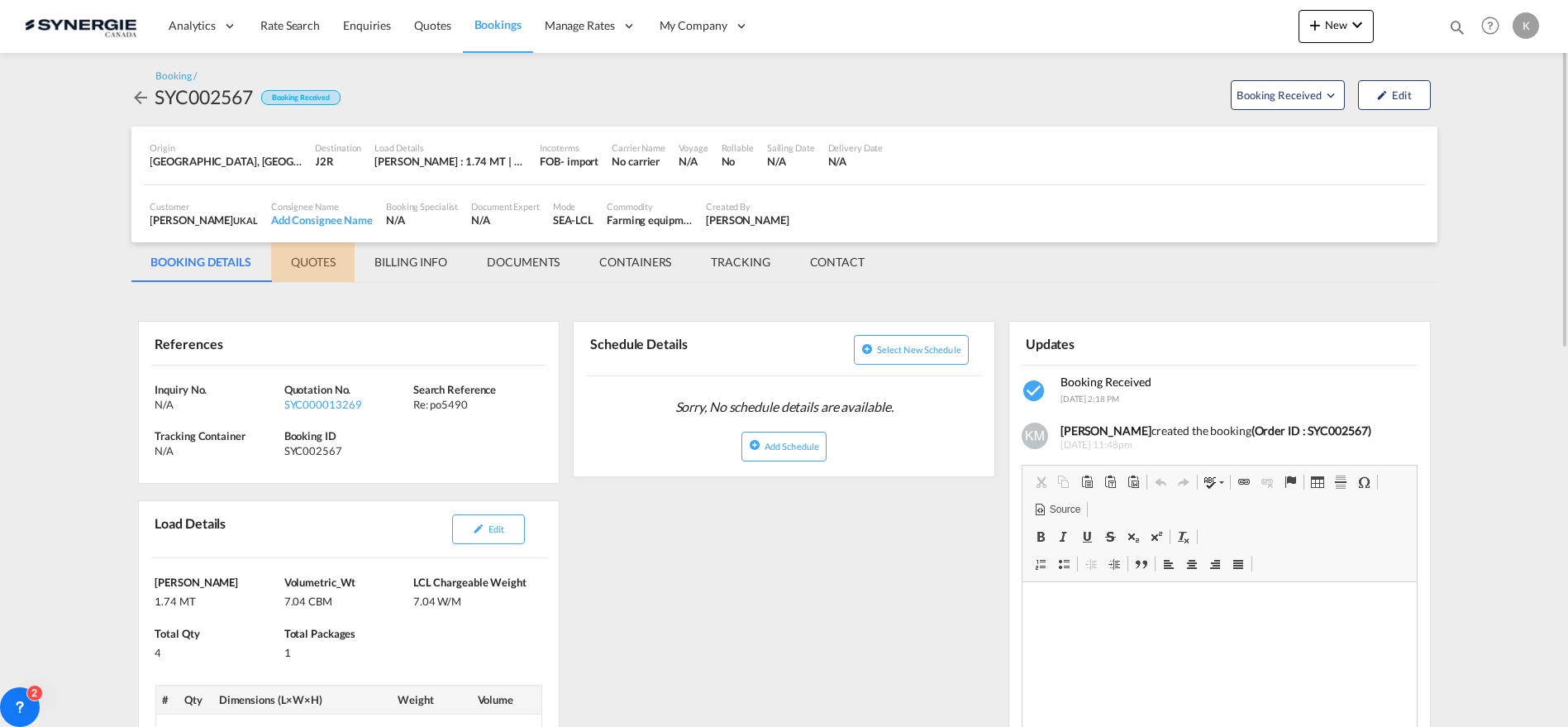 click on "QUOTES" at bounding box center (312, 262) 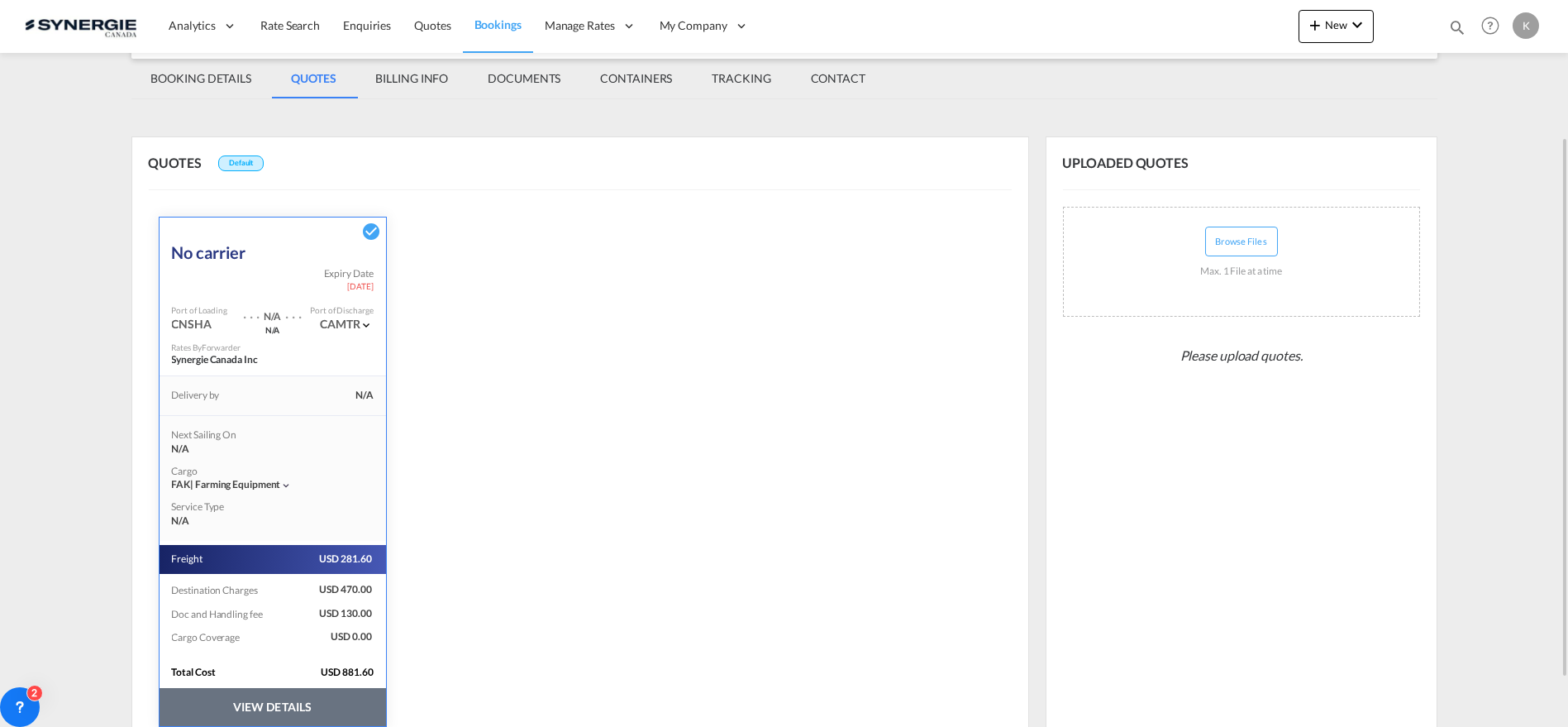 scroll, scrollTop: 248, scrollLeft: 0, axis: vertical 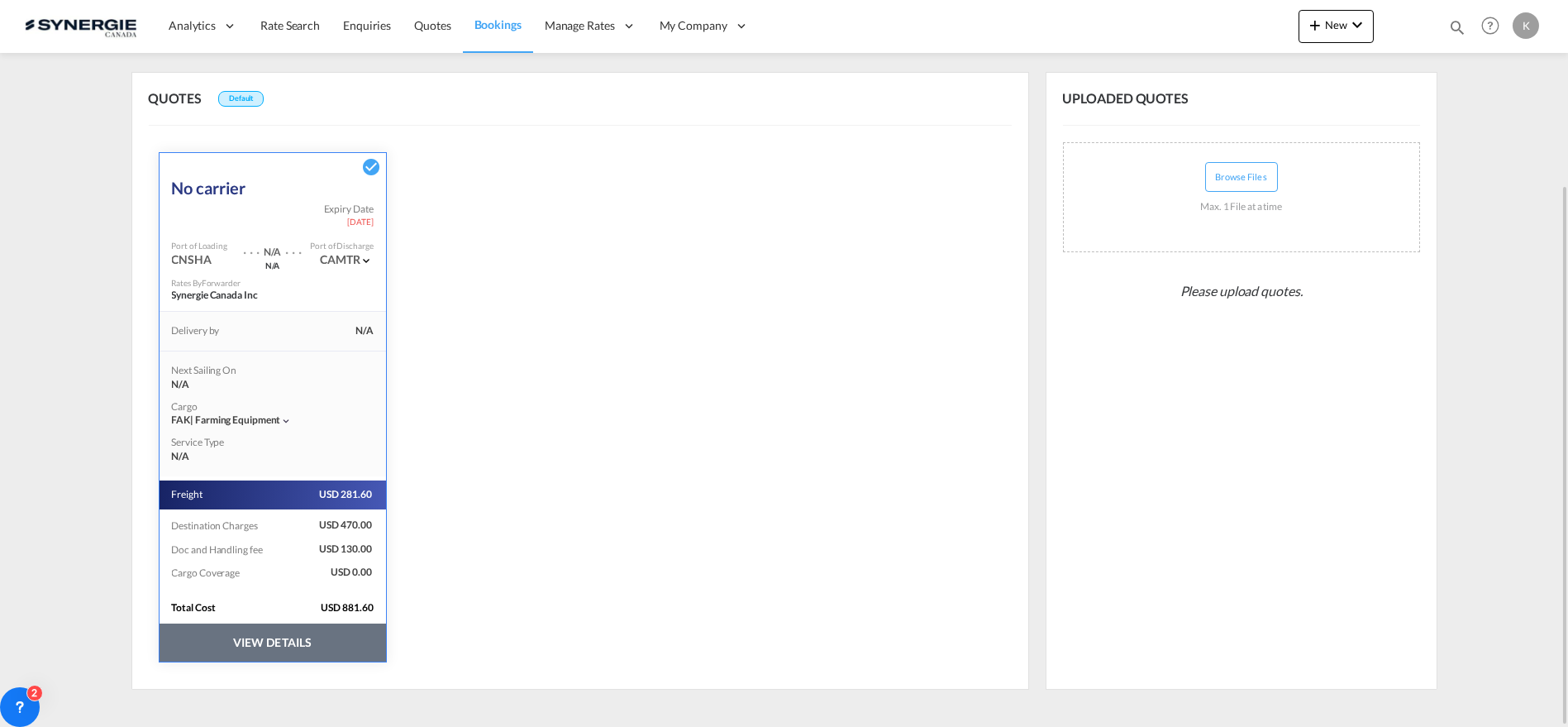 click on "VIEW DETAILS" at bounding box center [273, 643] 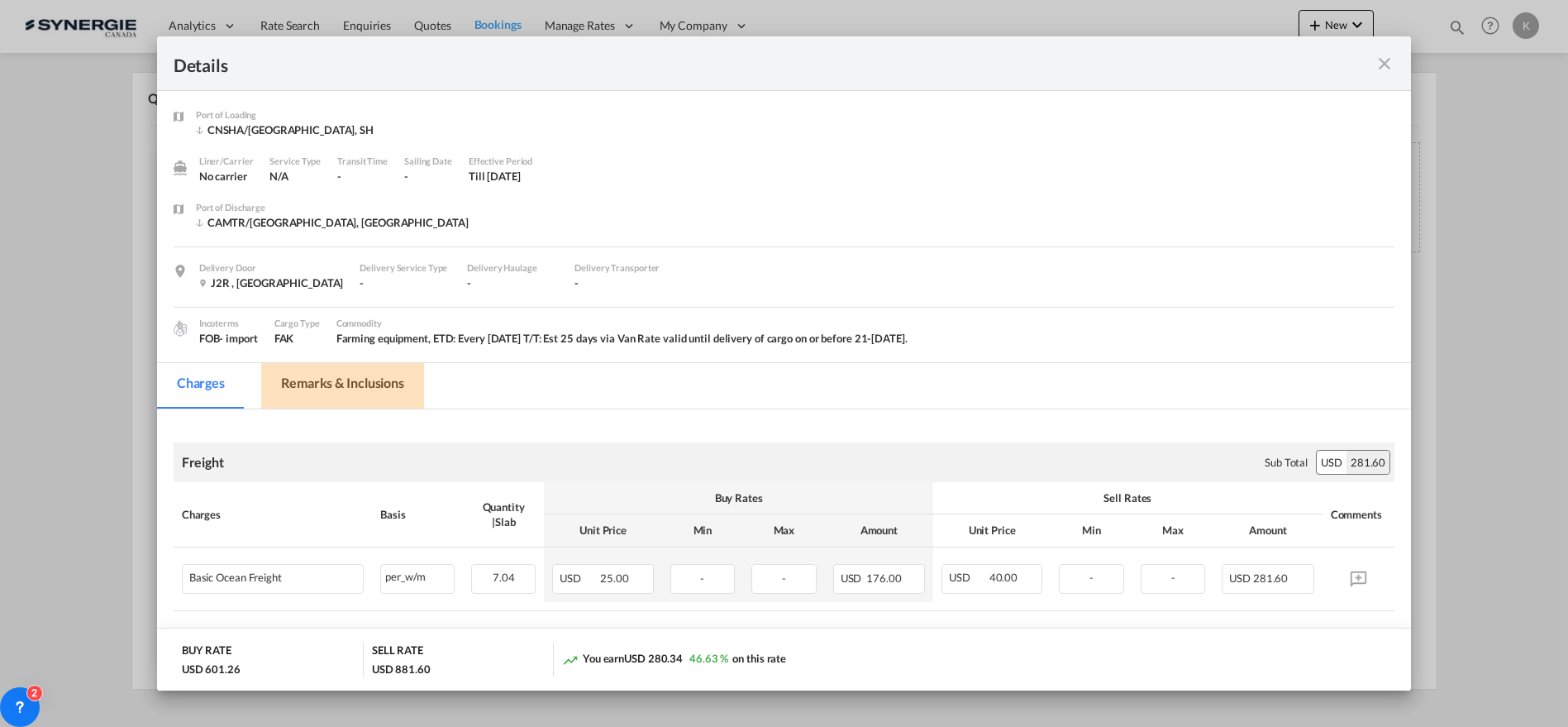 click on "Remarks & Inclusions" at bounding box center (342, 385) 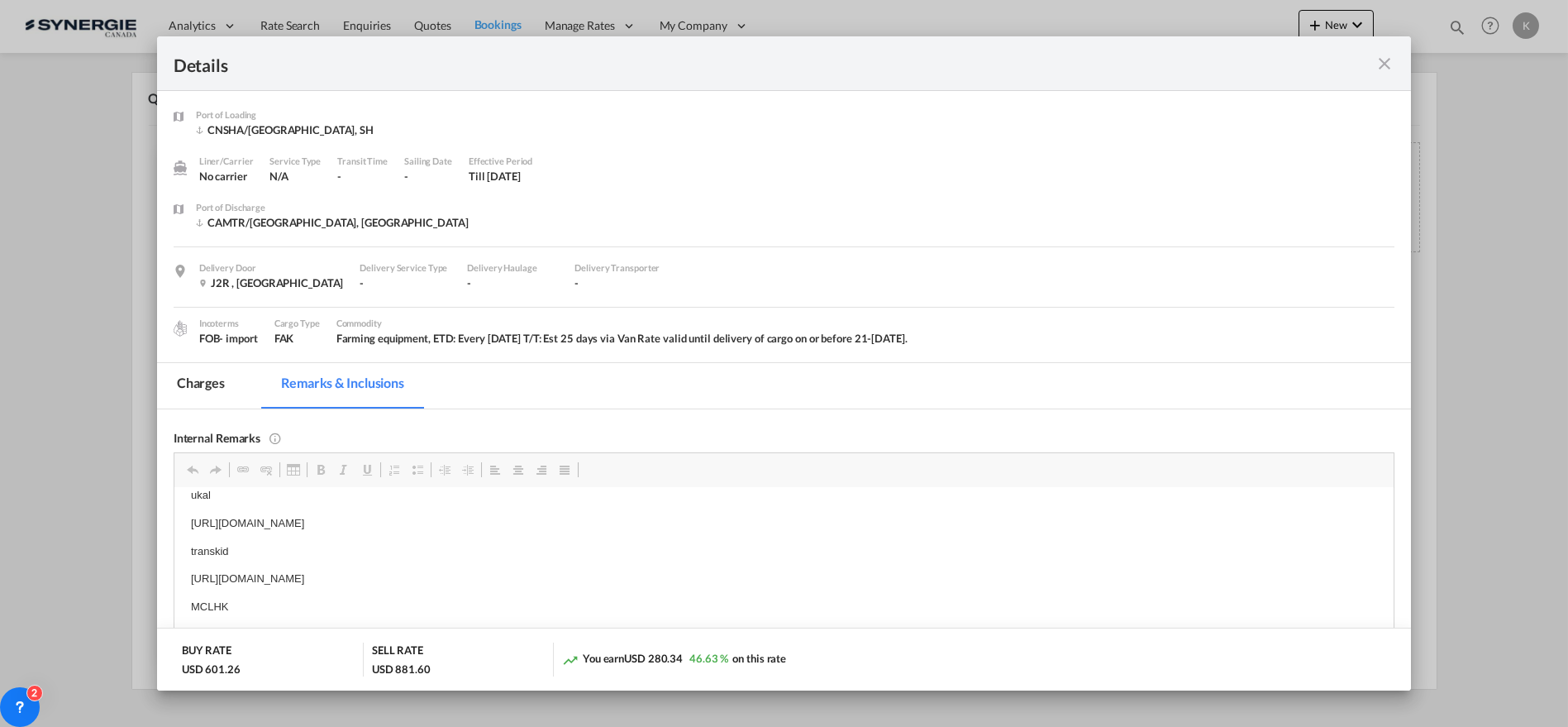 scroll, scrollTop: 24, scrollLeft: 0, axis: vertical 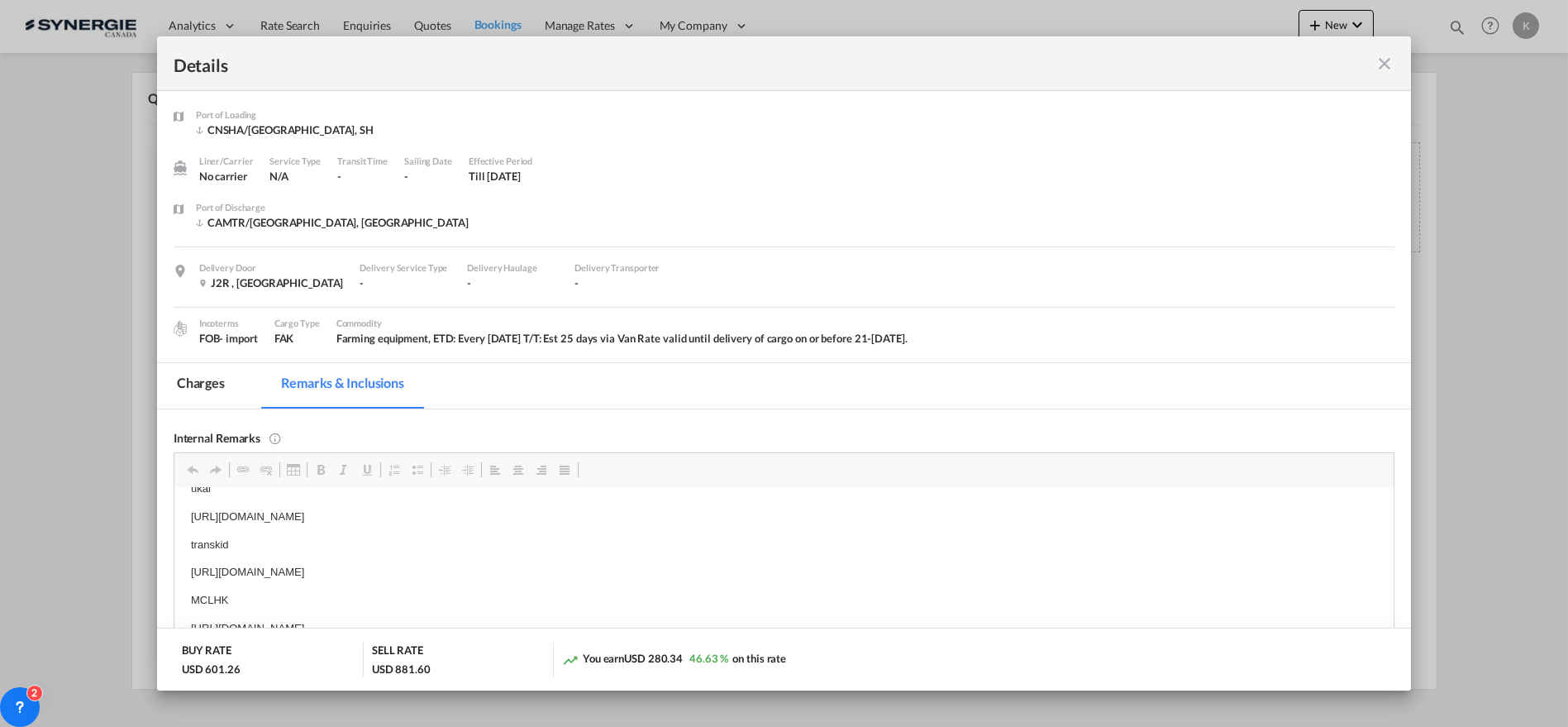 drag, startPoint x: 1381, startPoint y: 62, endPoint x: 1371, endPoint y: 65, distance: 10.440307 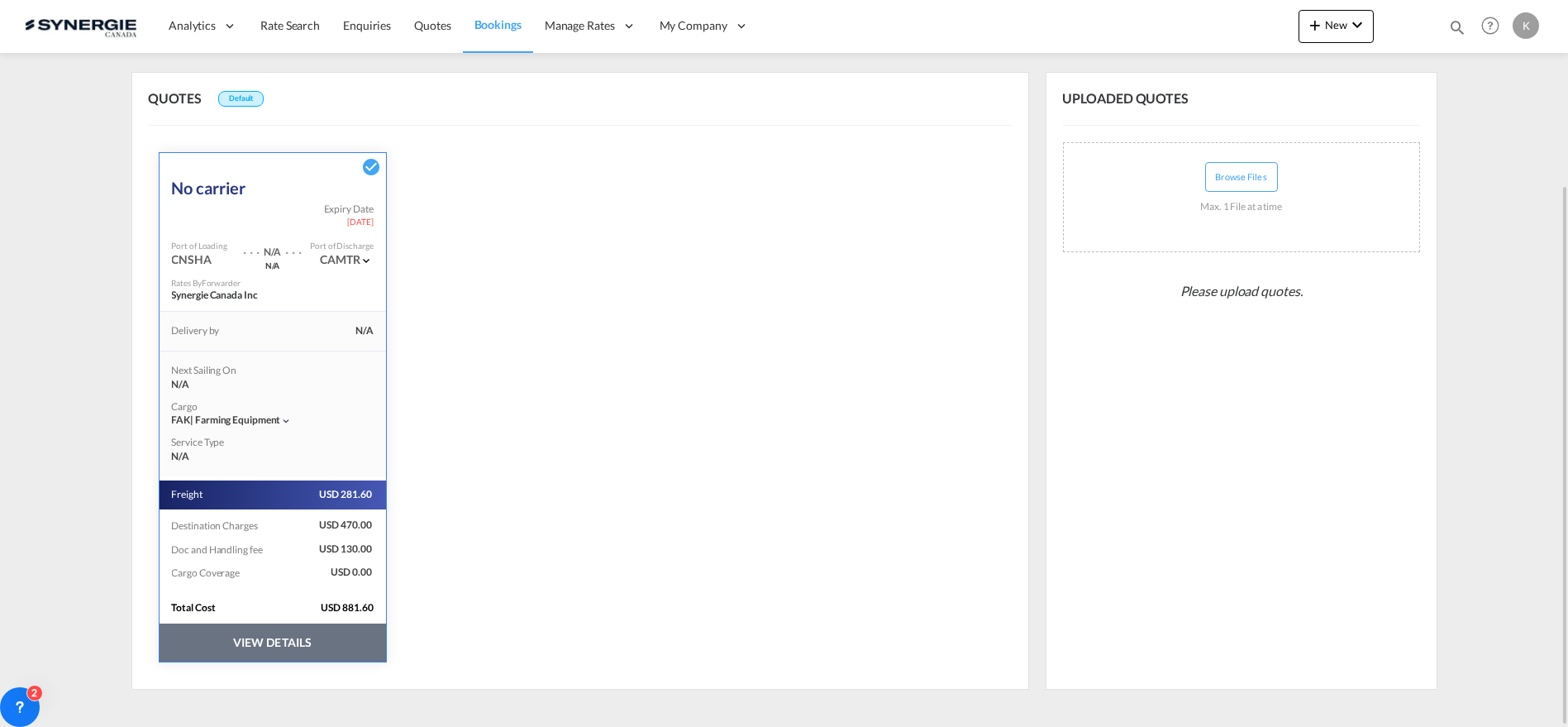 scroll, scrollTop: 64, scrollLeft: 0, axis: vertical 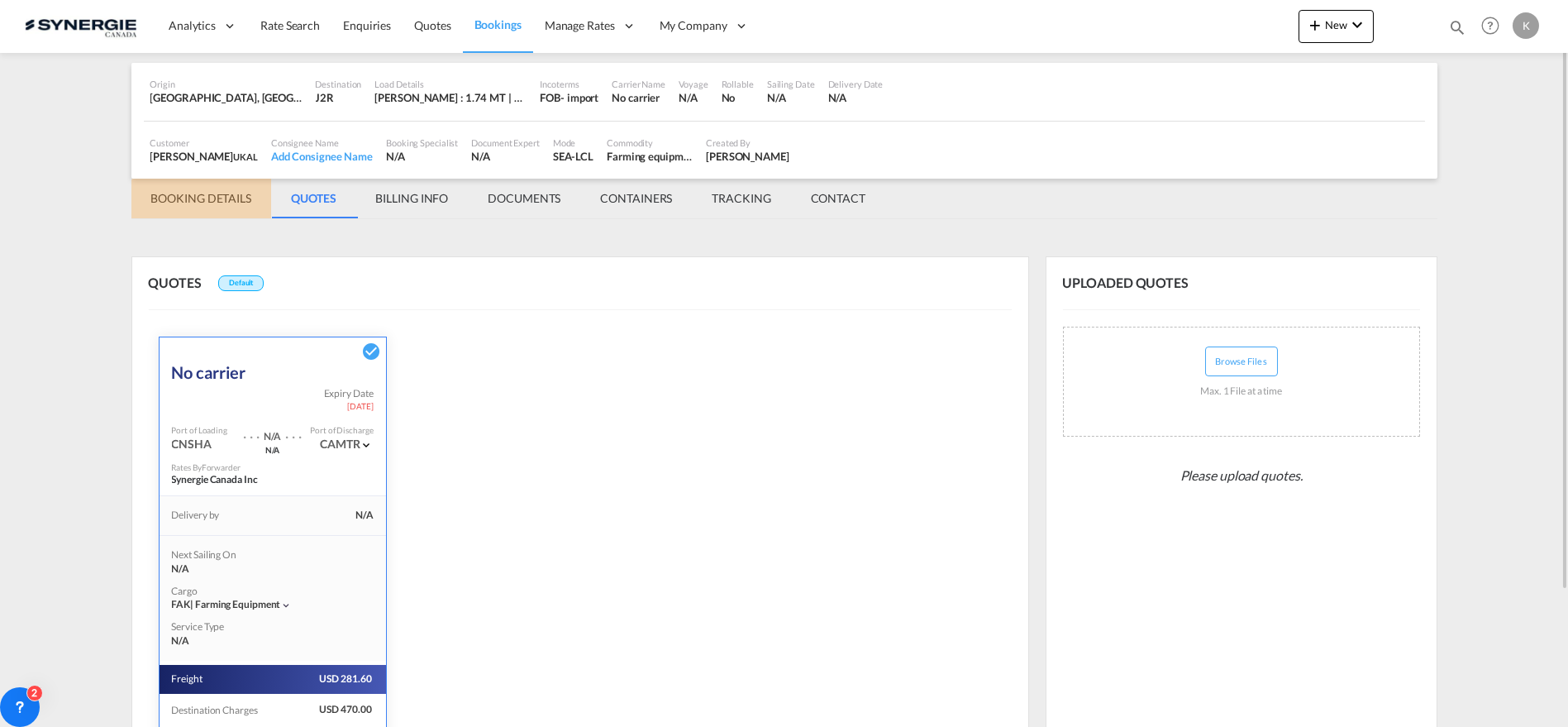 click on "BOOKING DETAILS" at bounding box center (202, 198) 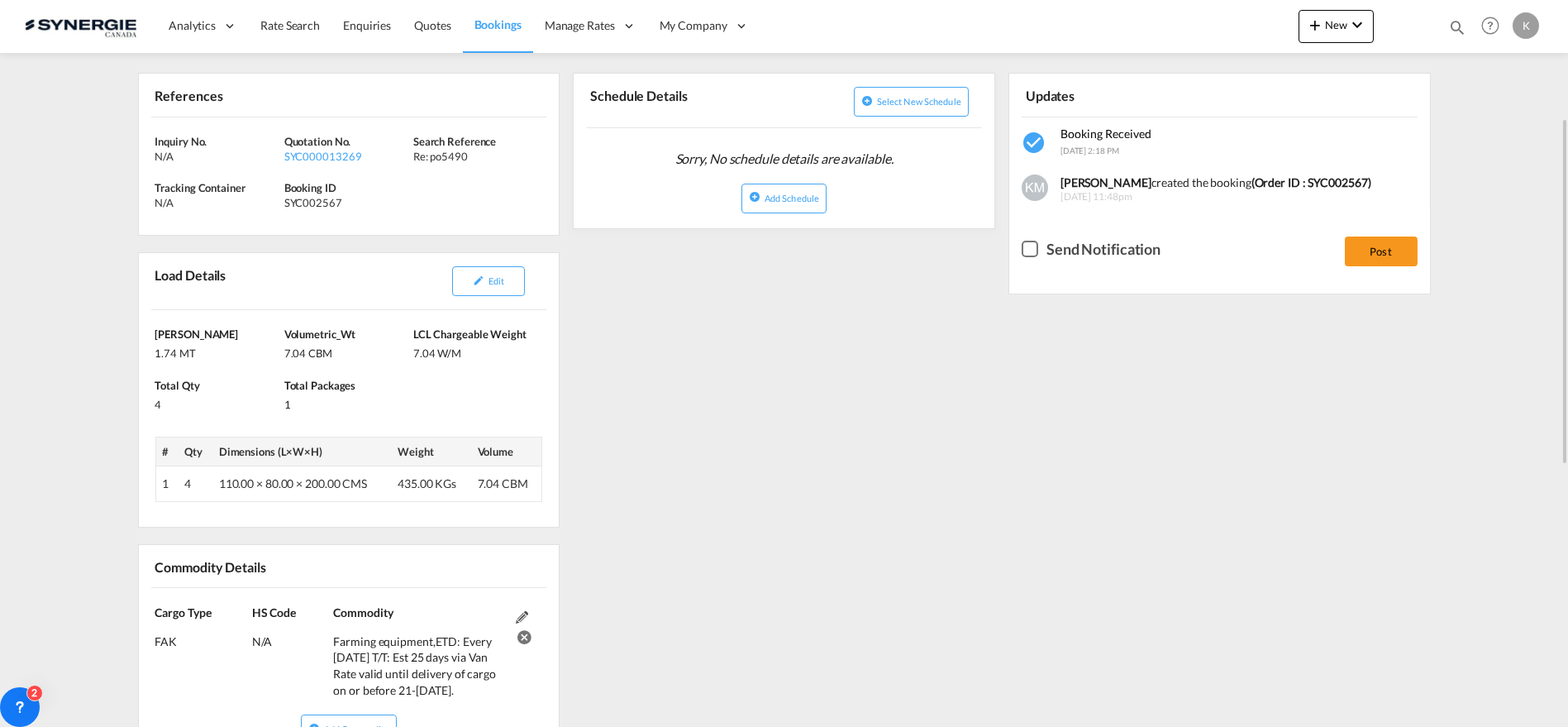 scroll, scrollTop: 155, scrollLeft: 0, axis: vertical 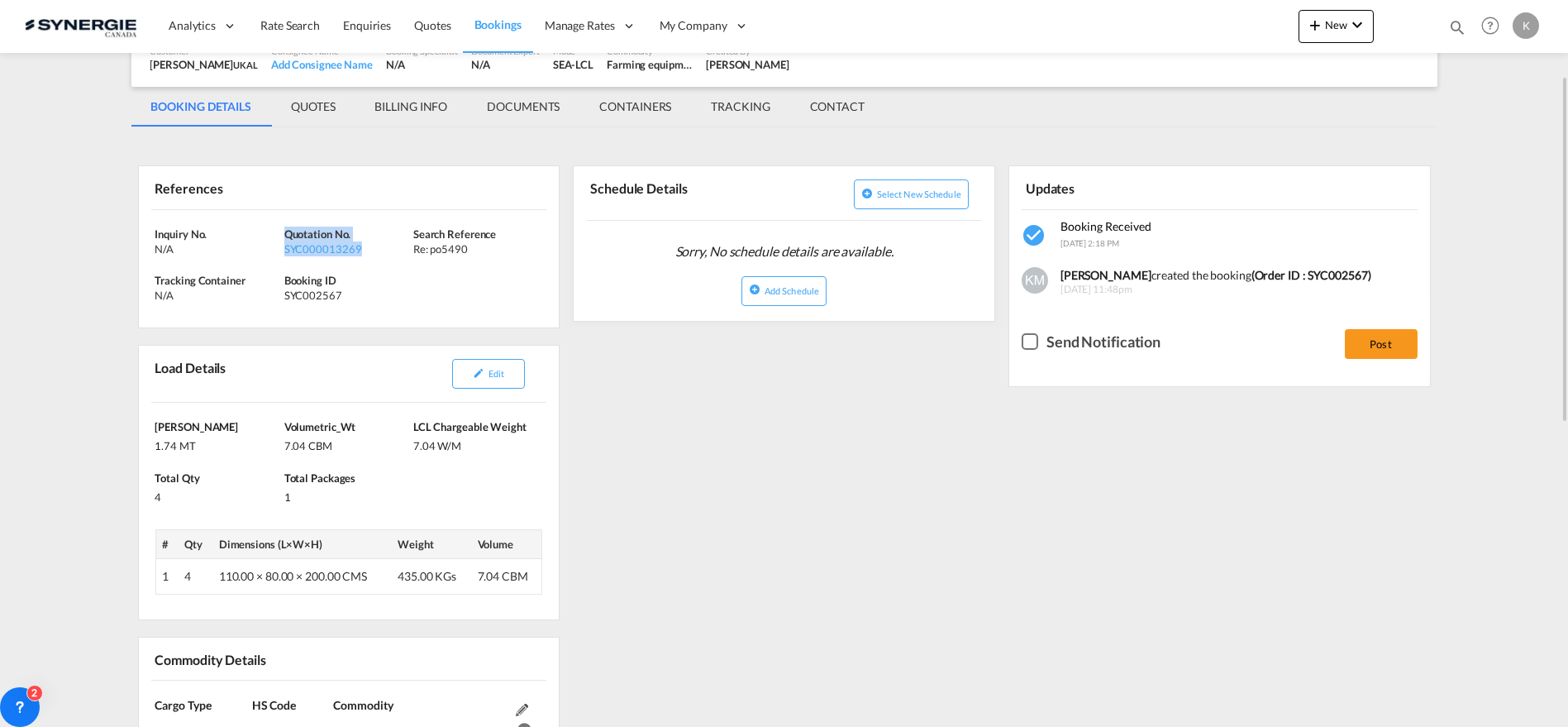 drag, startPoint x: 365, startPoint y: 243, endPoint x: 287, endPoint y: 232, distance: 78.77182 